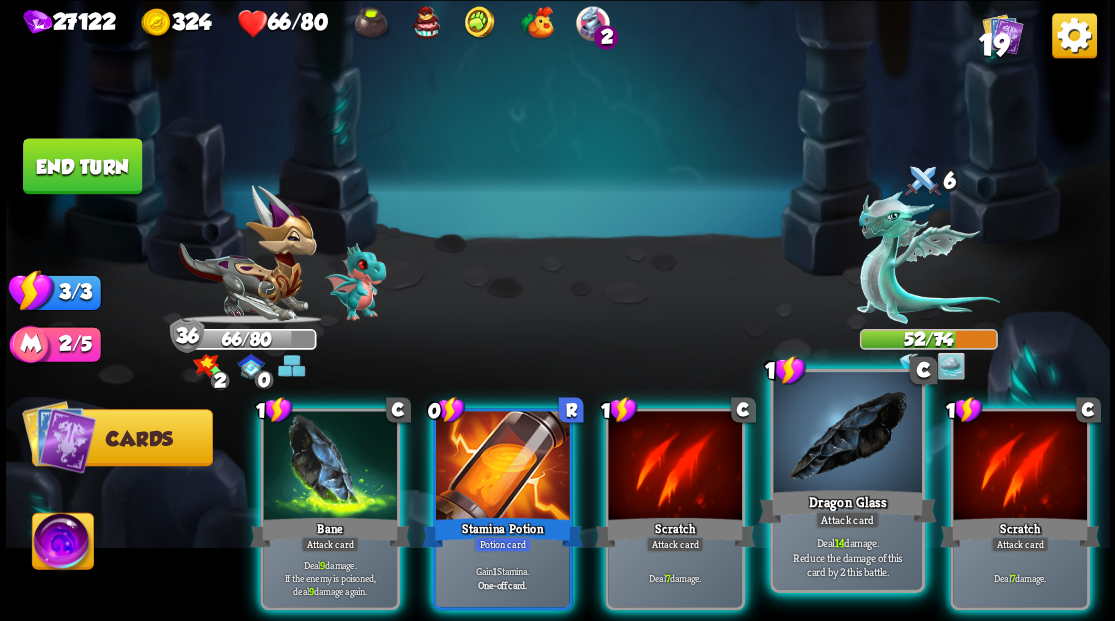 scroll, scrollTop: 0, scrollLeft: 0, axis: both 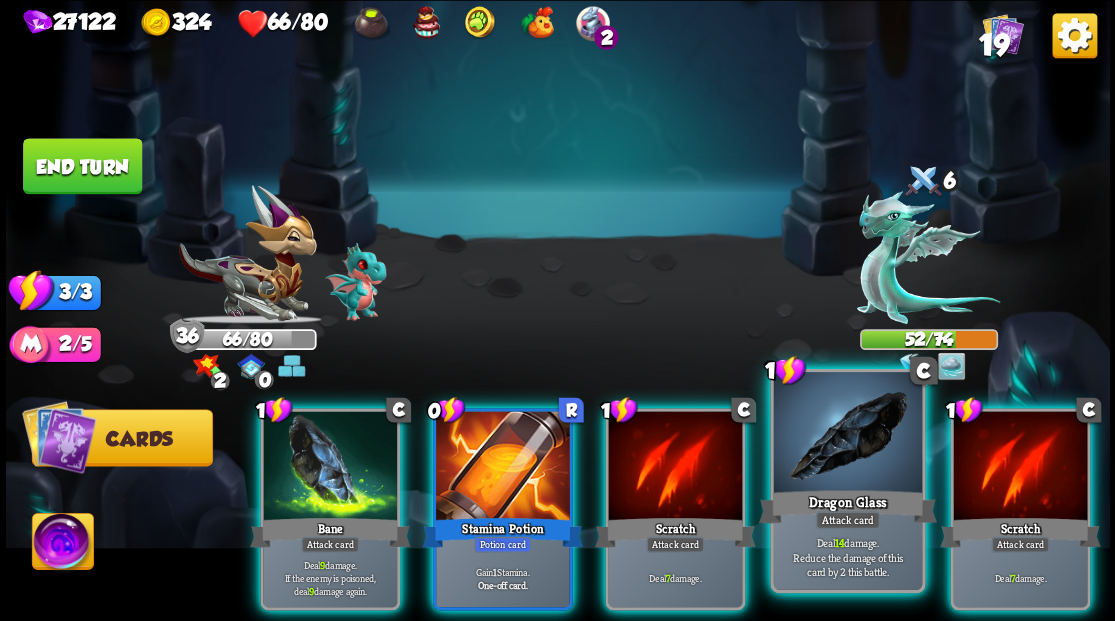 click at bounding box center [847, 434] 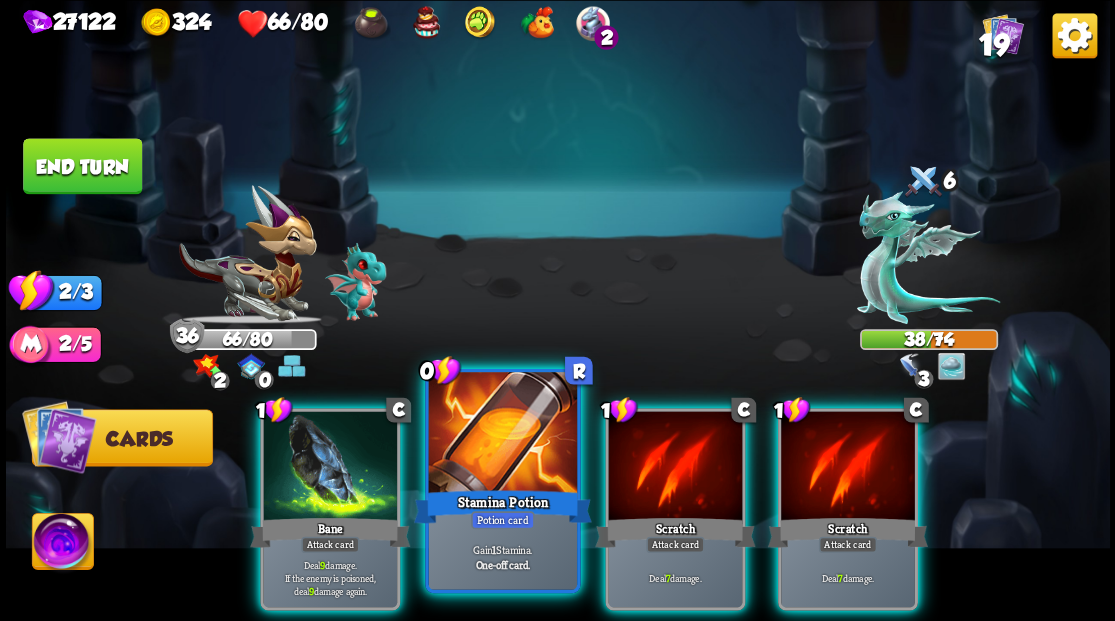 click at bounding box center (502, 434) 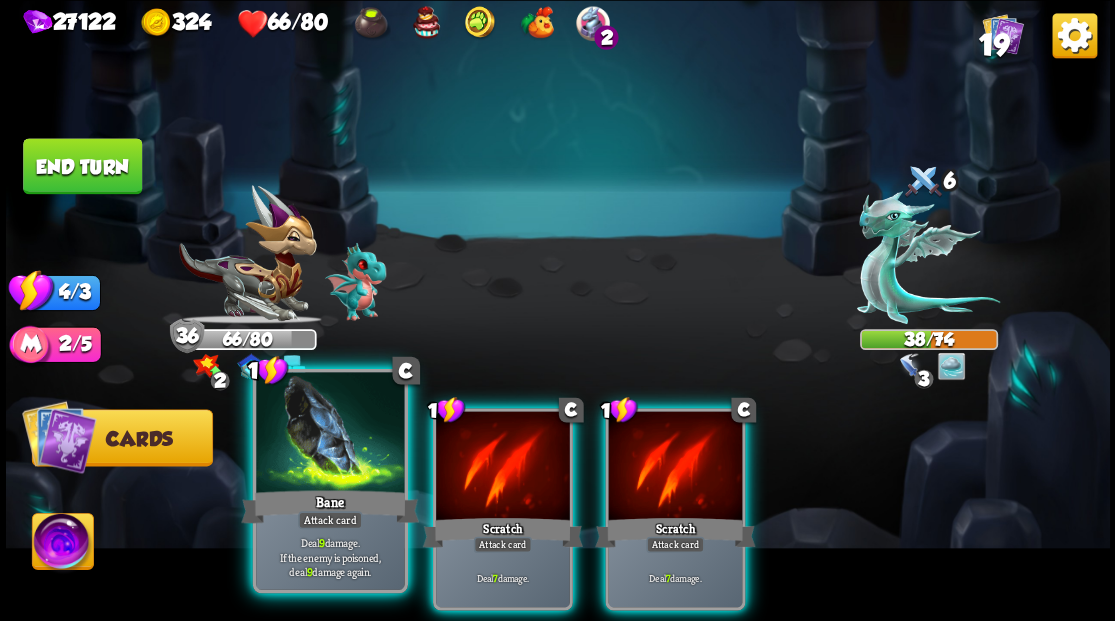click at bounding box center (330, 434) 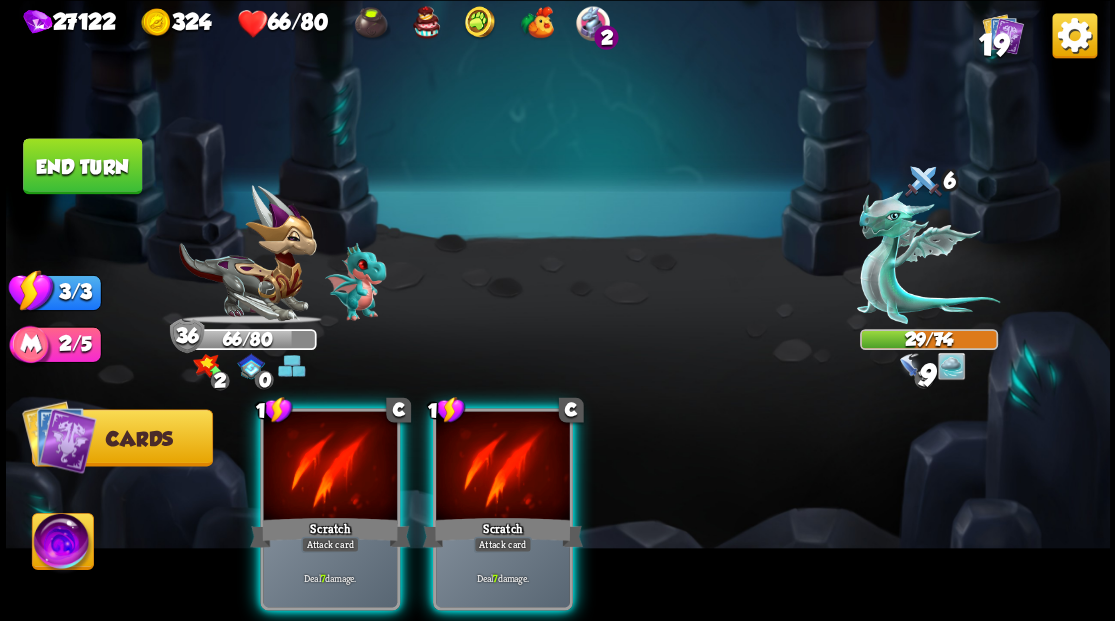 click at bounding box center [330, 467] 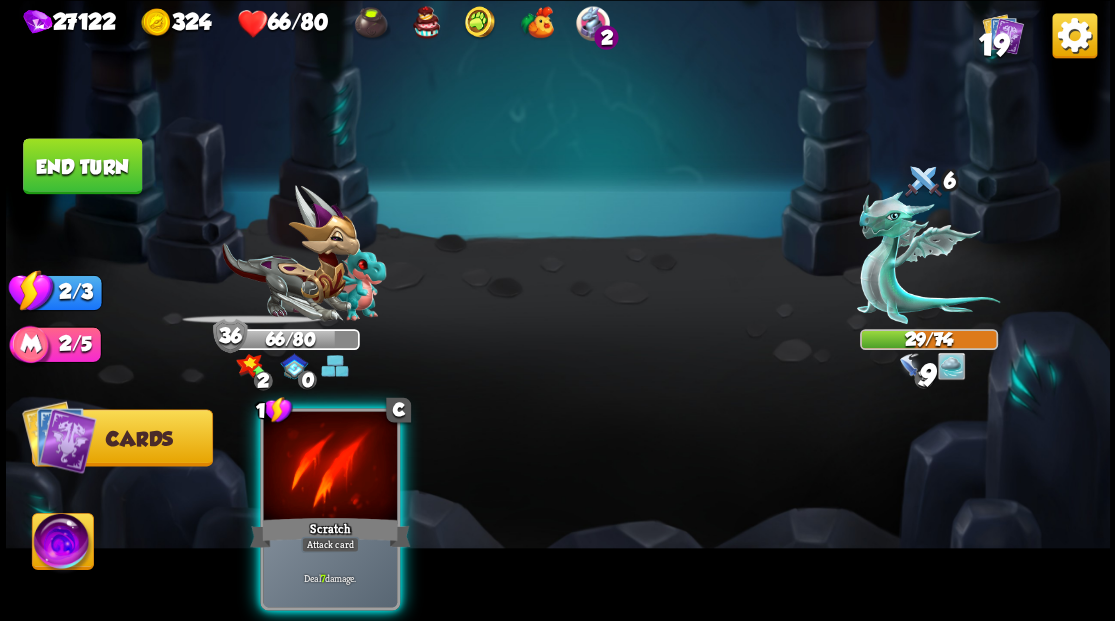 click at bounding box center [330, 467] 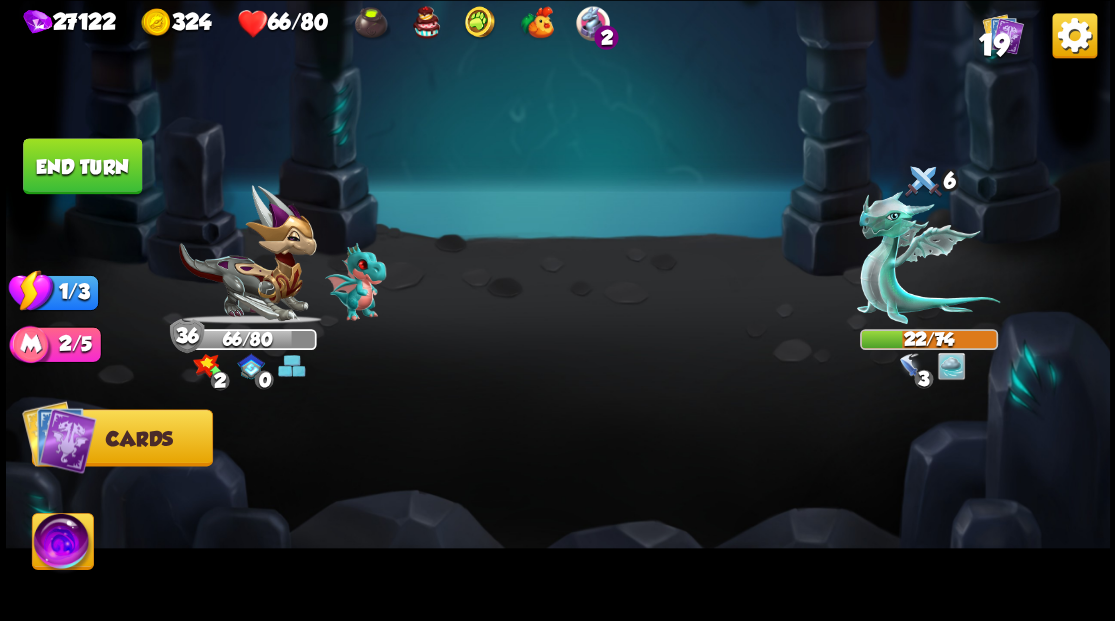 click on "End turn" at bounding box center [82, 166] 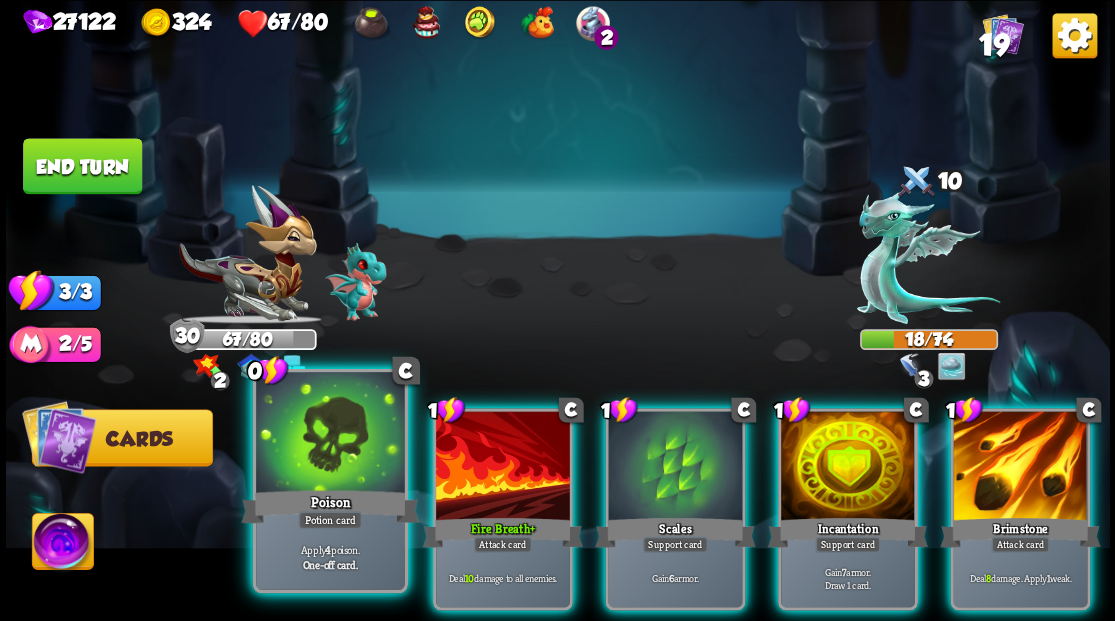 click at bounding box center [330, 434] 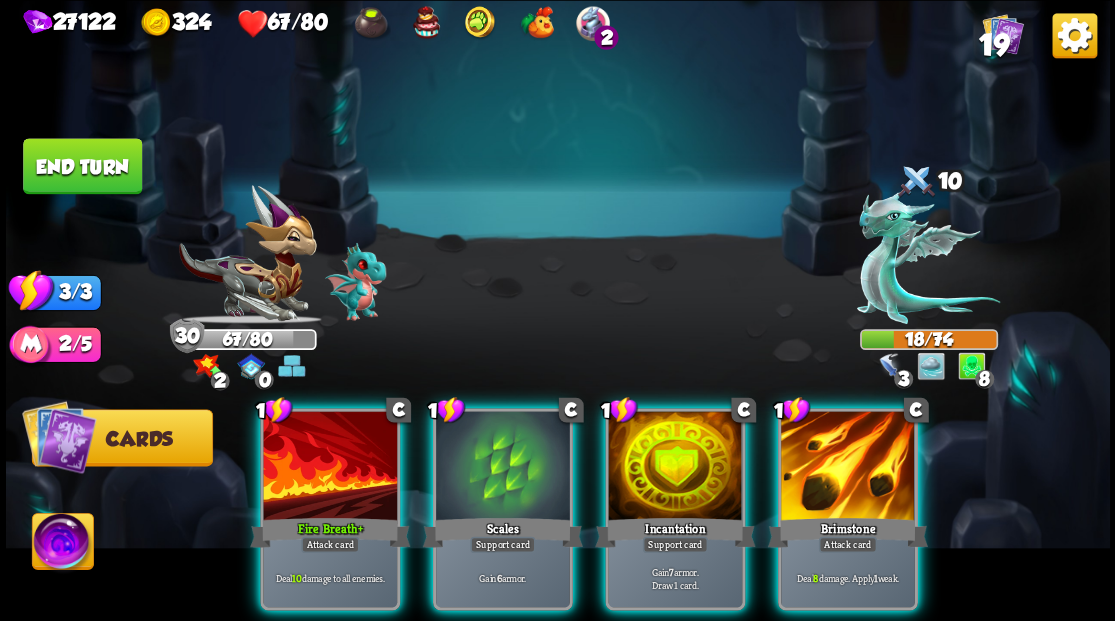 click at bounding box center (330, 467) 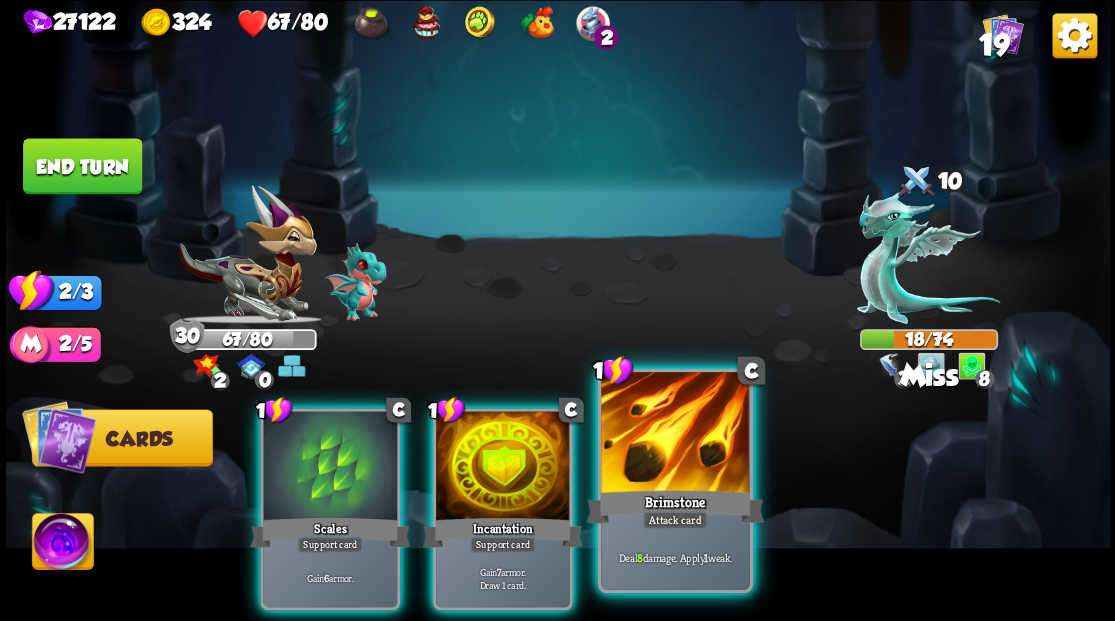 click at bounding box center [675, 434] 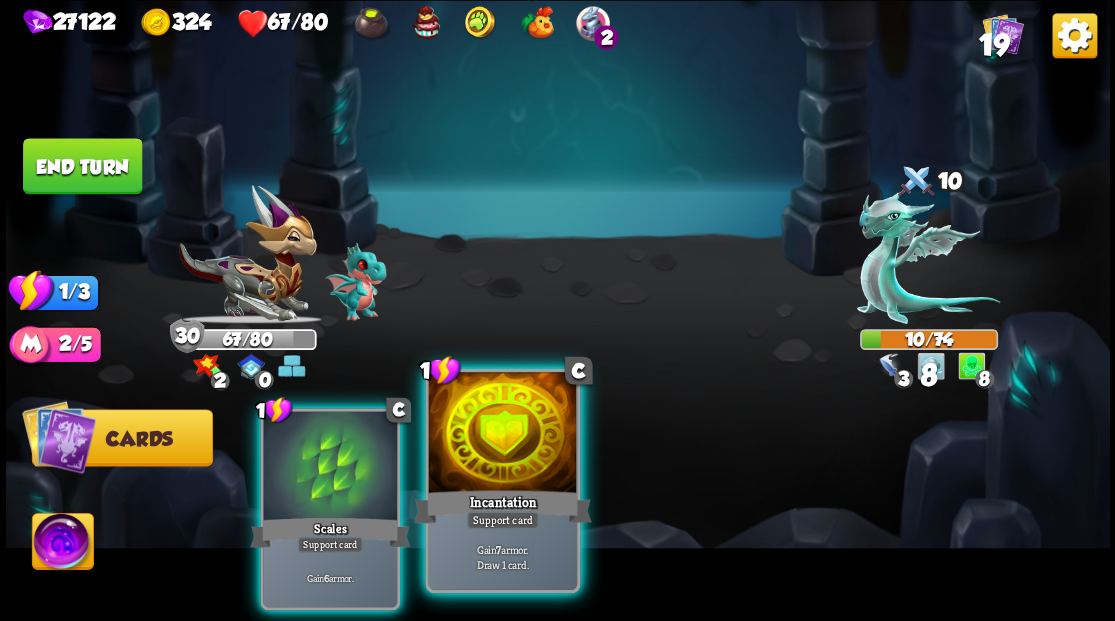 click at bounding box center (502, 434) 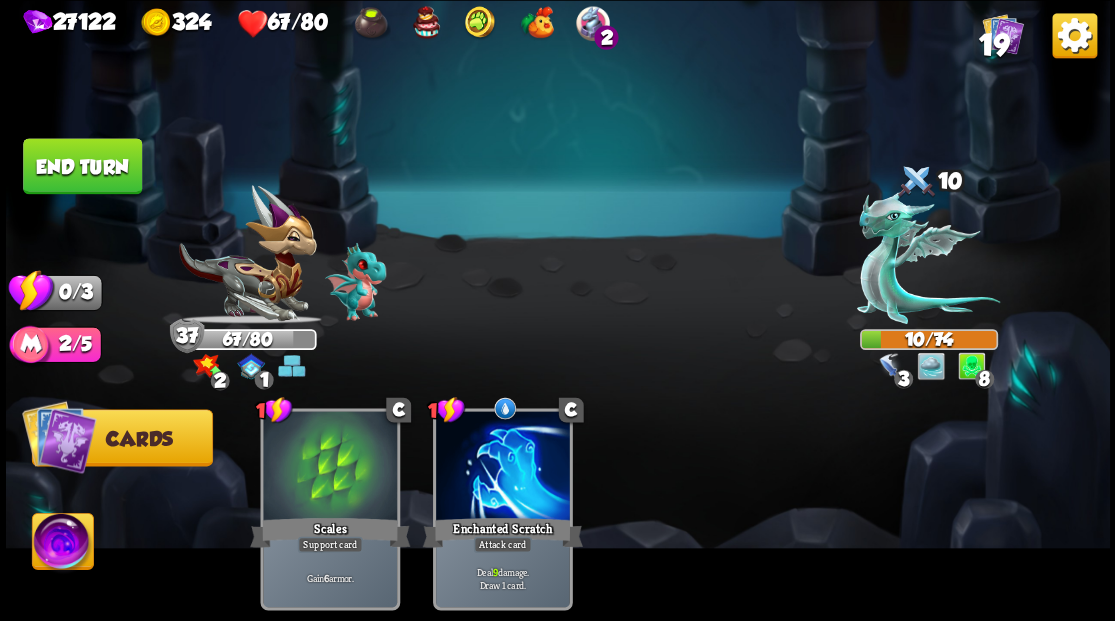 click on "End turn" at bounding box center (82, 166) 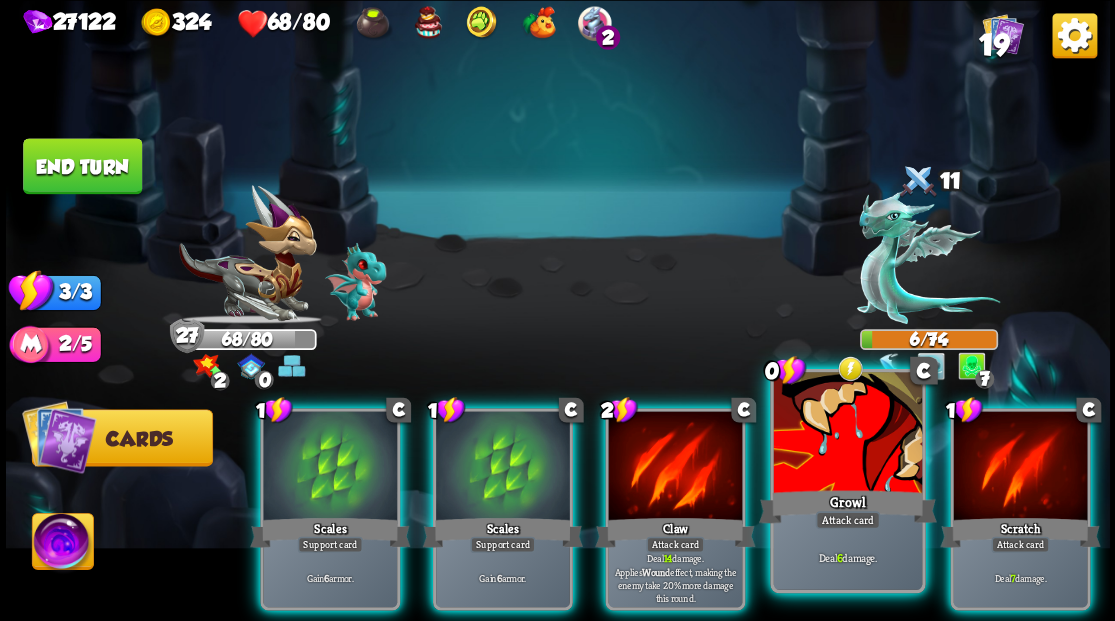 click at bounding box center (847, 434) 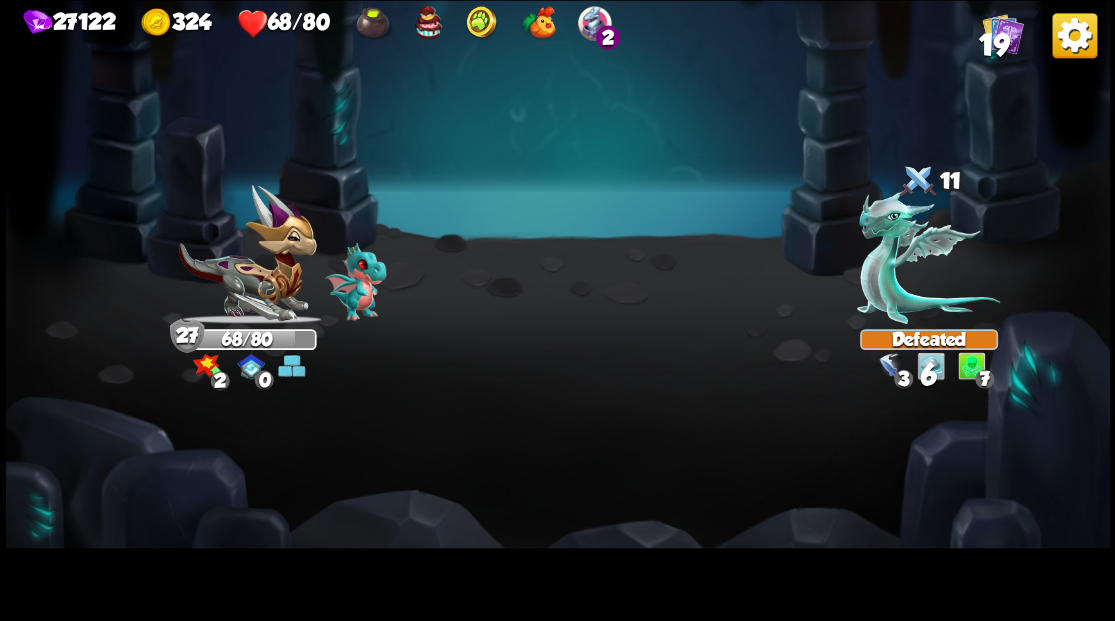 click at bounding box center [558, 310] 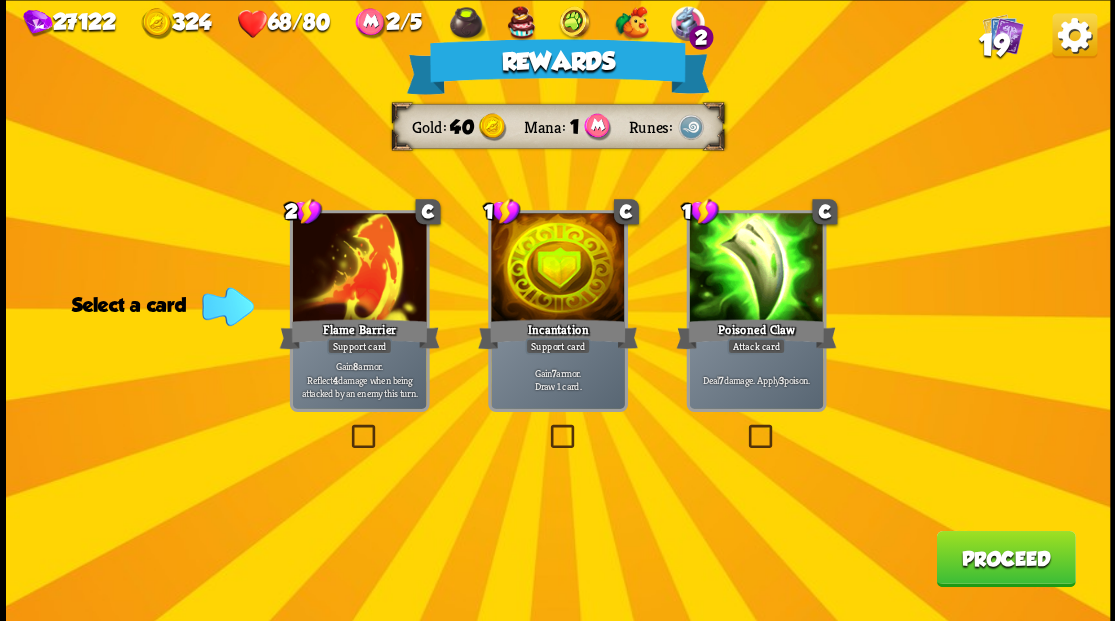 click on "19" at bounding box center [993, 45] 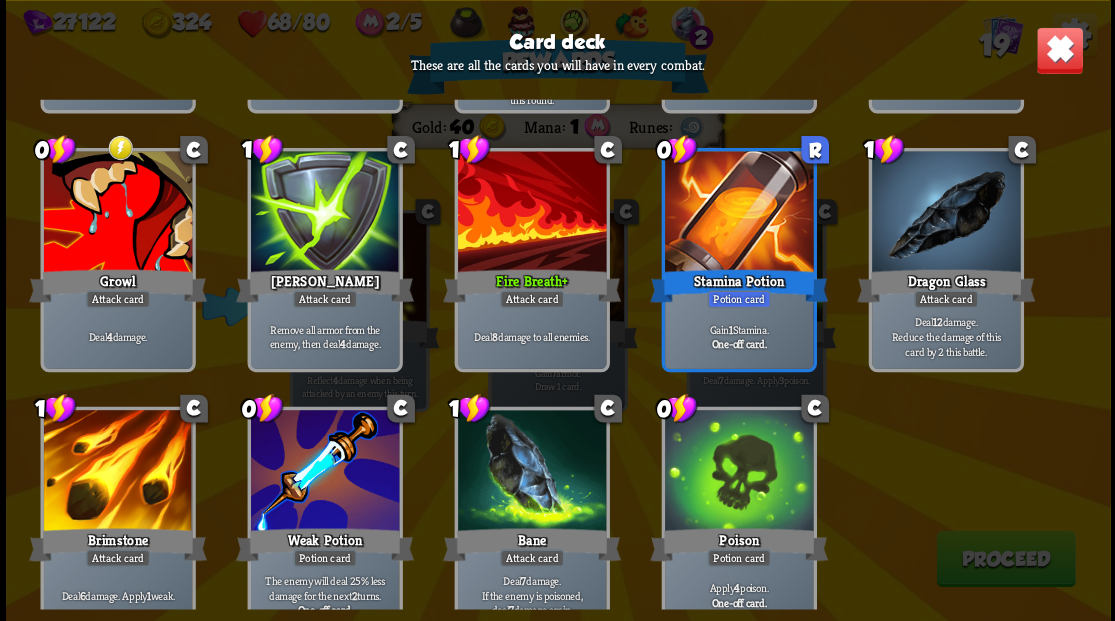 scroll, scrollTop: 629, scrollLeft: 0, axis: vertical 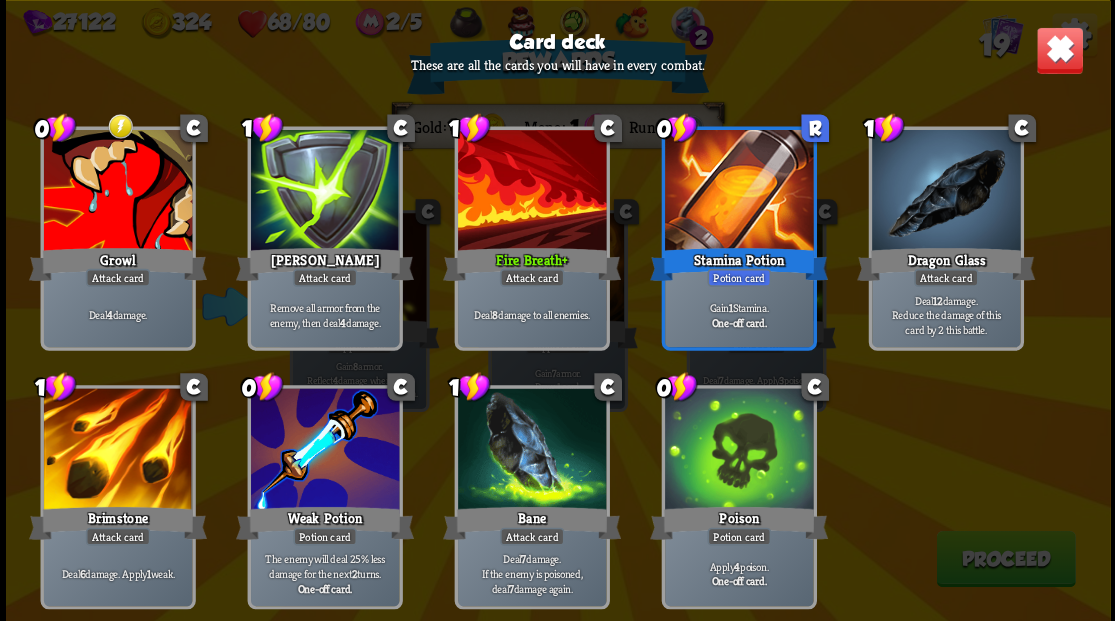 click at bounding box center [1059, 50] 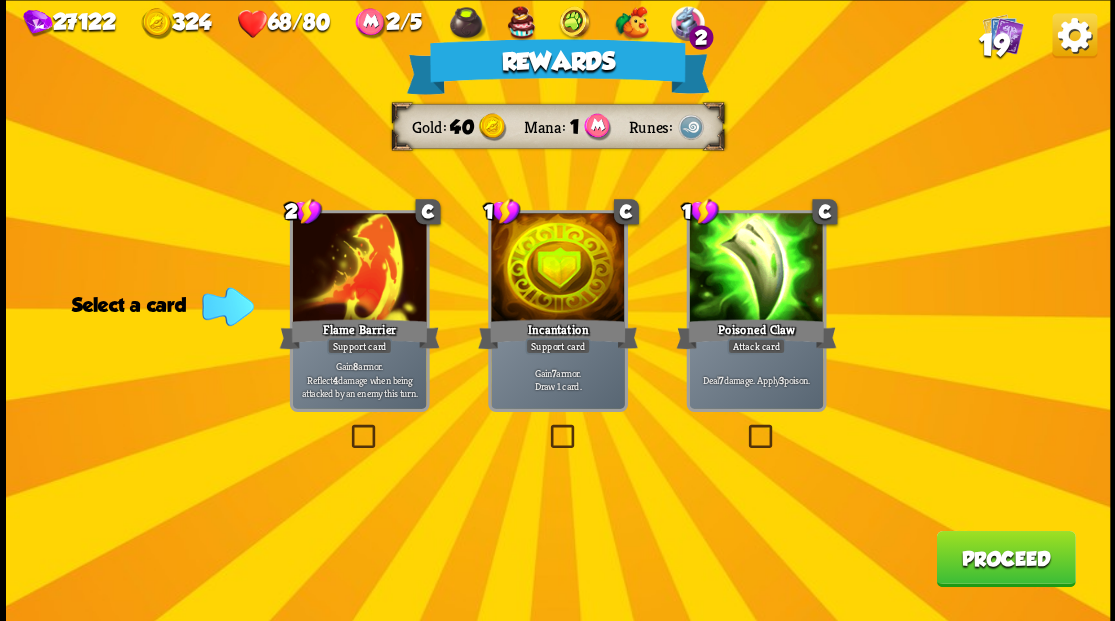 click at bounding box center (744, 427) 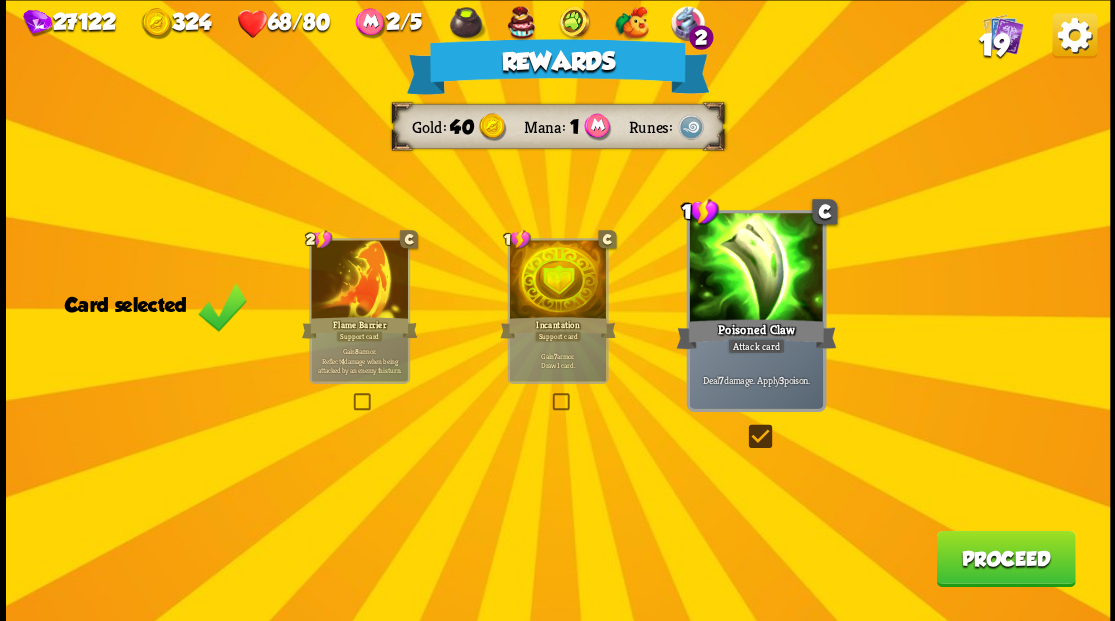 click on "Proceed" at bounding box center [1005, 558] 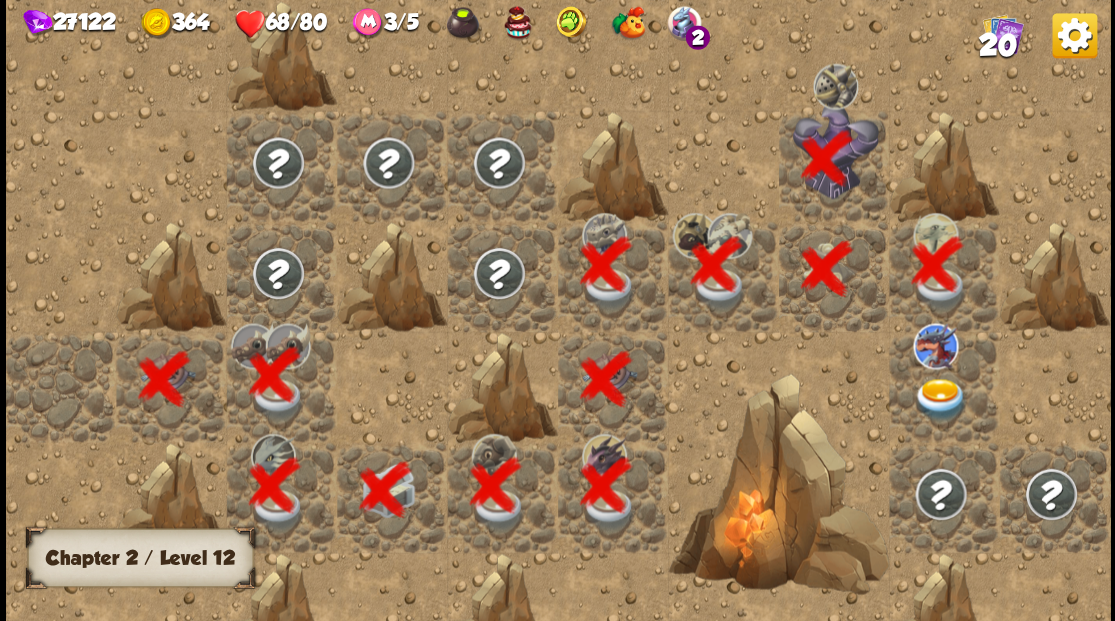 scroll, scrollTop: 0, scrollLeft: 384, axis: horizontal 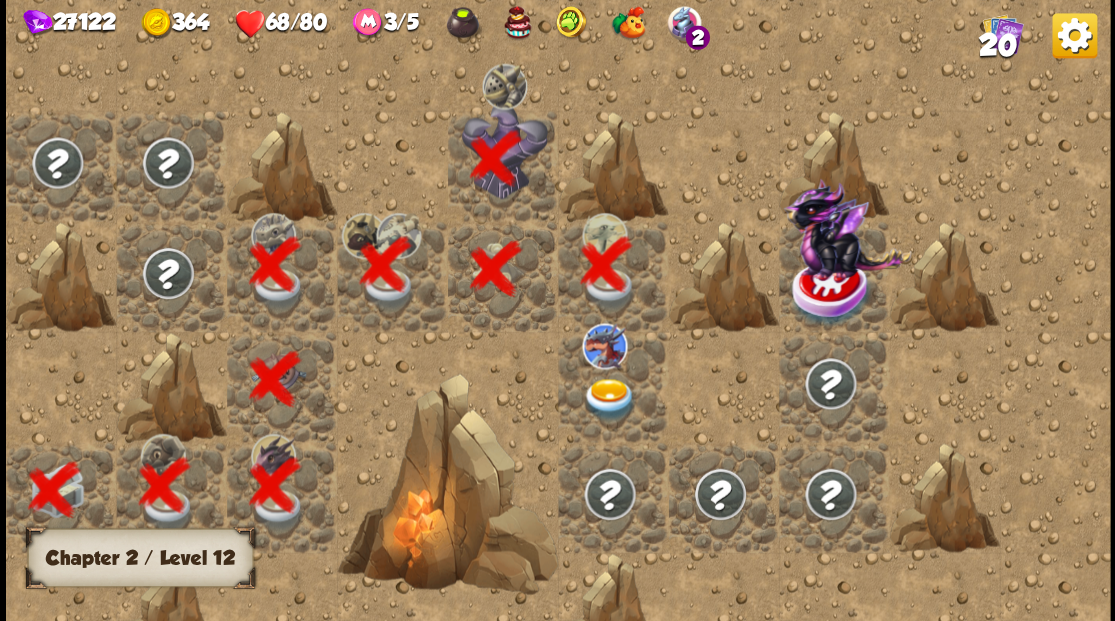 click at bounding box center [604, 345] 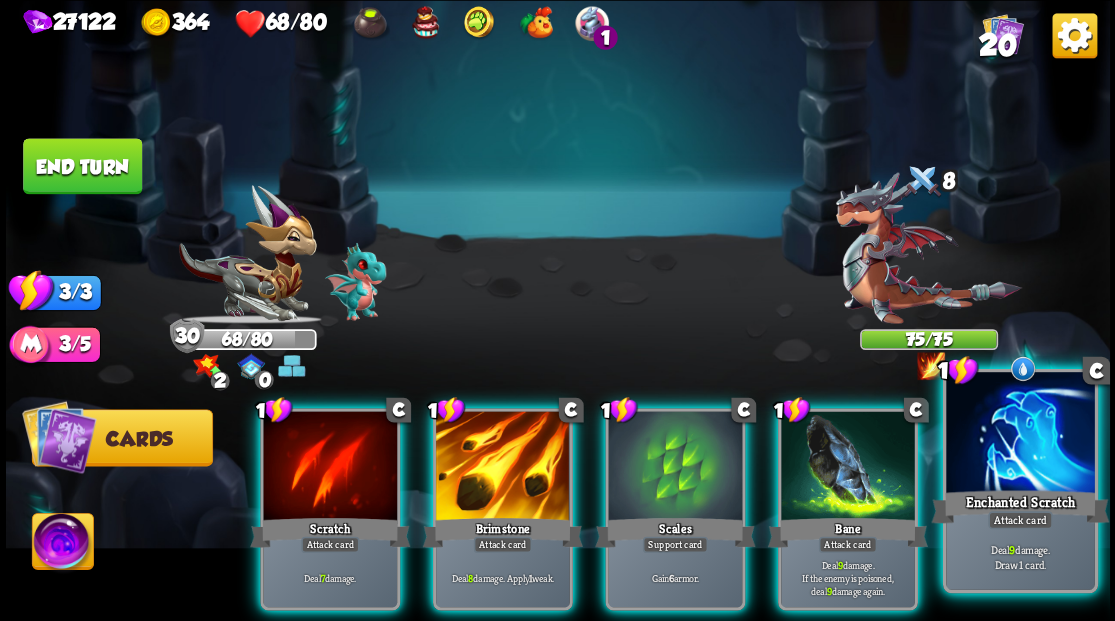 click at bounding box center (1020, 434) 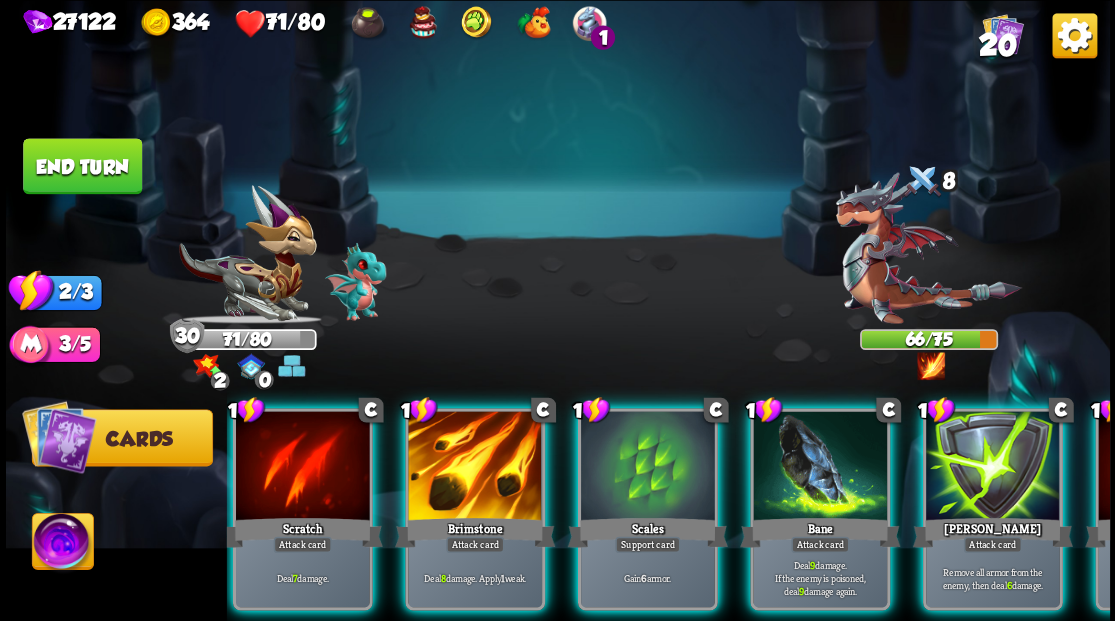 scroll, scrollTop: 0, scrollLeft: 0, axis: both 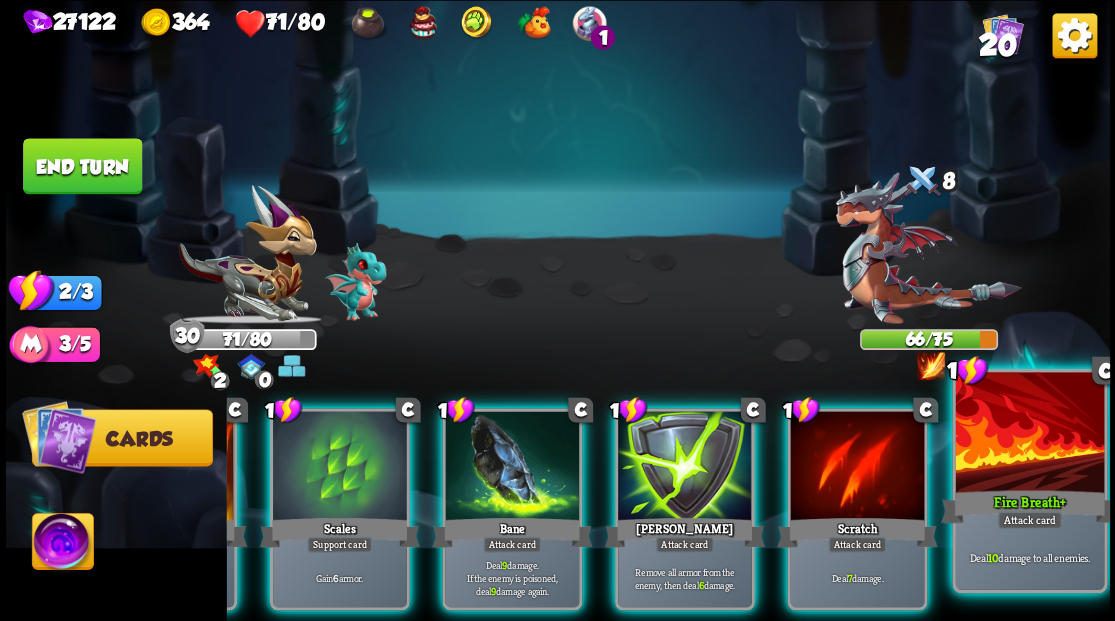 click at bounding box center (1029, 434) 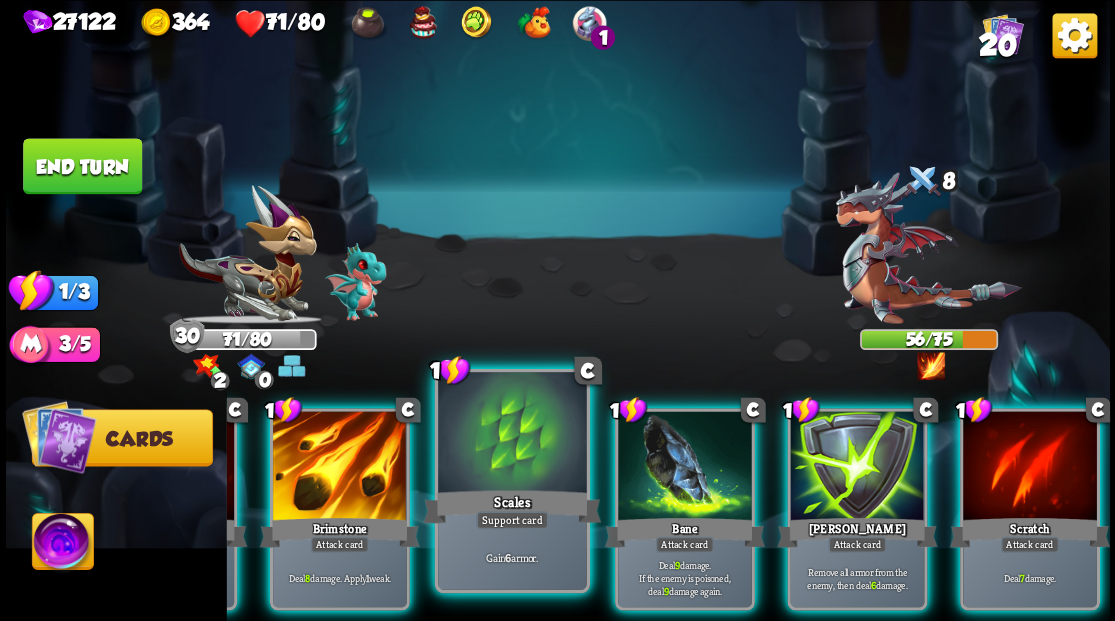 click at bounding box center [685, 467] 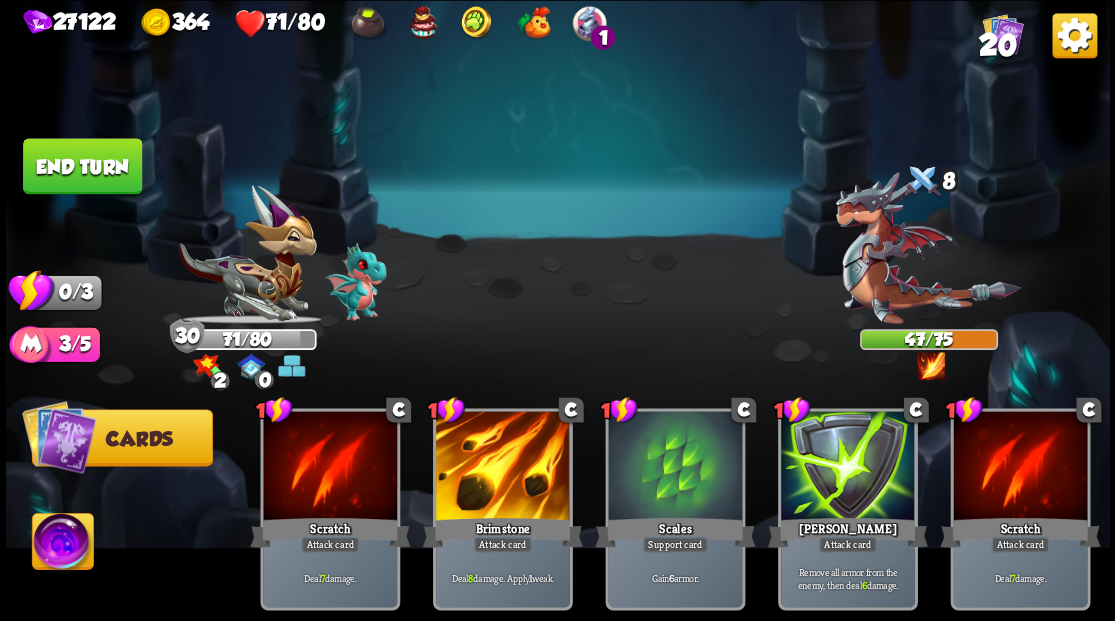 click on "End turn" at bounding box center (82, 166) 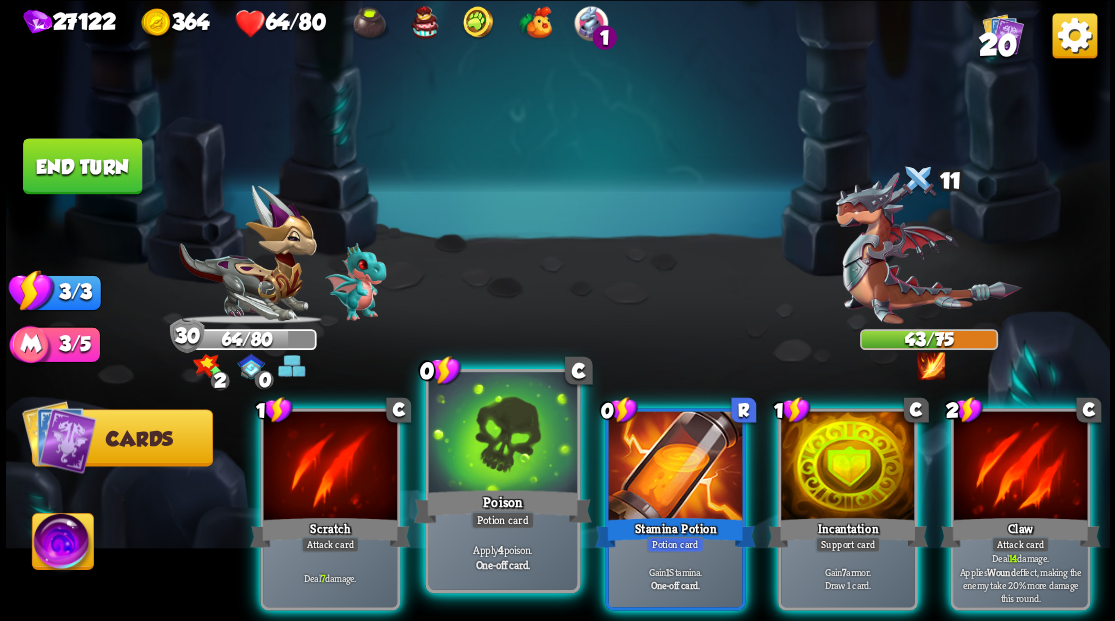 click at bounding box center [502, 434] 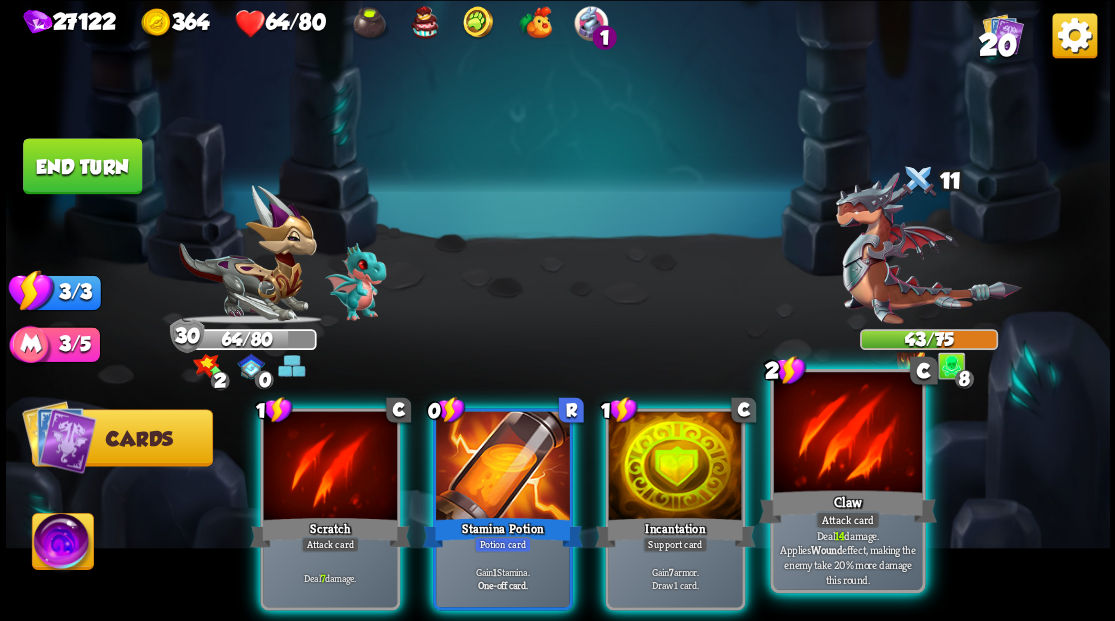 click at bounding box center (847, 434) 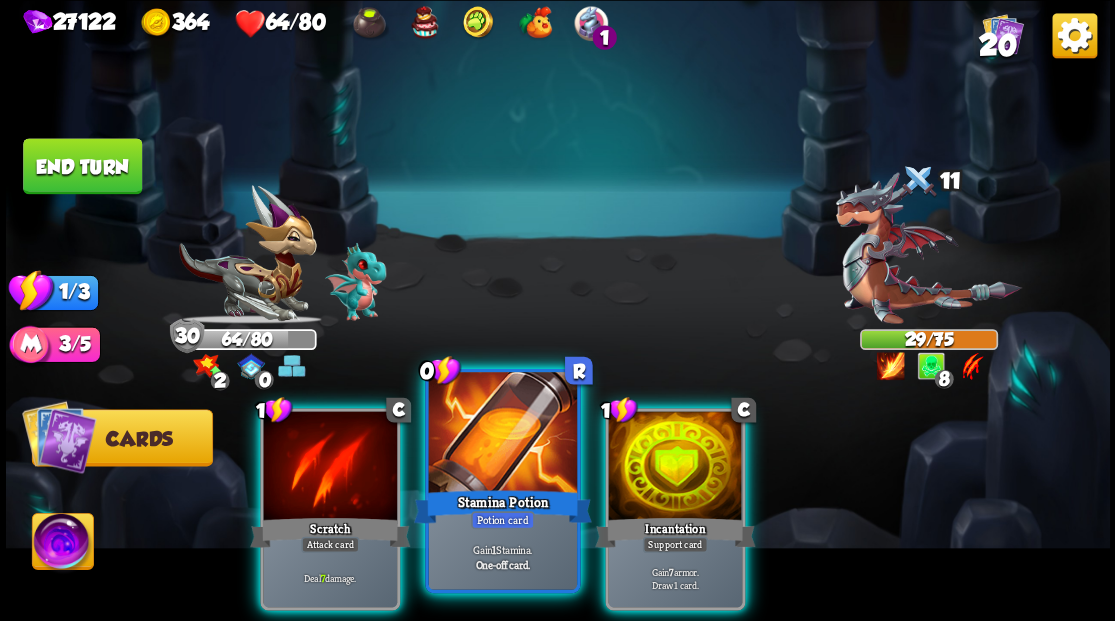 click at bounding box center [502, 434] 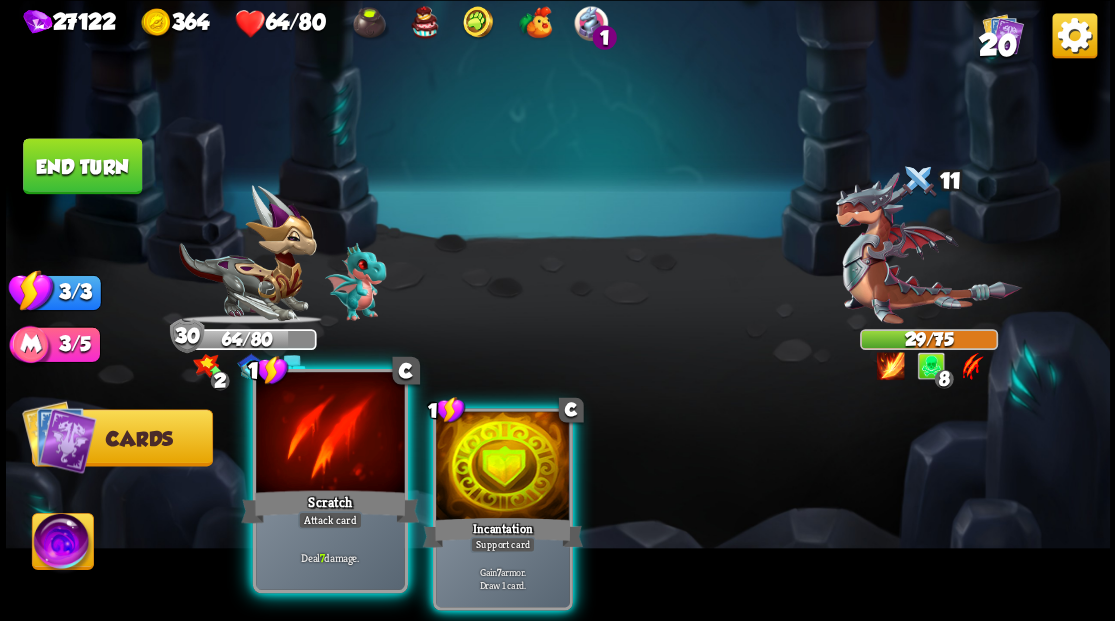 click at bounding box center (330, 434) 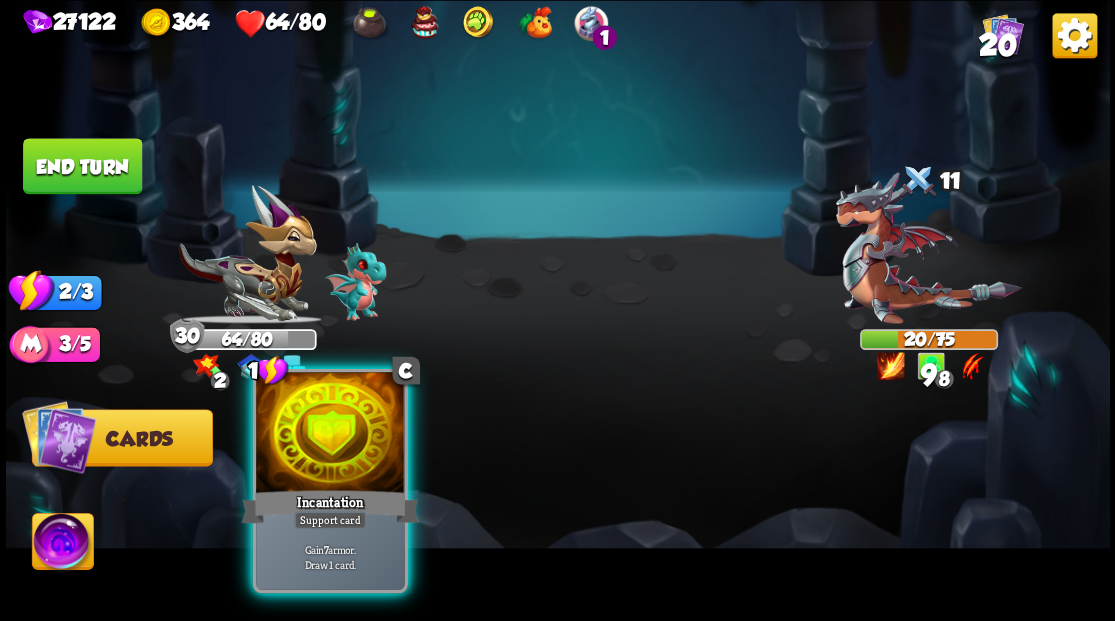 click at bounding box center [330, 434] 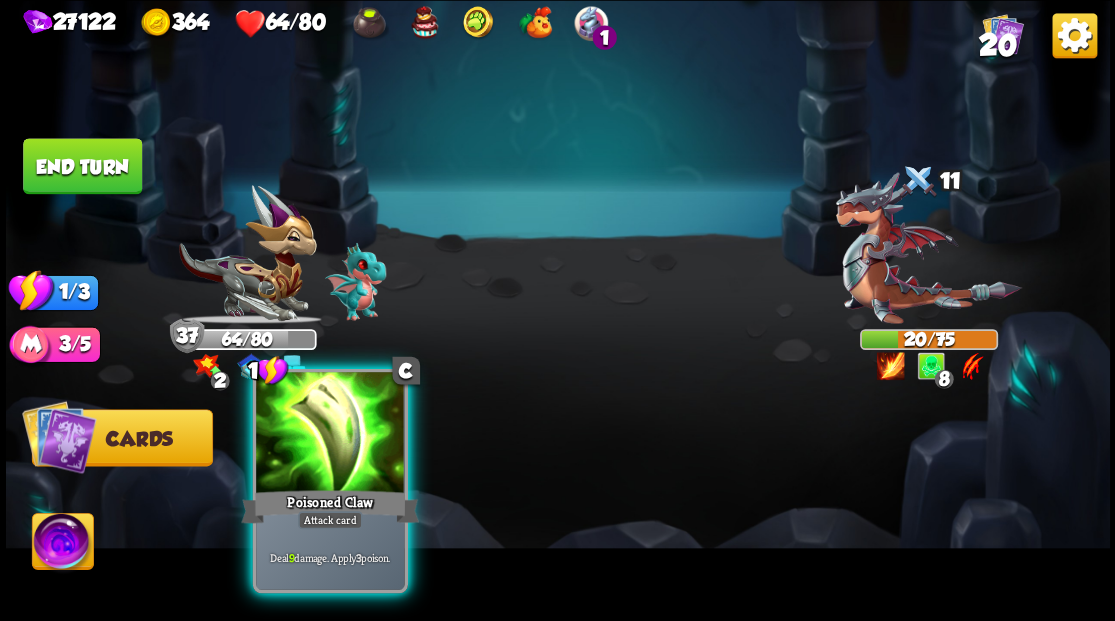 click at bounding box center [330, 434] 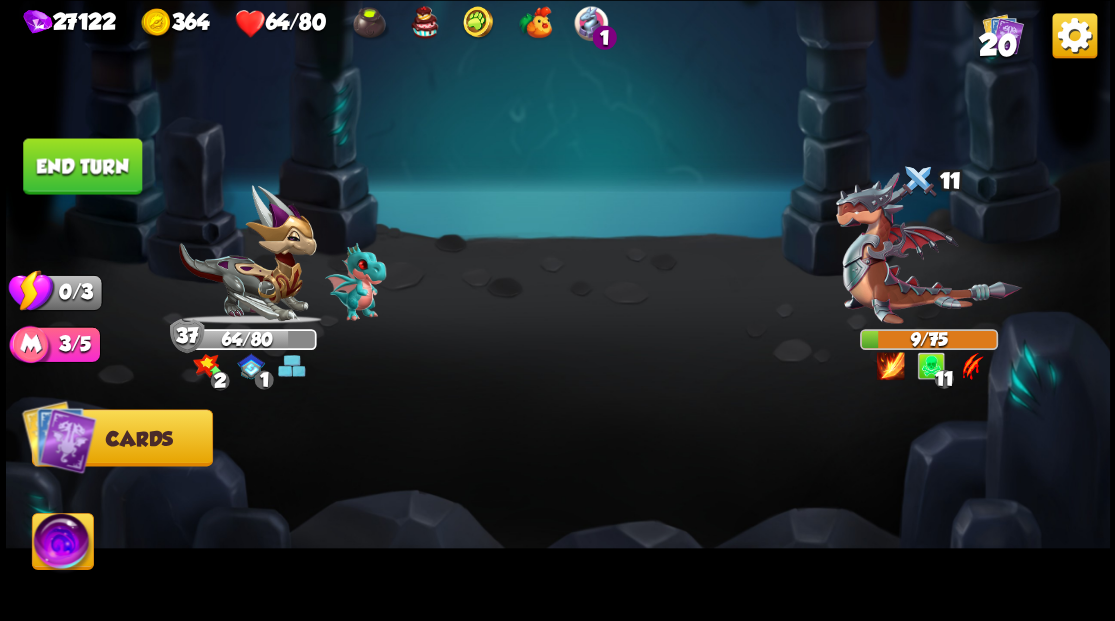 click on "End turn" at bounding box center [82, 166] 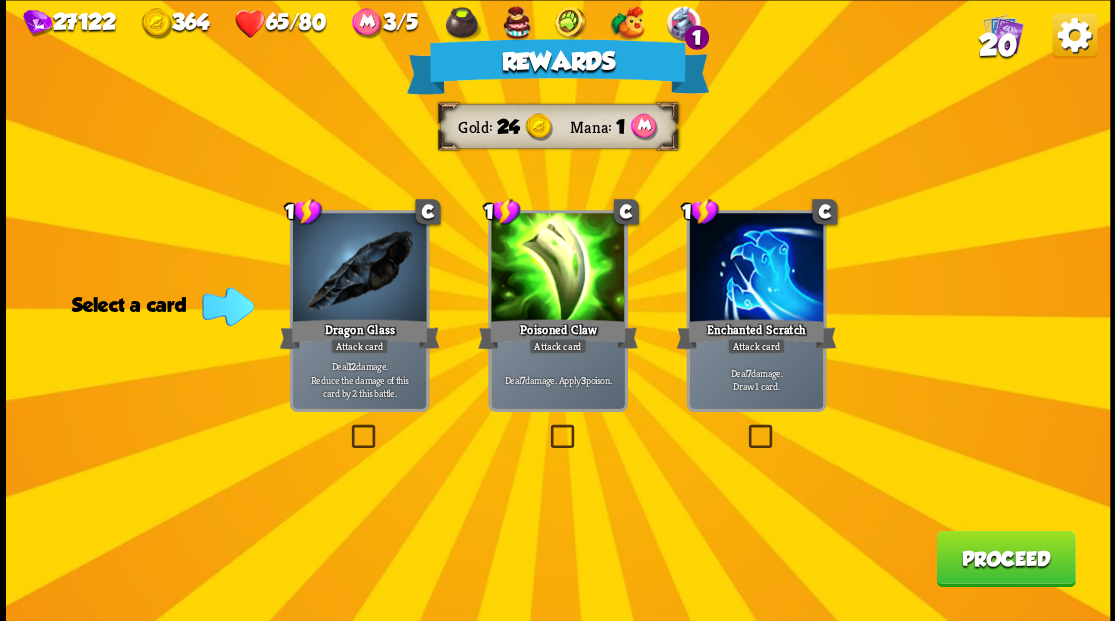 click on "20" at bounding box center (997, 45) 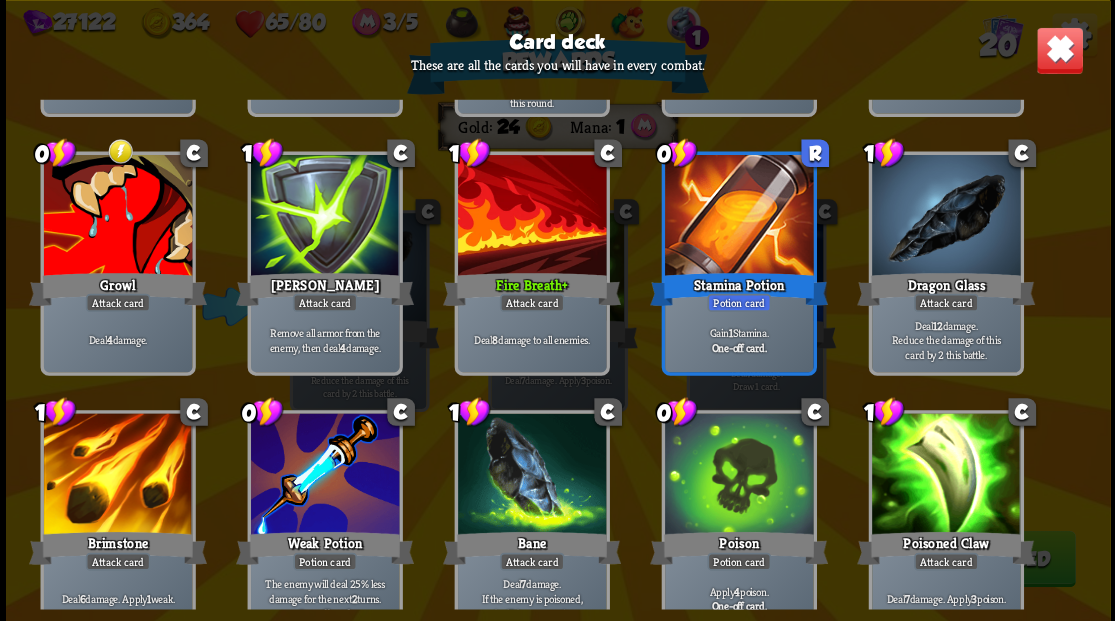 scroll, scrollTop: 629, scrollLeft: 0, axis: vertical 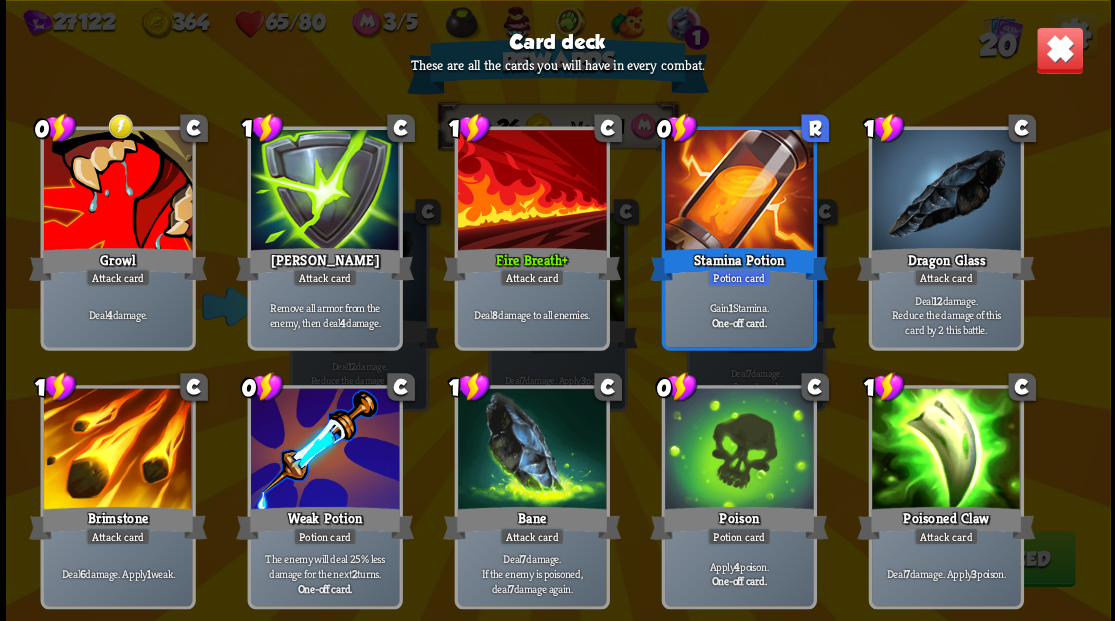 click at bounding box center (1059, 50) 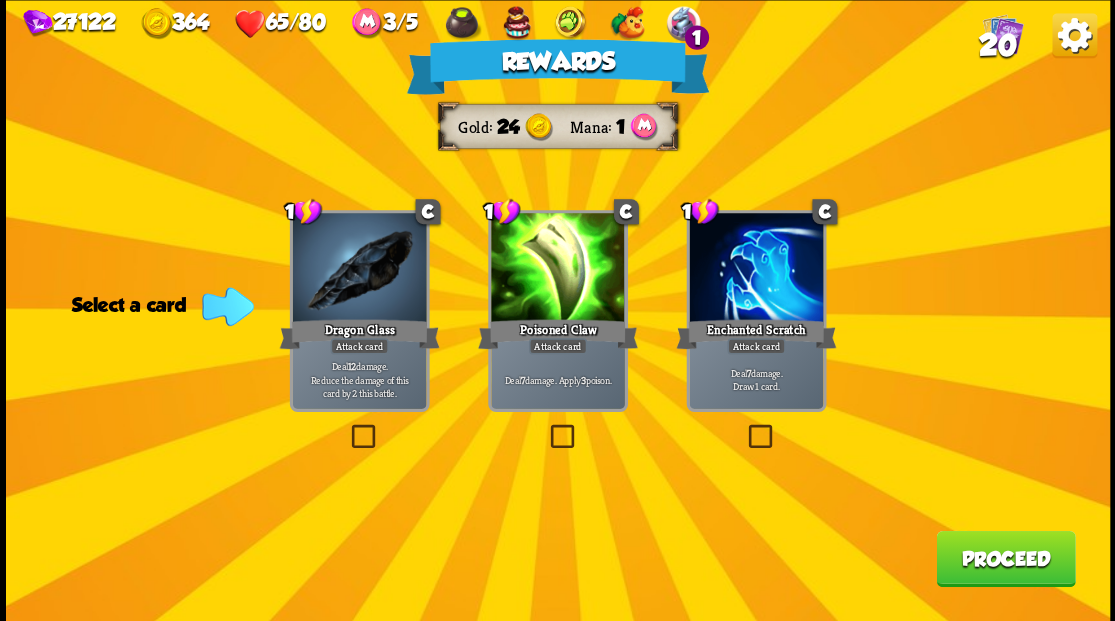 click on "Proceed" at bounding box center [1005, 558] 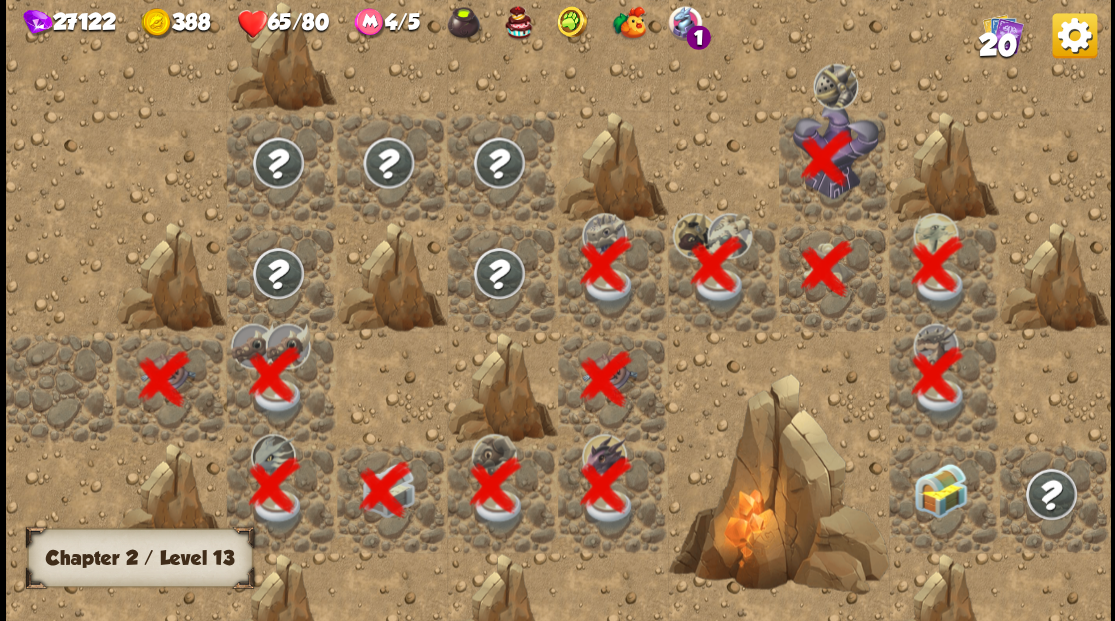 scroll, scrollTop: 0, scrollLeft: 384, axis: horizontal 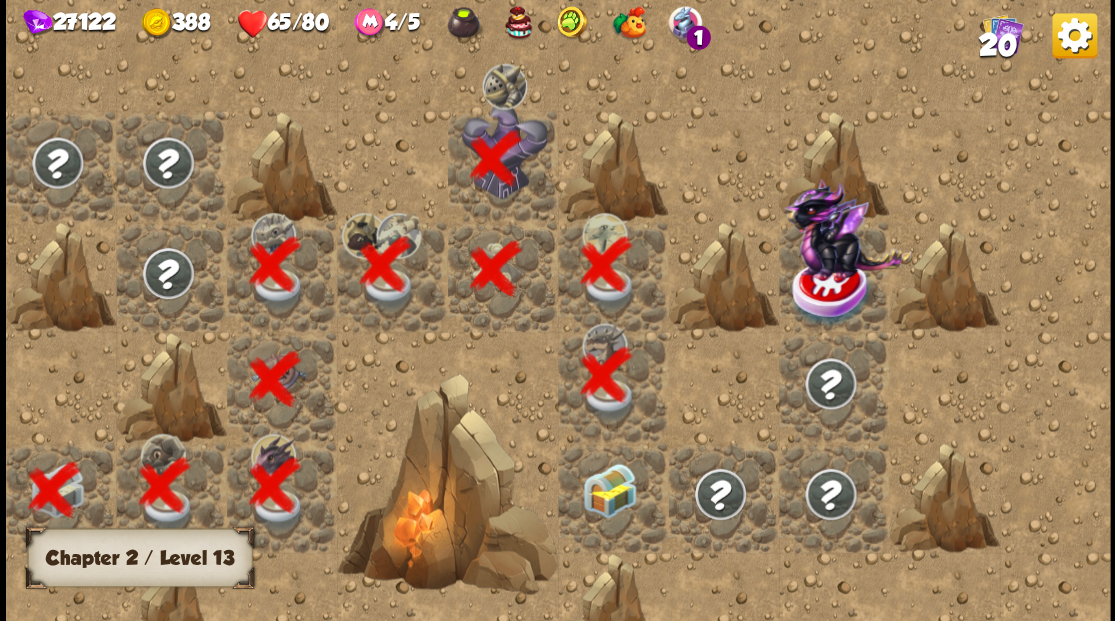 click at bounding box center (609, 489) 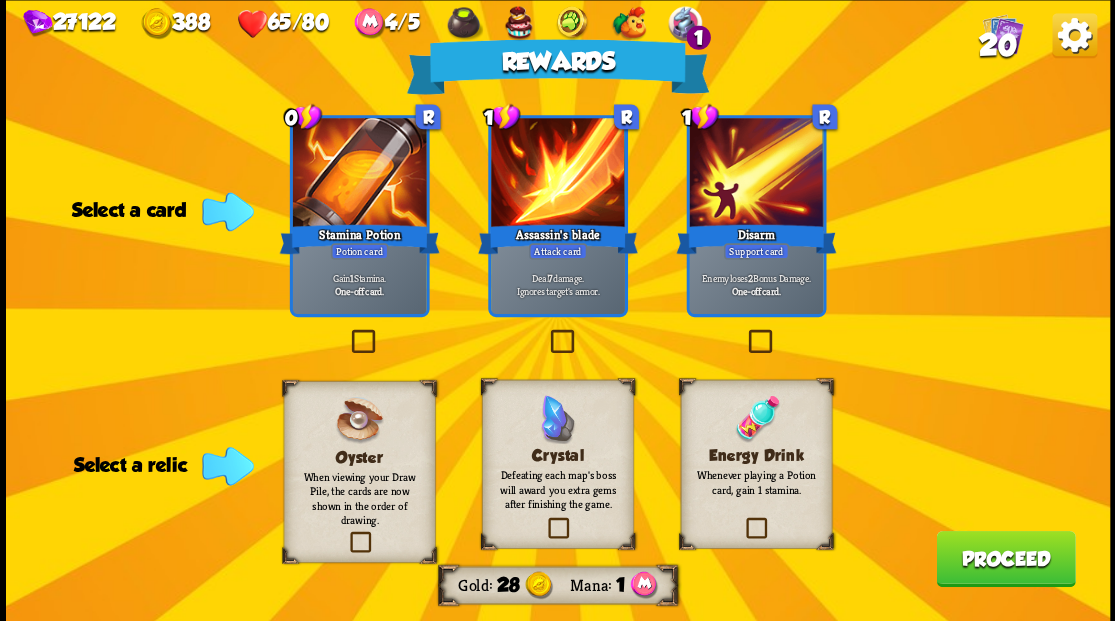 click at bounding box center (546, 332) 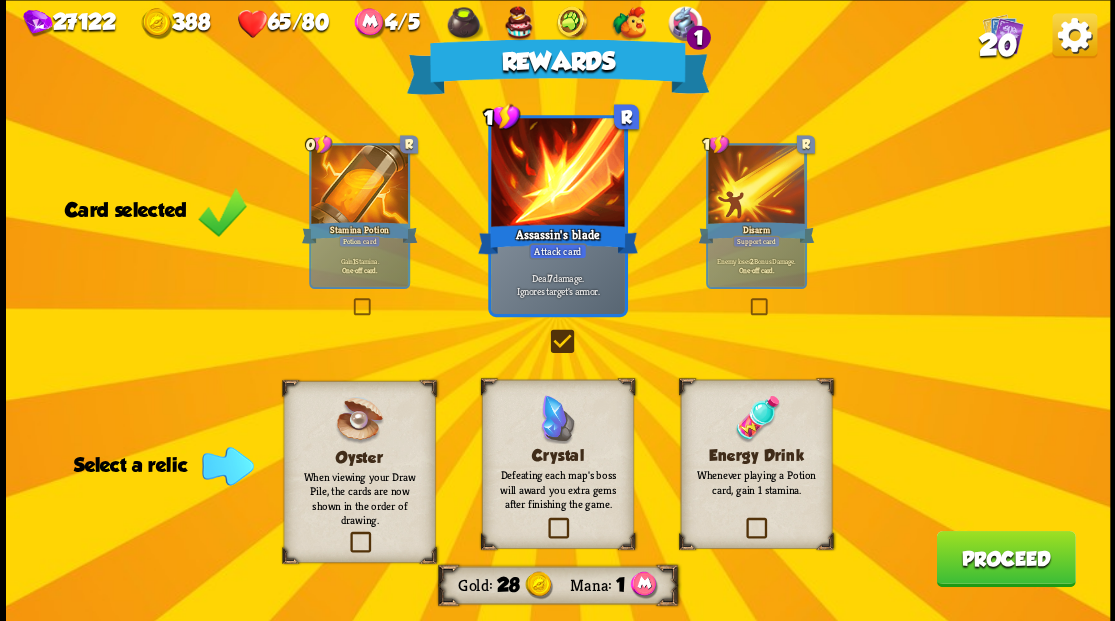 click at bounding box center (743, 520) 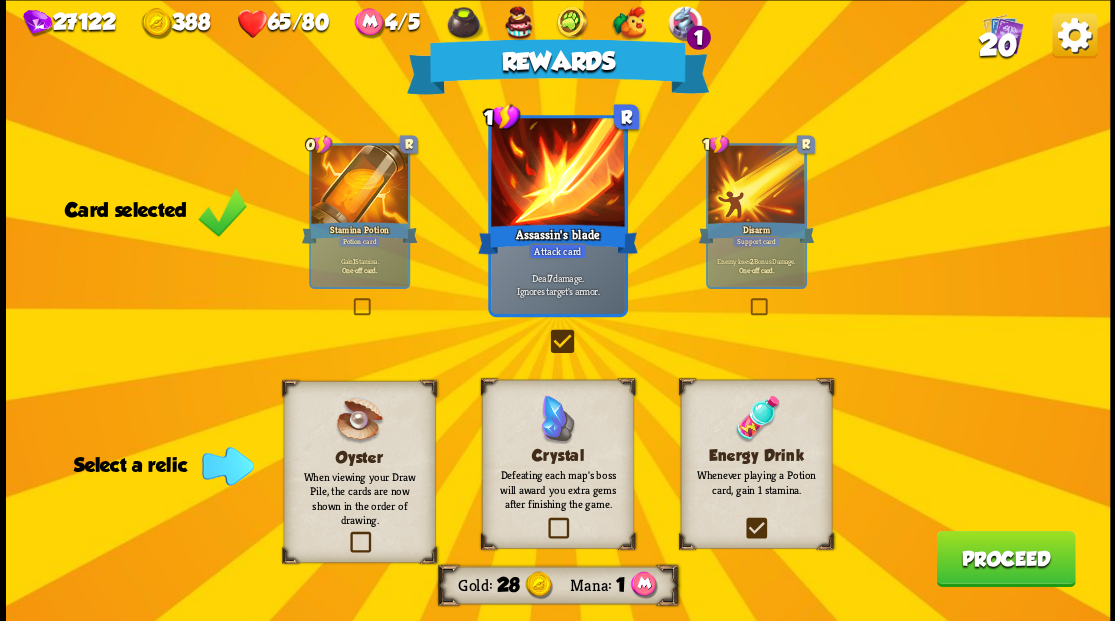 click at bounding box center [0, 0] 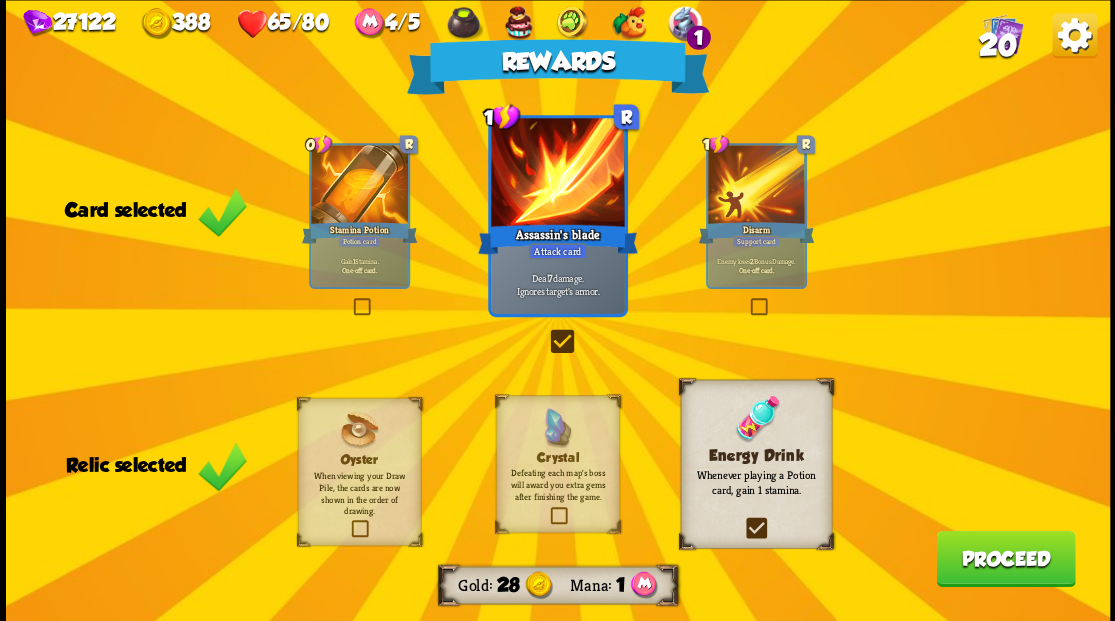 click on "Proceed" at bounding box center [1005, 558] 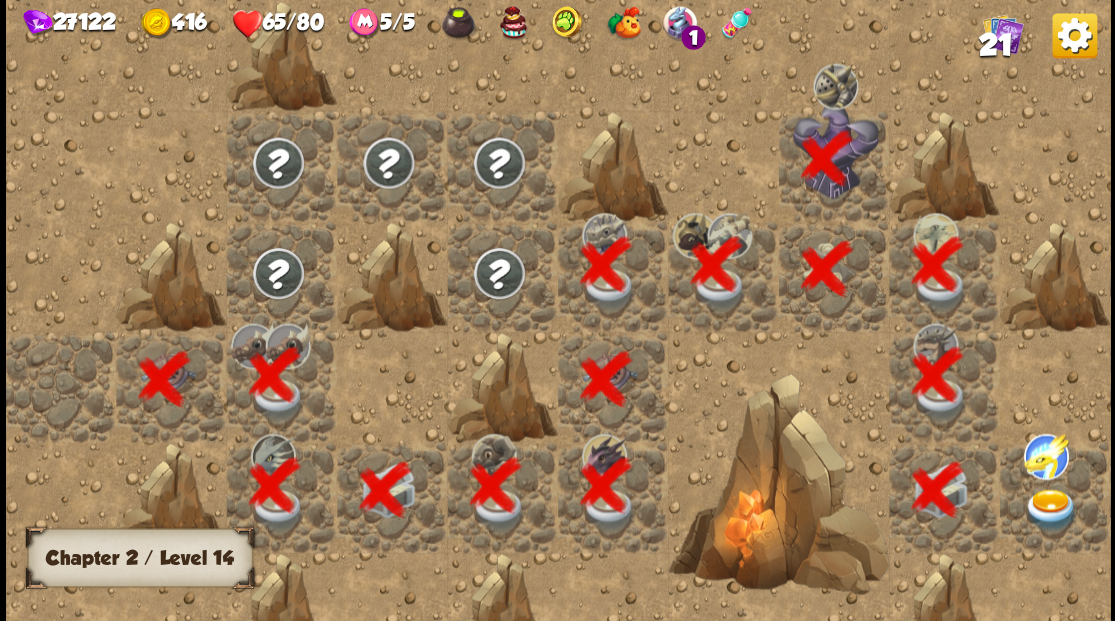 scroll, scrollTop: 0, scrollLeft: 384, axis: horizontal 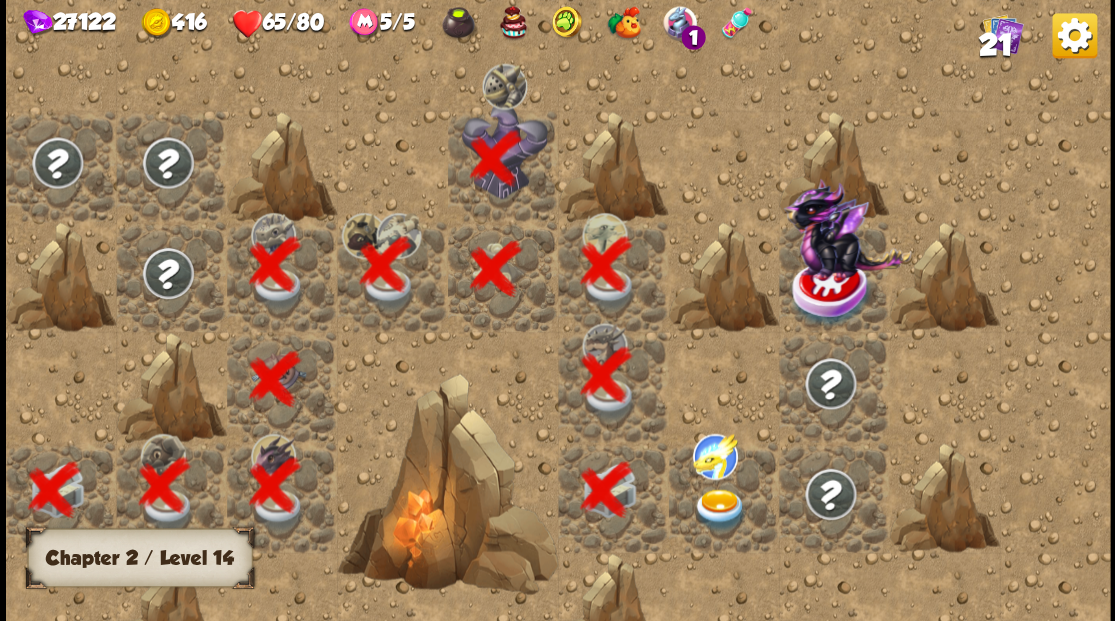 click at bounding box center (719, 509) 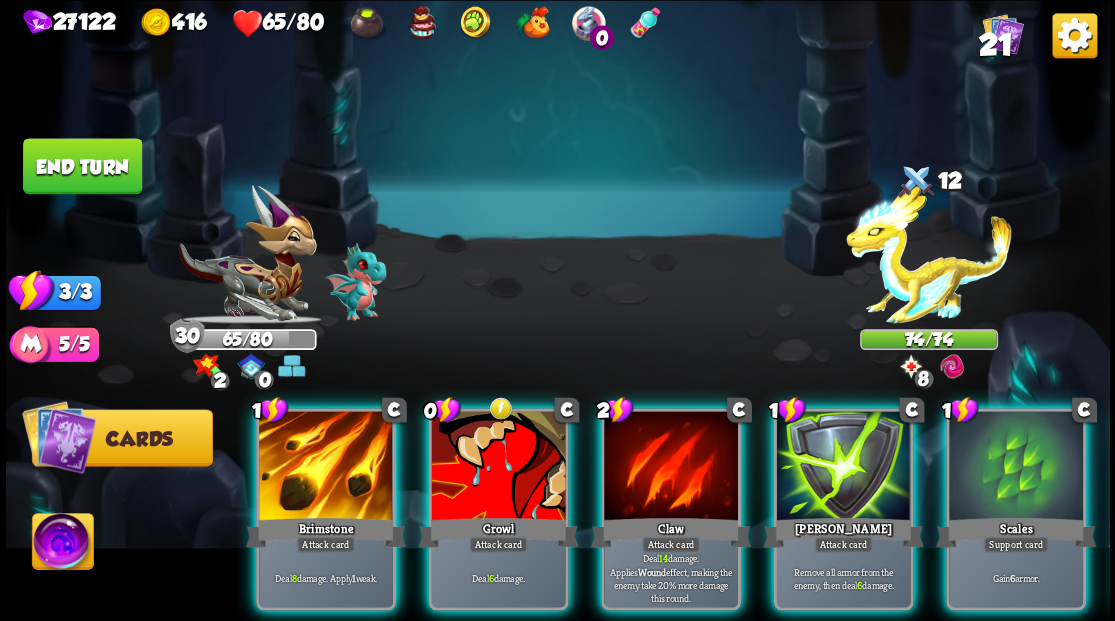 scroll, scrollTop: 0, scrollLeft: 0, axis: both 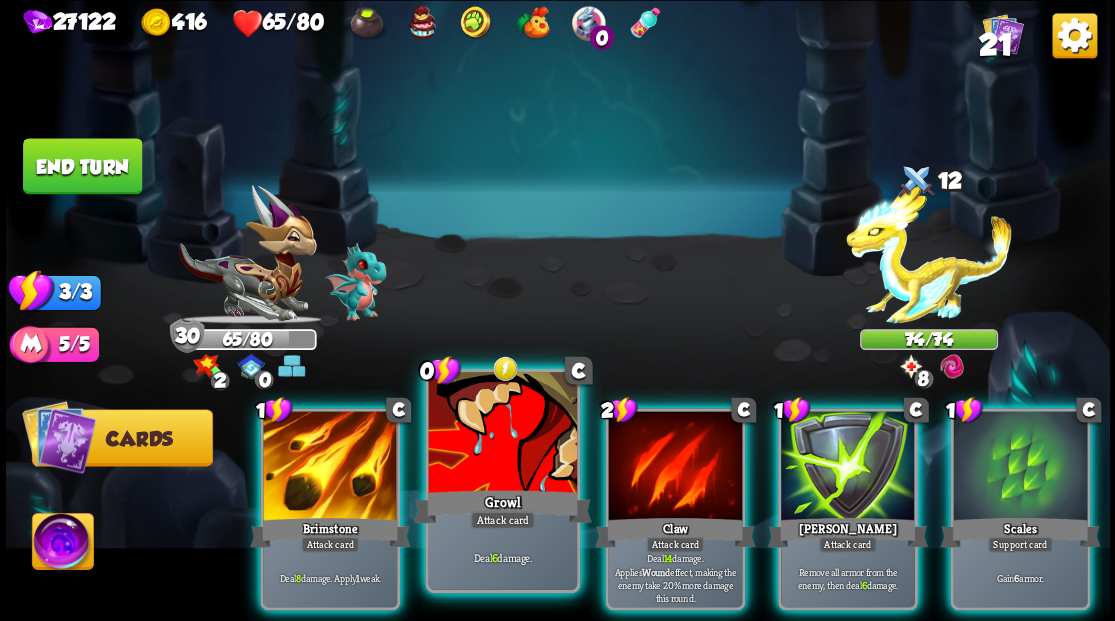 click at bounding box center (502, 434) 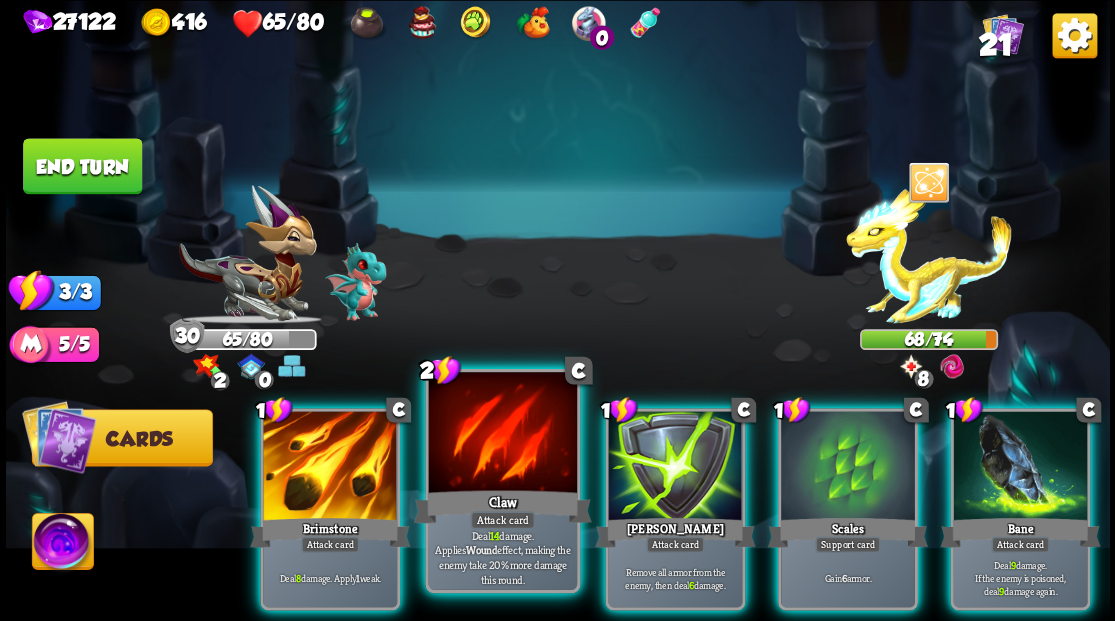 click at bounding box center [502, 434] 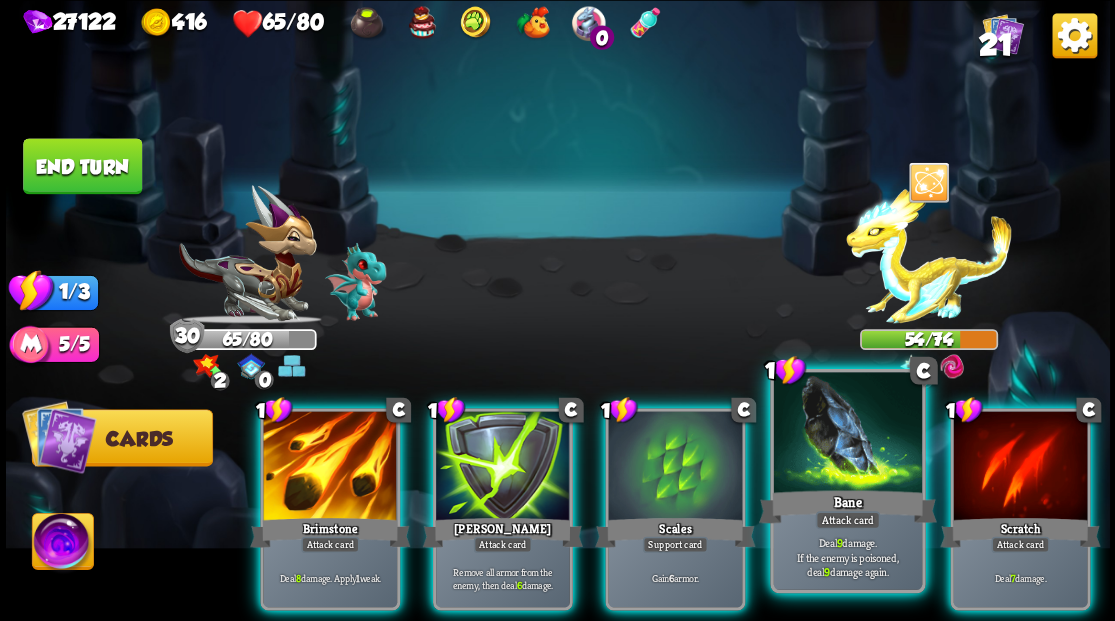 click at bounding box center (847, 434) 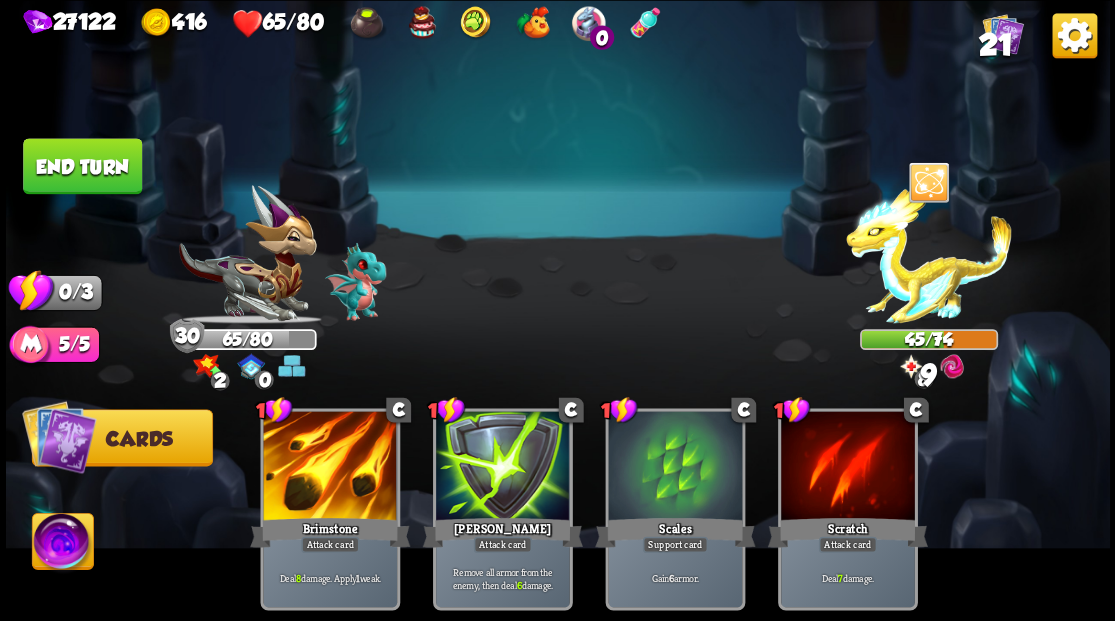 click on "End turn" at bounding box center (82, 166) 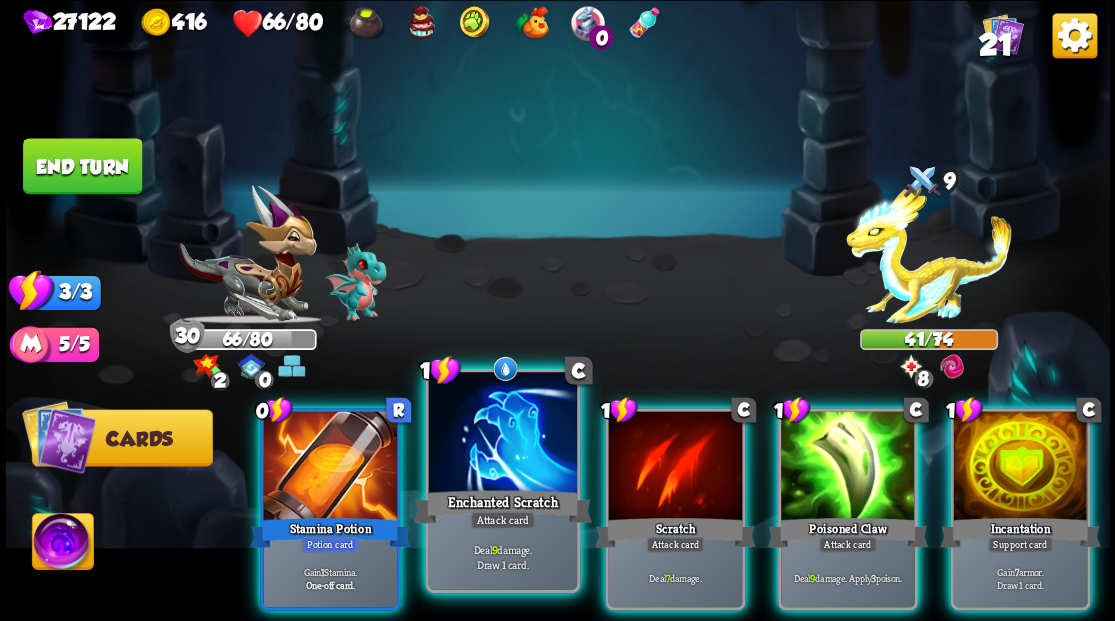 click at bounding box center [502, 434] 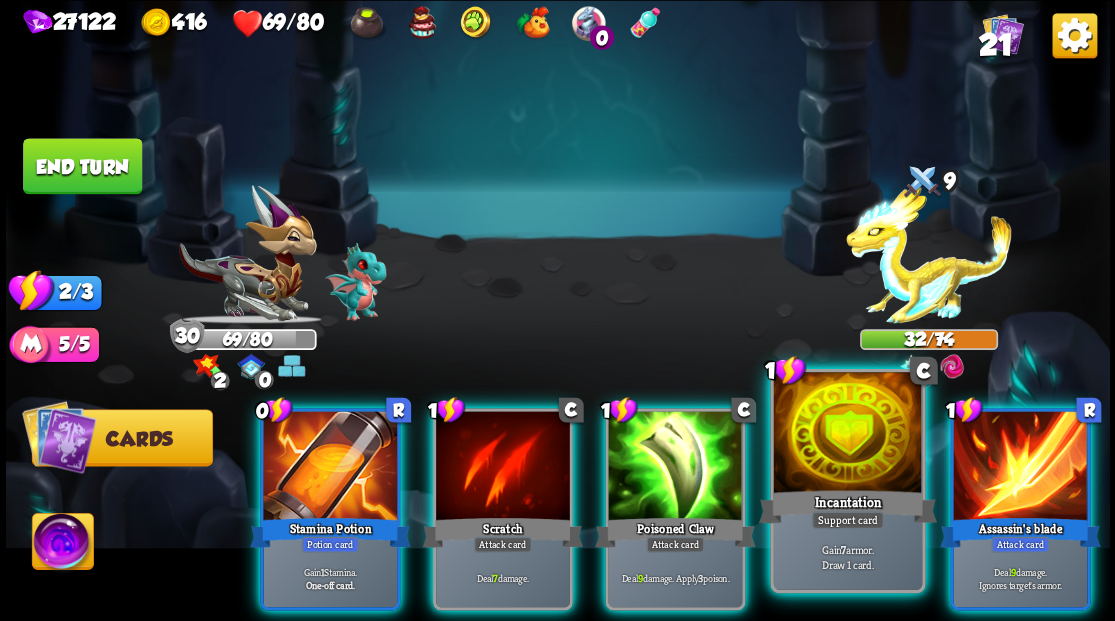 click at bounding box center [847, 434] 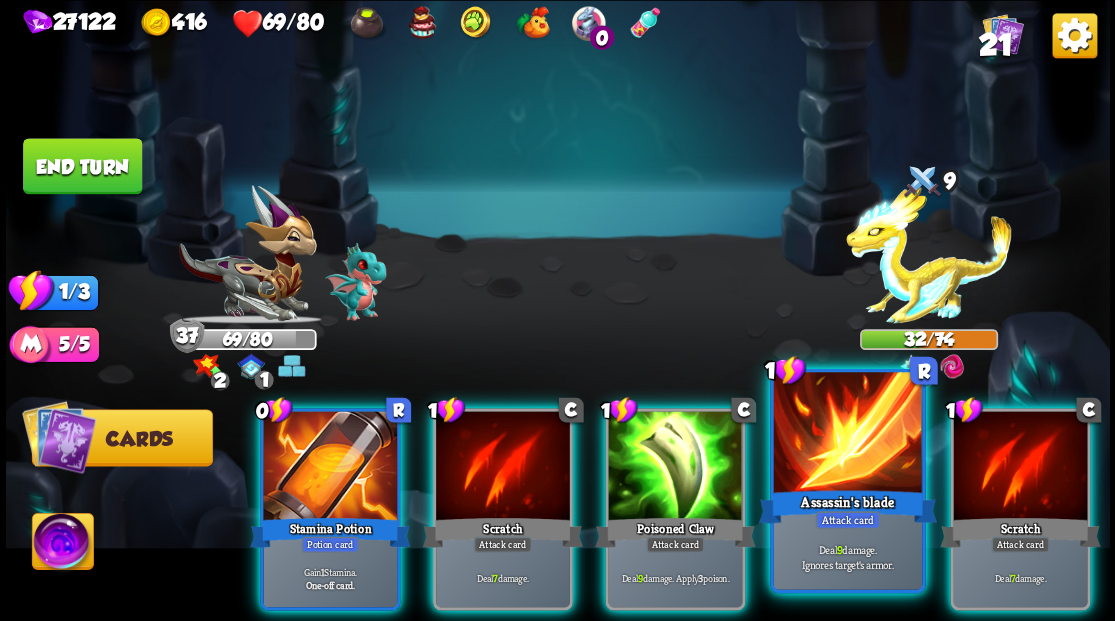 click at bounding box center [847, 434] 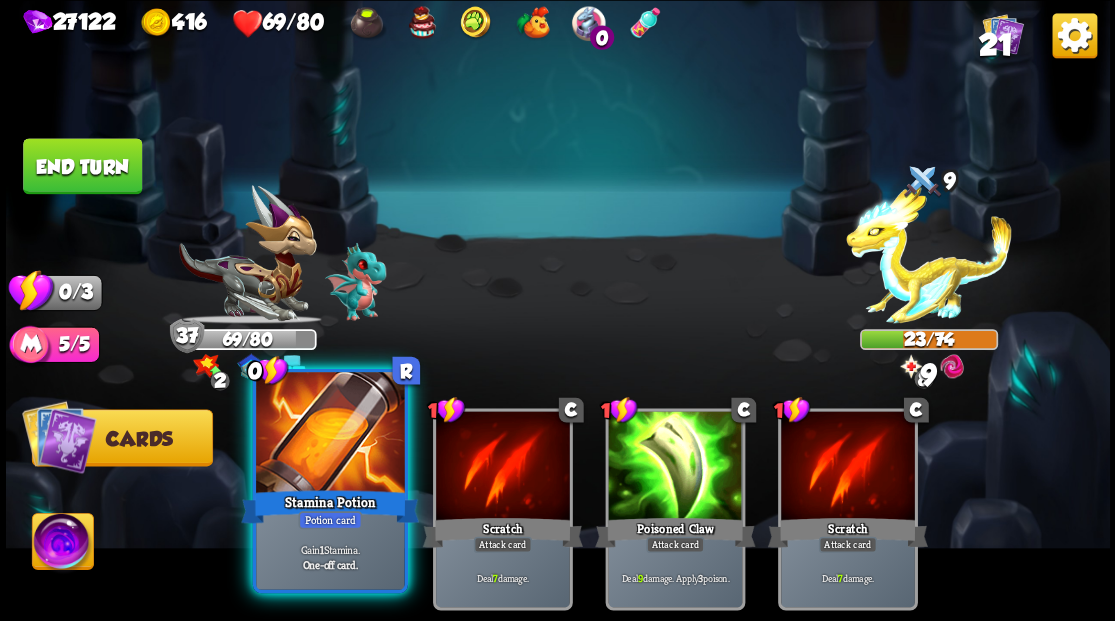 click at bounding box center [330, 434] 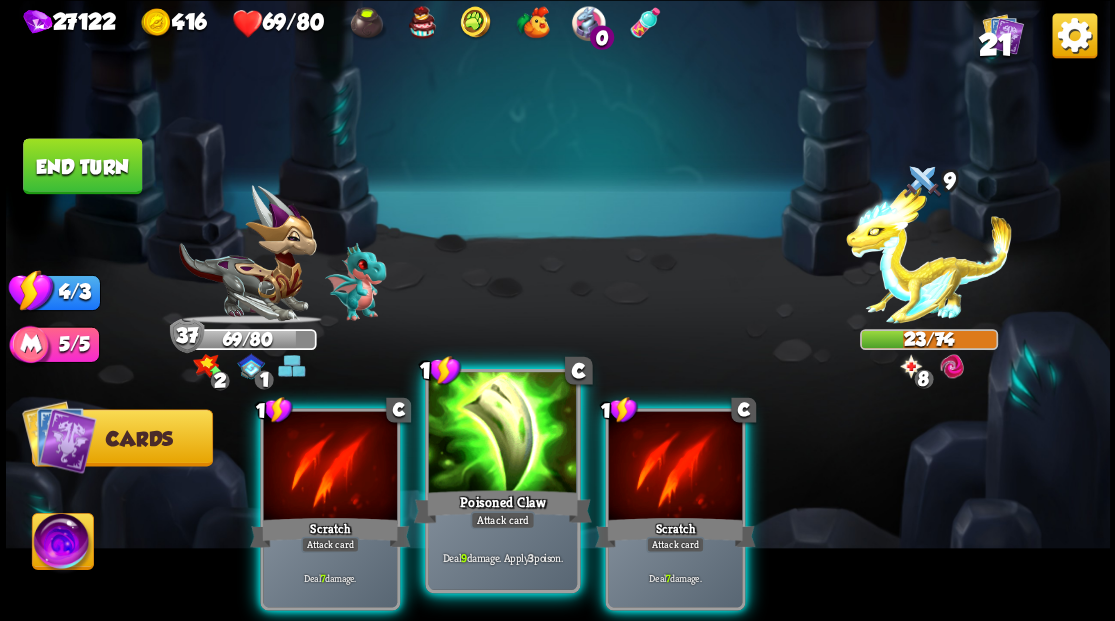 click at bounding box center (502, 434) 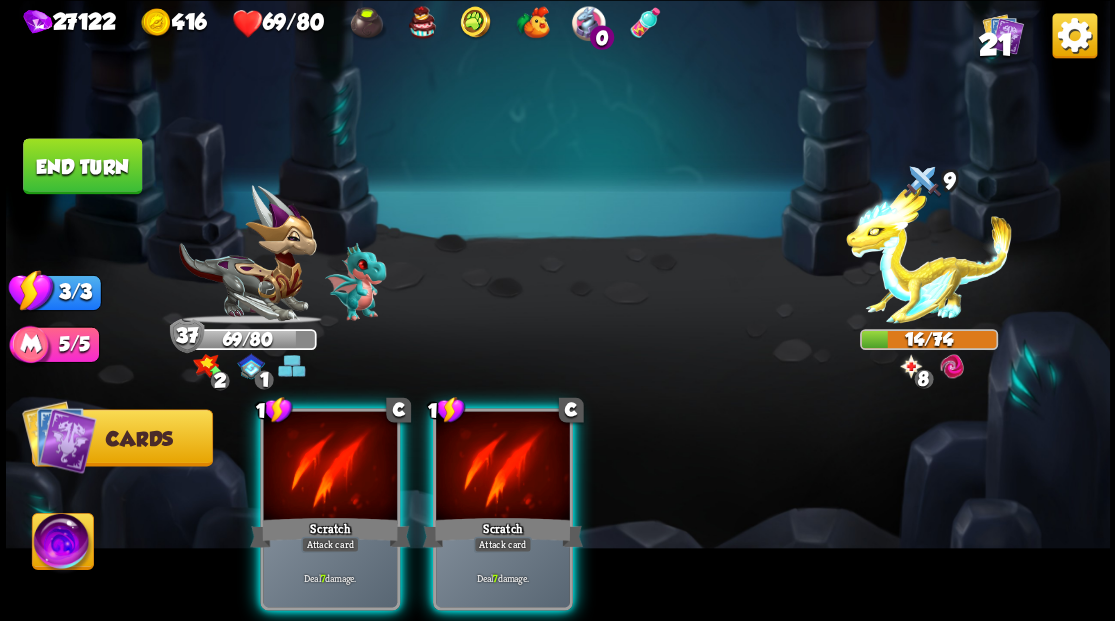 click on "End turn" at bounding box center (82, 166) 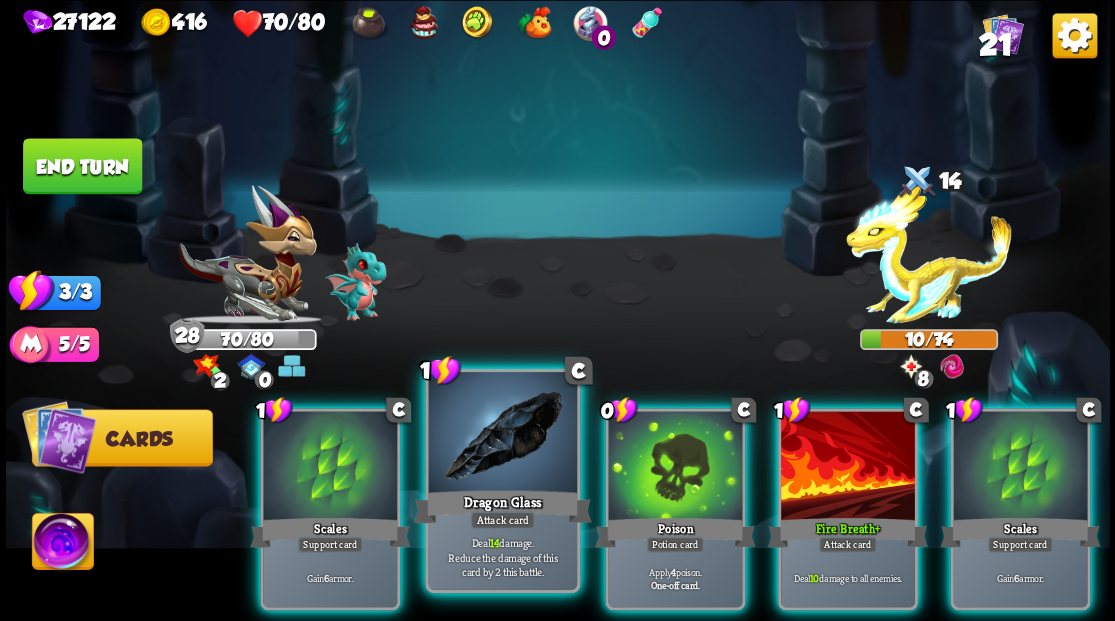 click at bounding box center (502, 434) 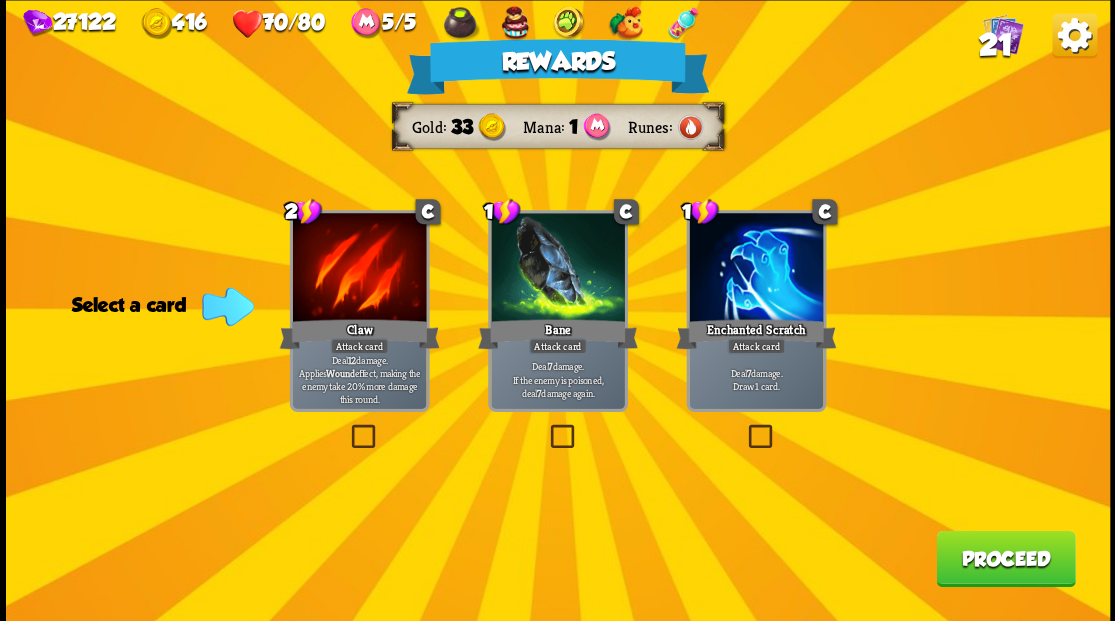 click on "Proceed" at bounding box center [1005, 558] 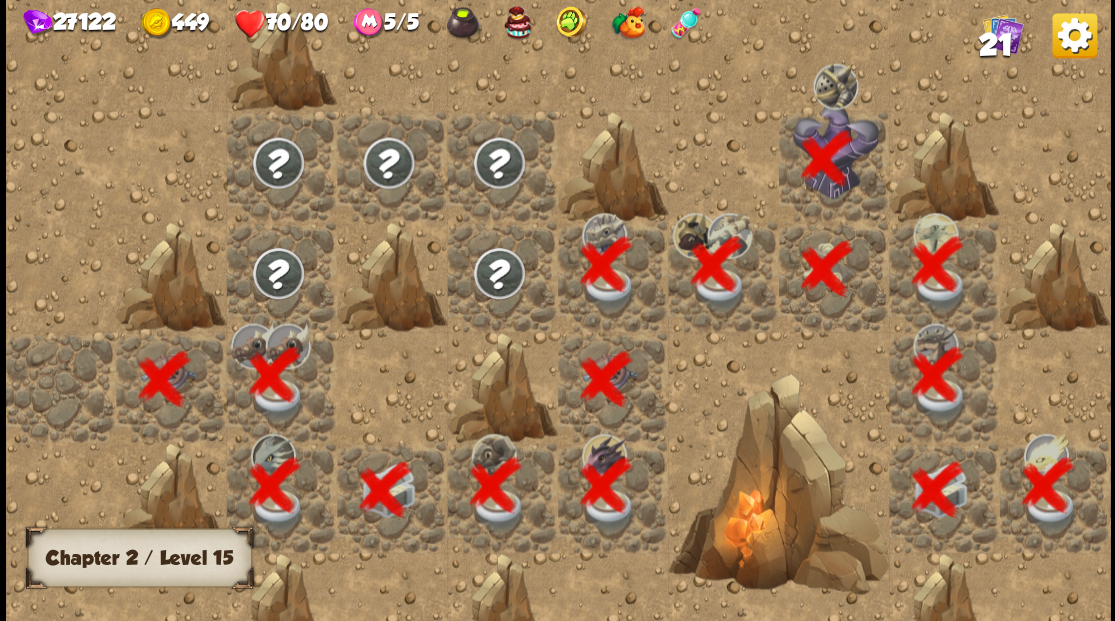 scroll, scrollTop: 0, scrollLeft: 384, axis: horizontal 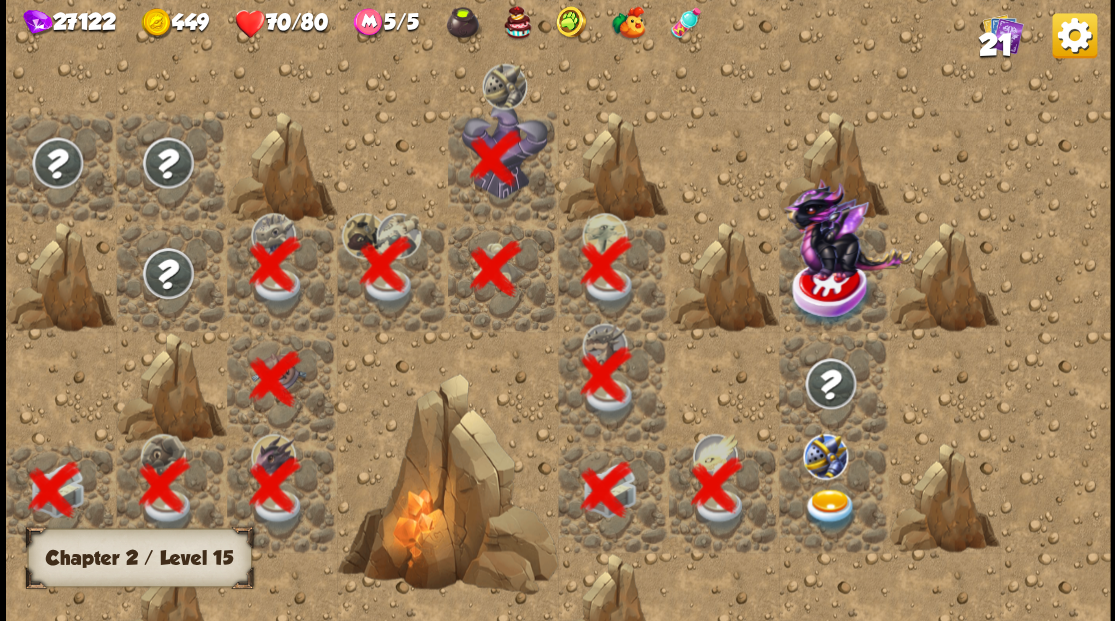 click at bounding box center [829, 509] 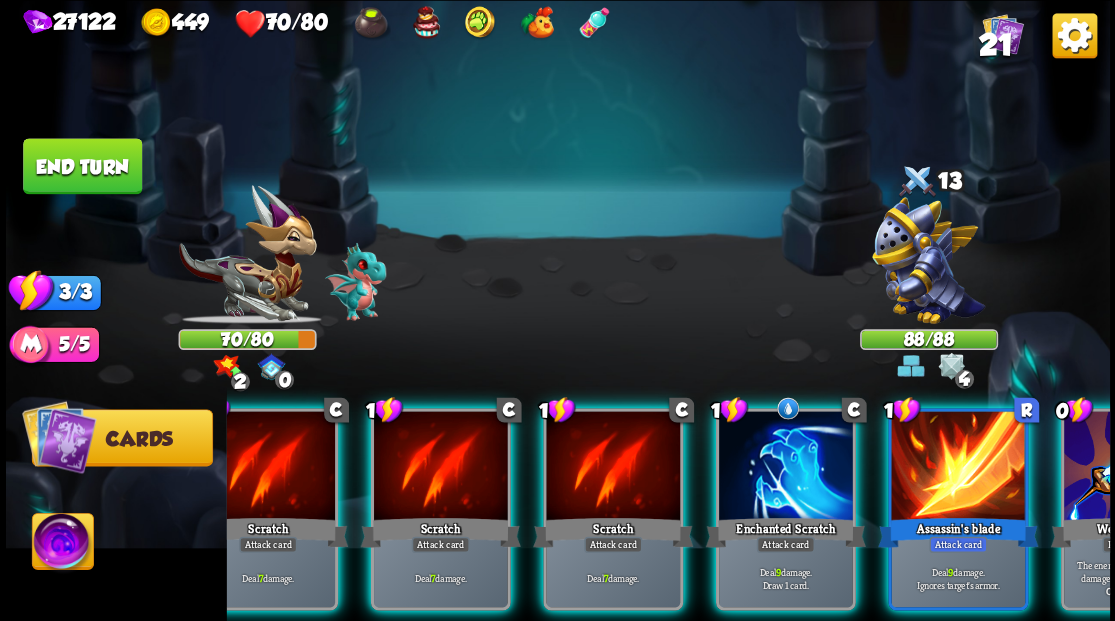 scroll, scrollTop: 0, scrollLeft: 389, axis: horizontal 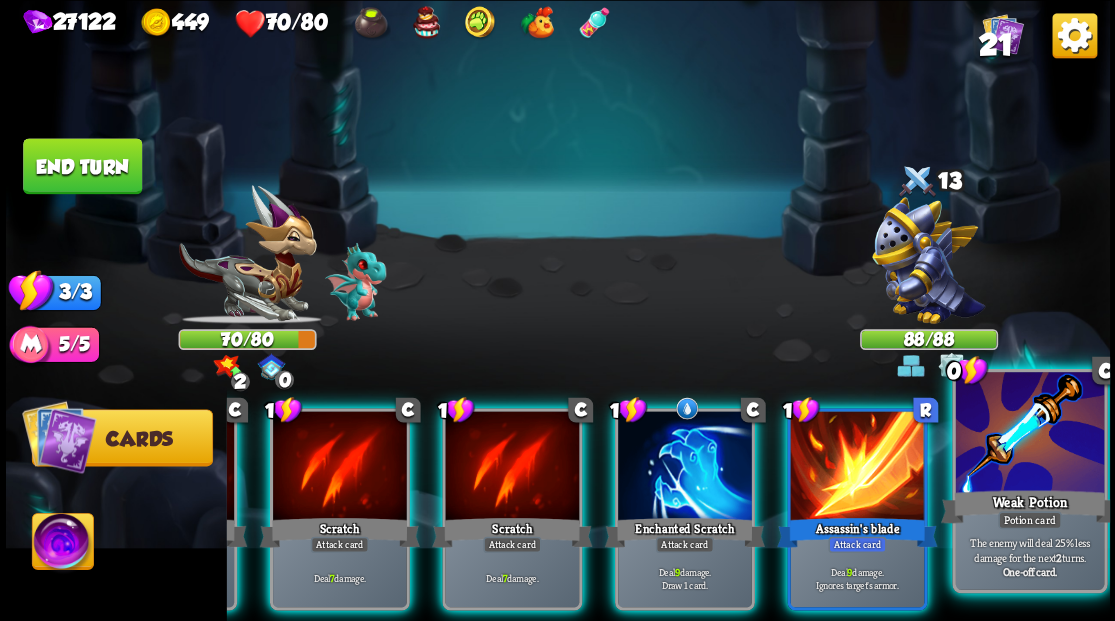 click at bounding box center [1029, 434] 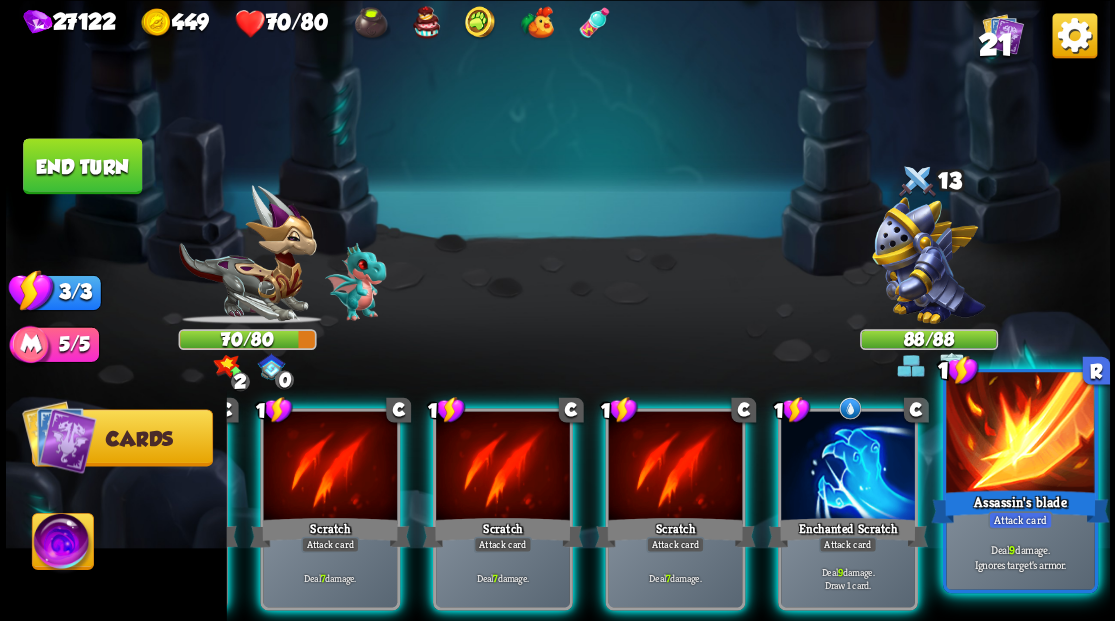 scroll, scrollTop: 0, scrollLeft: 189, axis: horizontal 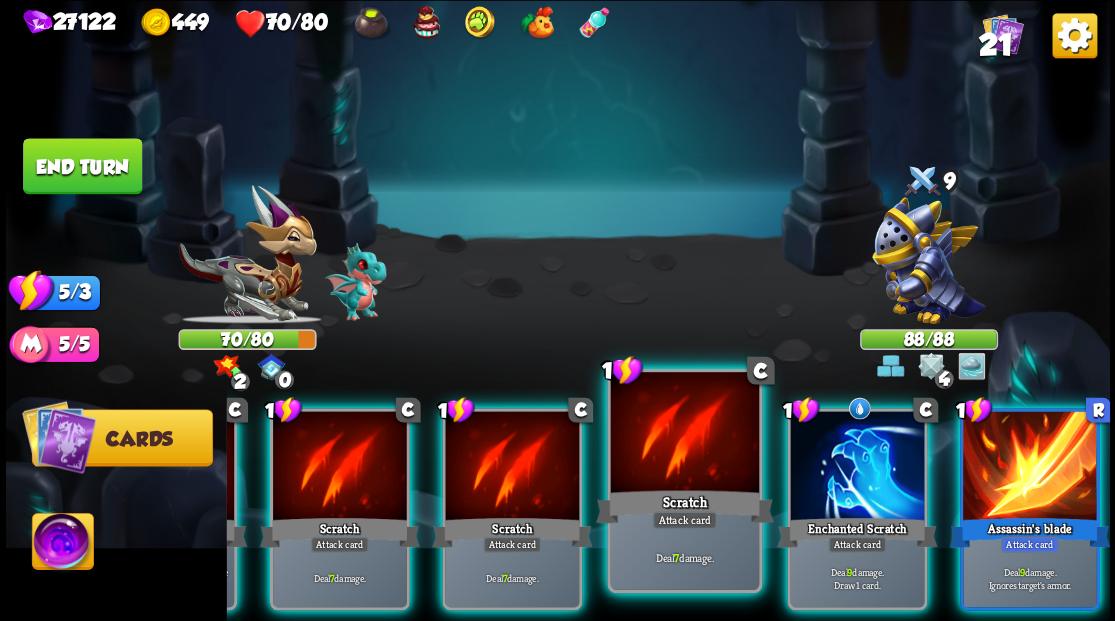 click at bounding box center (857, 467) 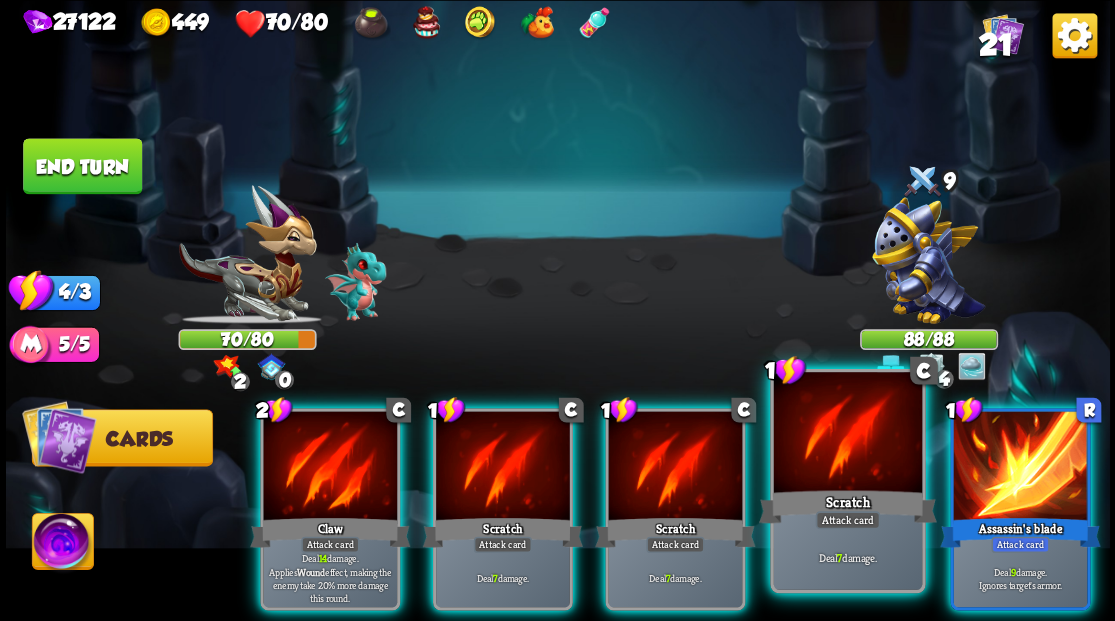 scroll, scrollTop: 0, scrollLeft: 0, axis: both 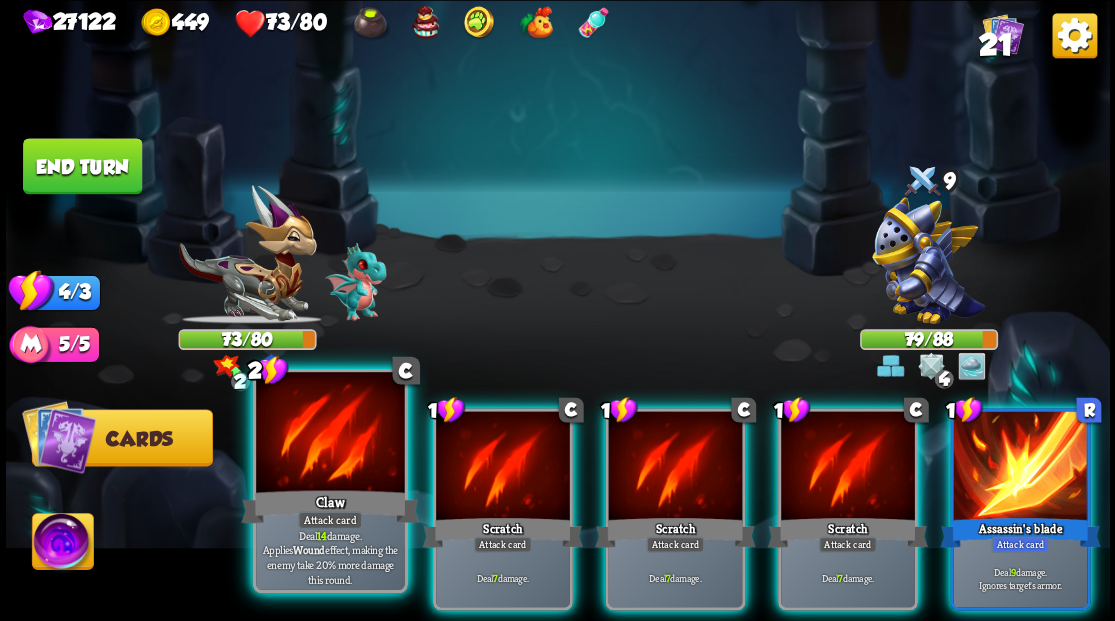 click at bounding box center [330, 434] 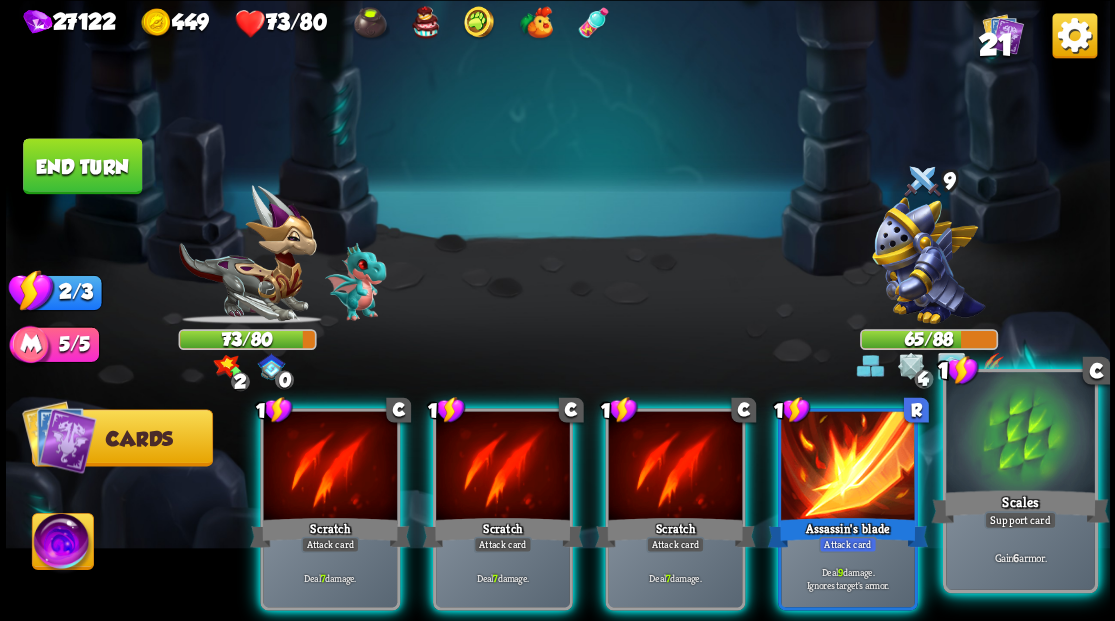 click at bounding box center [1020, 434] 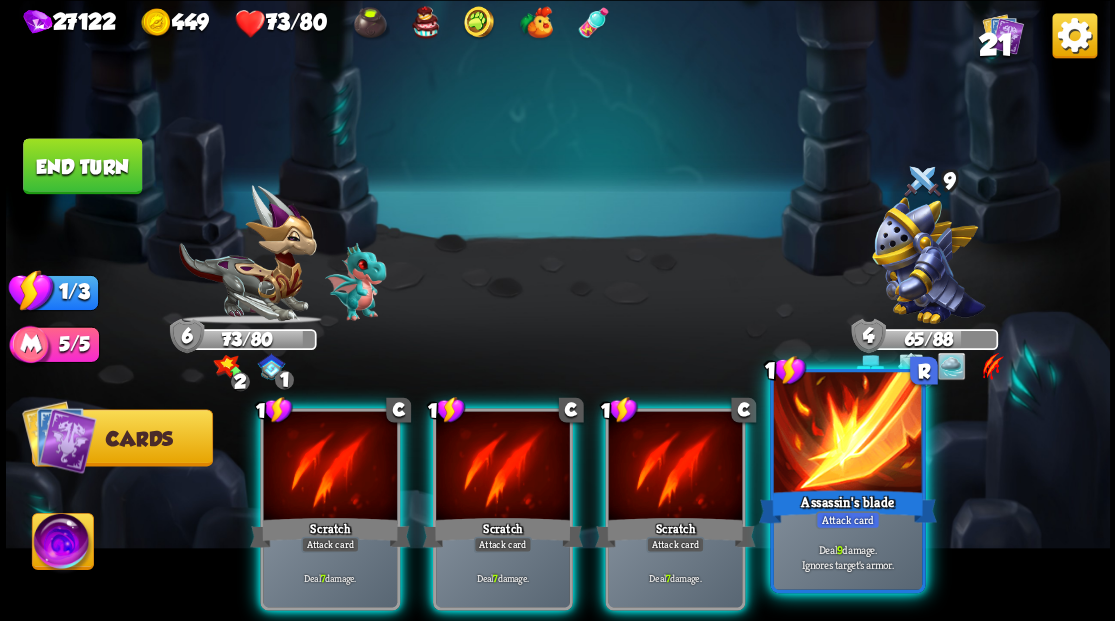 click at bounding box center [847, 434] 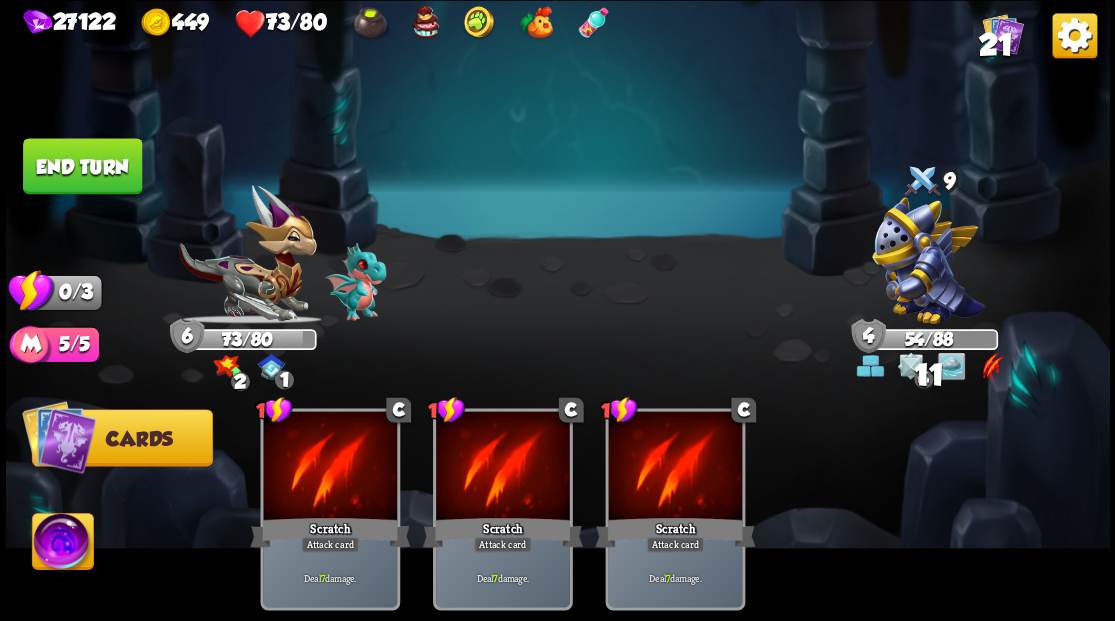 click on "End turn" at bounding box center (82, 166) 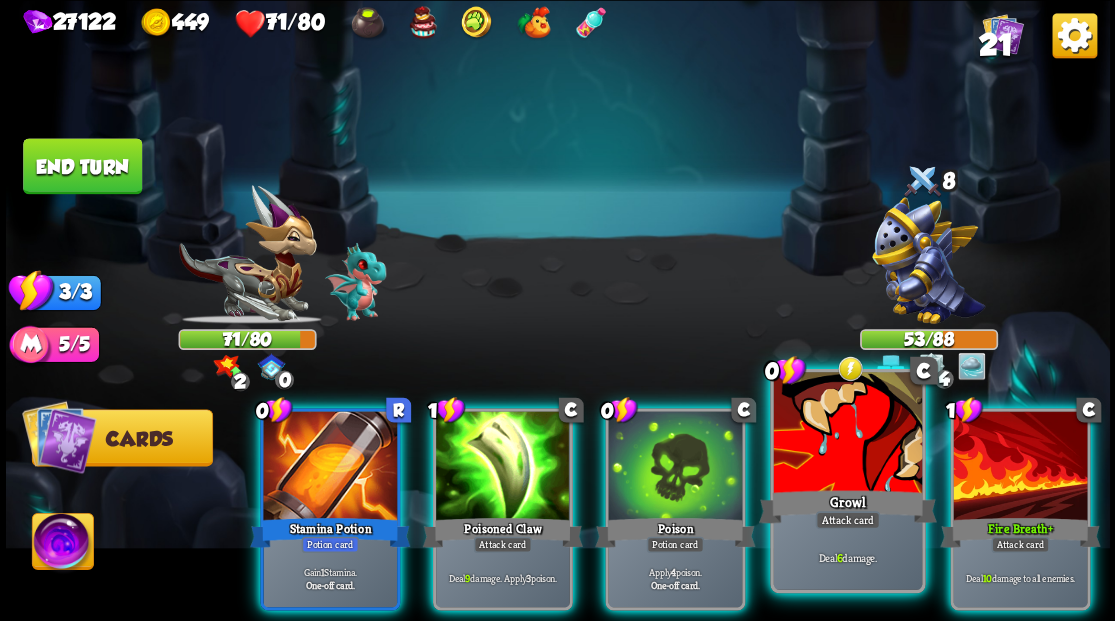 click at bounding box center (847, 434) 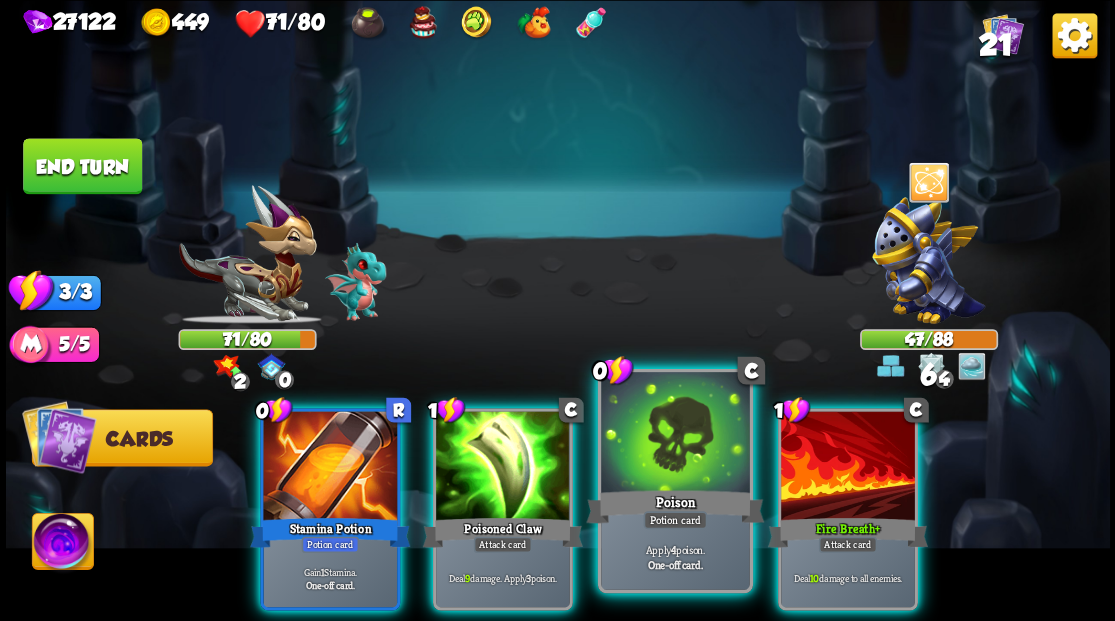 click at bounding box center [675, 434] 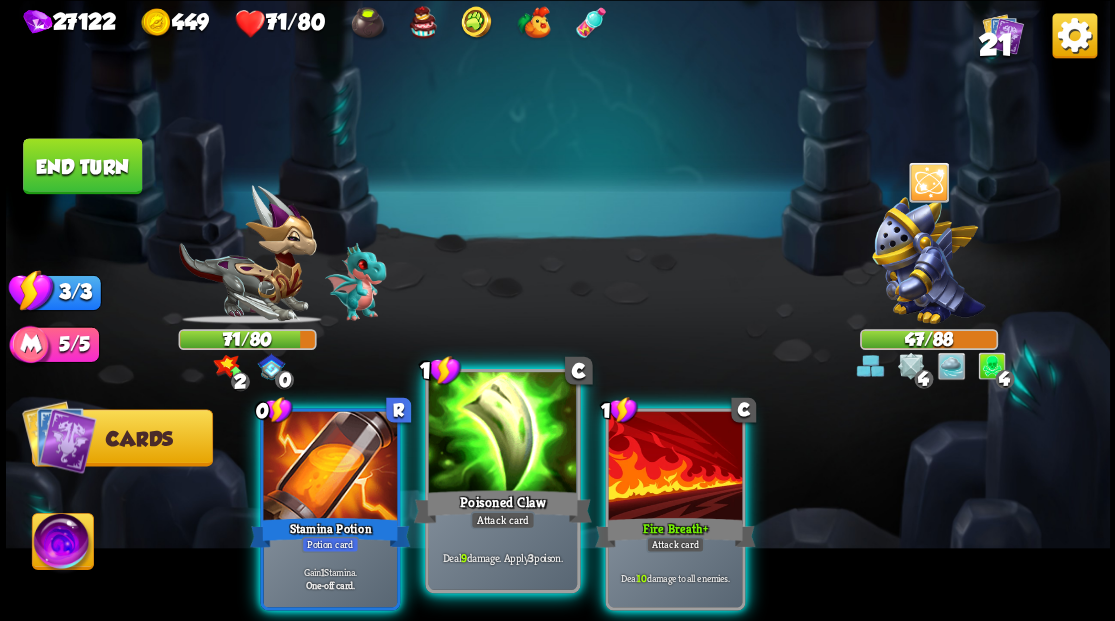 click at bounding box center (502, 434) 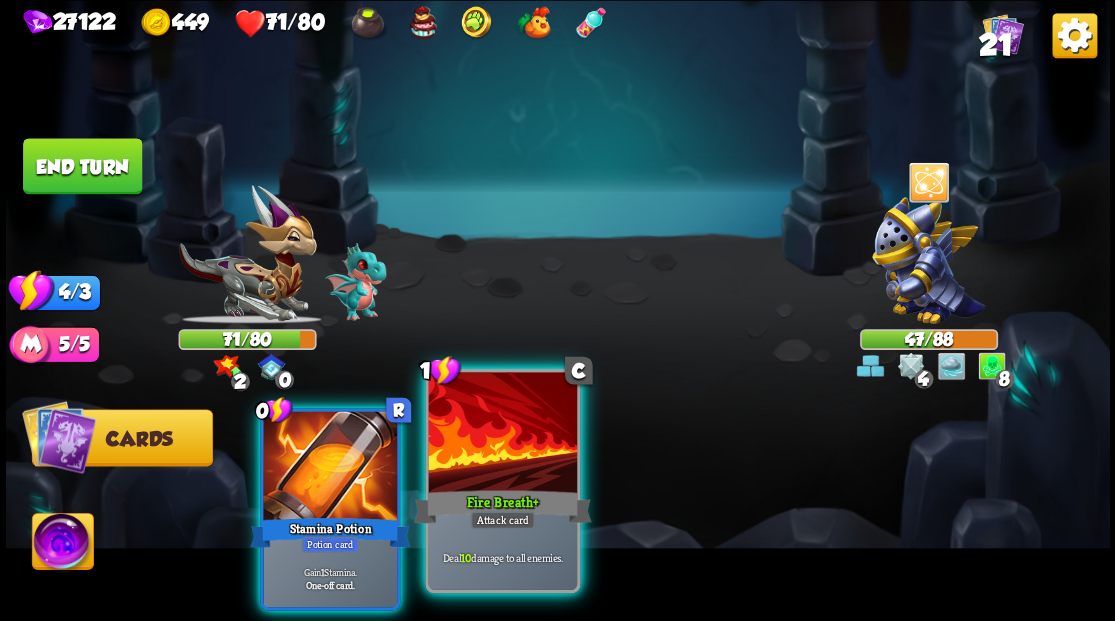 click at bounding box center [502, 434] 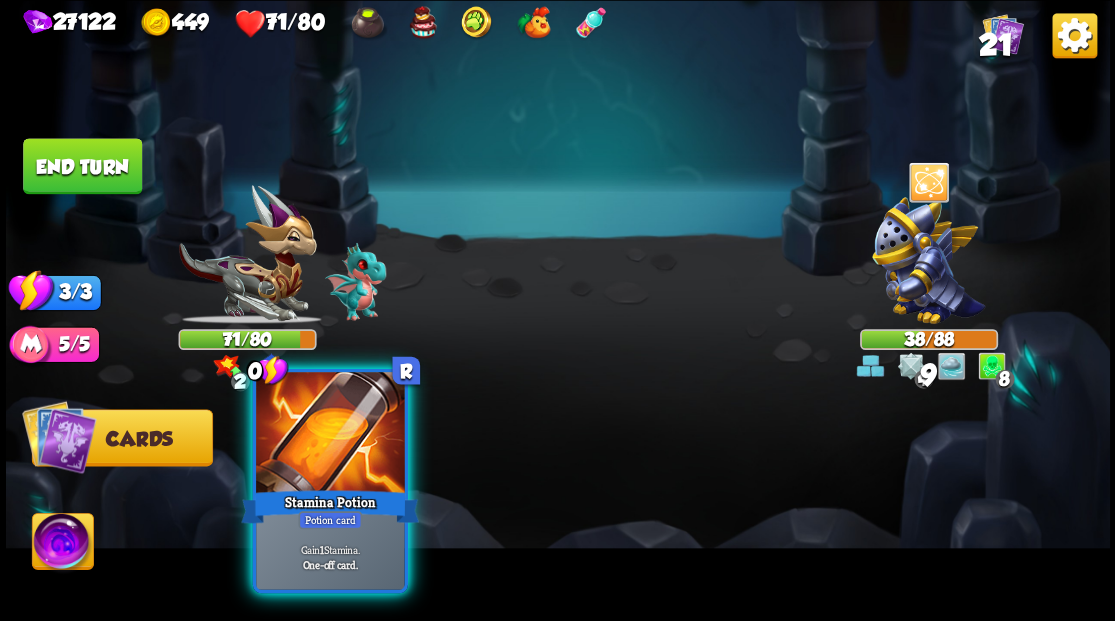 click at bounding box center (330, 434) 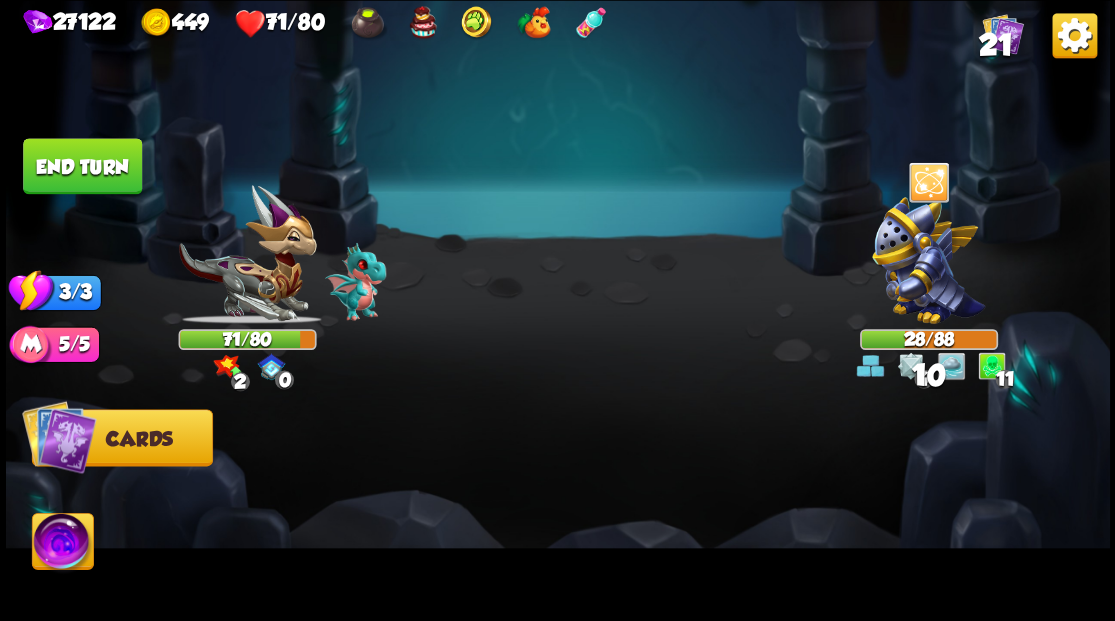 click on "End turn" at bounding box center (82, 166) 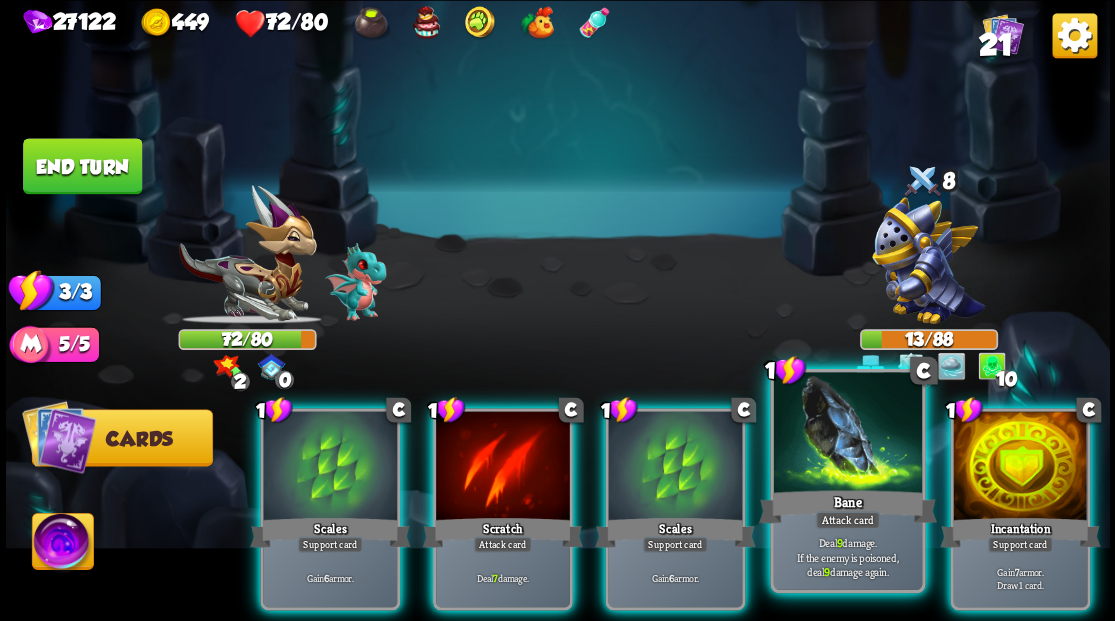 click at bounding box center [847, 434] 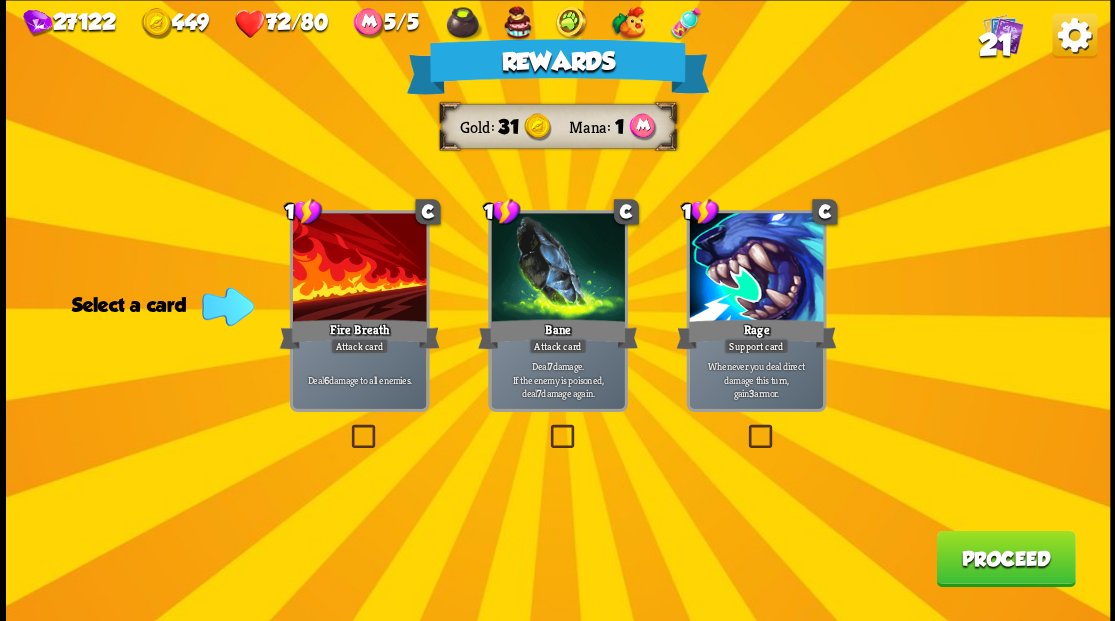 click on "21" at bounding box center (995, 45) 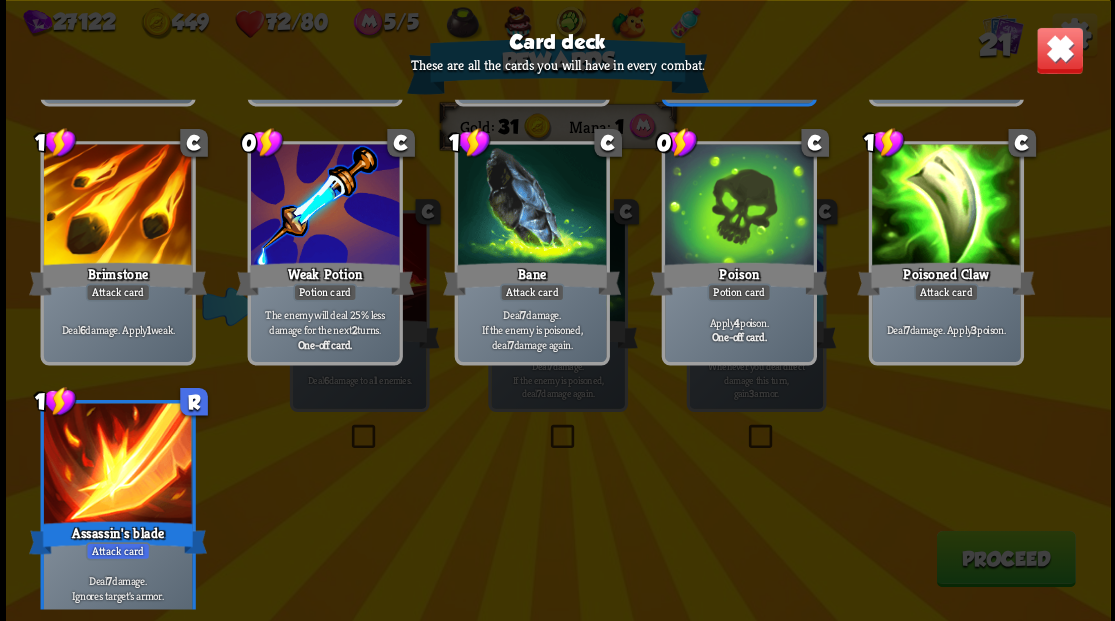 scroll, scrollTop: 929, scrollLeft: 0, axis: vertical 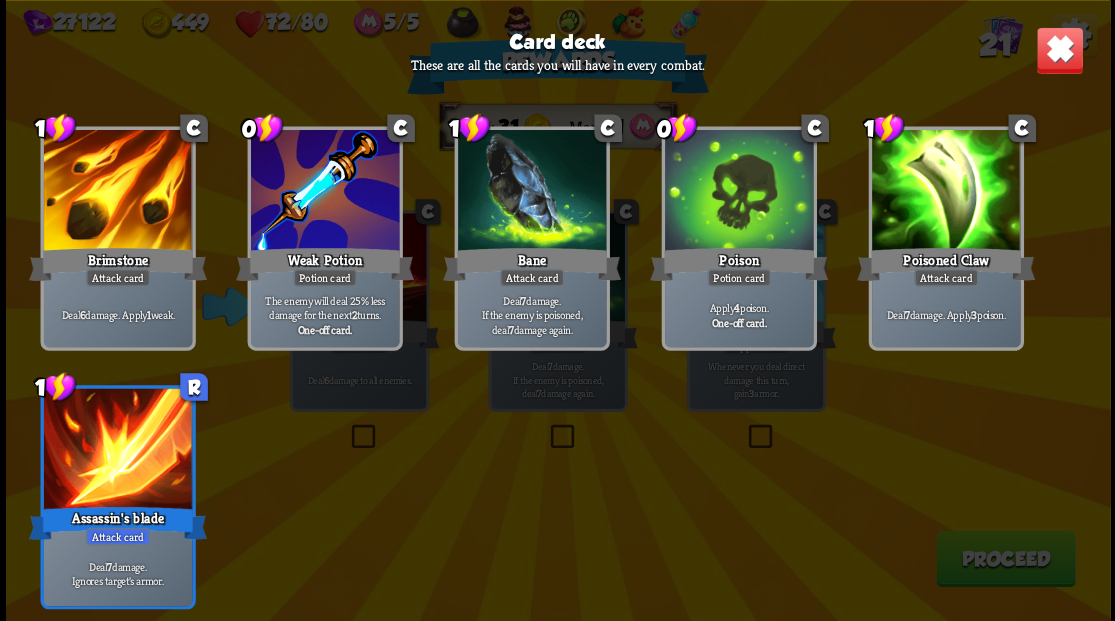 click at bounding box center [1059, 50] 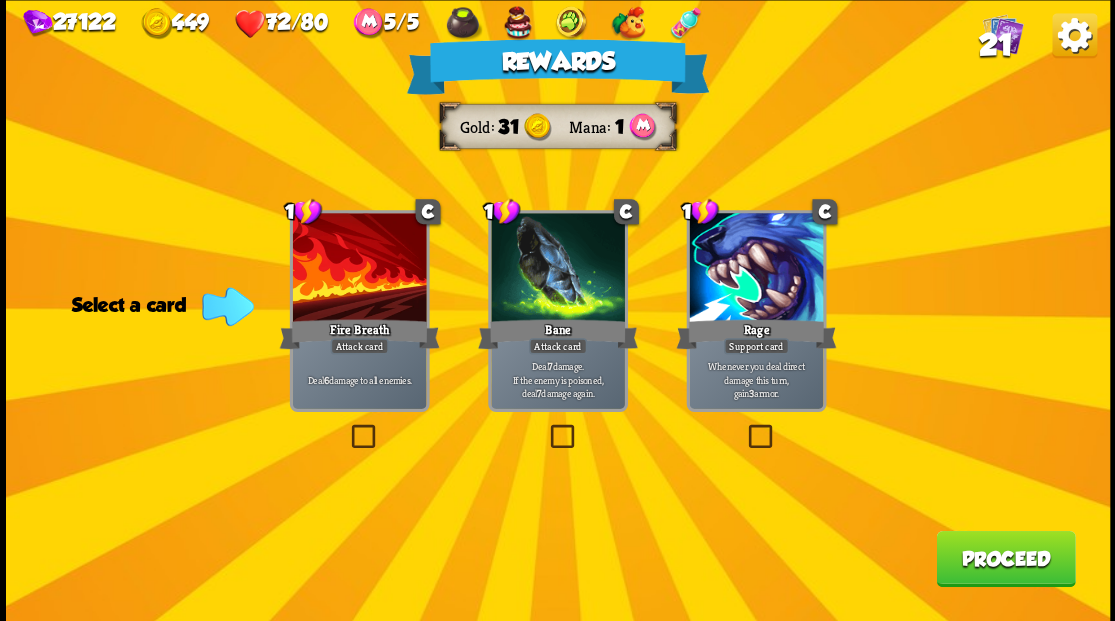 click at bounding box center [347, 427] 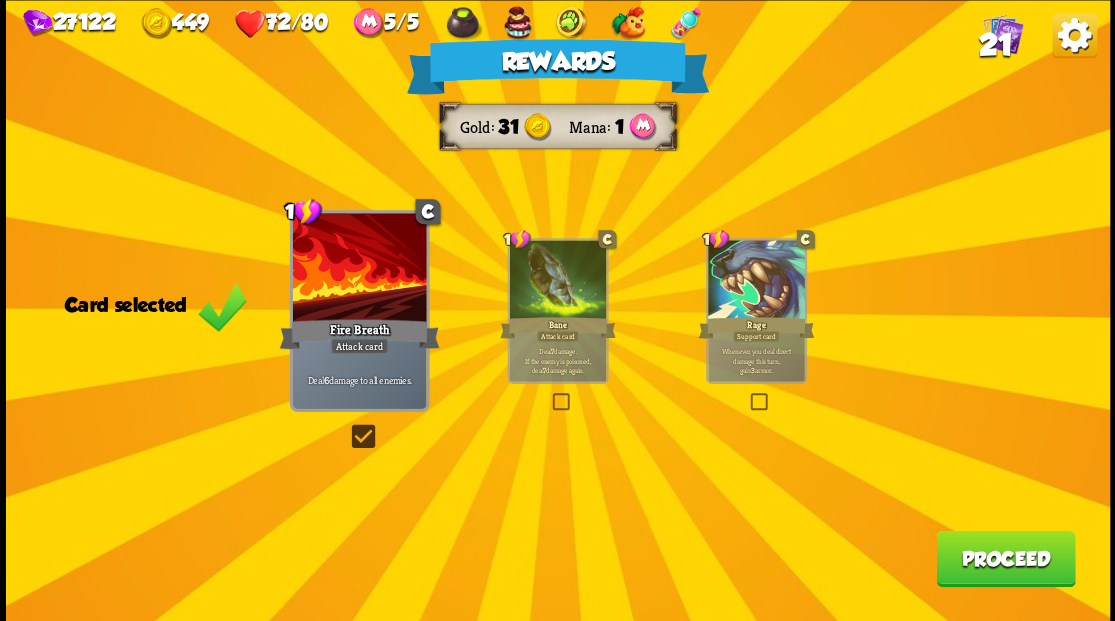 click on "Proceed" at bounding box center (1005, 558) 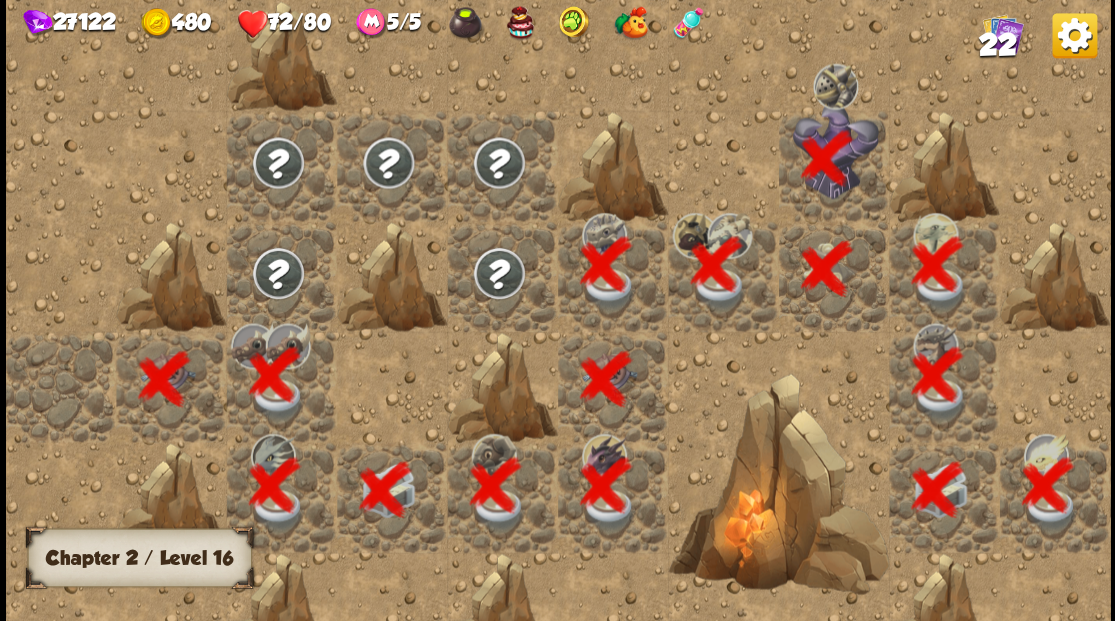 scroll, scrollTop: 0, scrollLeft: 384, axis: horizontal 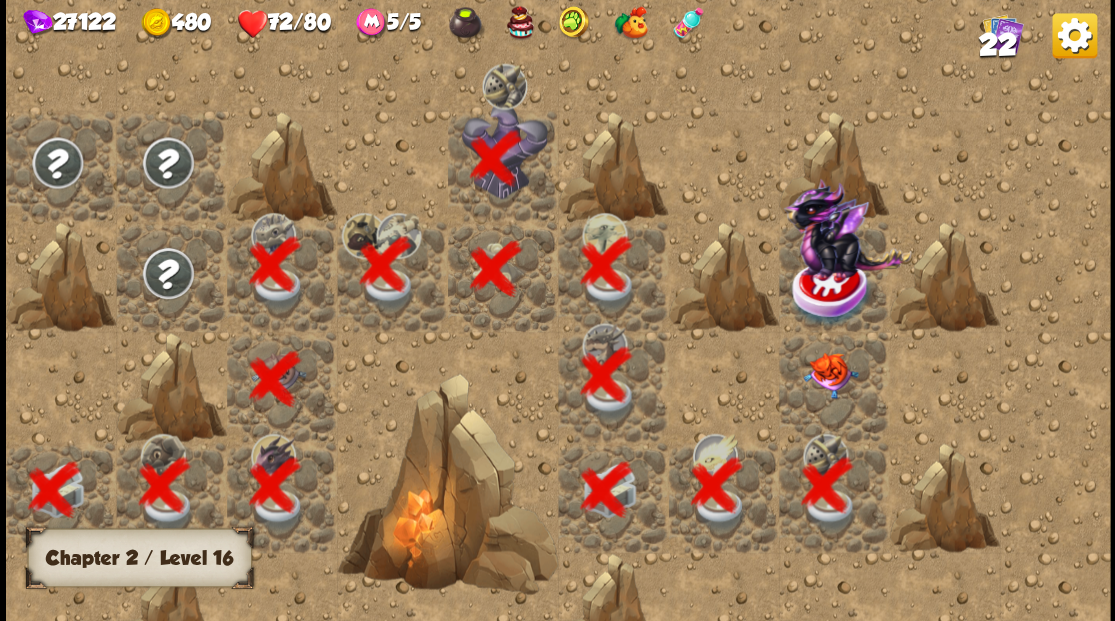 click at bounding box center (829, 375) 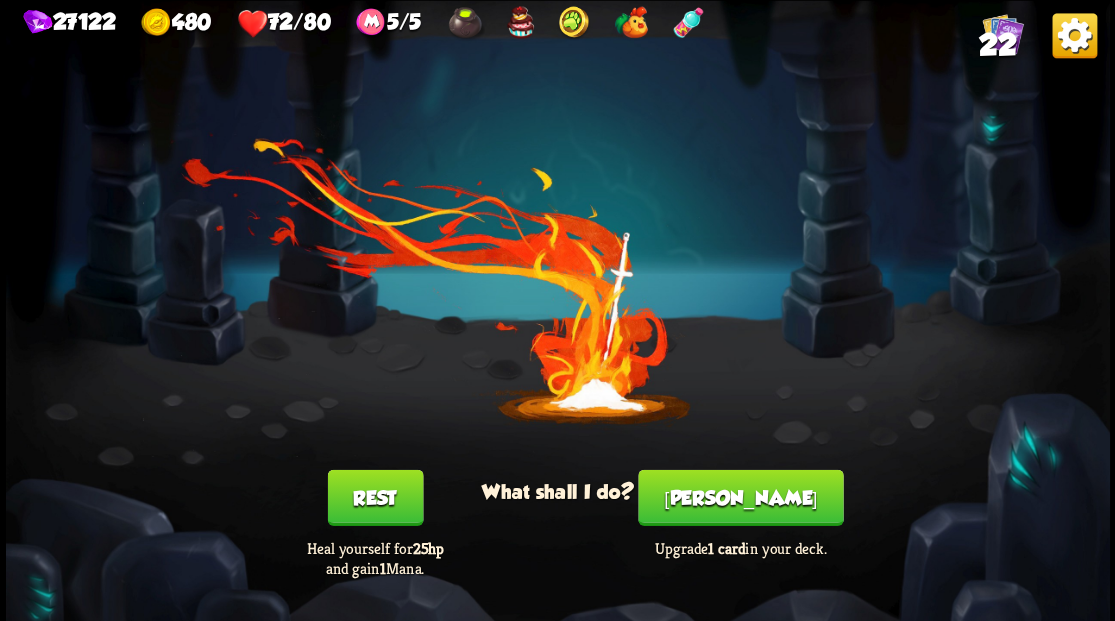 click on "[PERSON_NAME]" at bounding box center [740, 497] 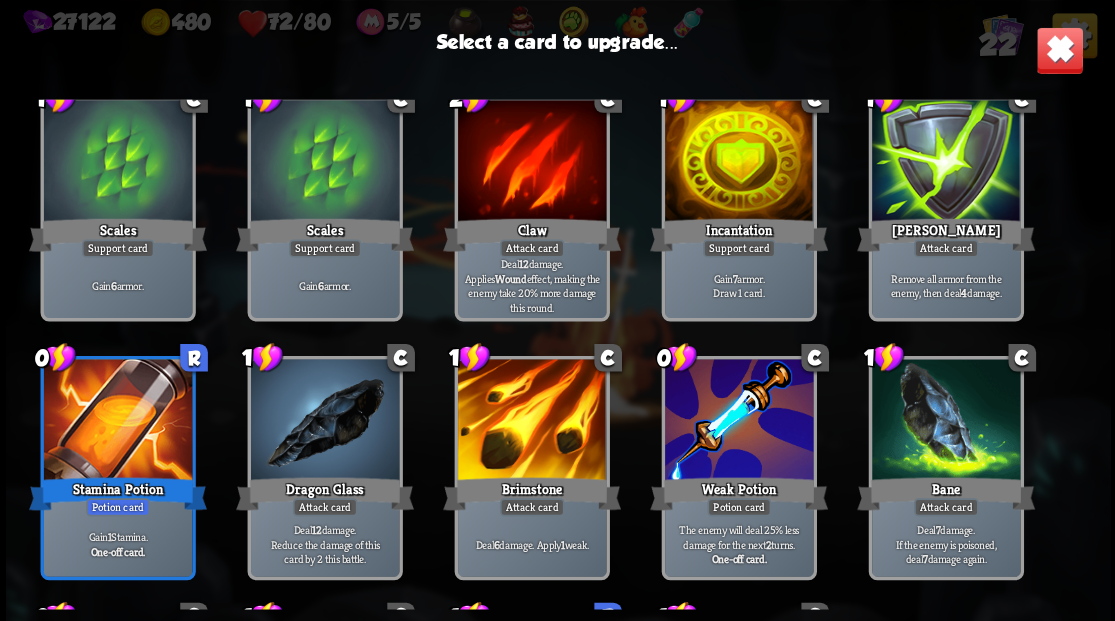 scroll, scrollTop: 296, scrollLeft: 0, axis: vertical 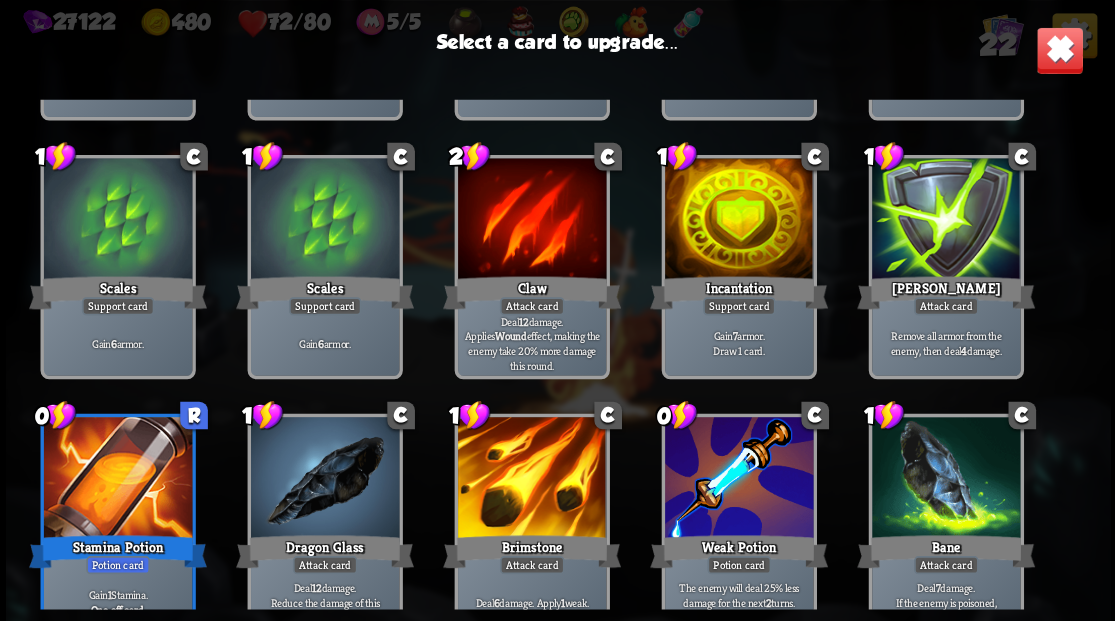 click at bounding box center [945, 220] 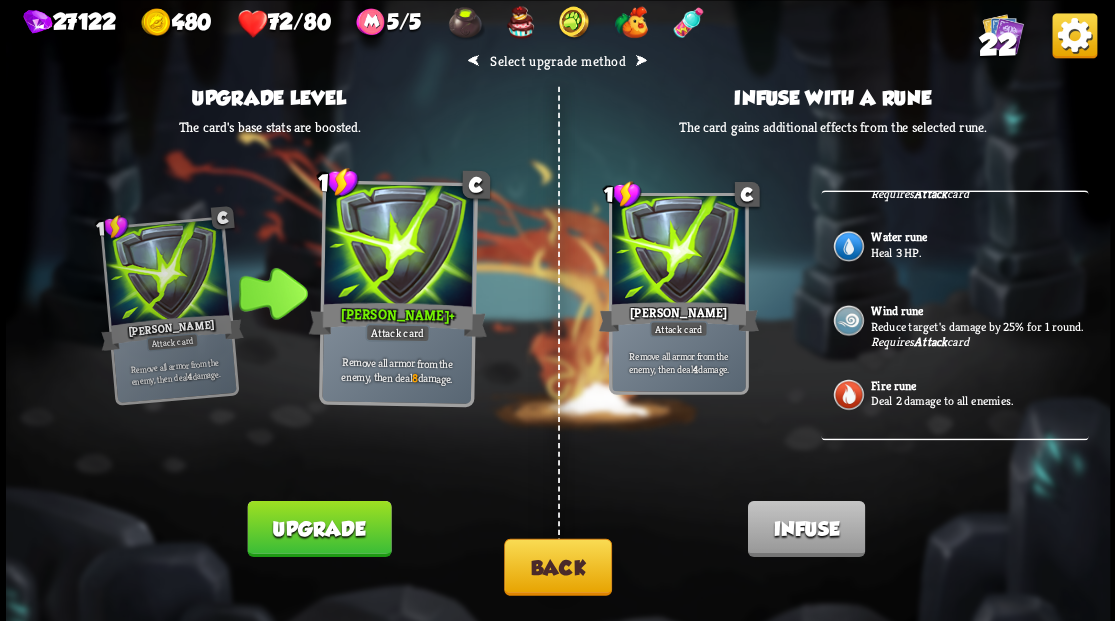 scroll, scrollTop: 834, scrollLeft: 0, axis: vertical 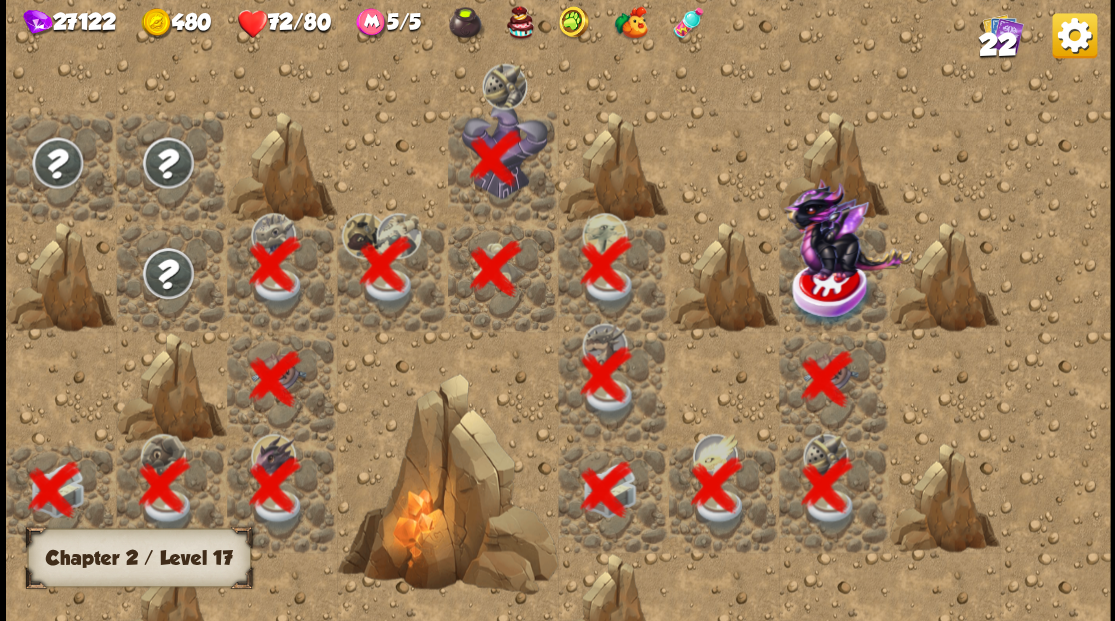 click at bounding box center [831, 291] 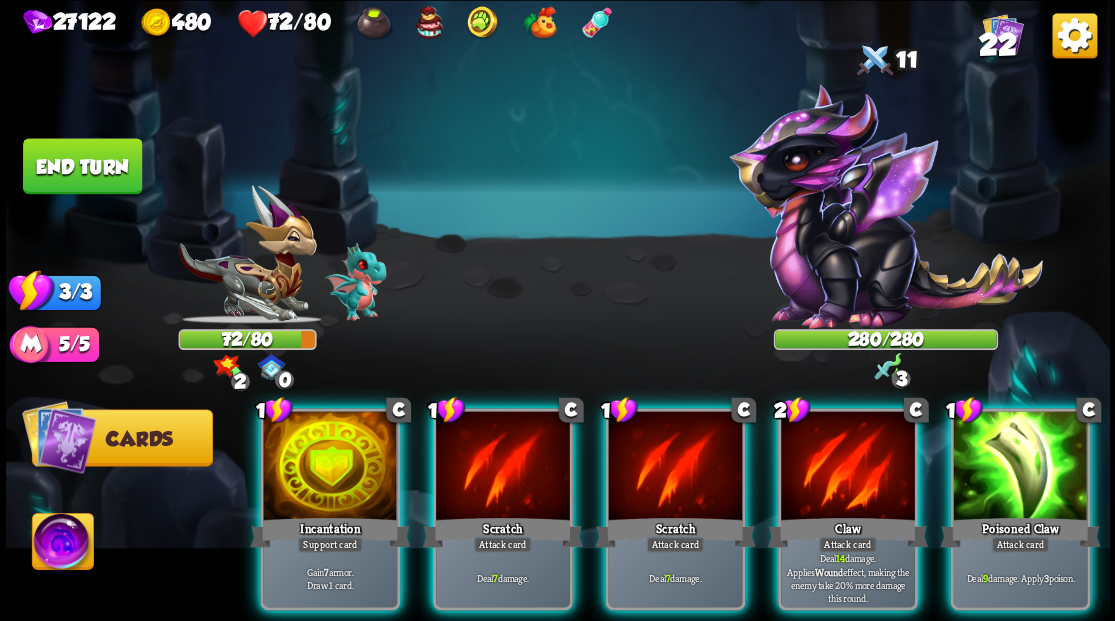 click at bounding box center [62, 544] 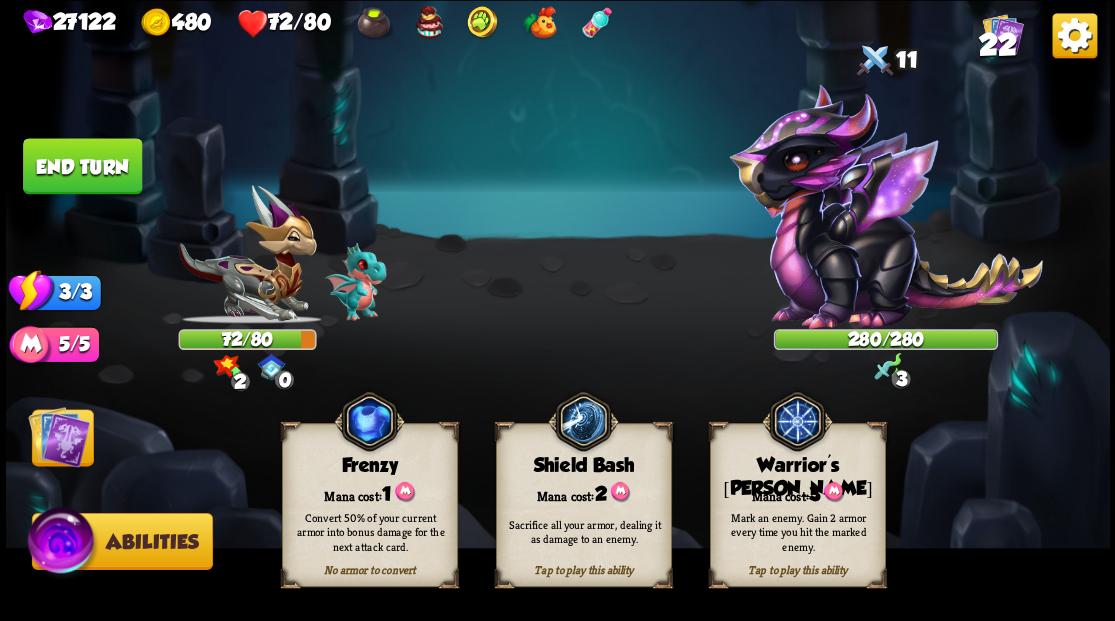 click on "Mana cost:  3" at bounding box center [797, 492] 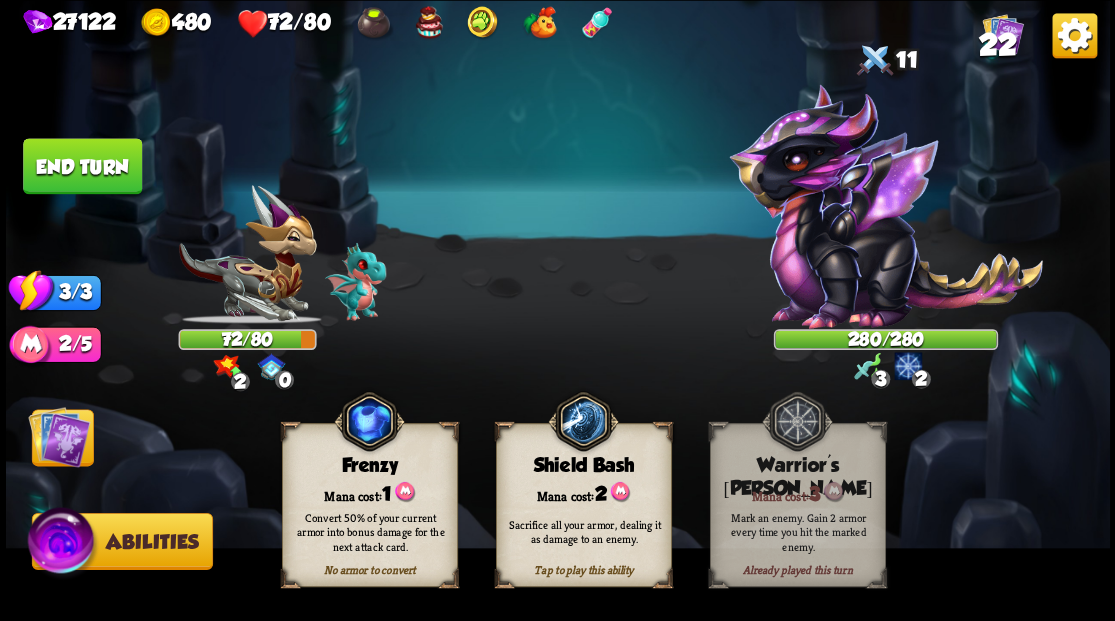 click at bounding box center (59, 436) 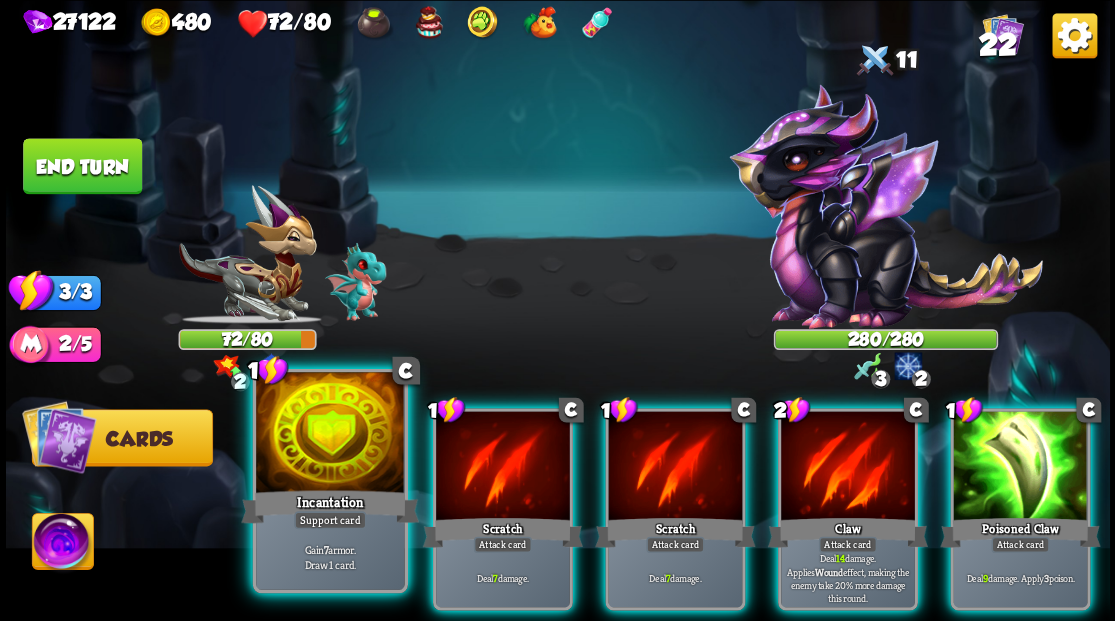 click at bounding box center (330, 434) 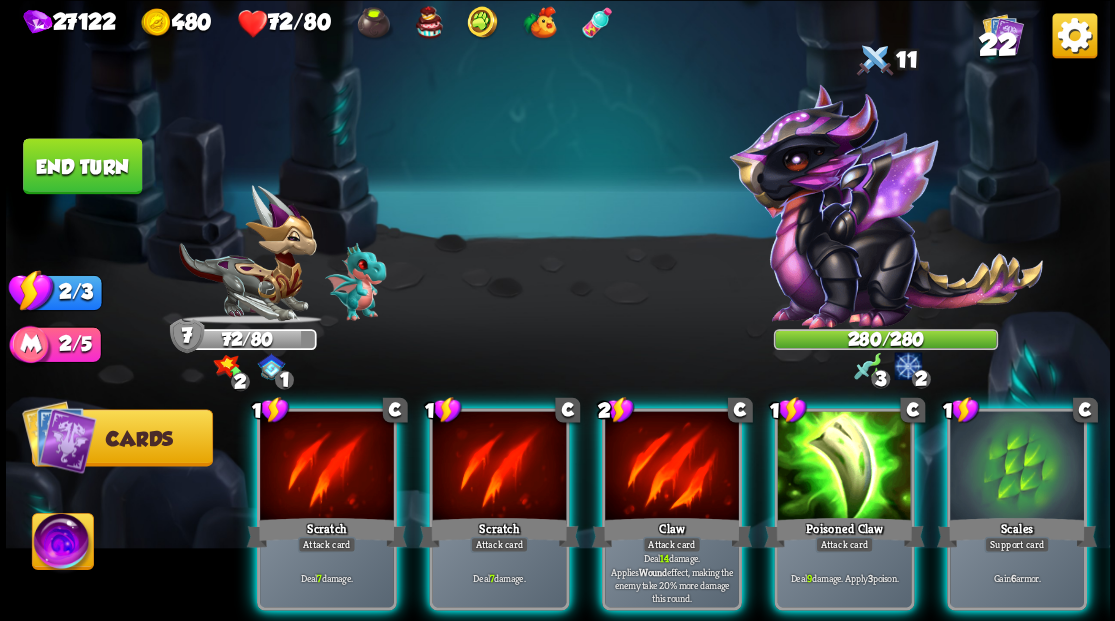 scroll, scrollTop: 0, scrollLeft: 0, axis: both 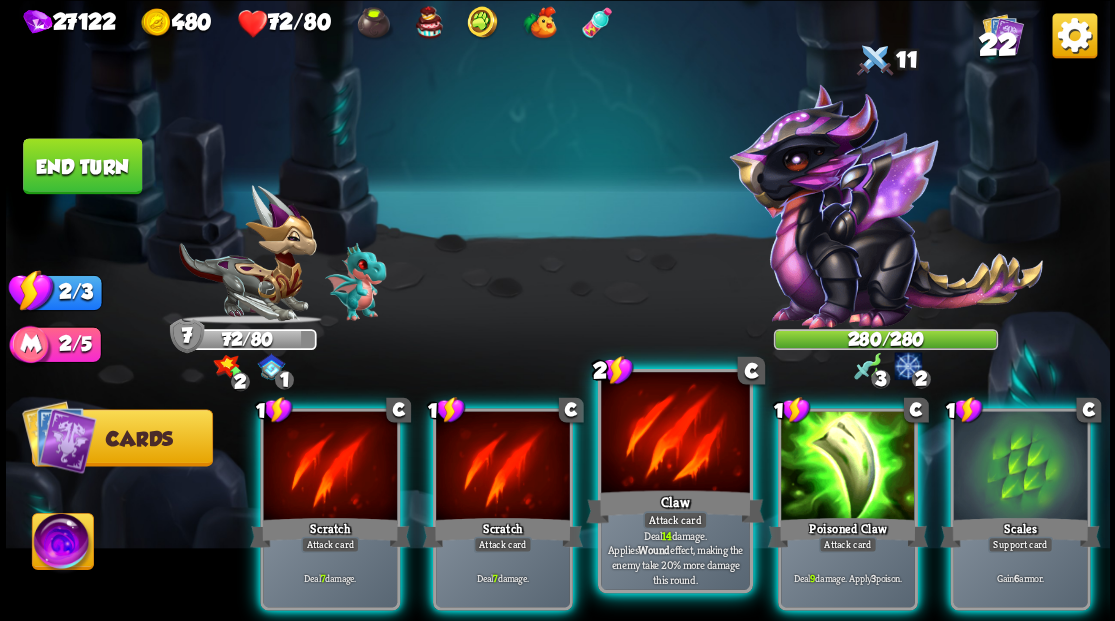 click at bounding box center [675, 434] 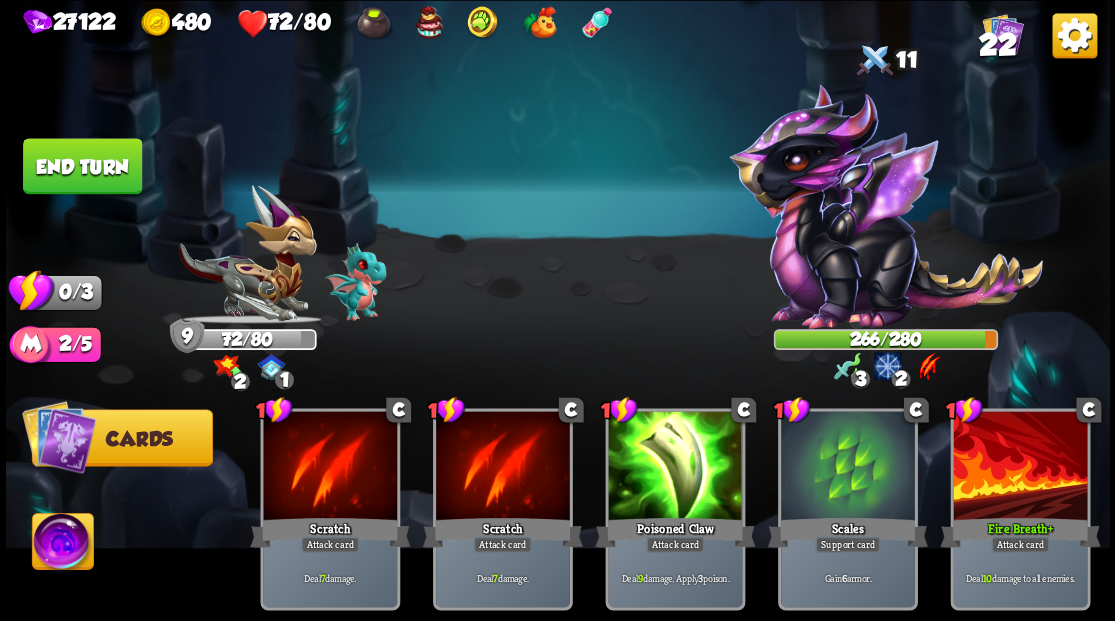 click on "End turn" at bounding box center [82, 166] 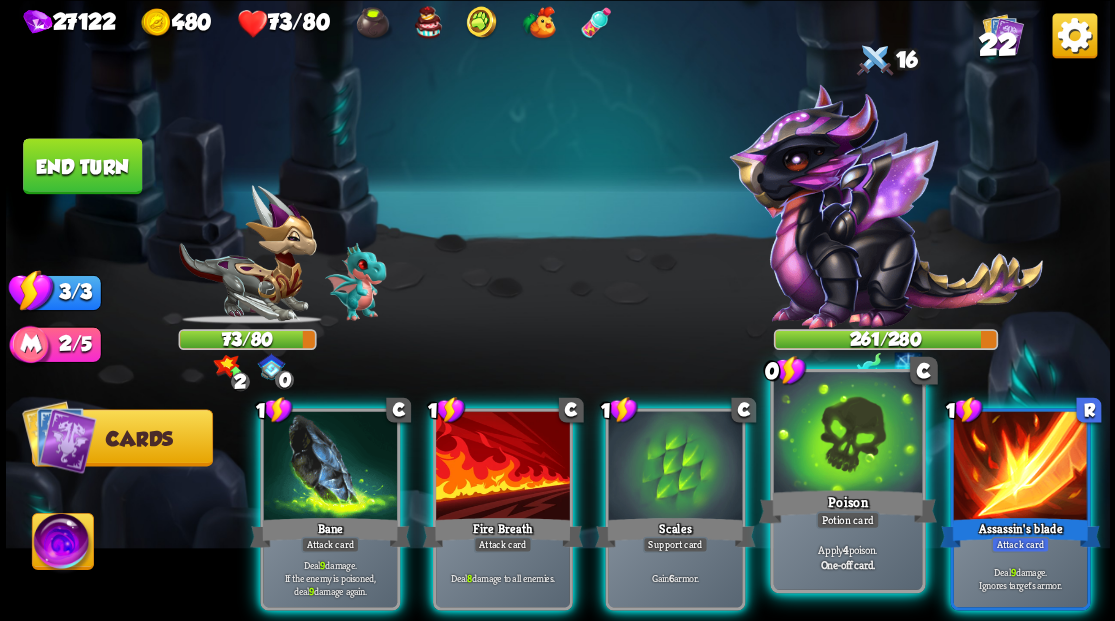 click at bounding box center [847, 434] 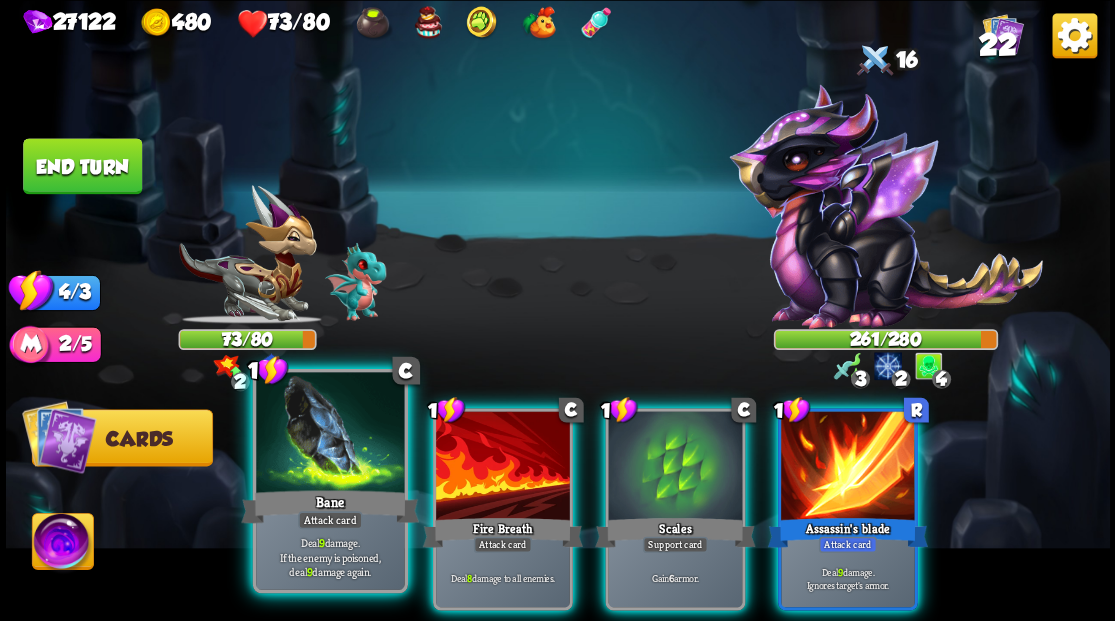 click at bounding box center (330, 434) 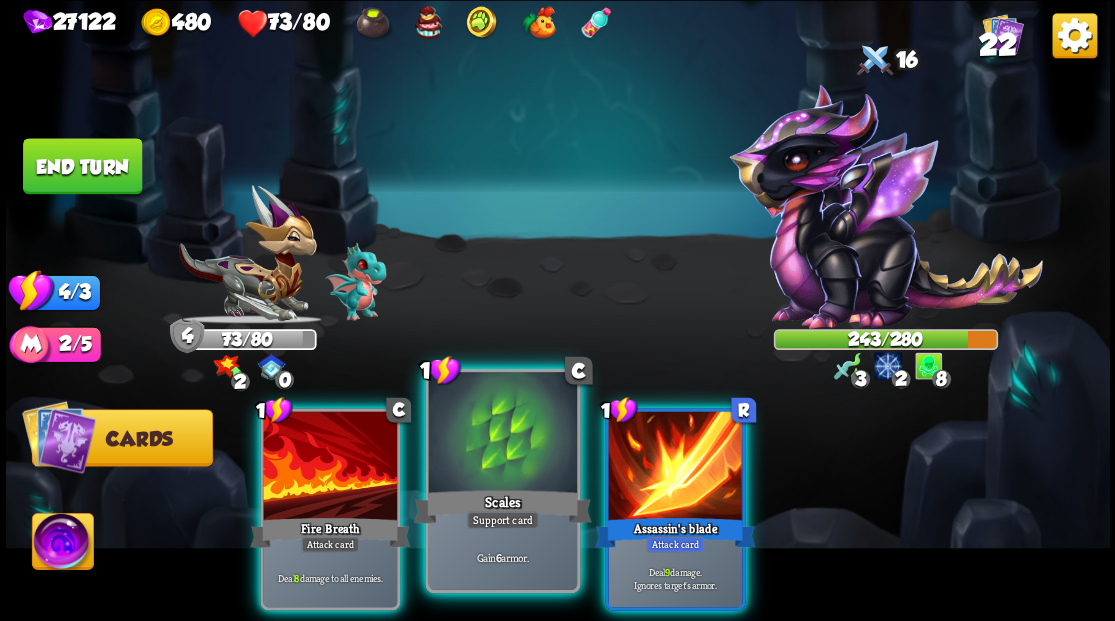 click at bounding box center (502, 434) 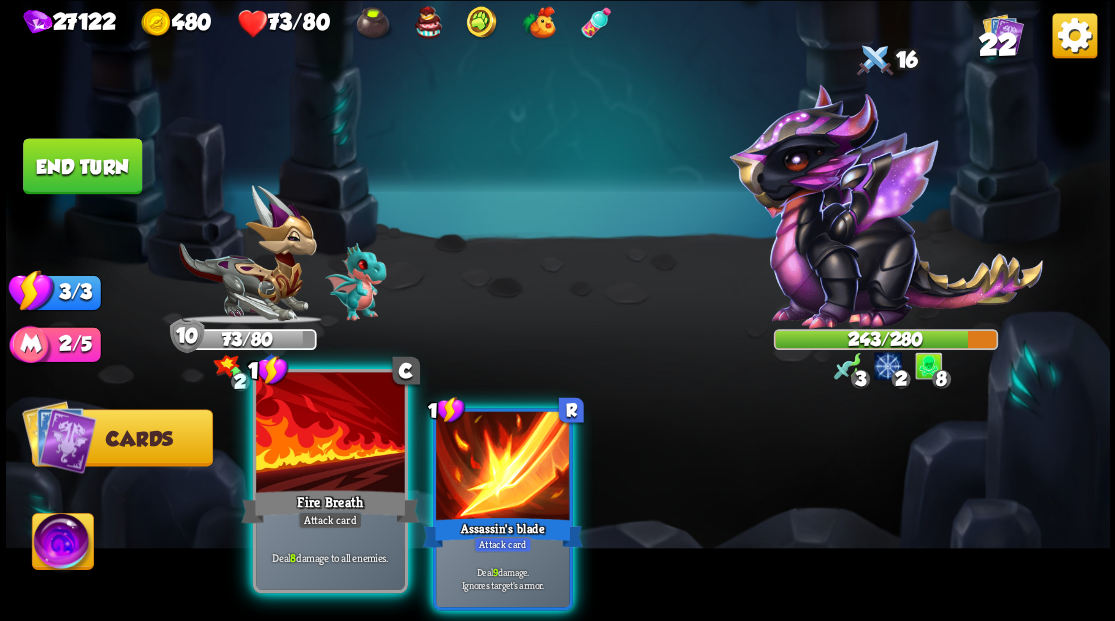 click at bounding box center (330, 434) 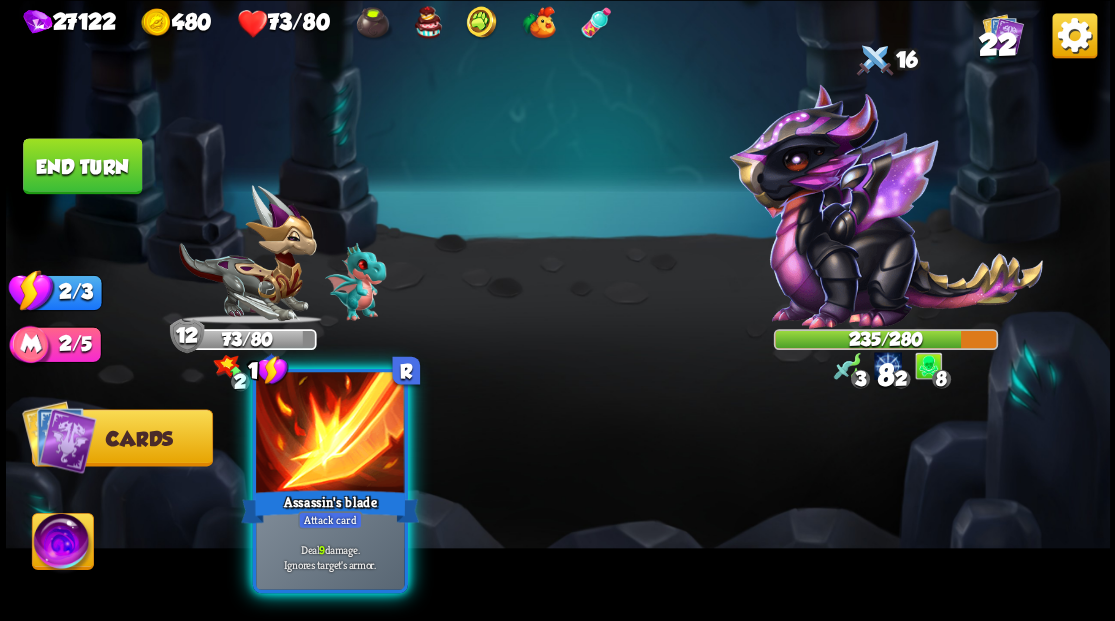 click at bounding box center (330, 434) 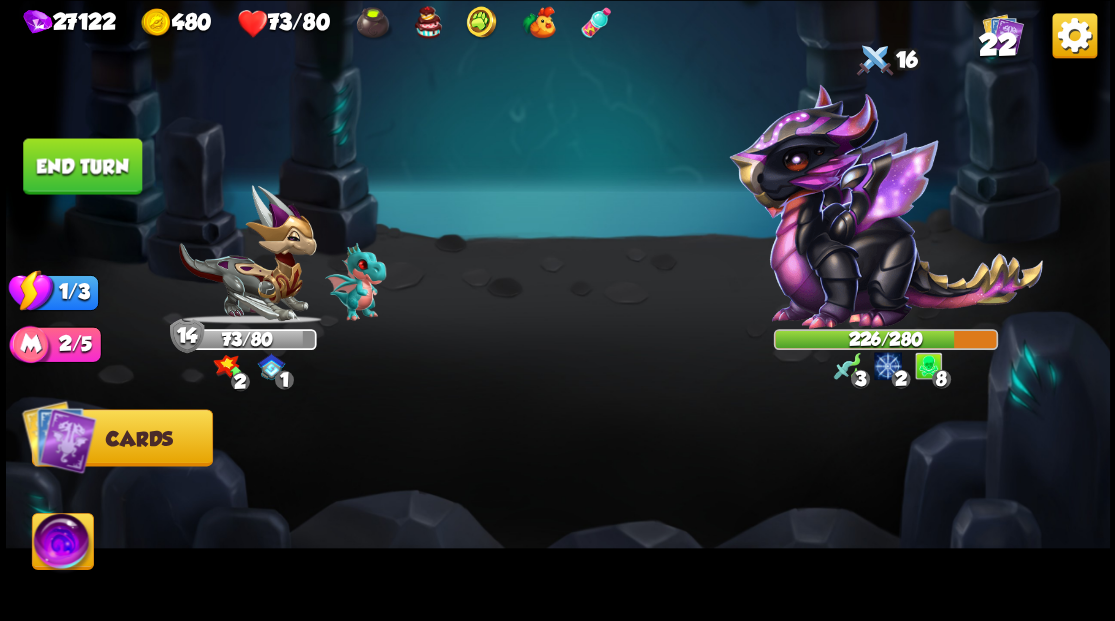 click on "End turn" at bounding box center [82, 166] 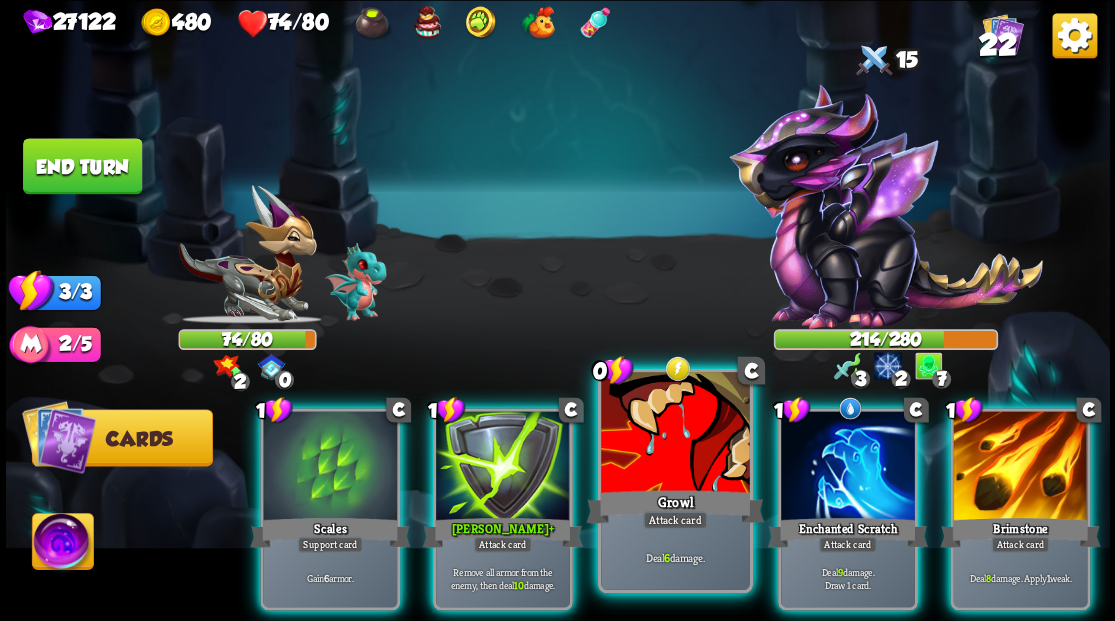 click at bounding box center [675, 434] 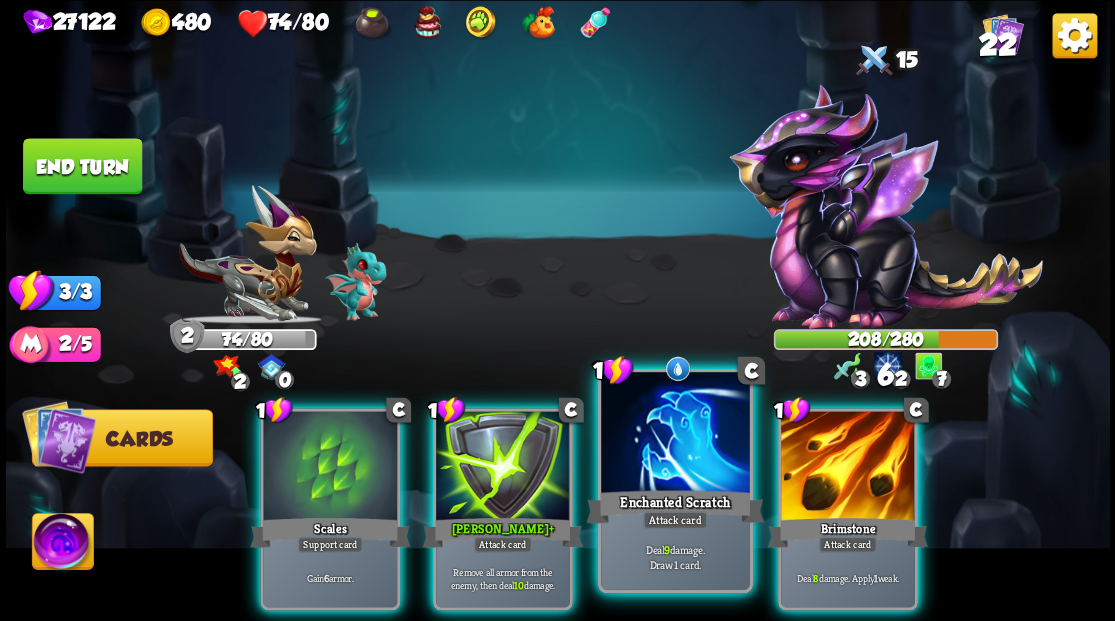 click at bounding box center (675, 434) 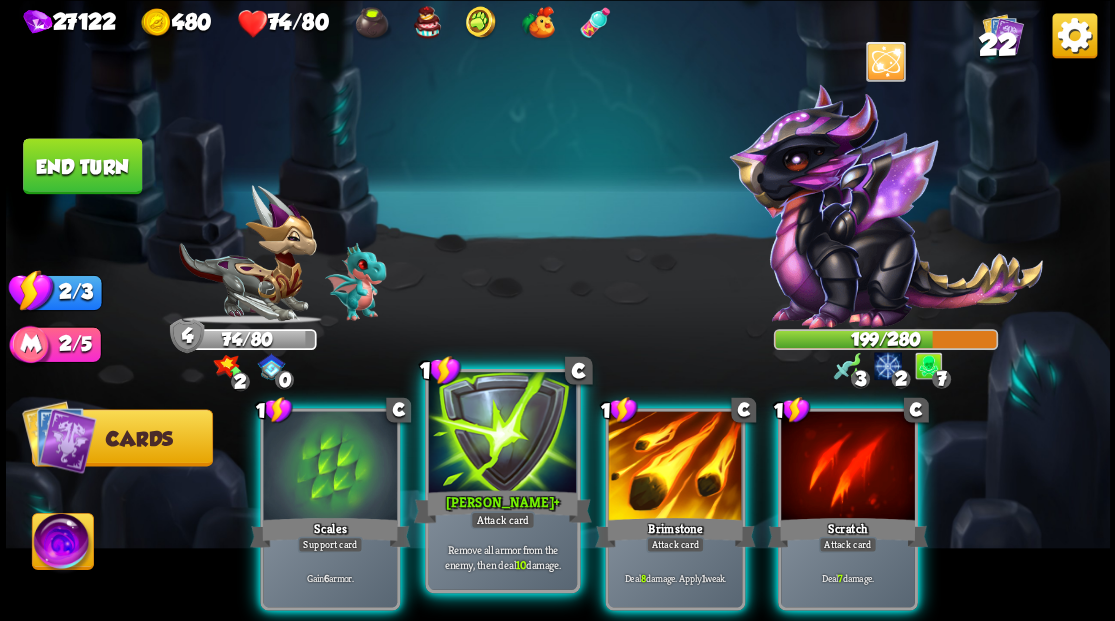click at bounding box center (502, 434) 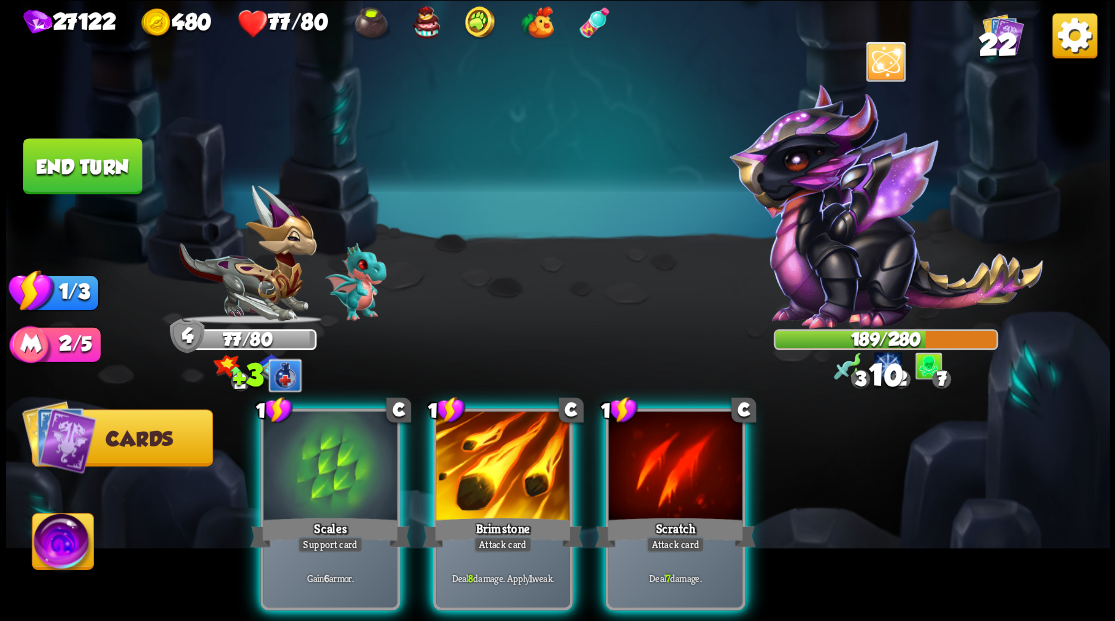 click at bounding box center (503, 467) 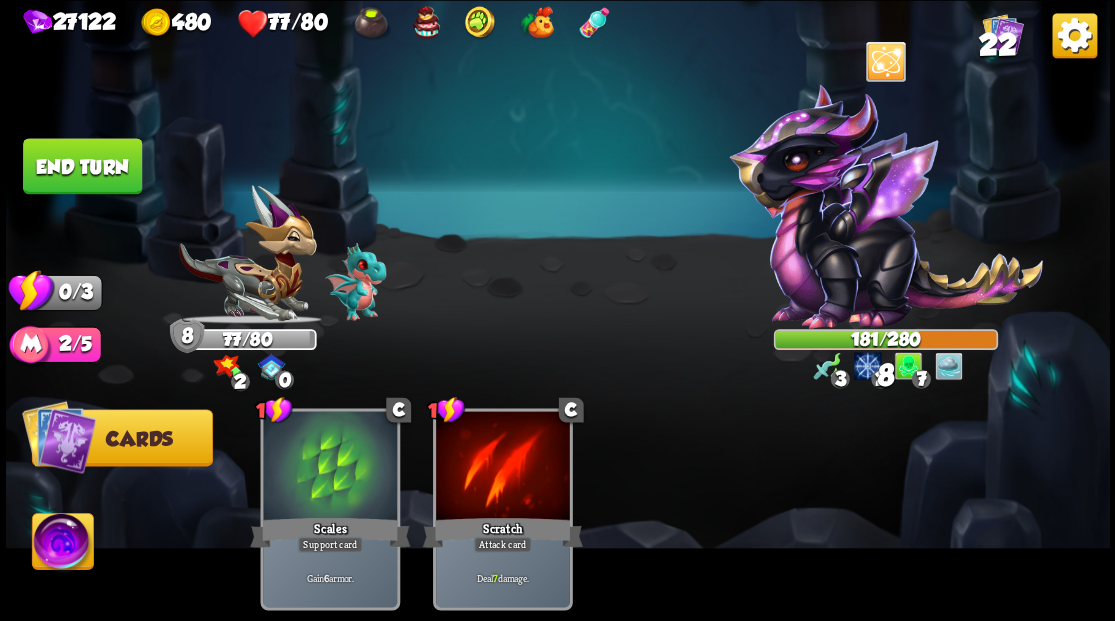 click on "End turn" at bounding box center [82, 166] 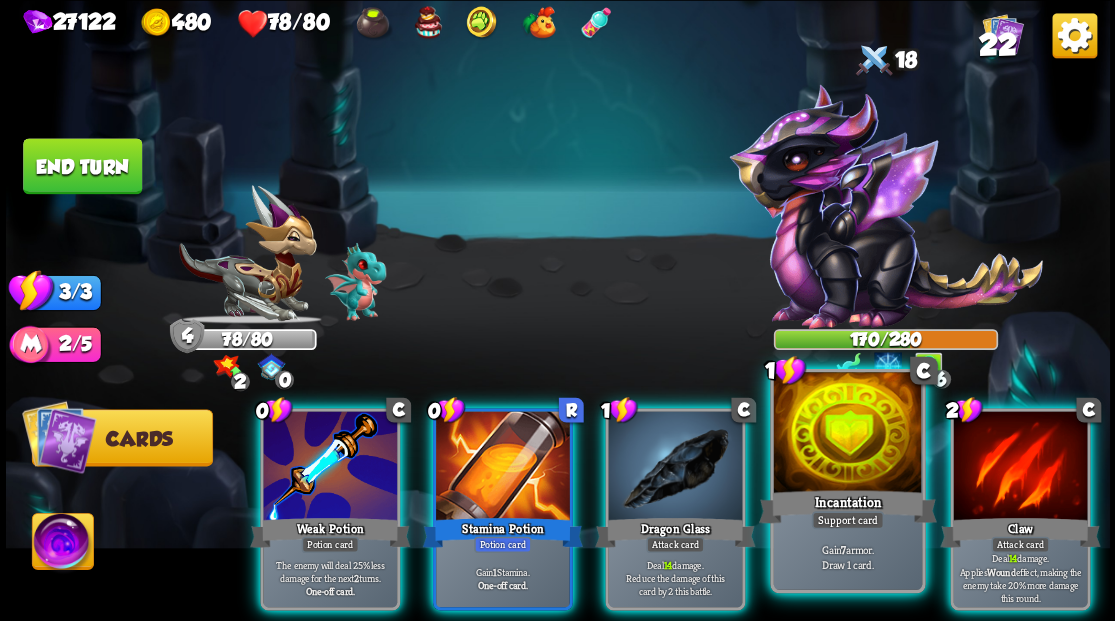 click at bounding box center (847, 434) 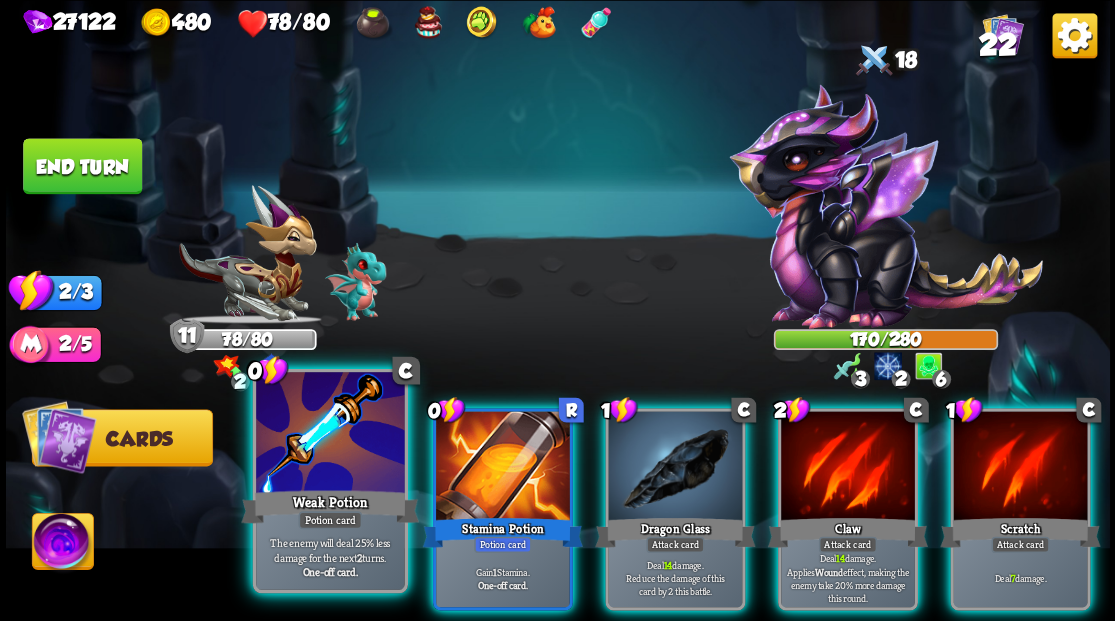 click at bounding box center (330, 434) 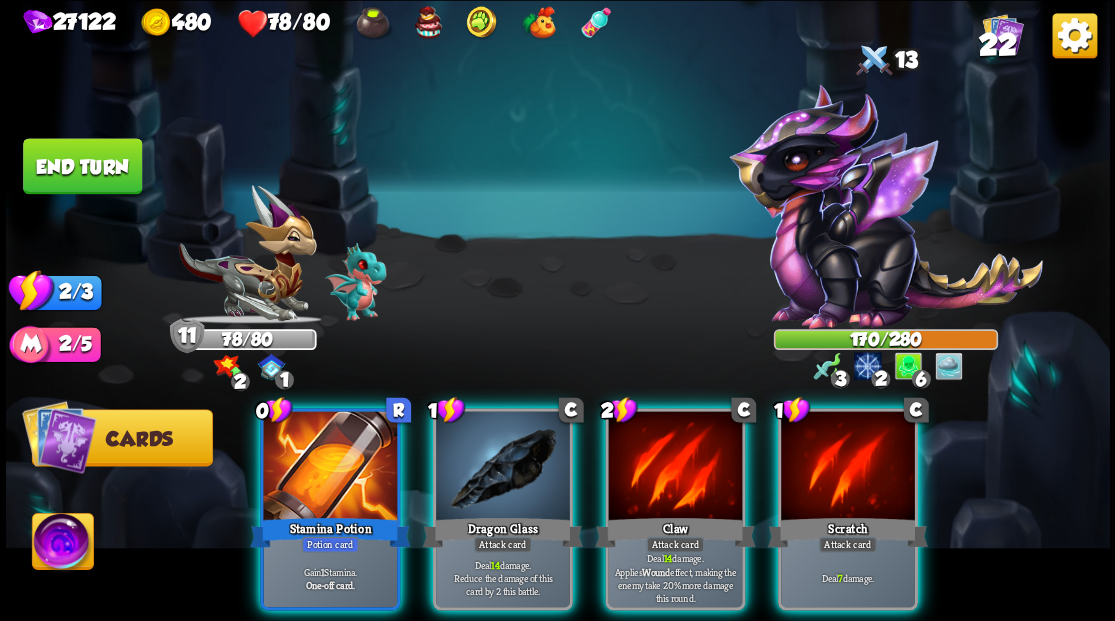 click at bounding box center (330, 467) 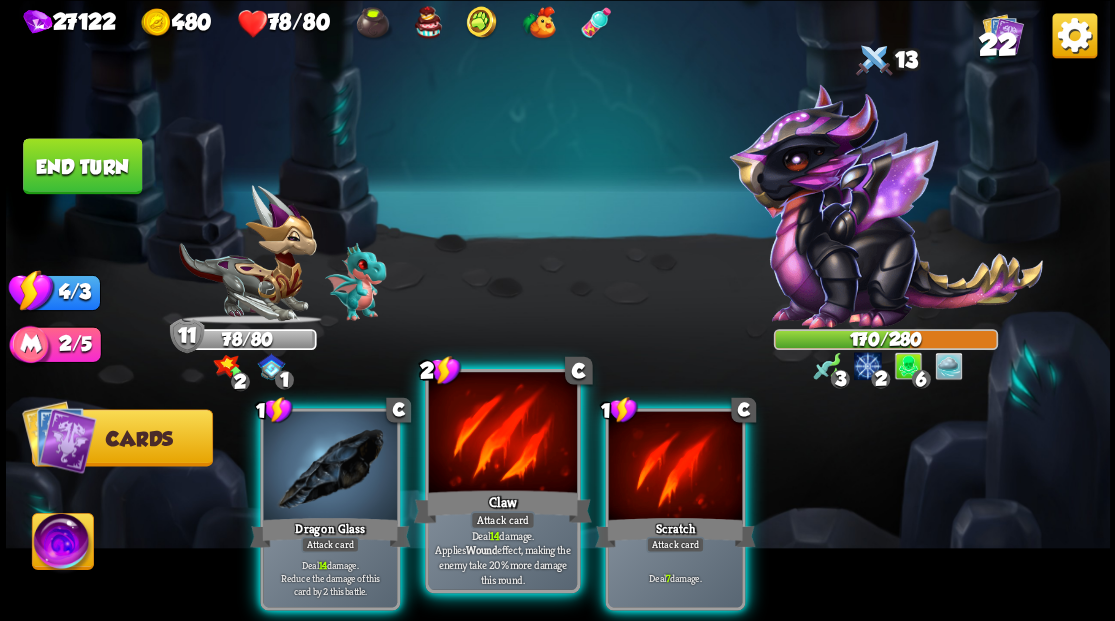 click at bounding box center [502, 434] 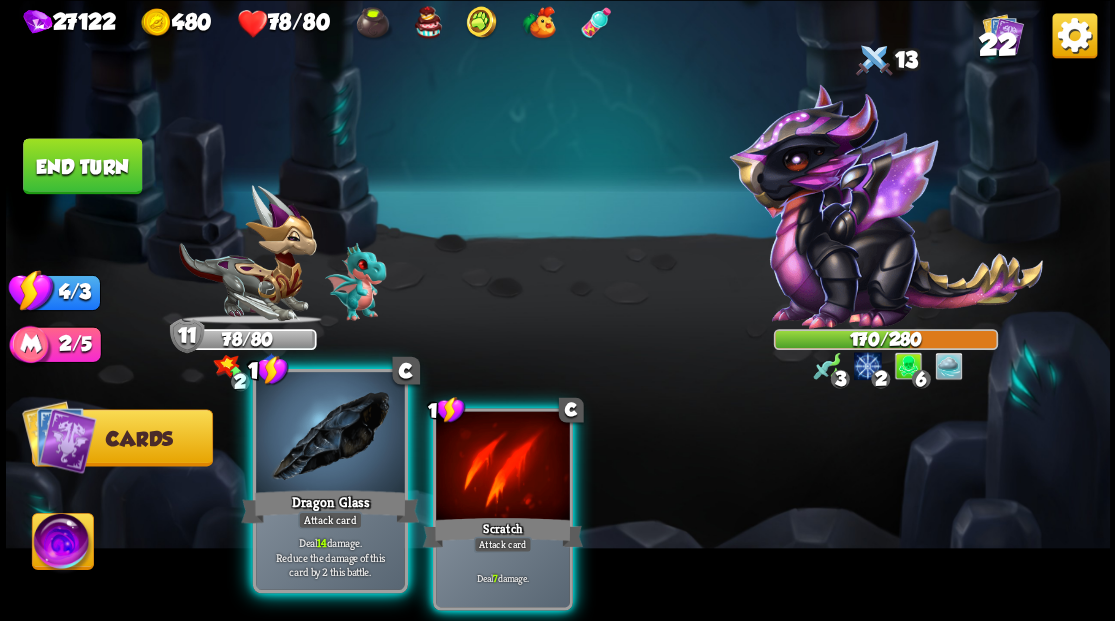 click at bounding box center (330, 434) 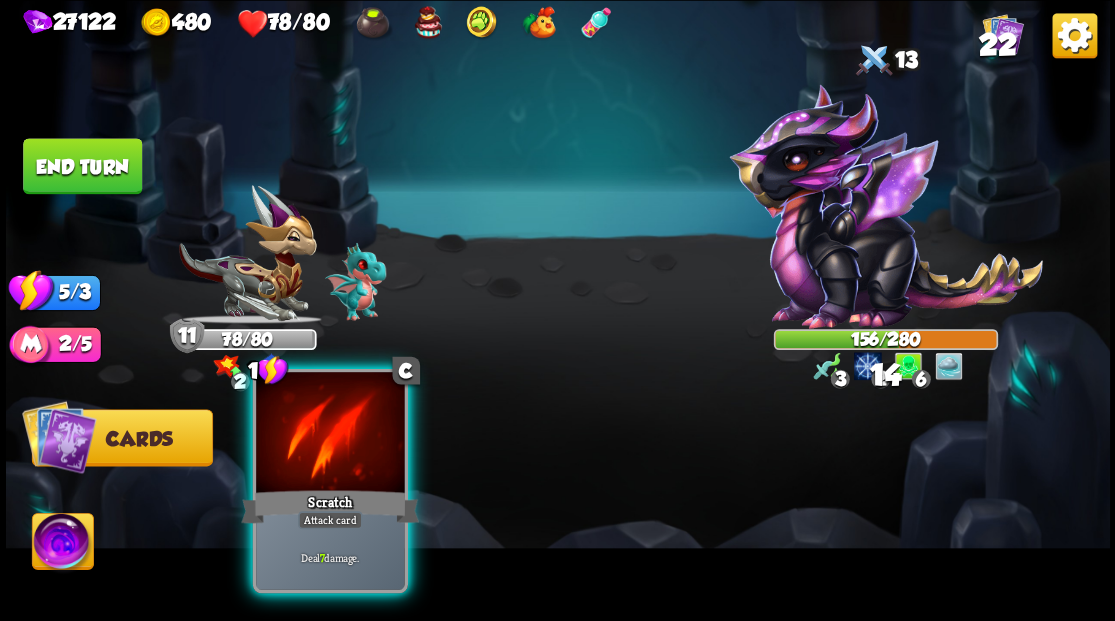 click at bounding box center (330, 434) 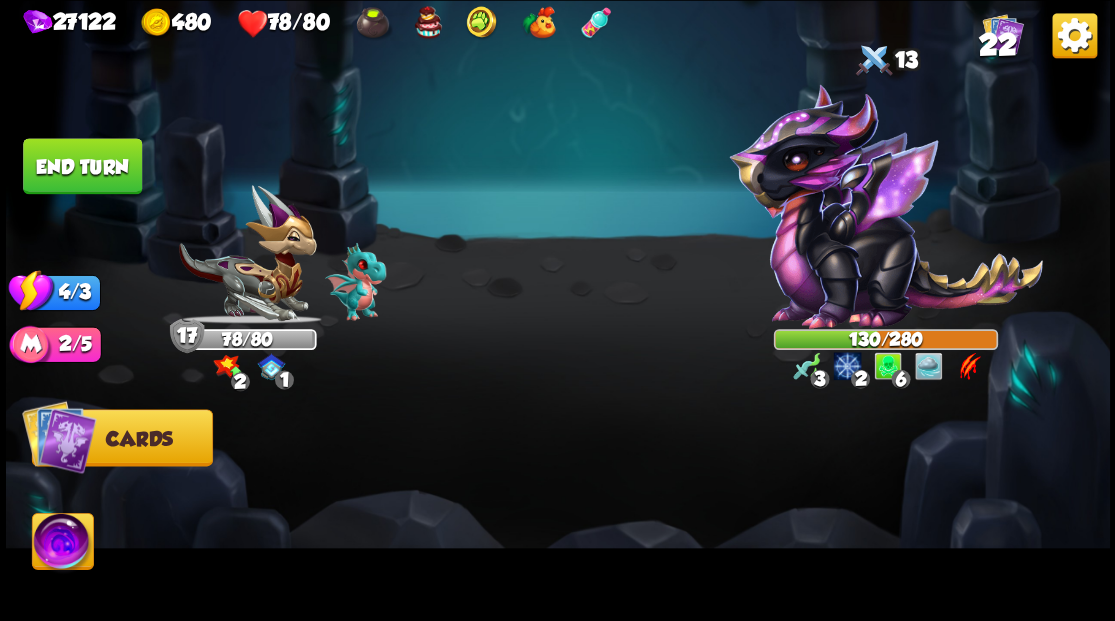 click on "End turn" at bounding box center (82, 166) 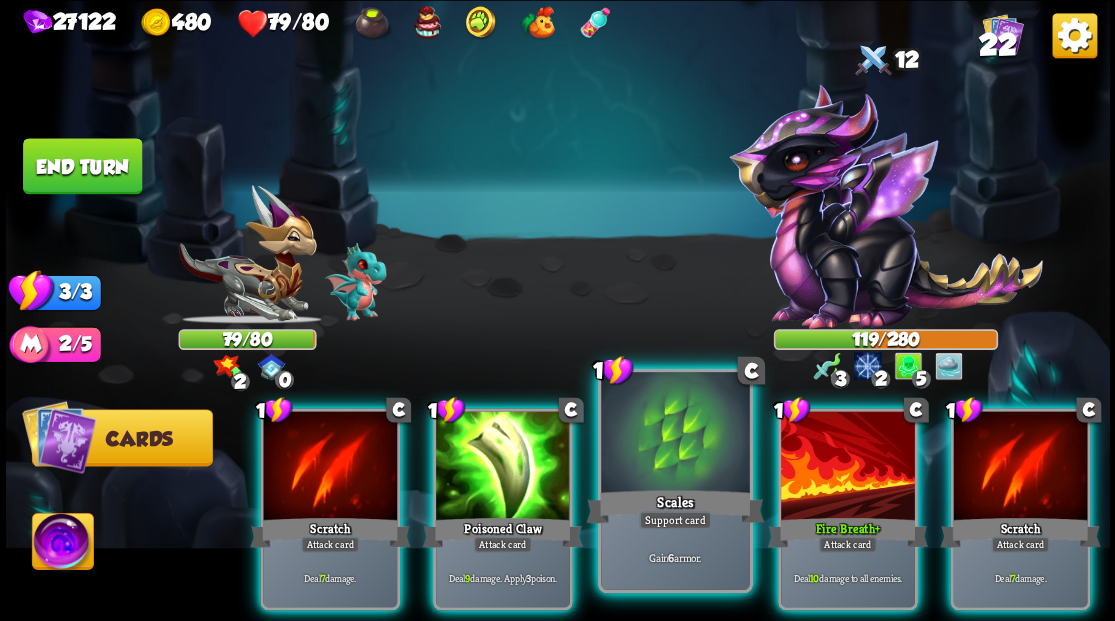 click at bounding box center (675, 434) 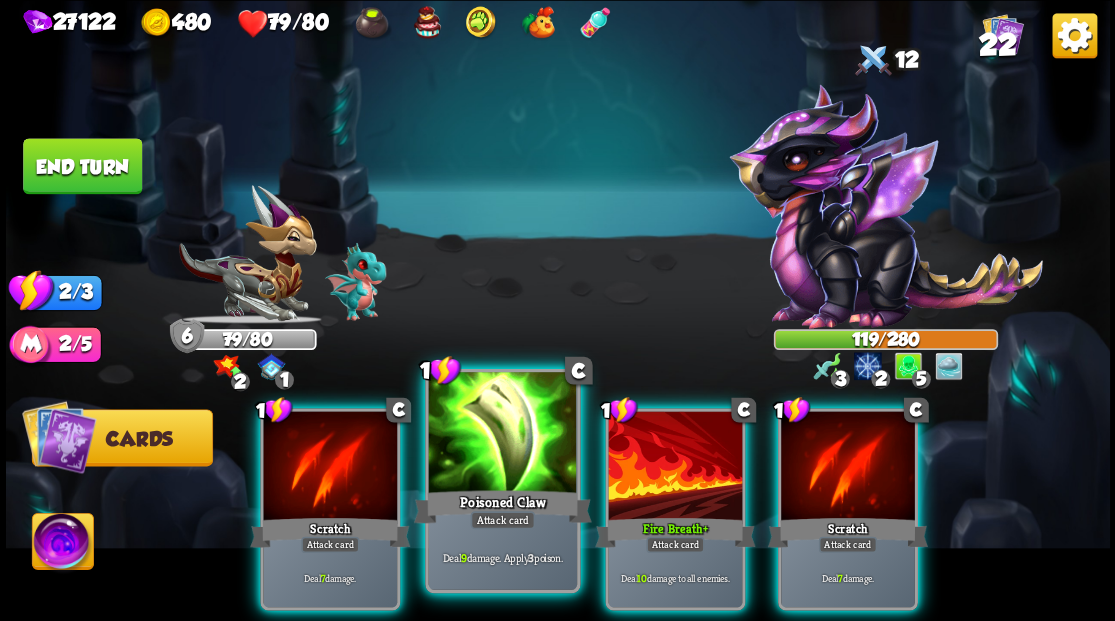 click at bounding box center (502, 434) 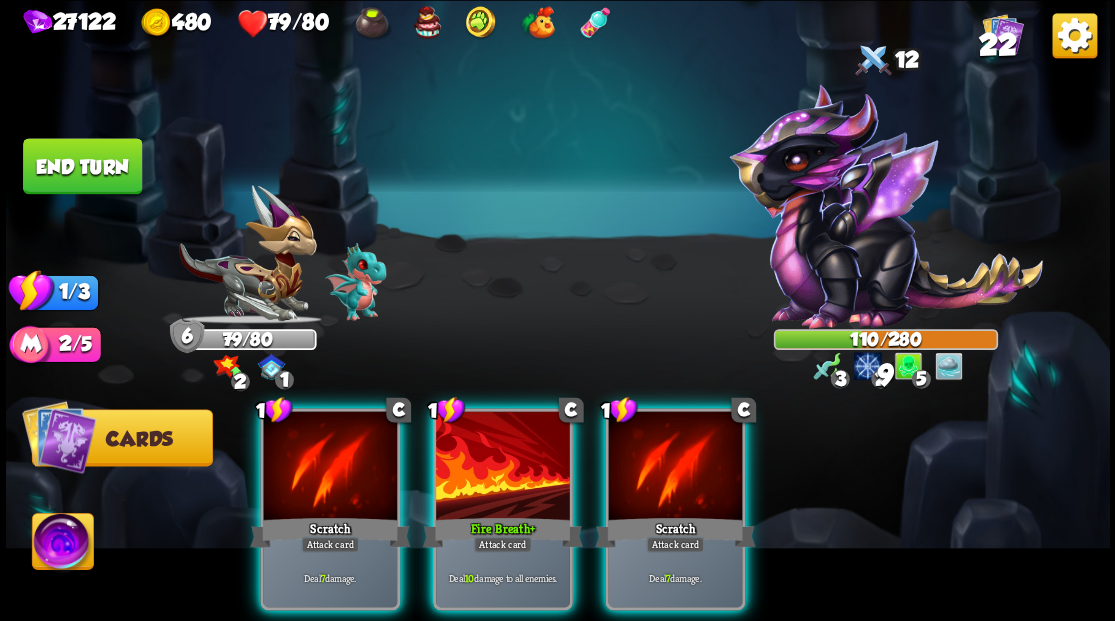 click at bounding box center [503, 467] 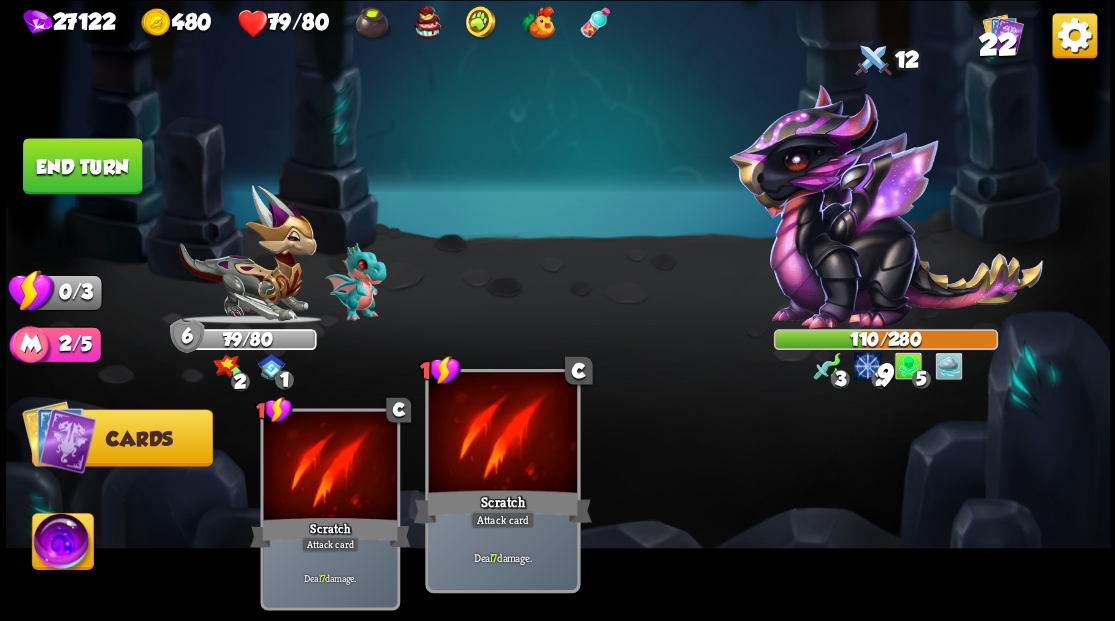 click at bounding box center (502, 434) 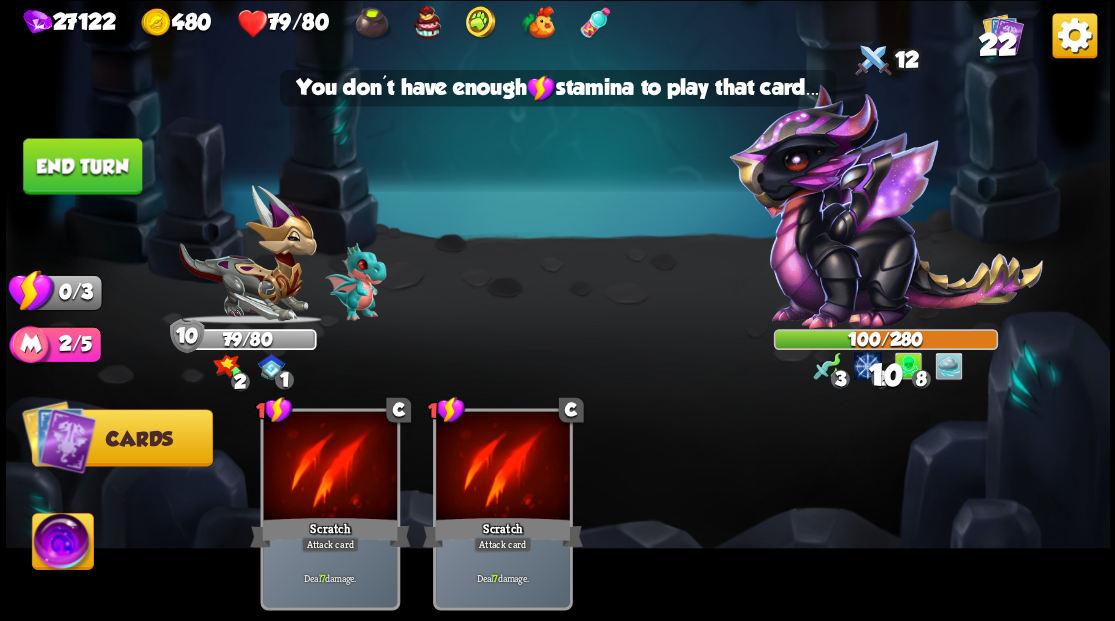 click on "End turn" at bounding box center (82, 166) 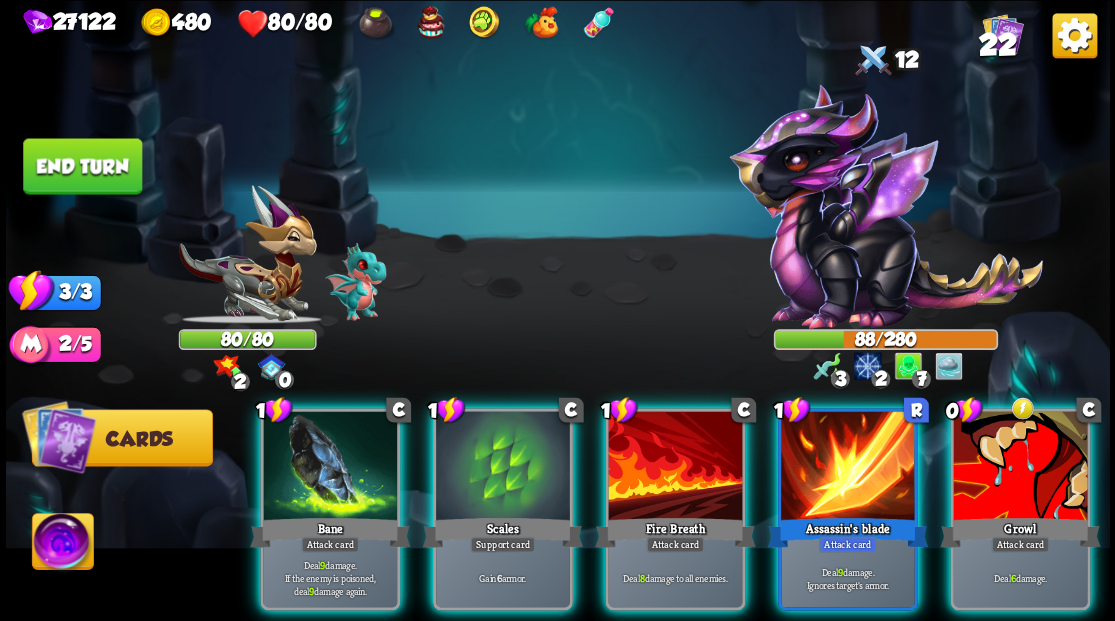 click at bounding box center [1020, 467] 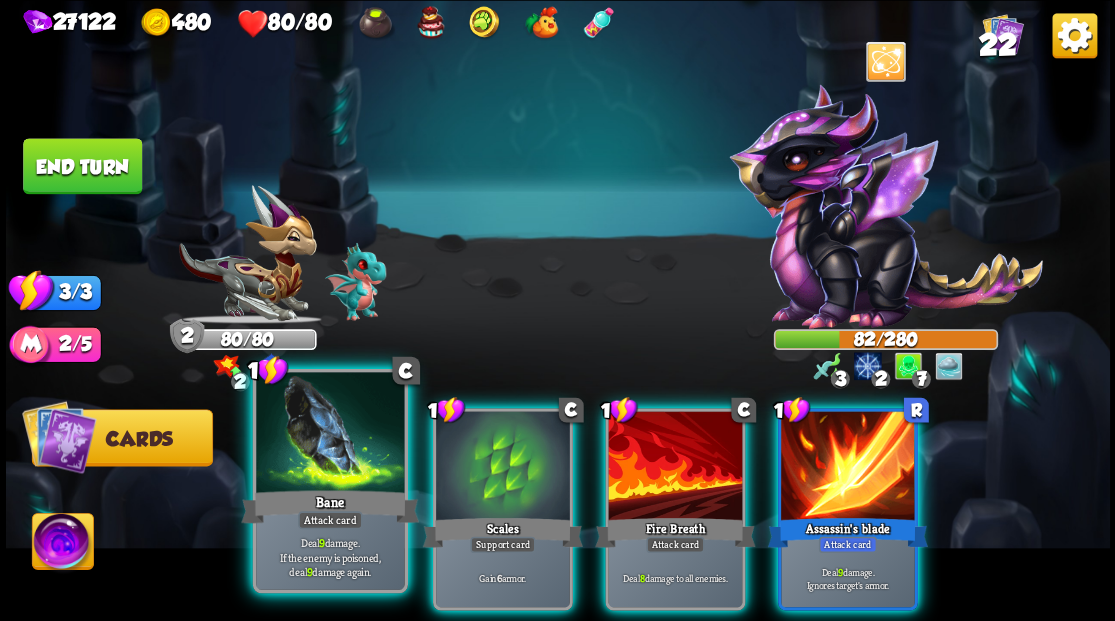 click at bounding box center (330, 434) 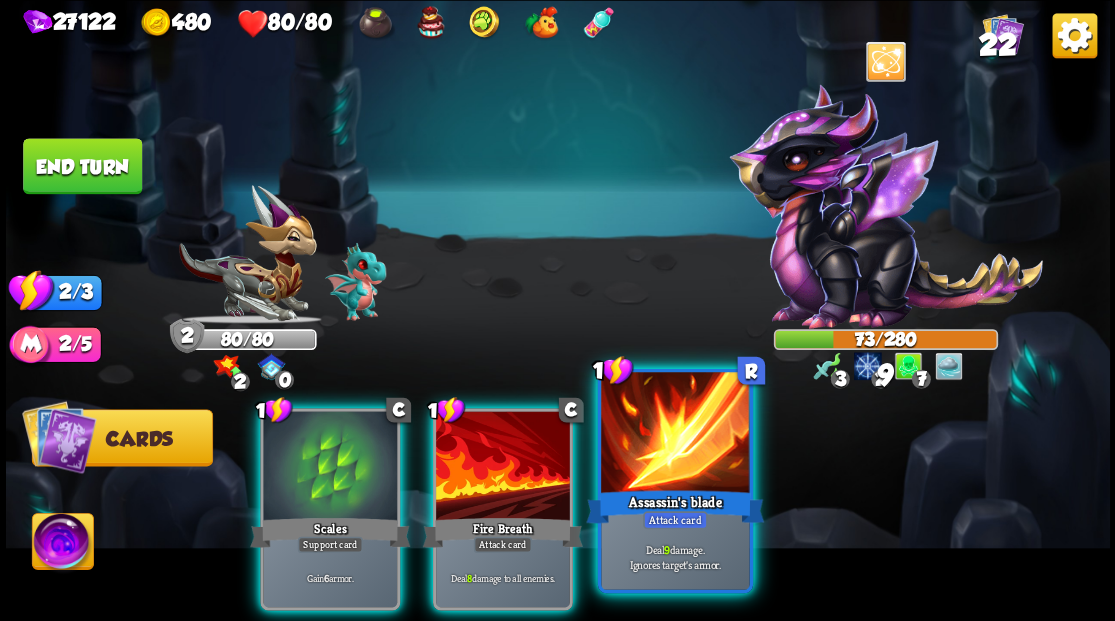 click at bounding box center [675, 434] 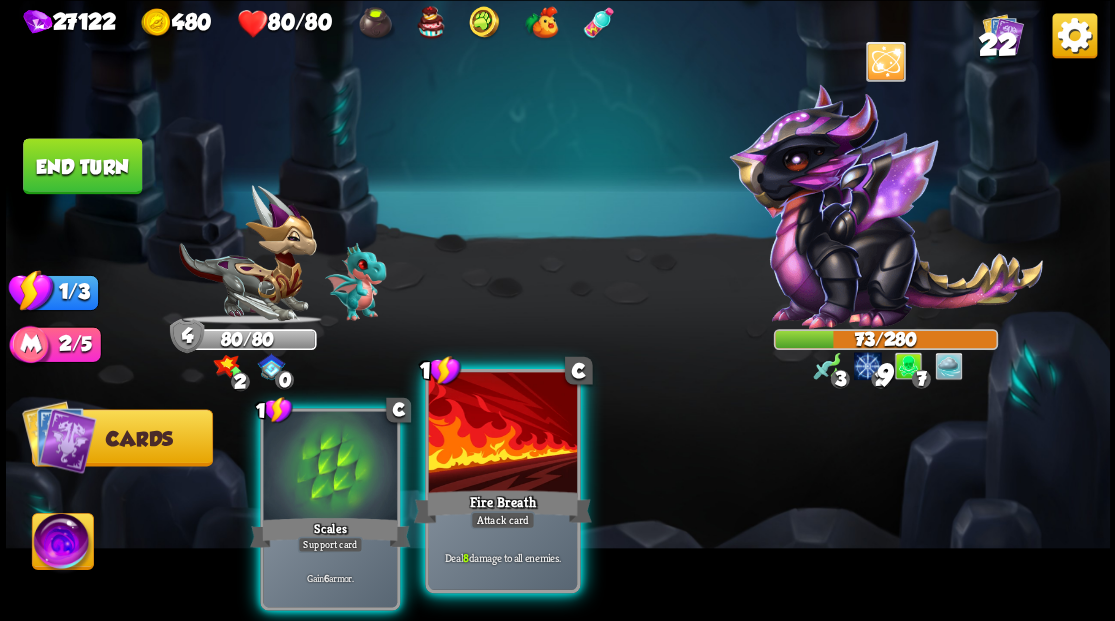 click at bounding box center [502, 434] 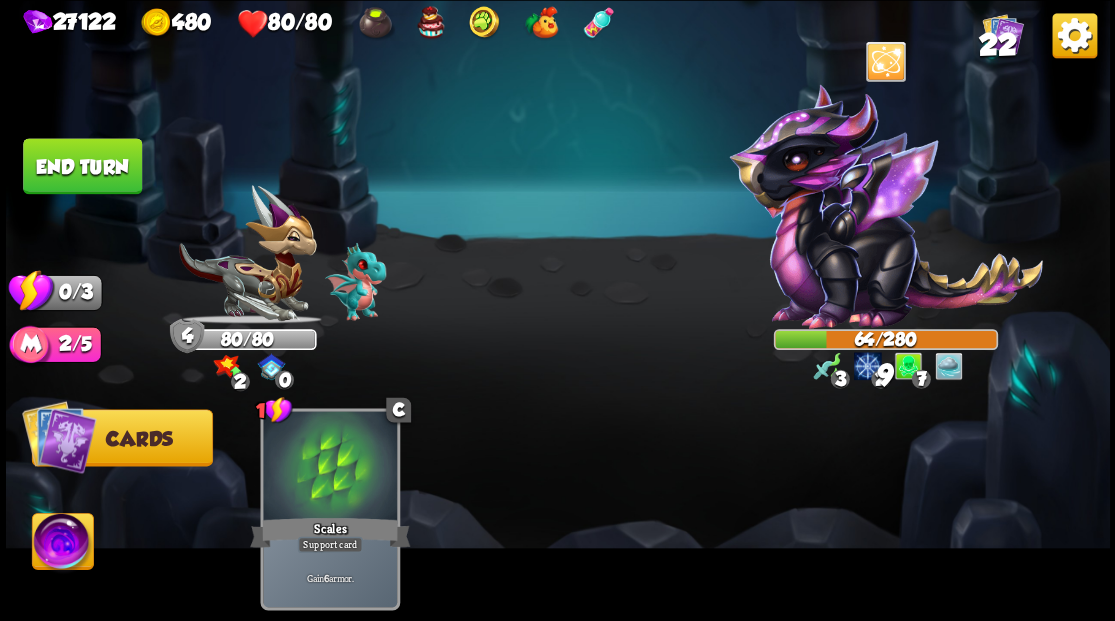 click on "End turn" at bounding box center (82, 165) 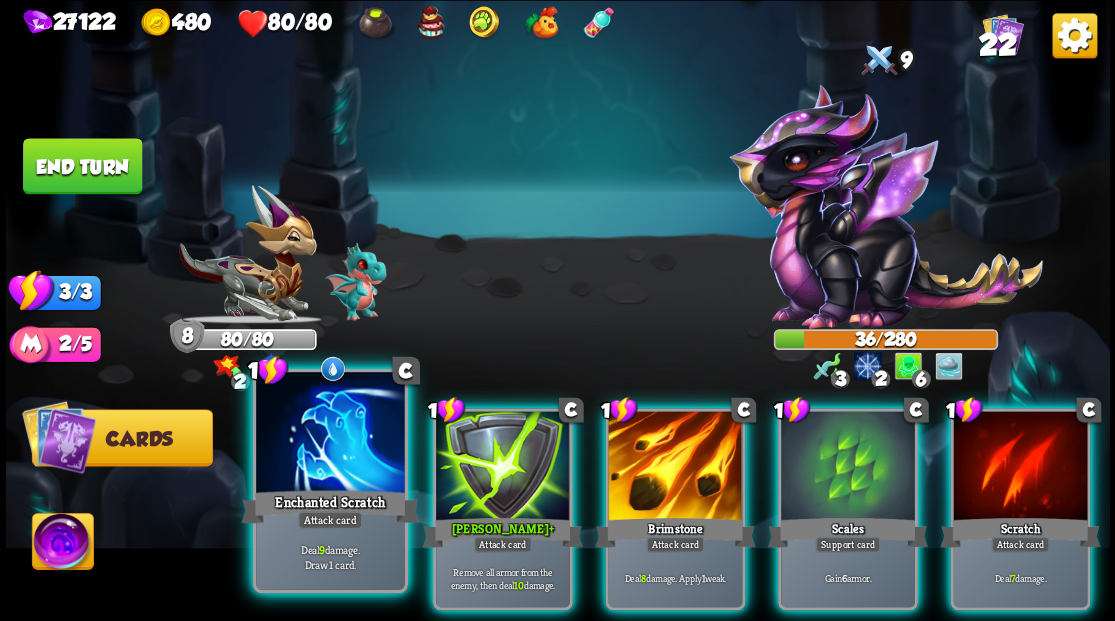 click at bounding box center (330, 434) 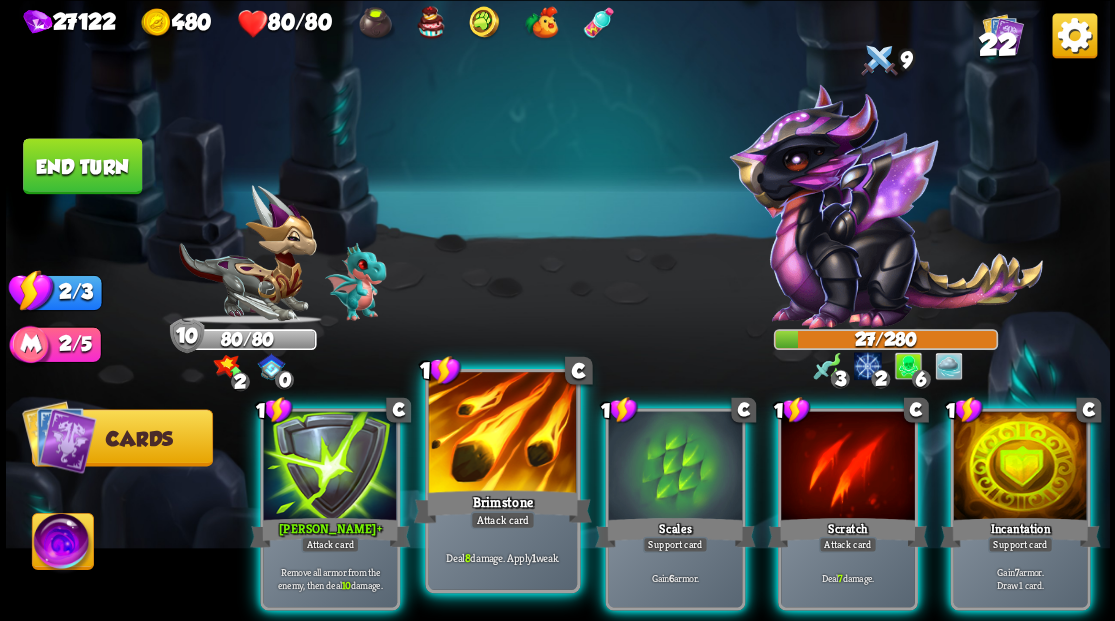click at bounding box center [502, 434] 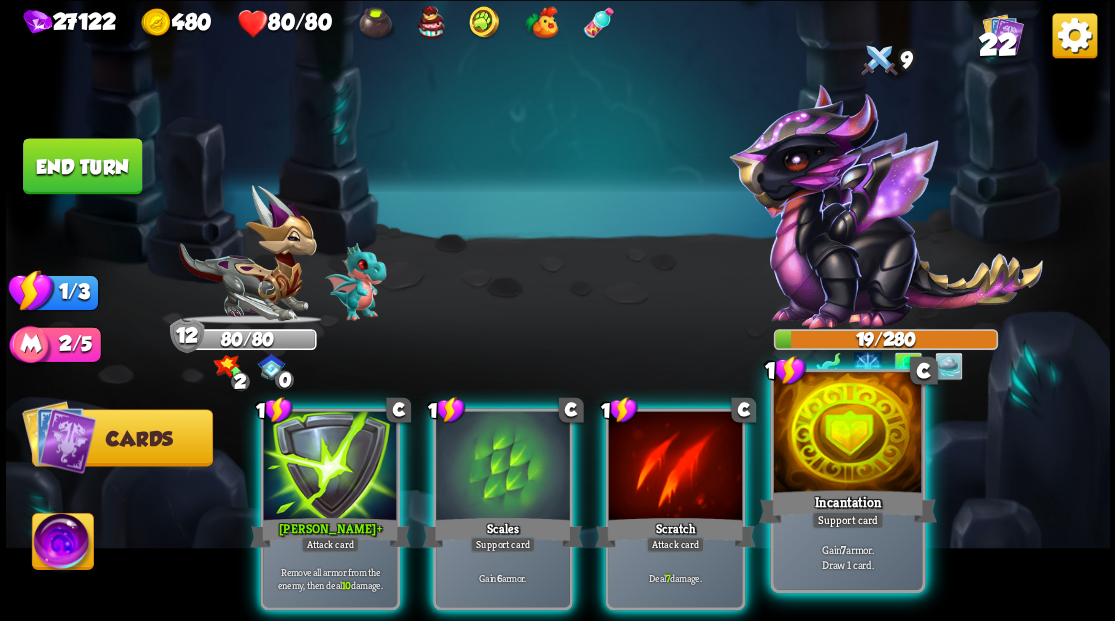 click at bounding box center [847, 434] 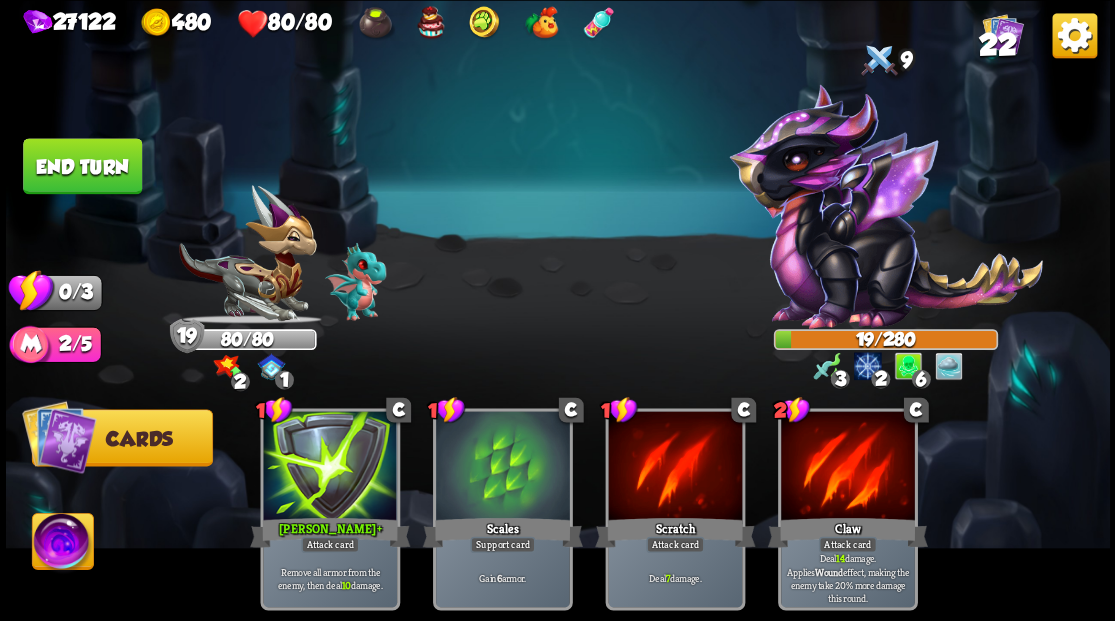 click on "End turn" at bounding box center [82, 166] 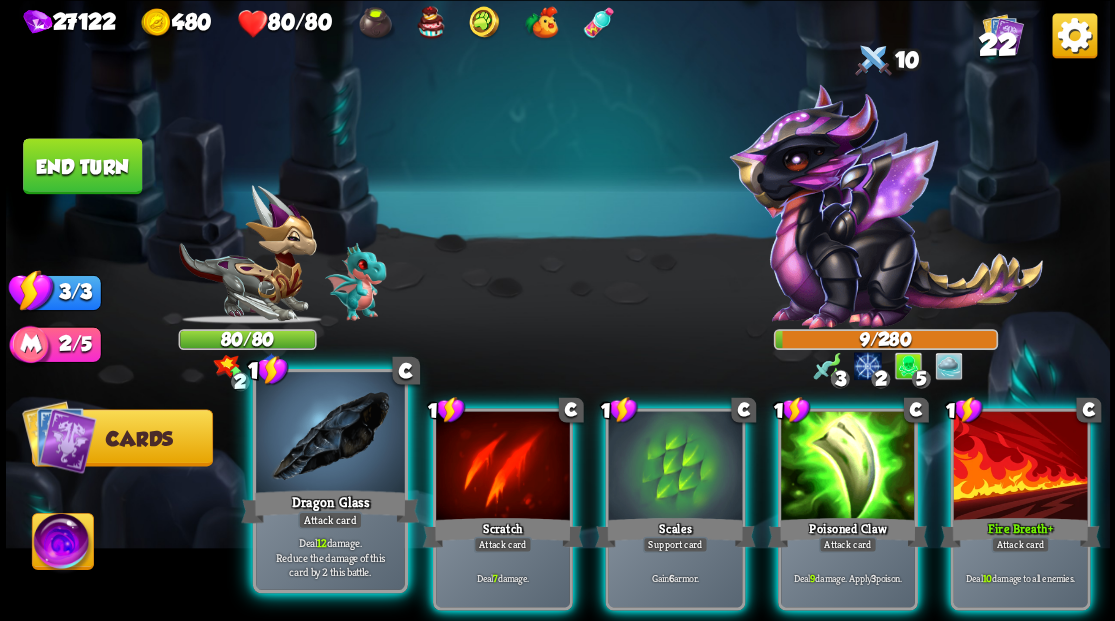 click at bounding box center [330, 434] 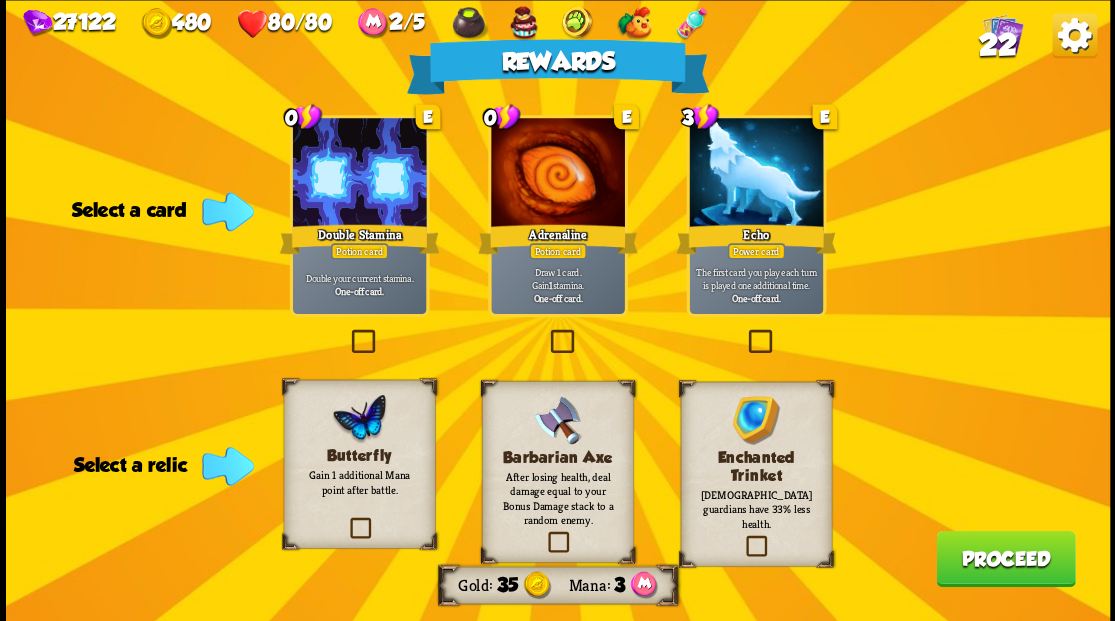 click at bounding box center (346, 520) 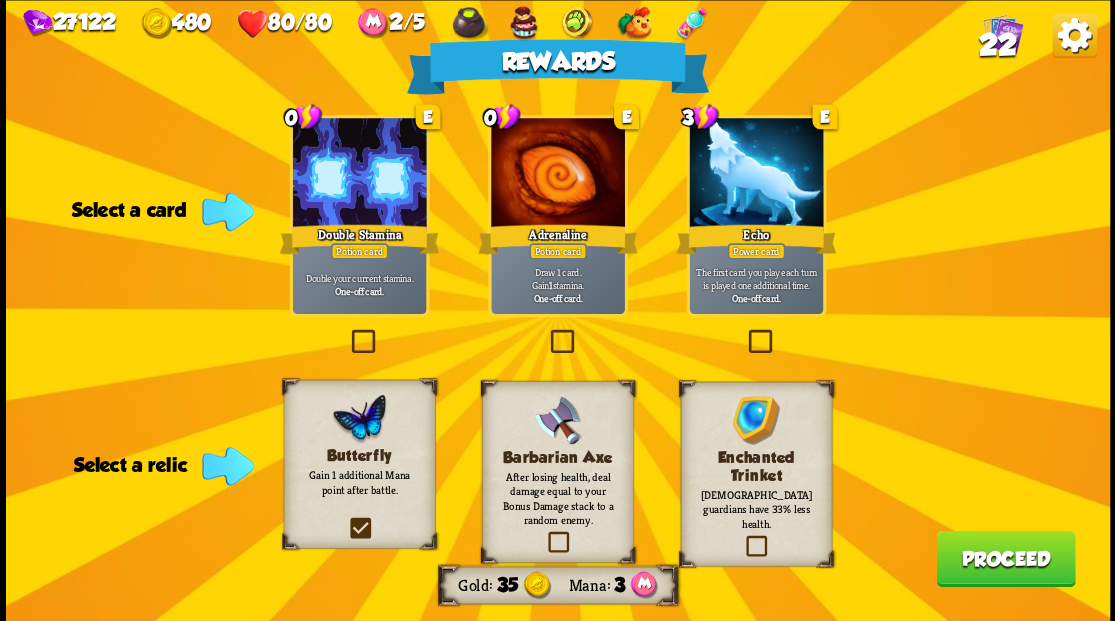 click at bounding box center [0, 0] 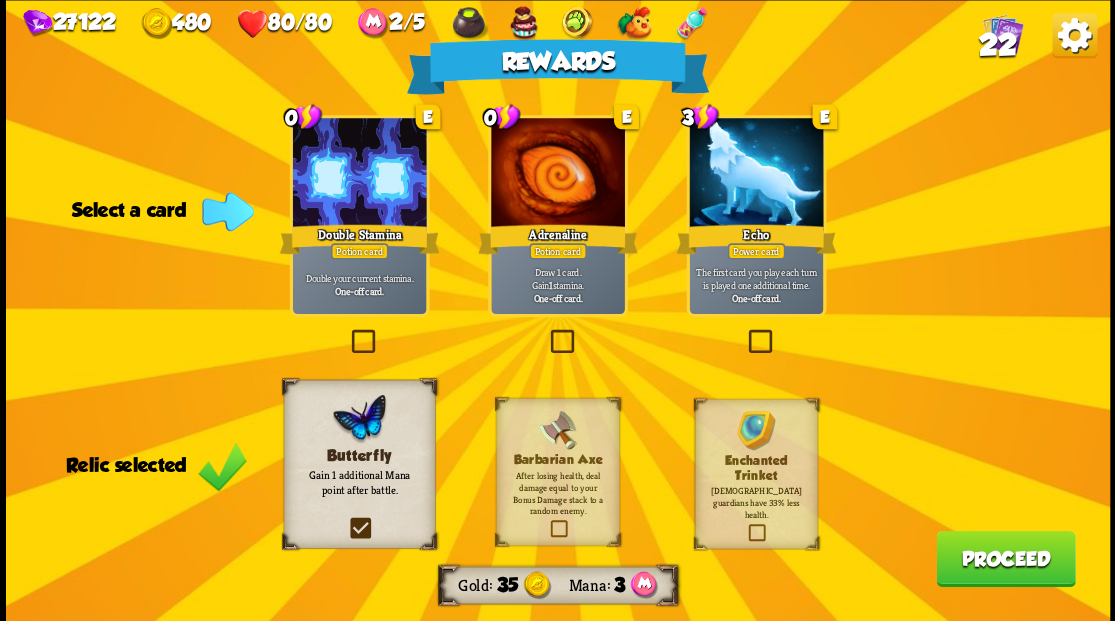 click at bounding box center (347, 332) 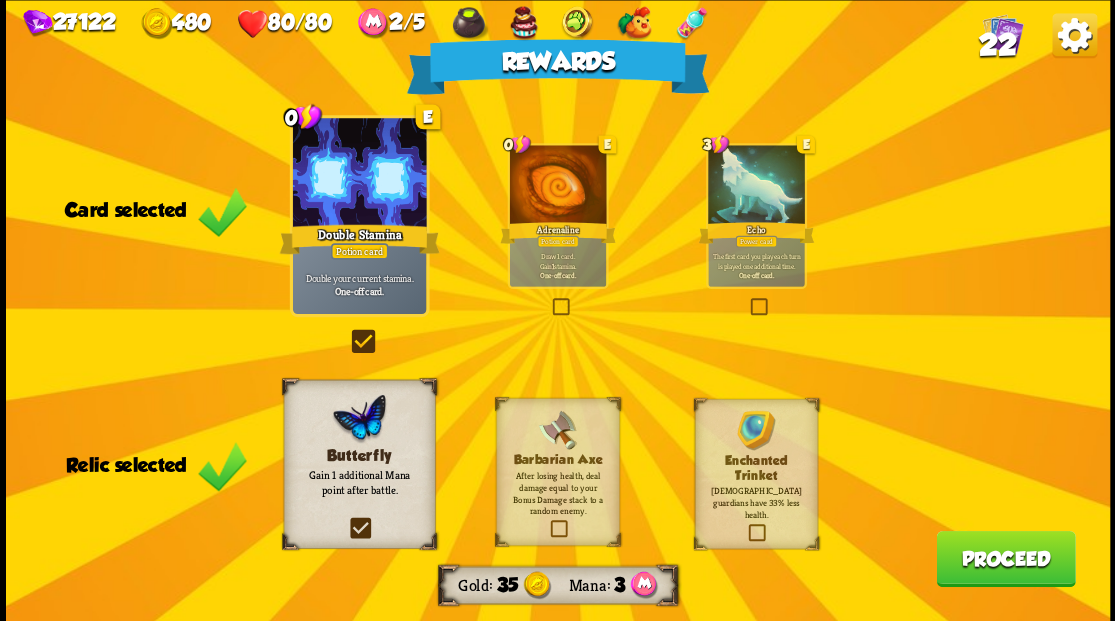 click on "Proceed" at bounding box center [1005, 558] 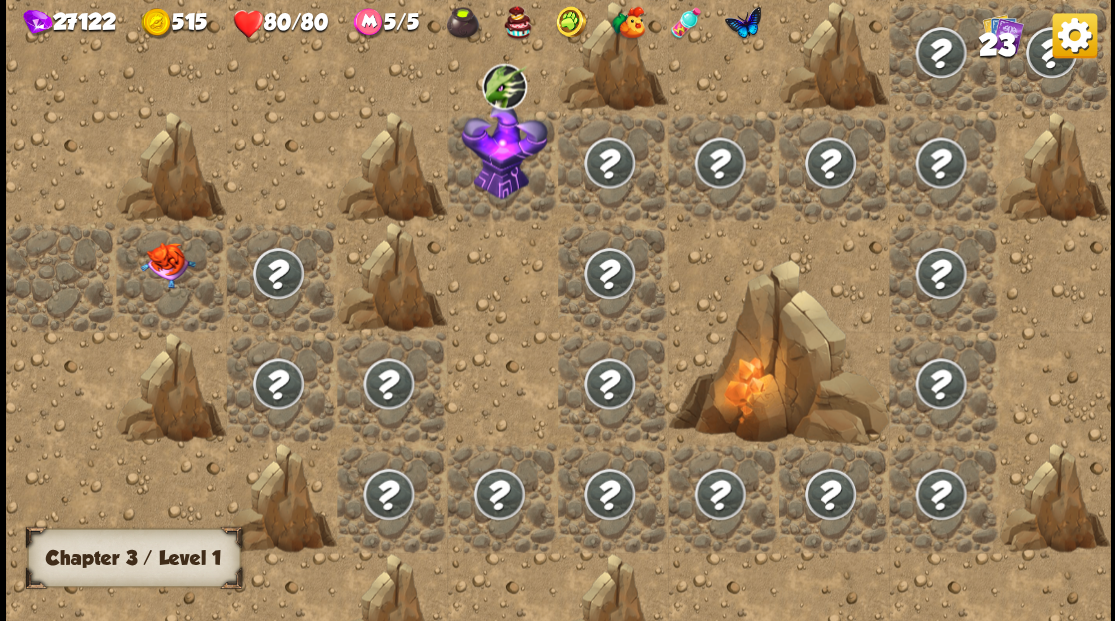 click at bounding box center [167, 265] 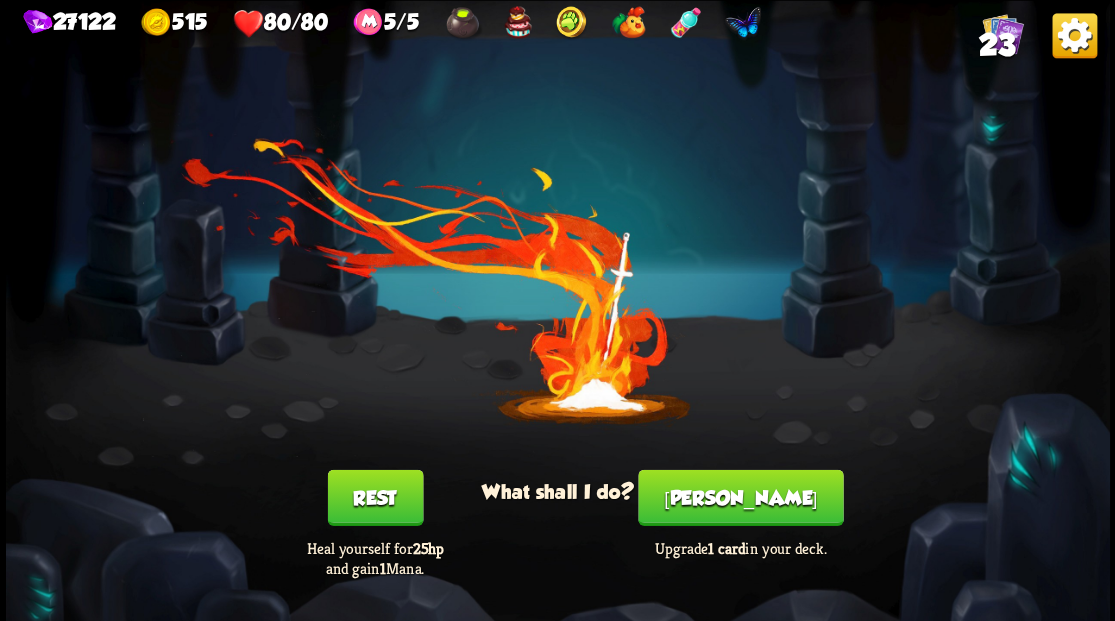 click on "[PERSON_NAME]" at bounding box center [740, 497] 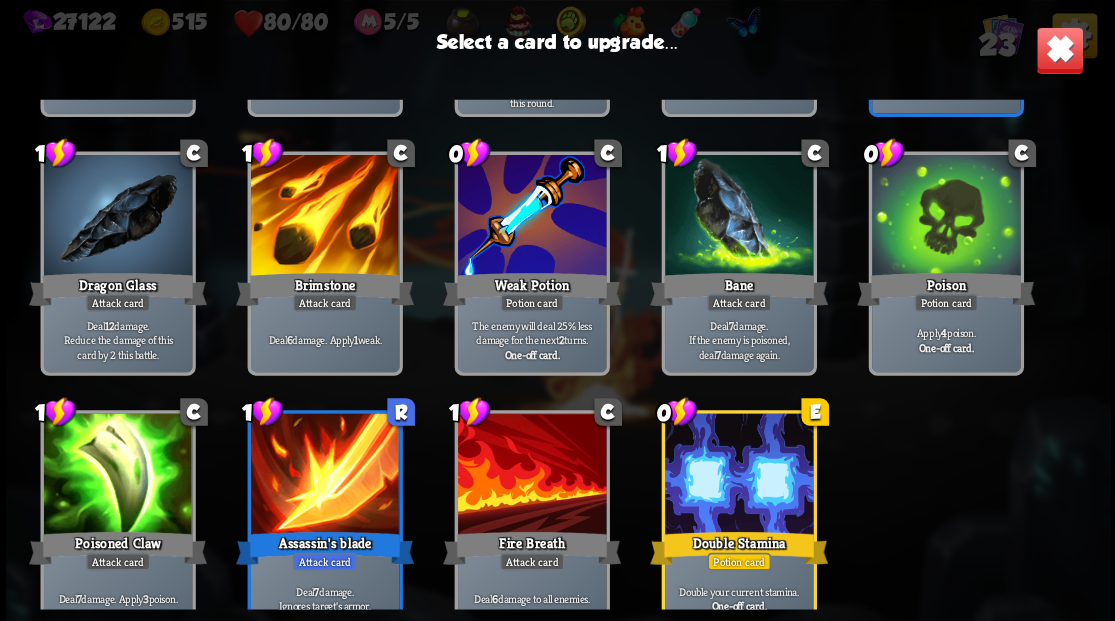 scroll, scrollTop: 629, scrollLeft: 0, axis: vertical 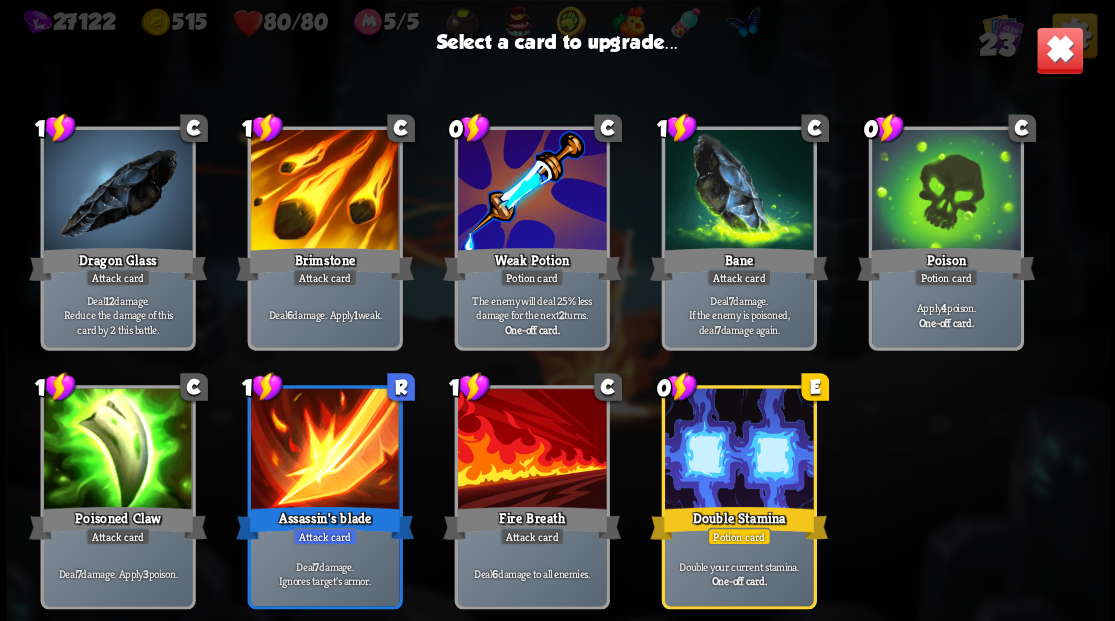 click at bounding box center (738, 450) 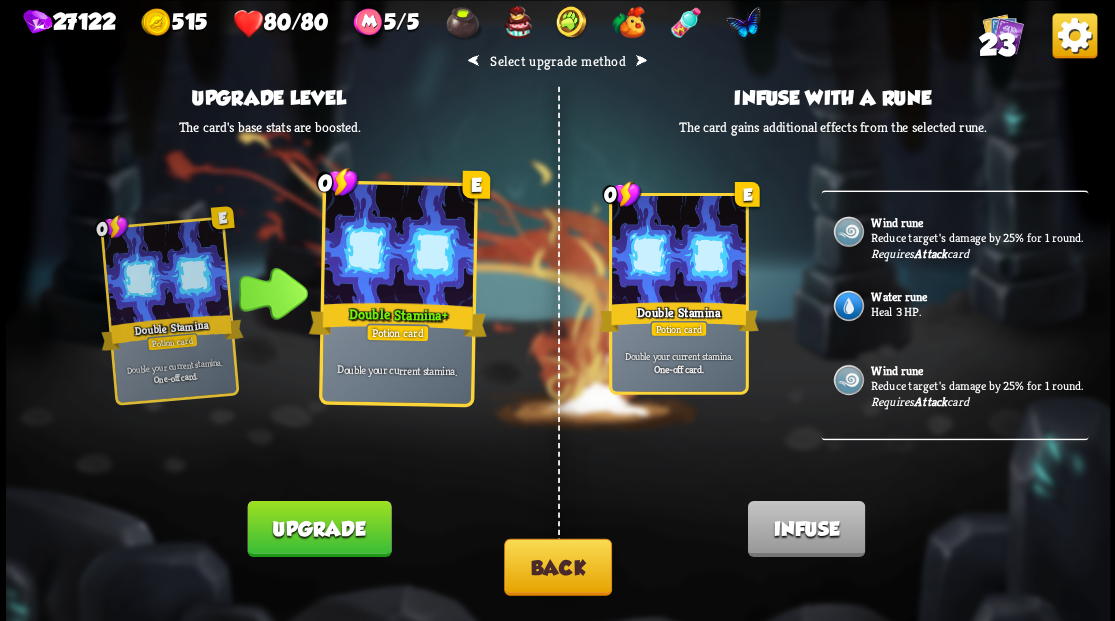 scroll, scrollTop: 733, scrollLeft: 0, axis: vertical 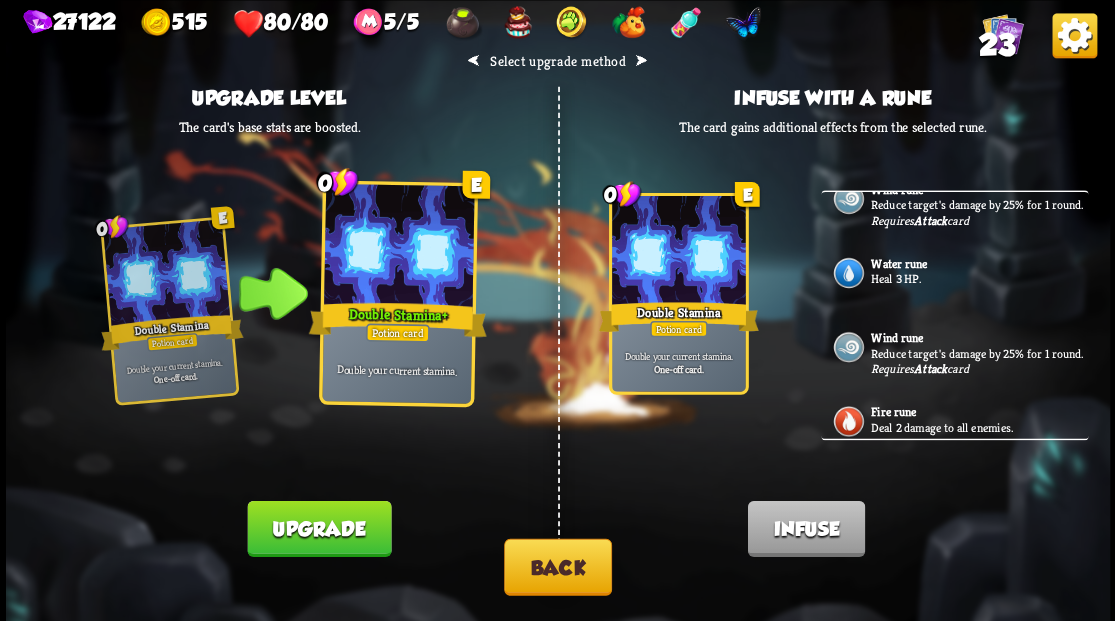 click at bounding box center [848, 272] 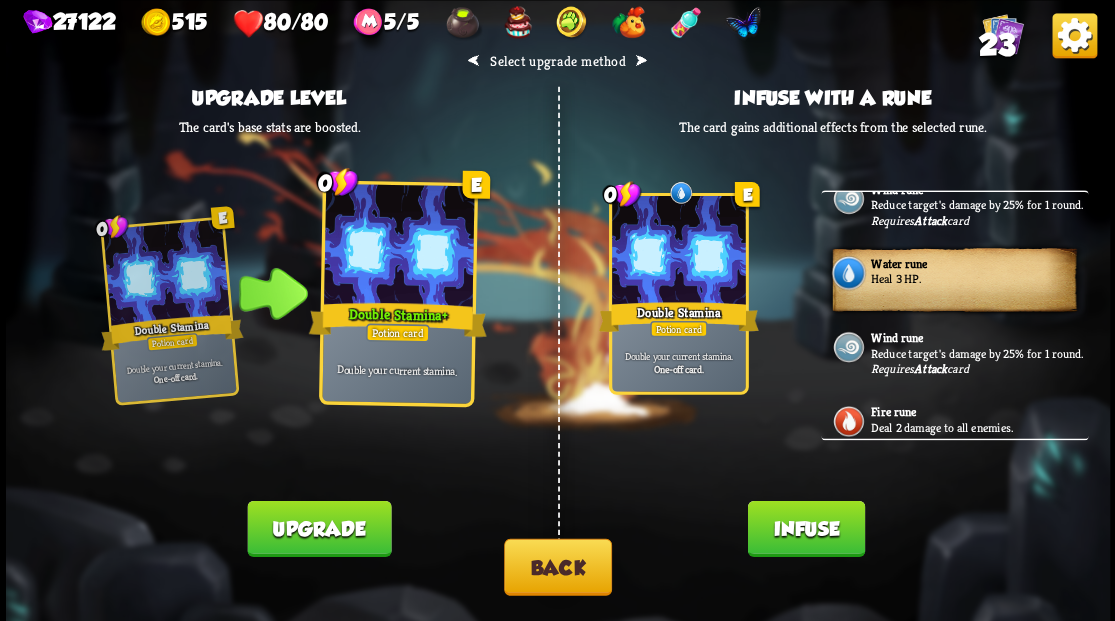 click on "Infuse" at bounding box center (805, 528) 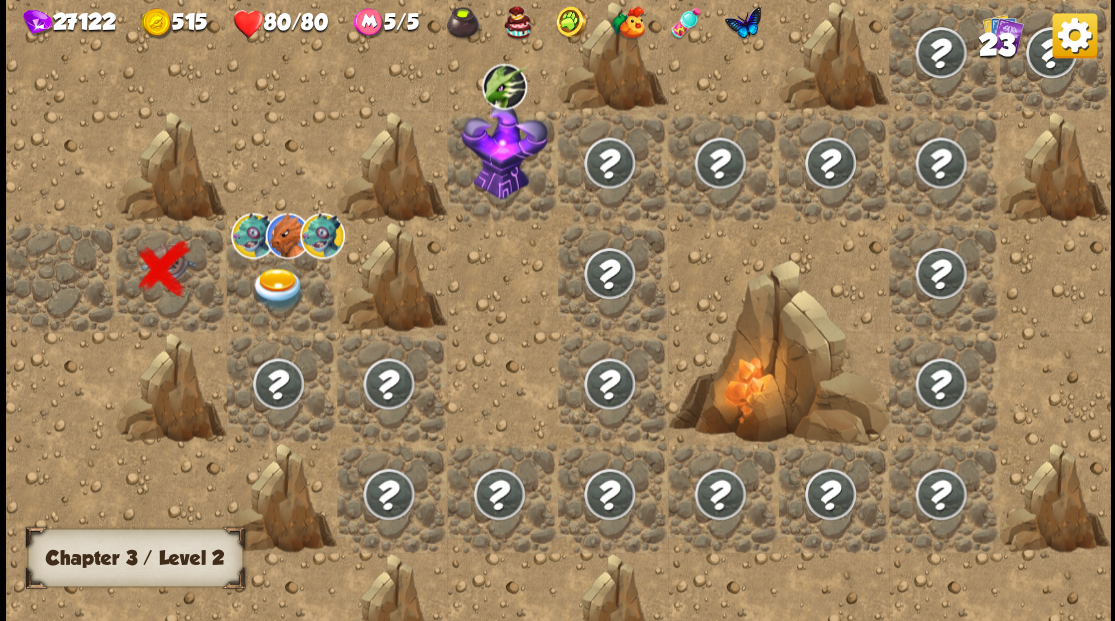 click at bounding box center [277, 288] 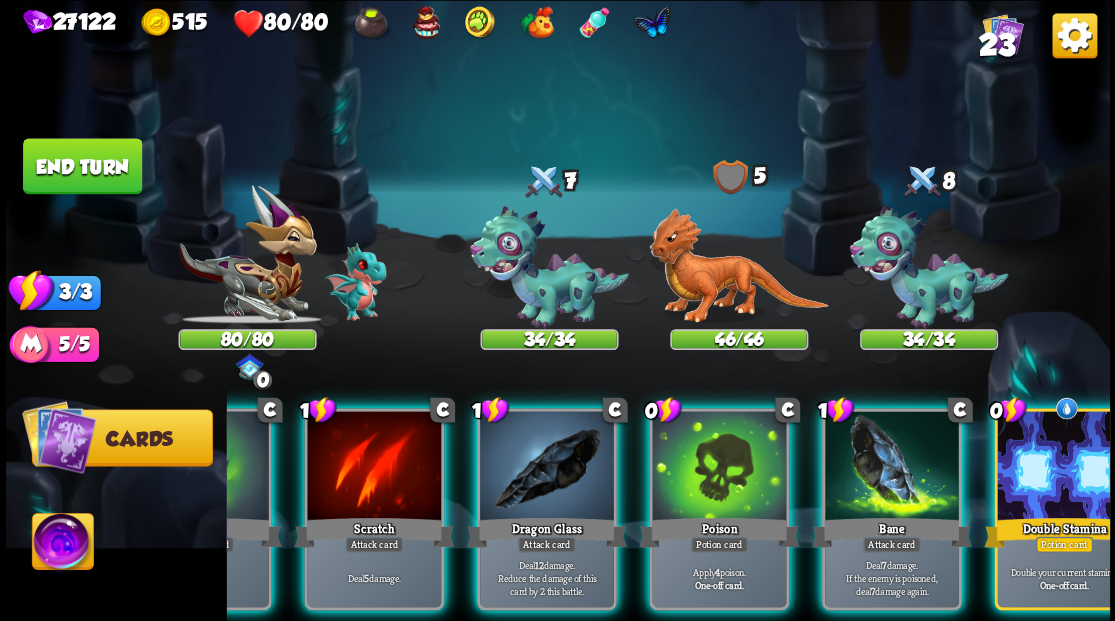scroll, scrollTop: 0, scrollLeft: 389, axis: horizontal 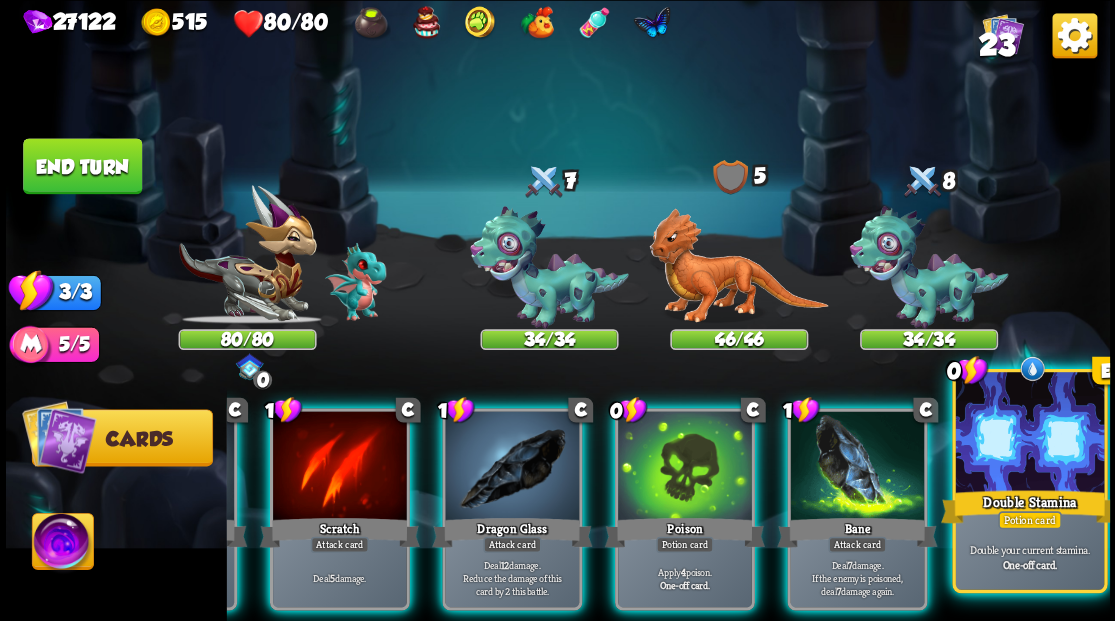click at bounding box center [1029, 434] 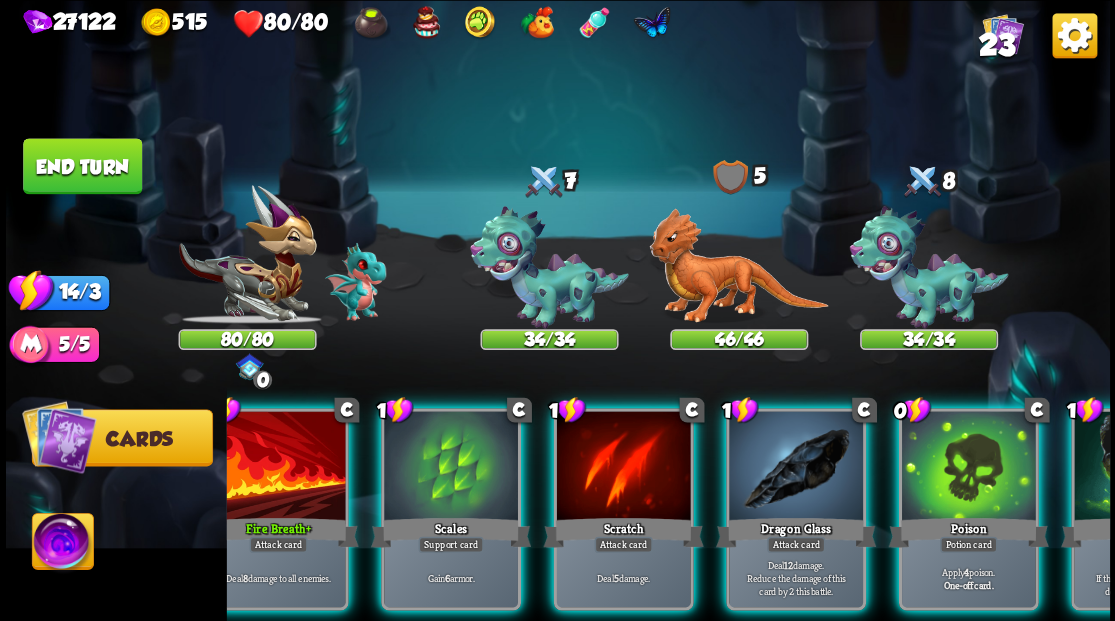 scroll, scrollTop: 0, scrollLeft: 0, axis: both 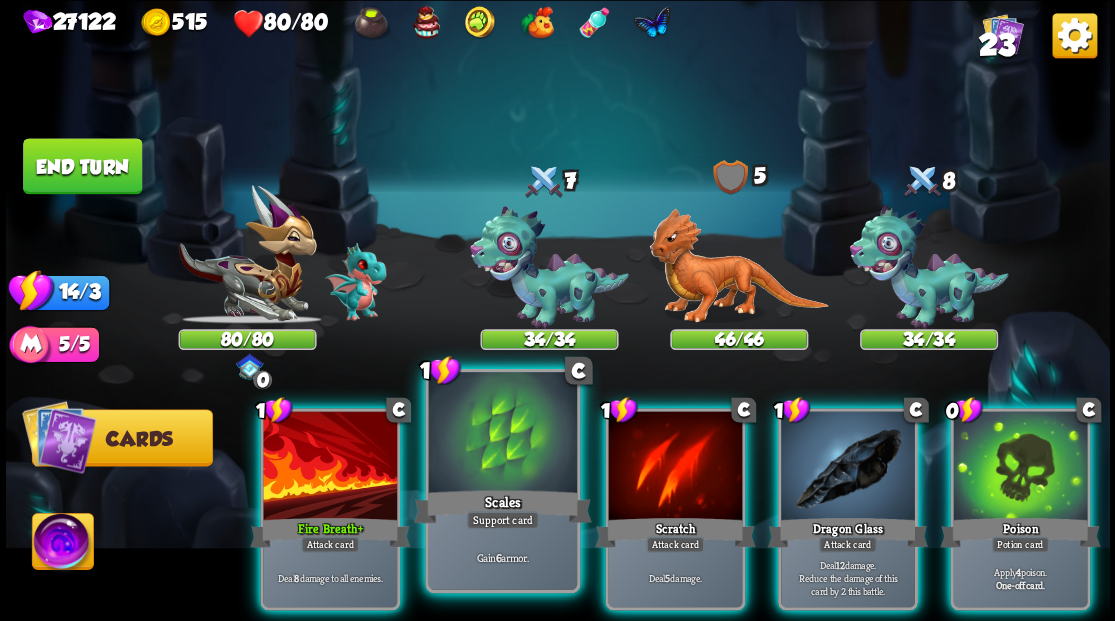 click at bounding box center (502, 434) 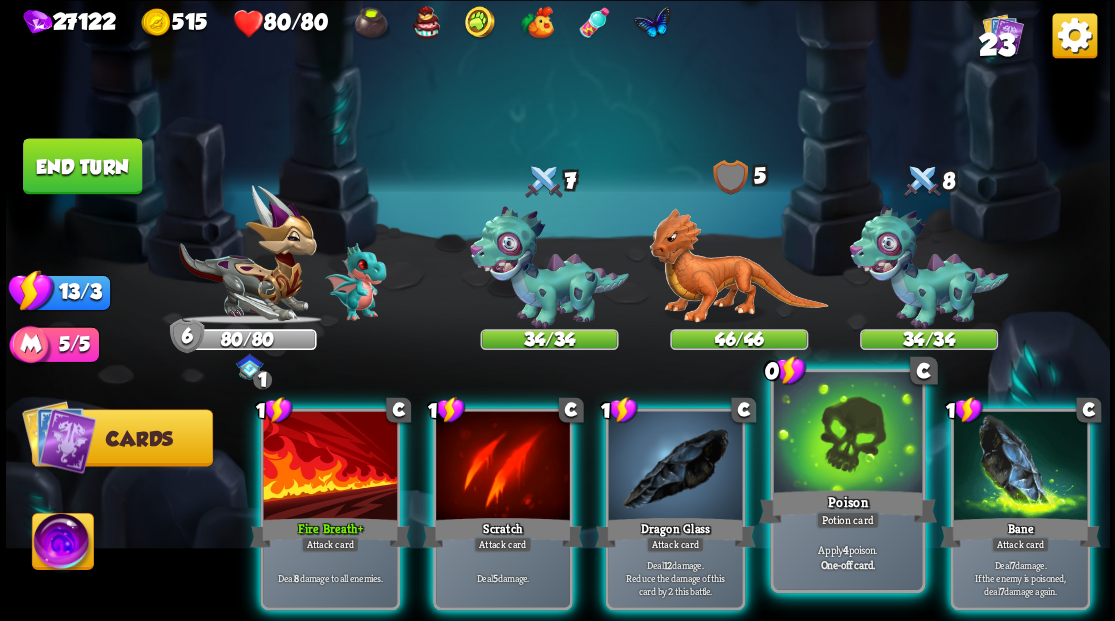 click at bounding box center (847, 434) 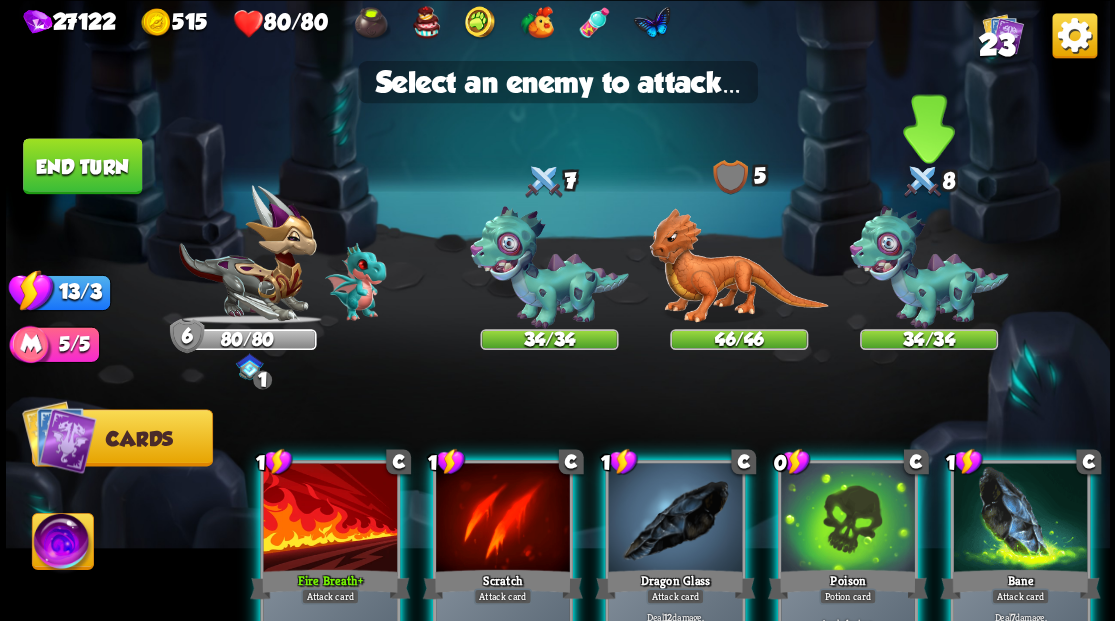 click at bounding box center [928, 267] 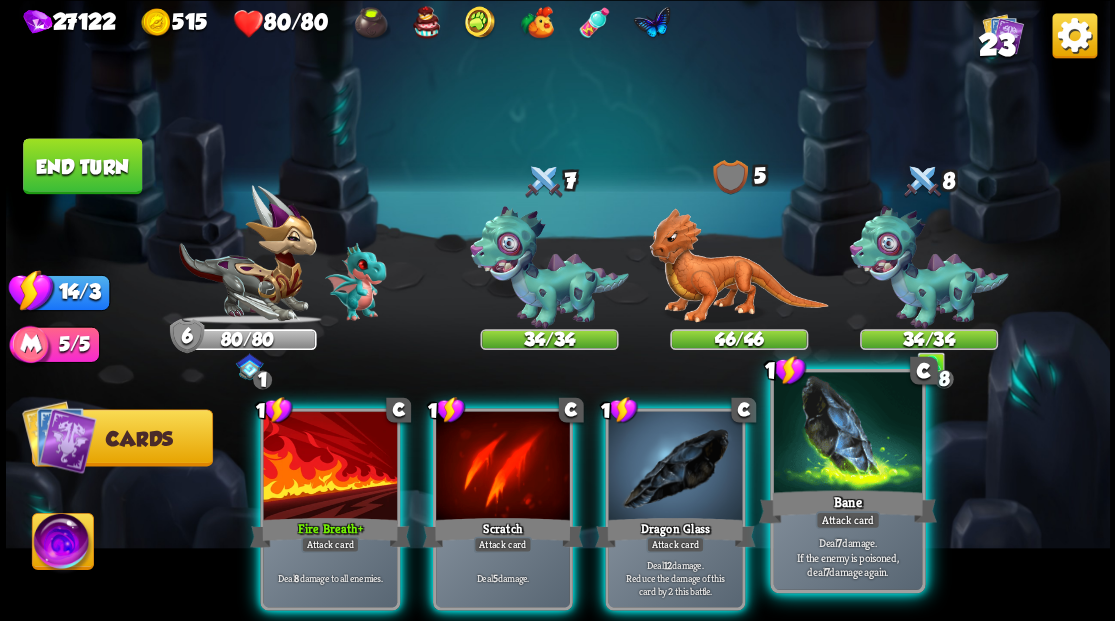 click at bounding box center [847, 434] 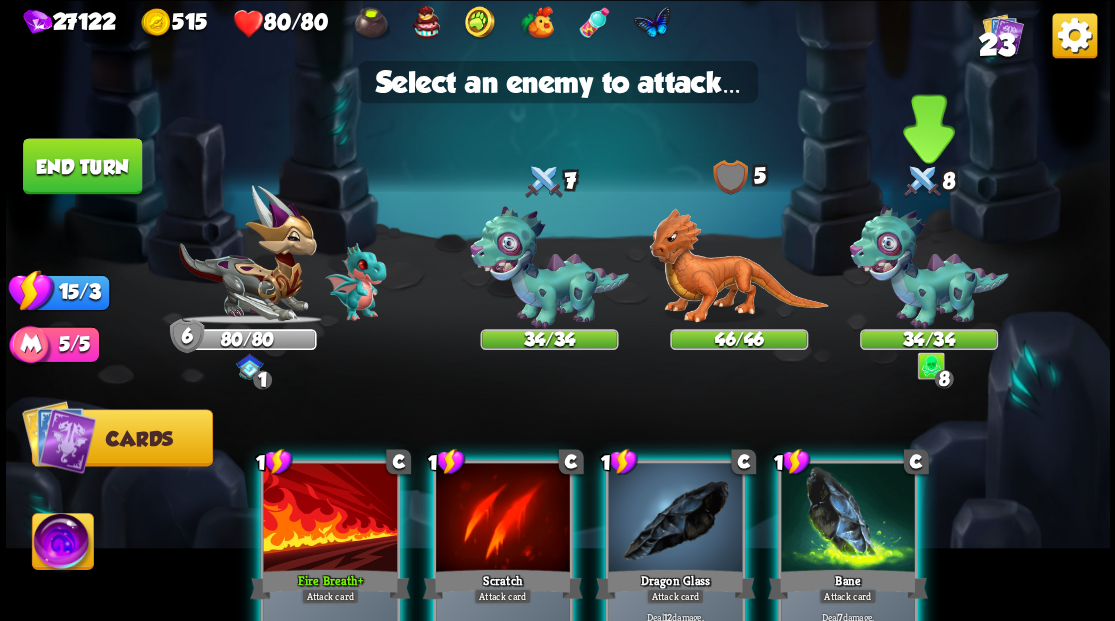 click at bounding box center (928, 267) 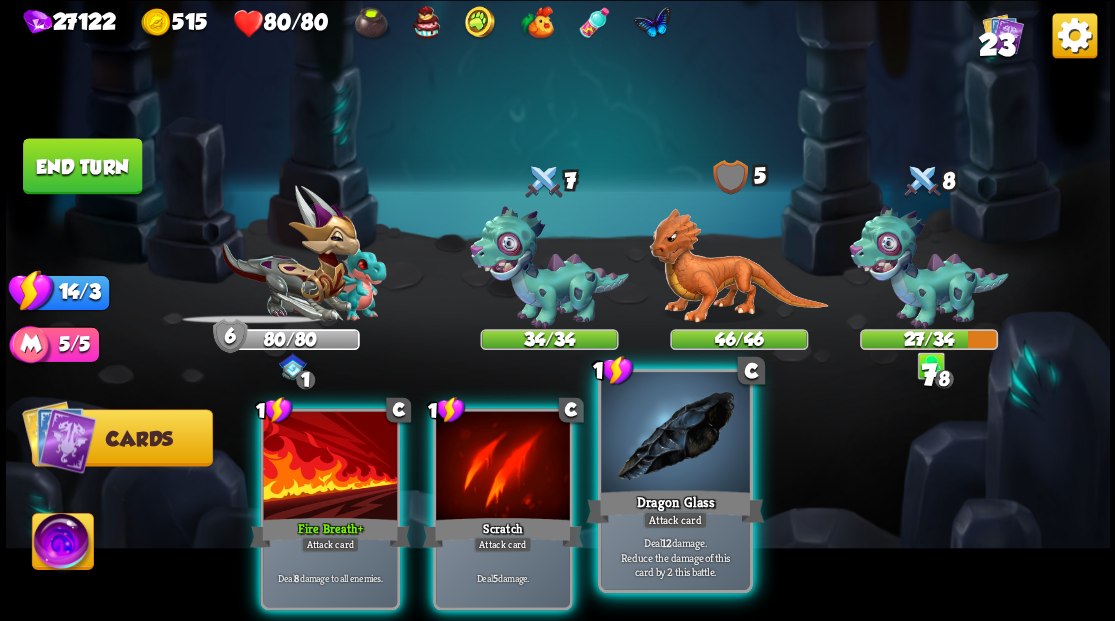 drag, startPoint x: 671, startPoint y: 452, endPoint x: 716, endPoint y: 466, distance: 47.127487 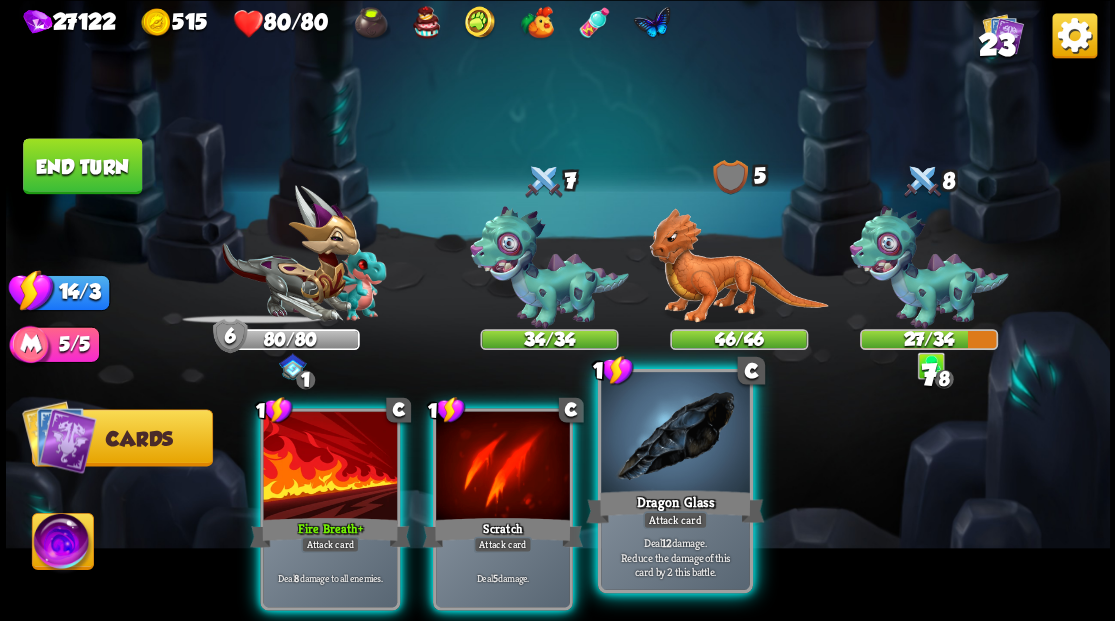 click at bounding box center [675, 434] 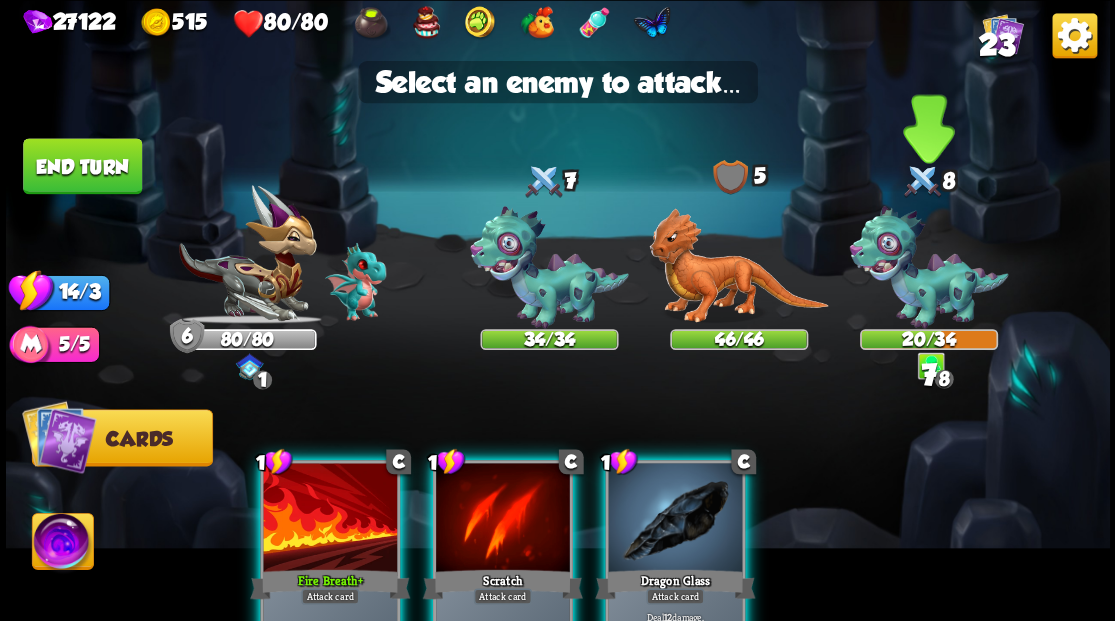 click at bounding box center [928, 267] 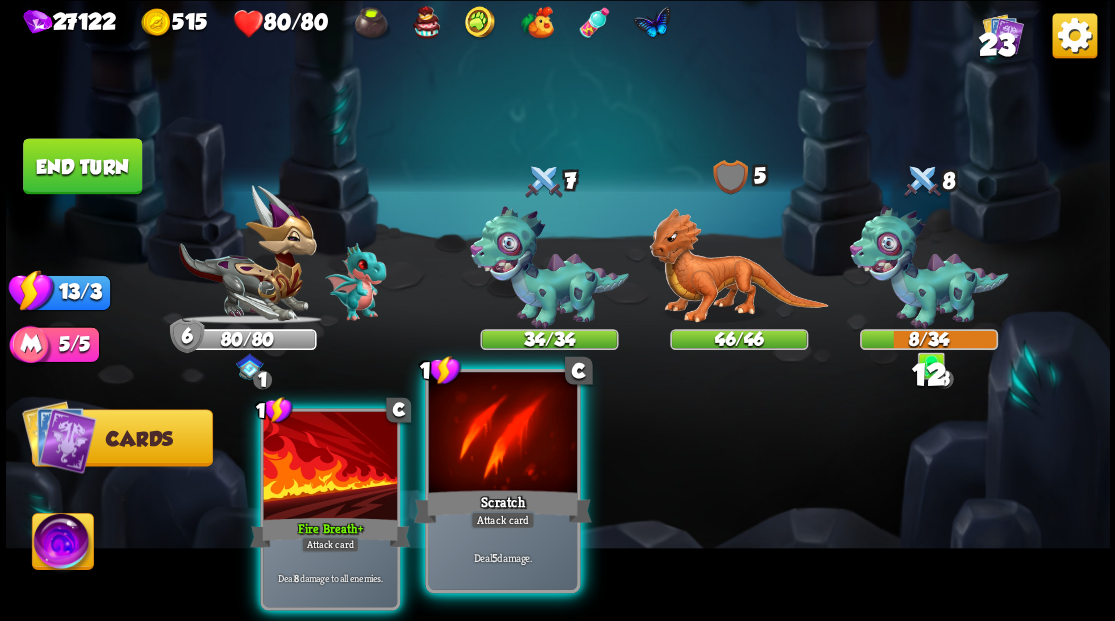click at bounding box center [502, 434] 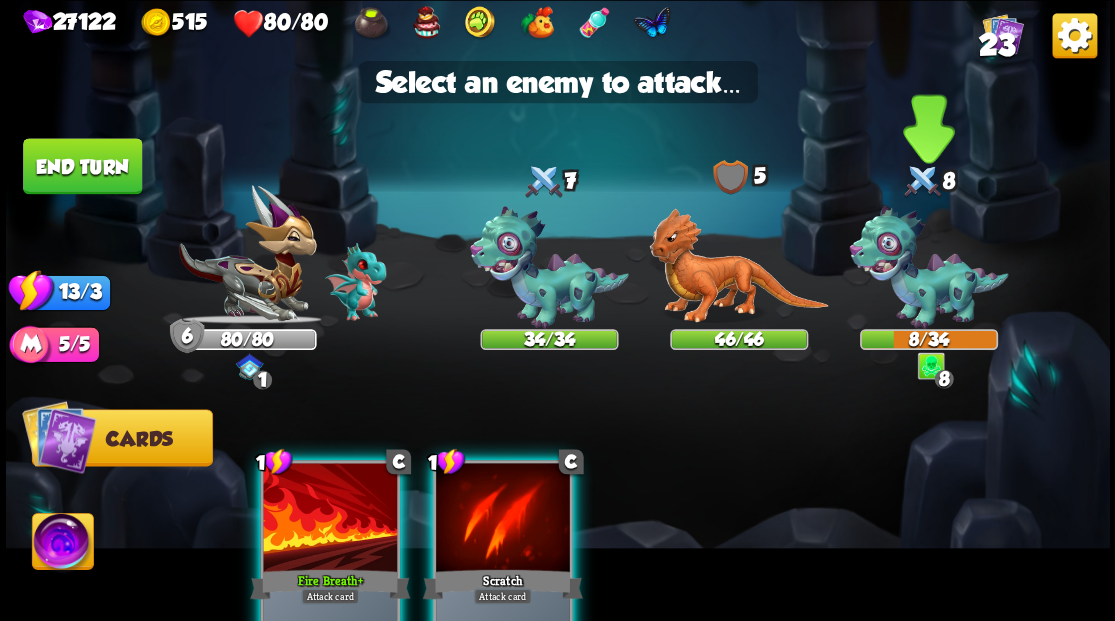 click at bounding box center (928, 267) 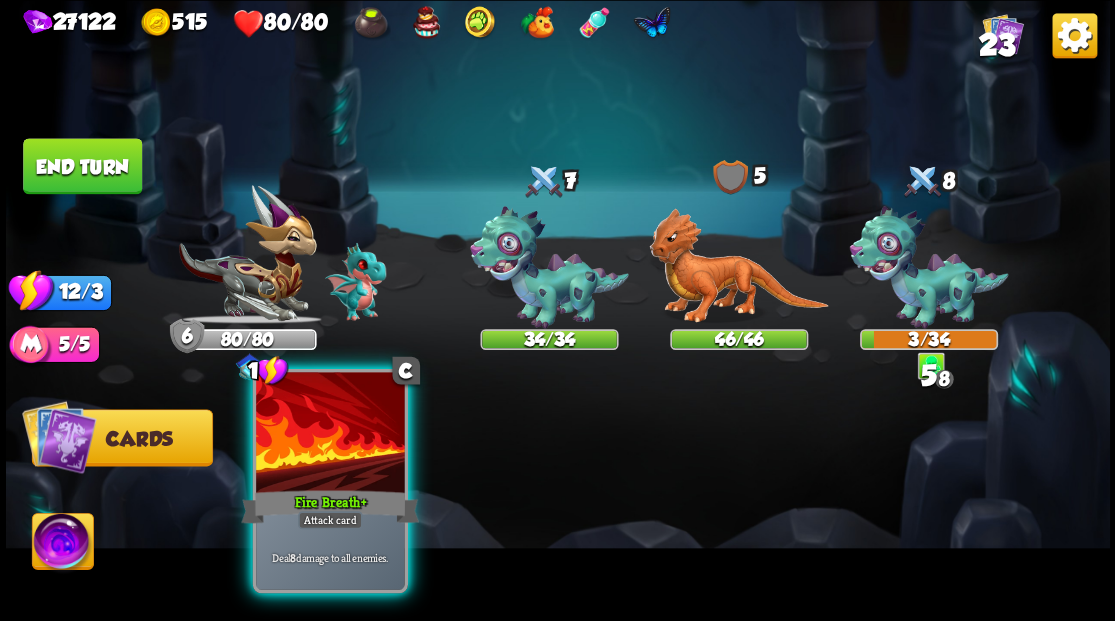 click on "Fire Breath +" at bounding box center (330, 506) 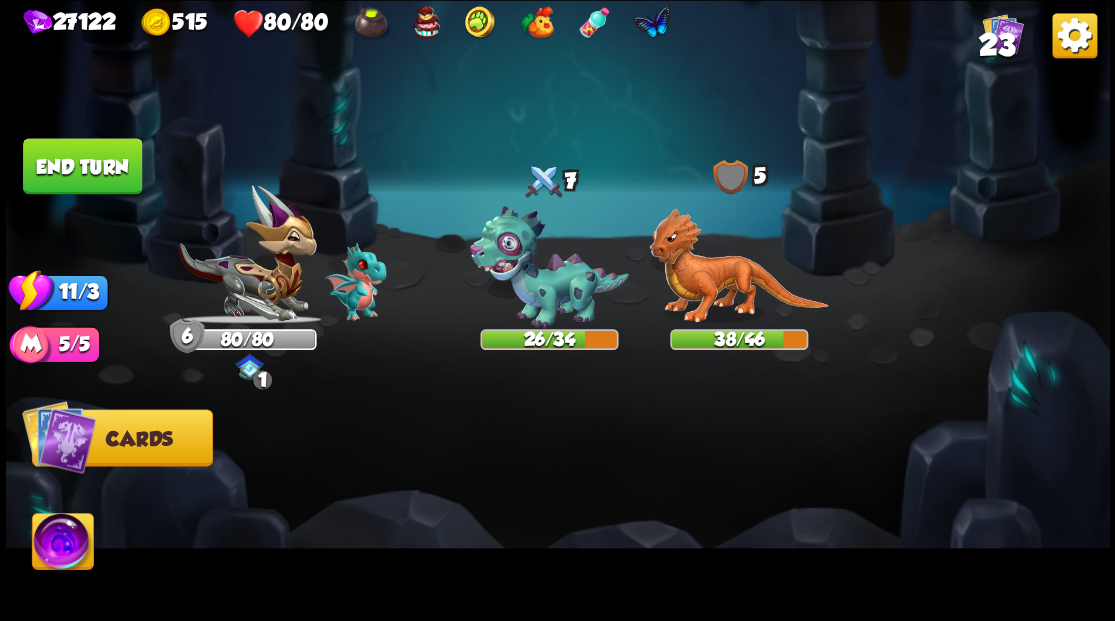 click on "End turn" at bounding box center [82, 166] 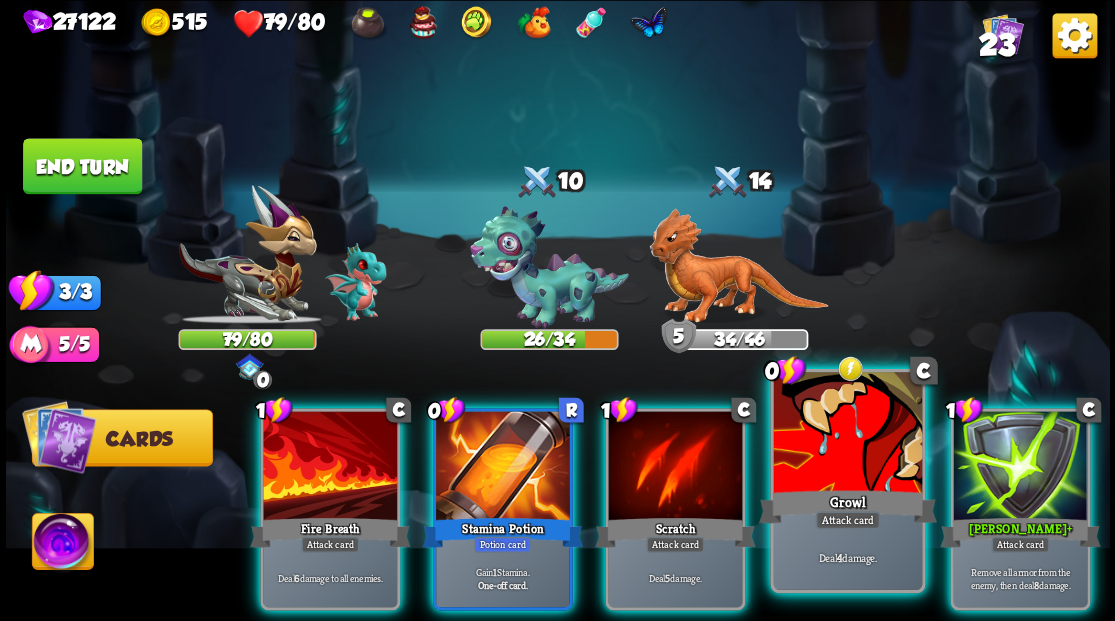 click at bounding box center [847, 434] 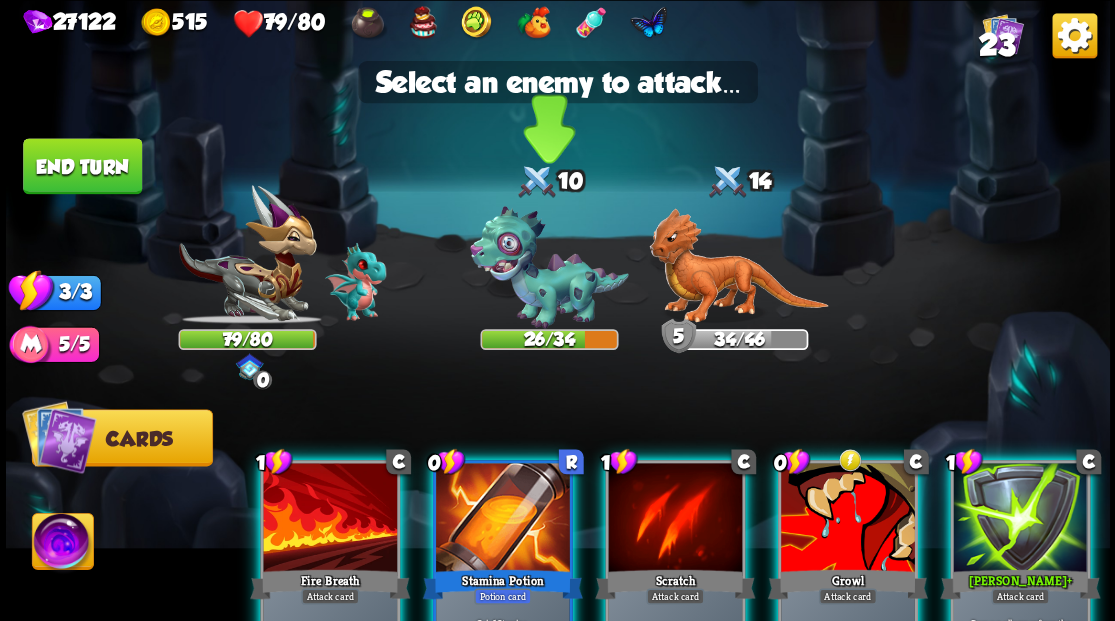 click at bounding box center (549, 267) 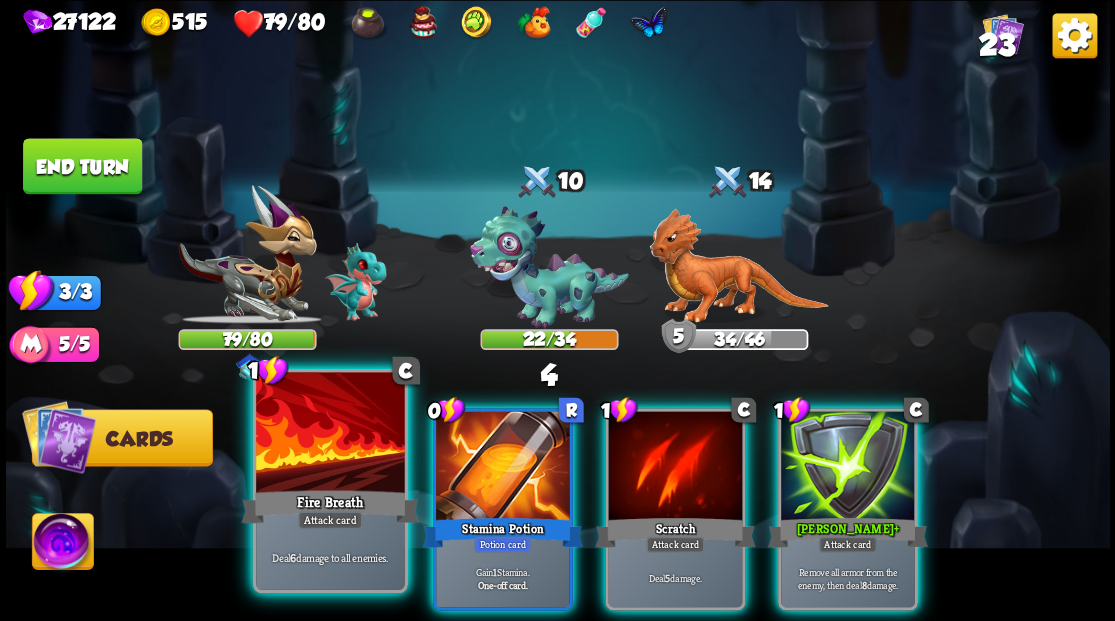 click at bounding box center (330, 434) 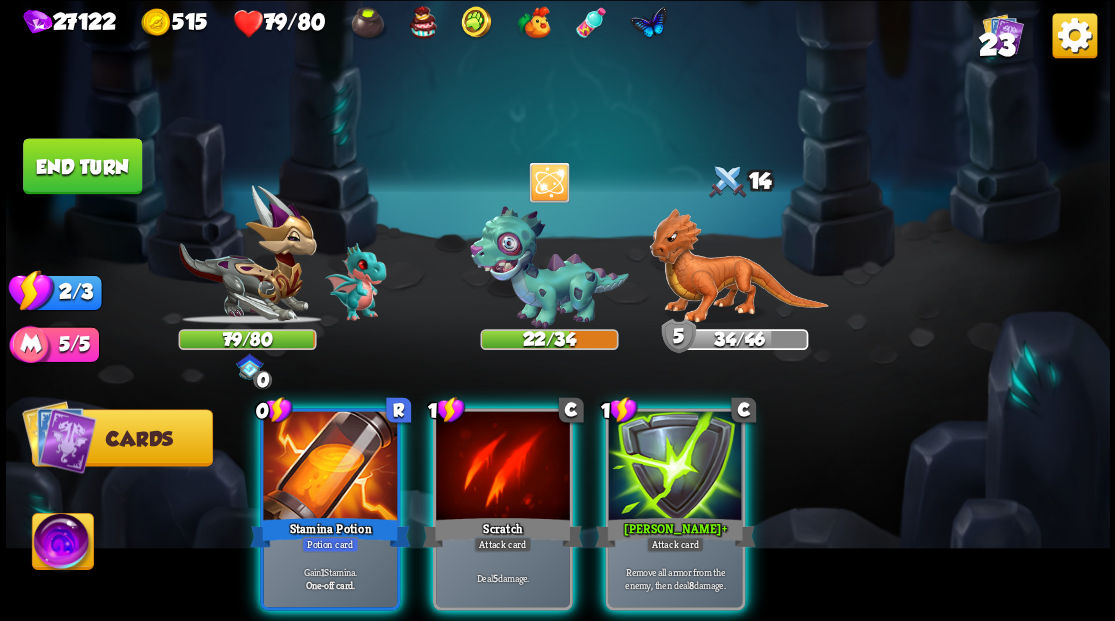 click at bounding box center (330, 467) 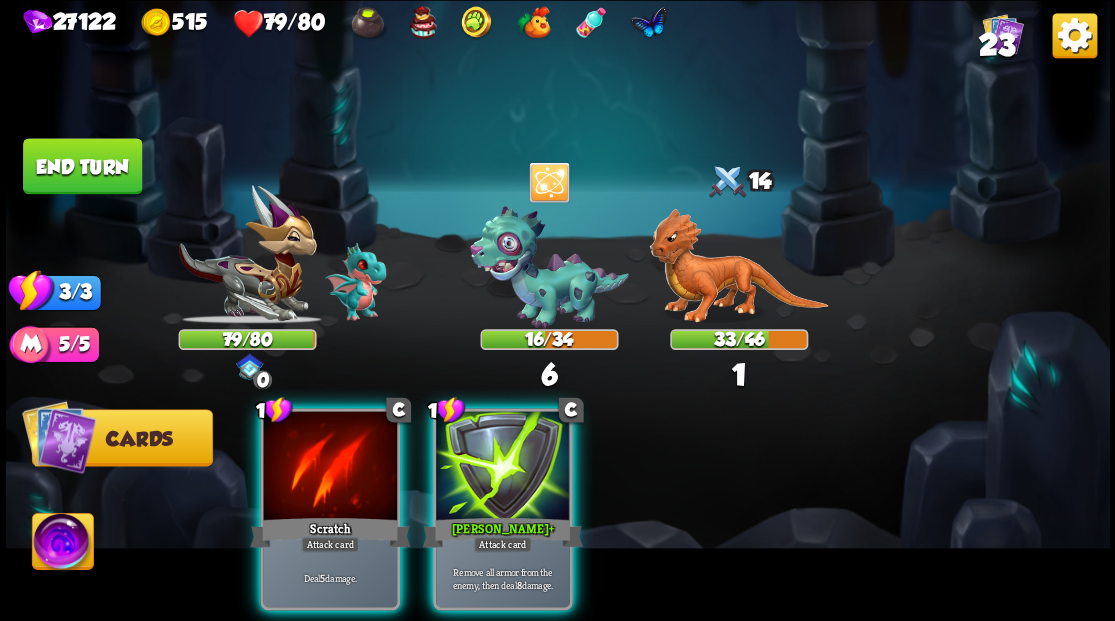 click at bounding box center (330, 467) 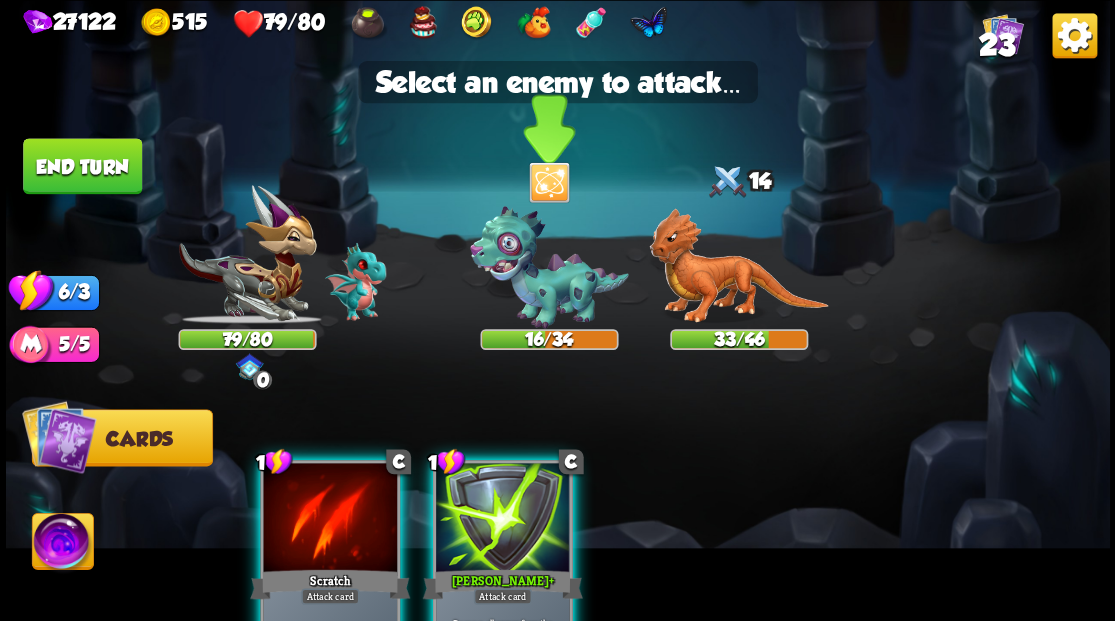 click at bounding box center (549, 267) 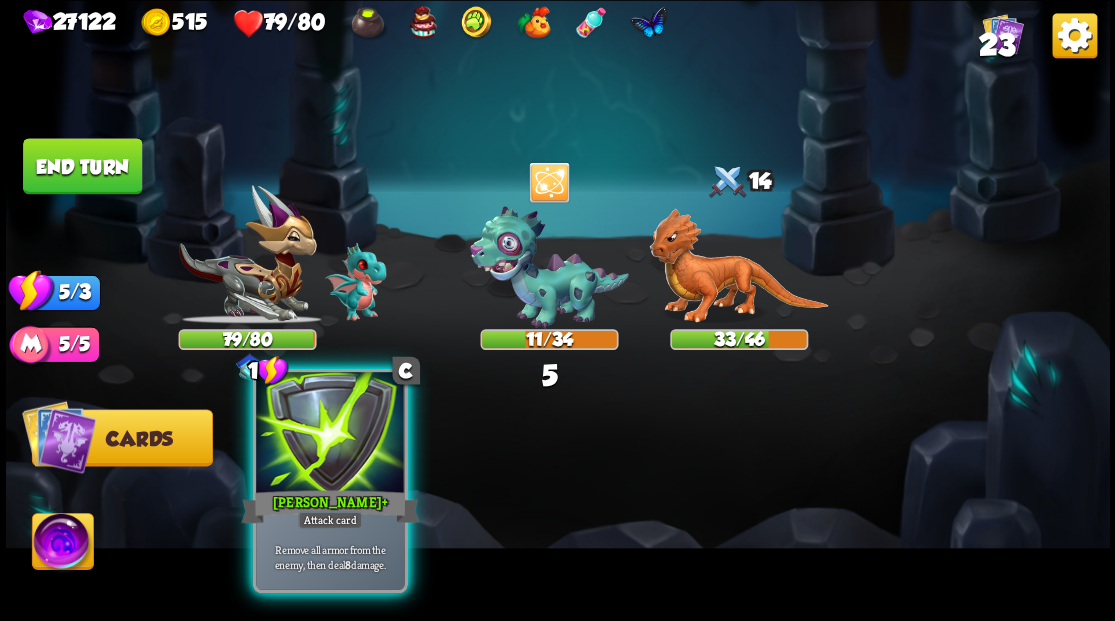 drag, startPoint x: 348, startPoint y: 468, endPoint x: 388, endPoint y: 406, distance: 73.78347 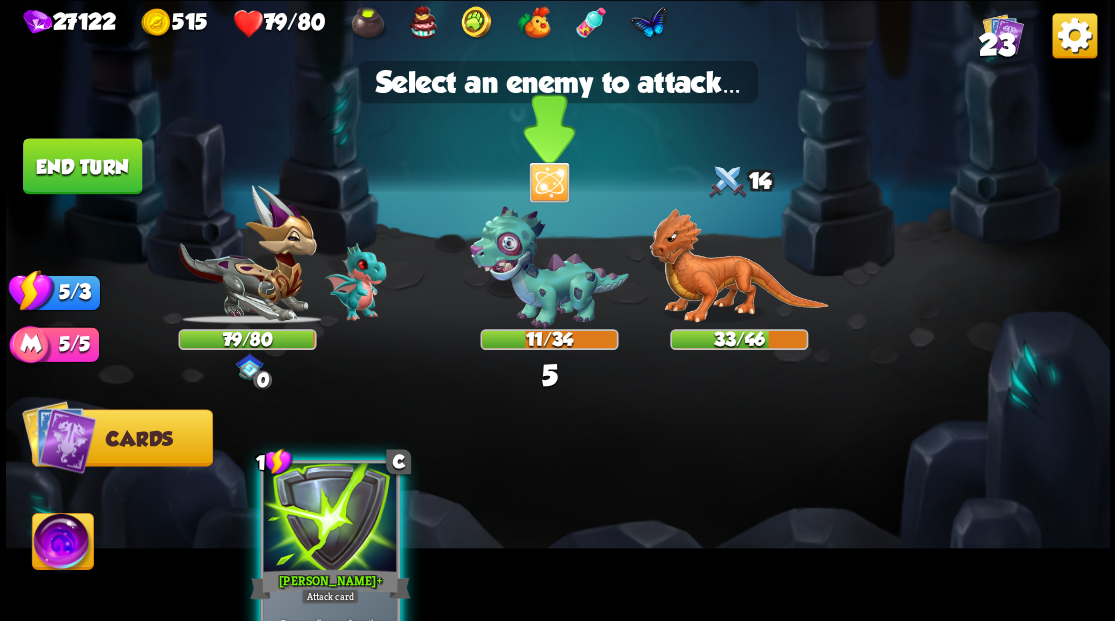 click at bounding box center (549, 267) 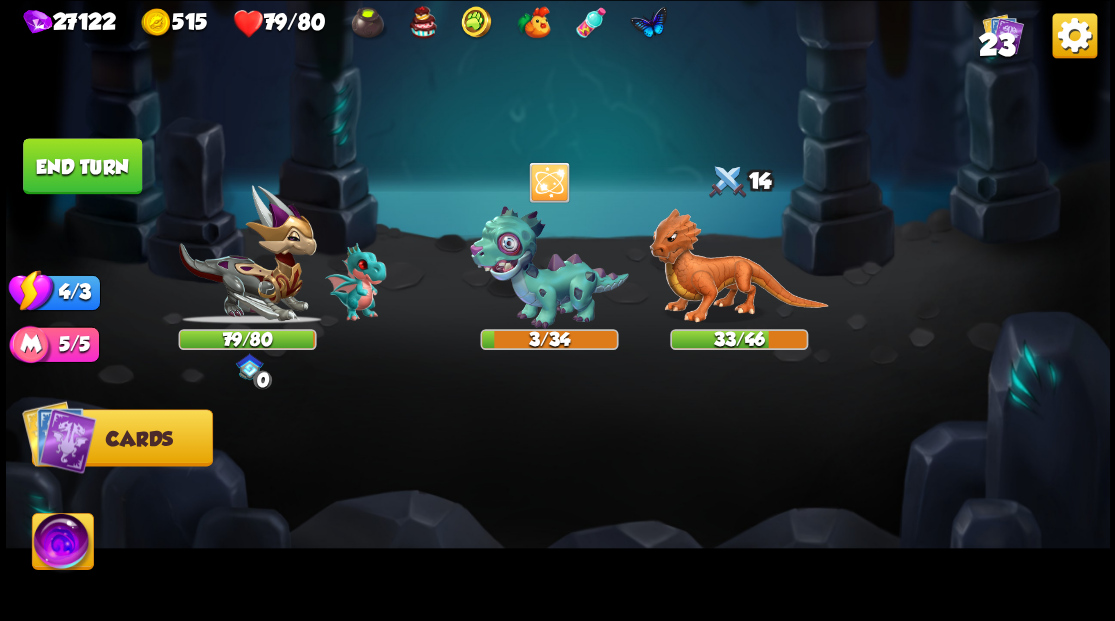 drag, startPoint x: 91, startPoint y: 171, endPoint x: 639, endPoint y: 182, distance: 548.1104 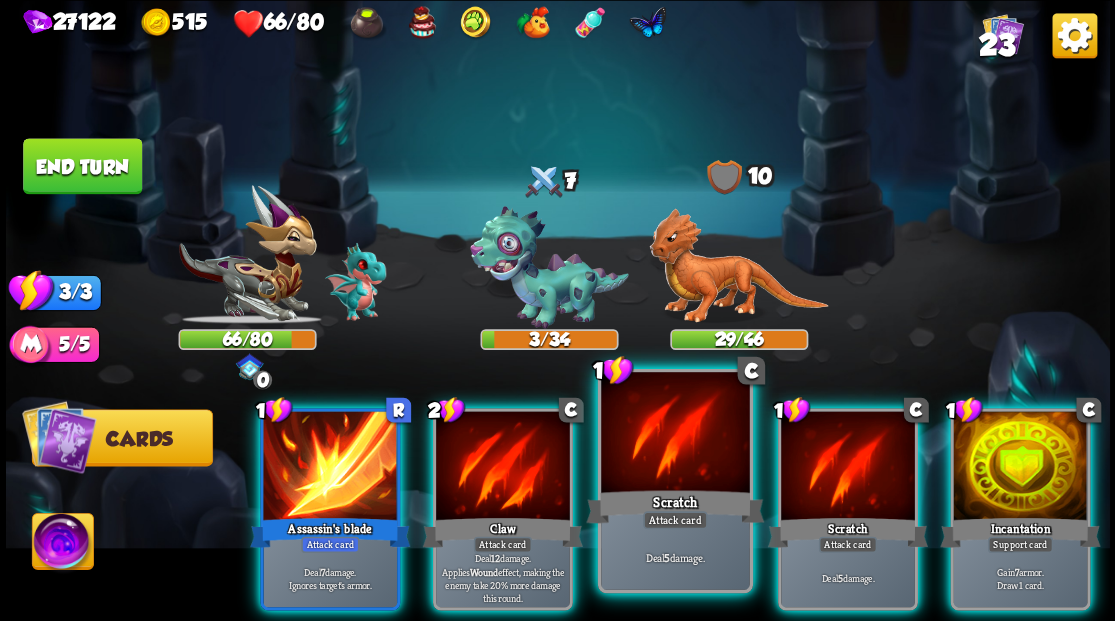 click at bounding box center (675, 434) 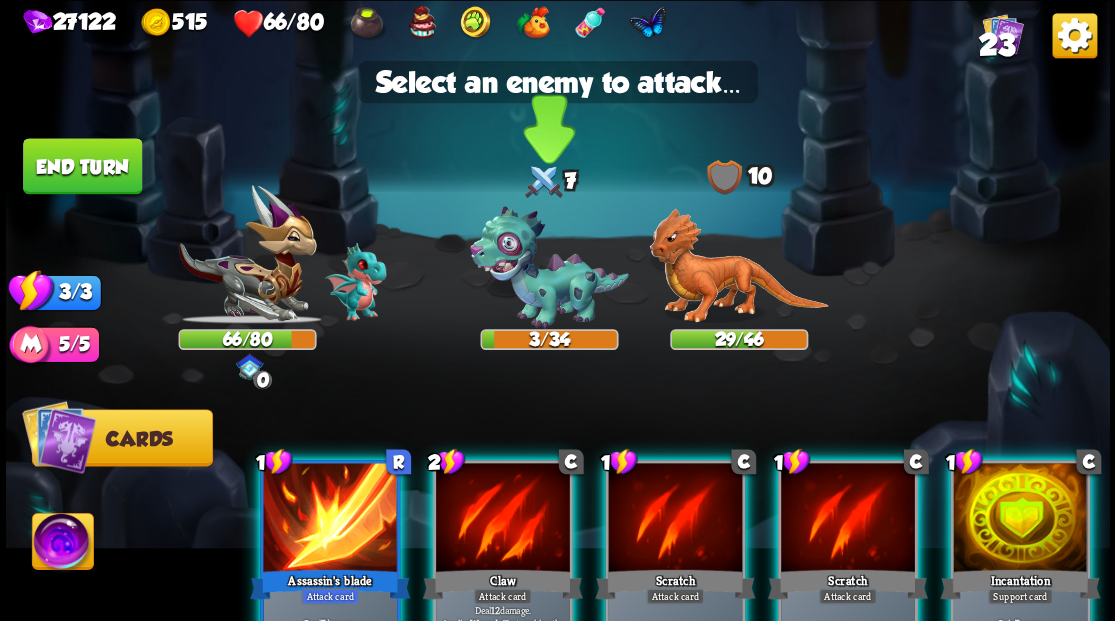click at bounding box center [549, 267] 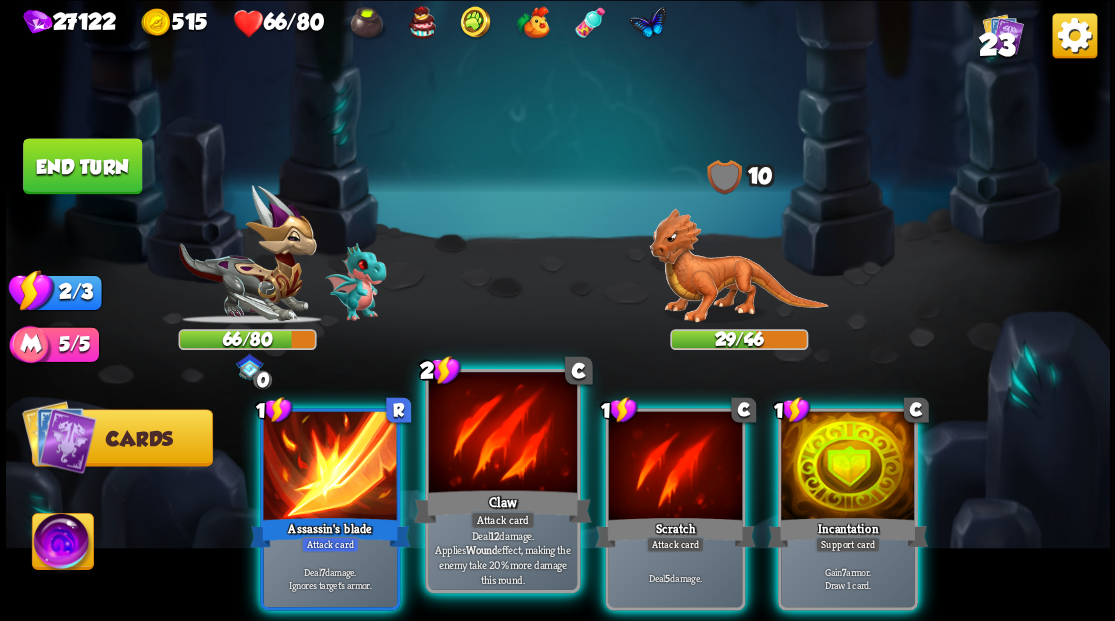 click at bounding box center [502, 434] 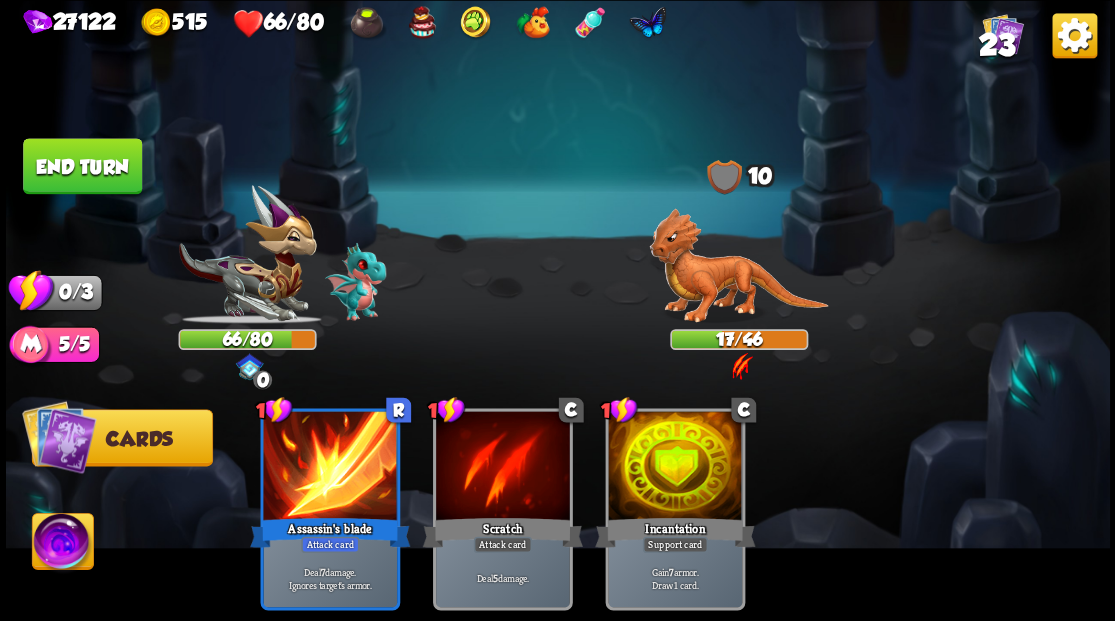 click on "End turn" at bounding box center (82, 166) 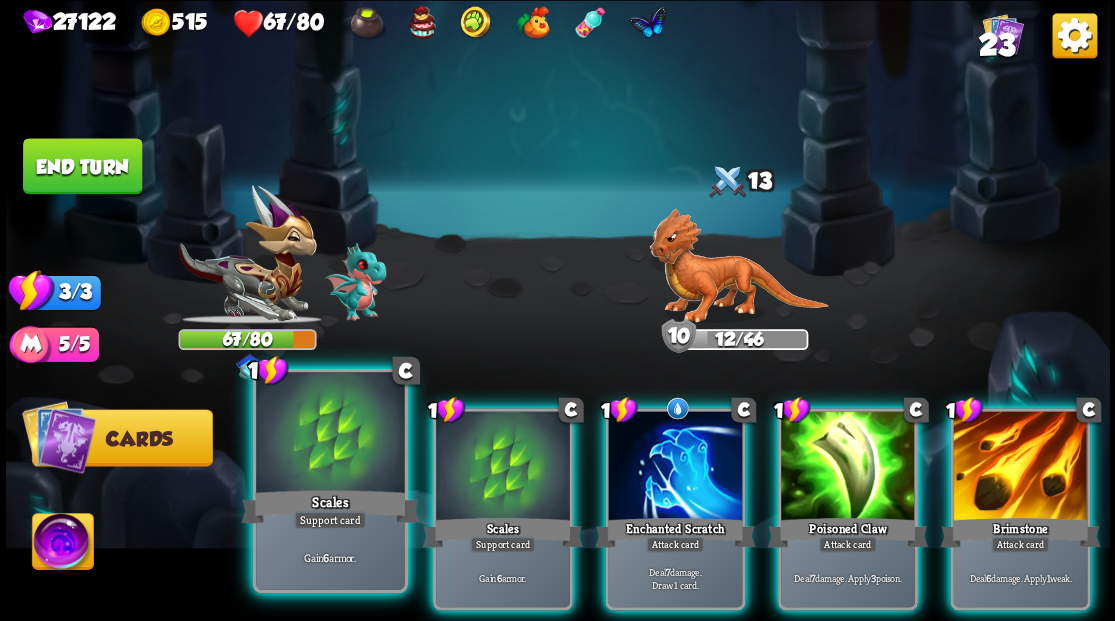 click at bounding box center (330, 434) 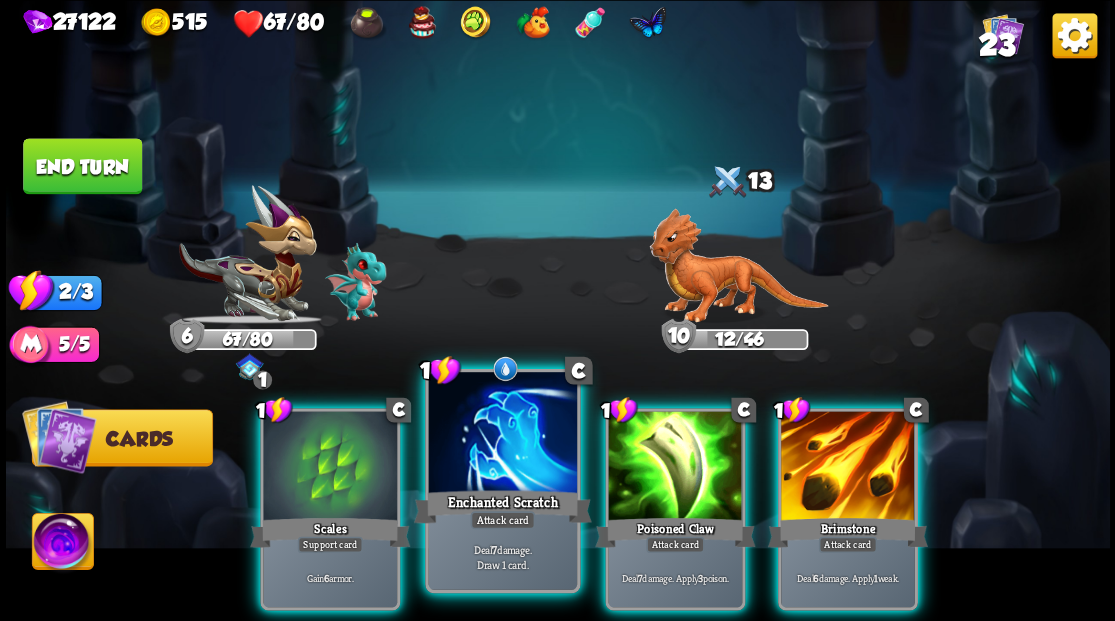 click at bounding box center (502, 434) 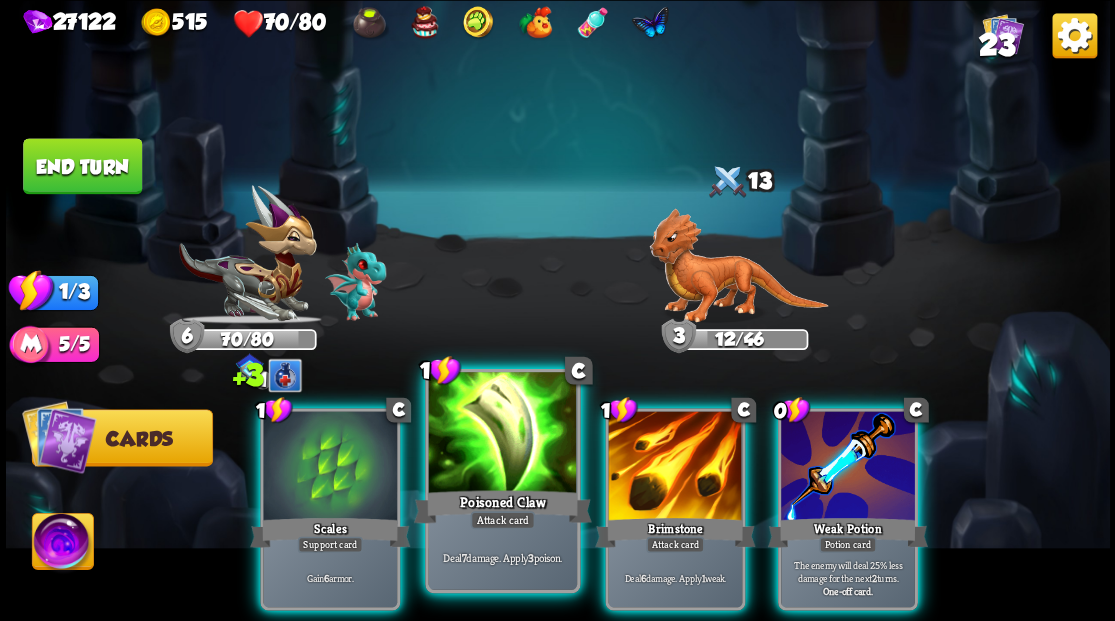 click at bounding box center [502, 434] 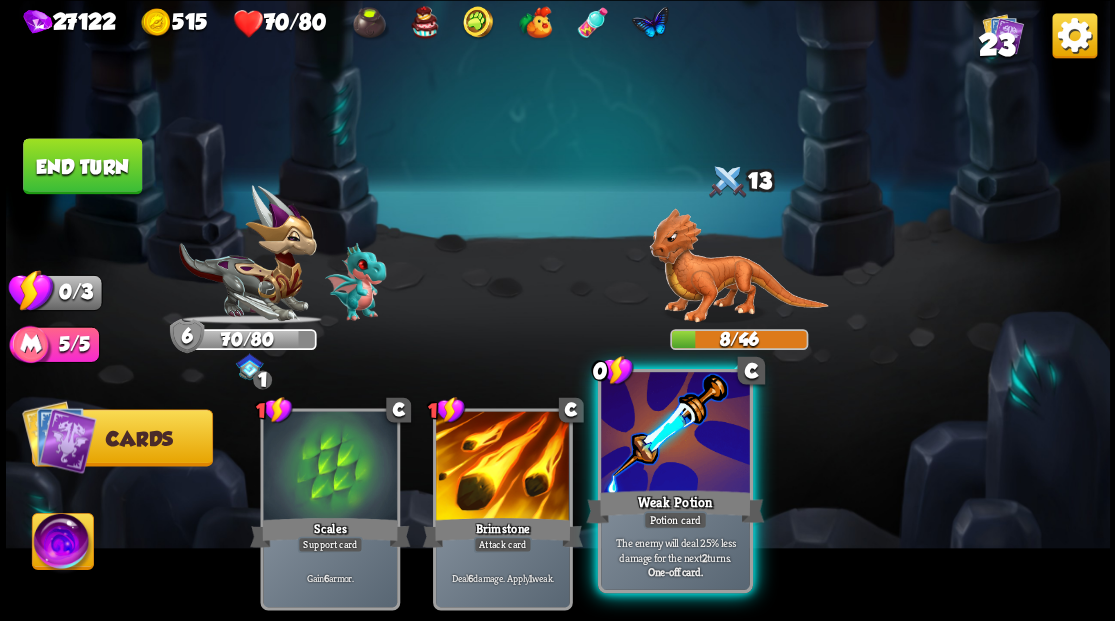 click at bounding box center (675, 434) 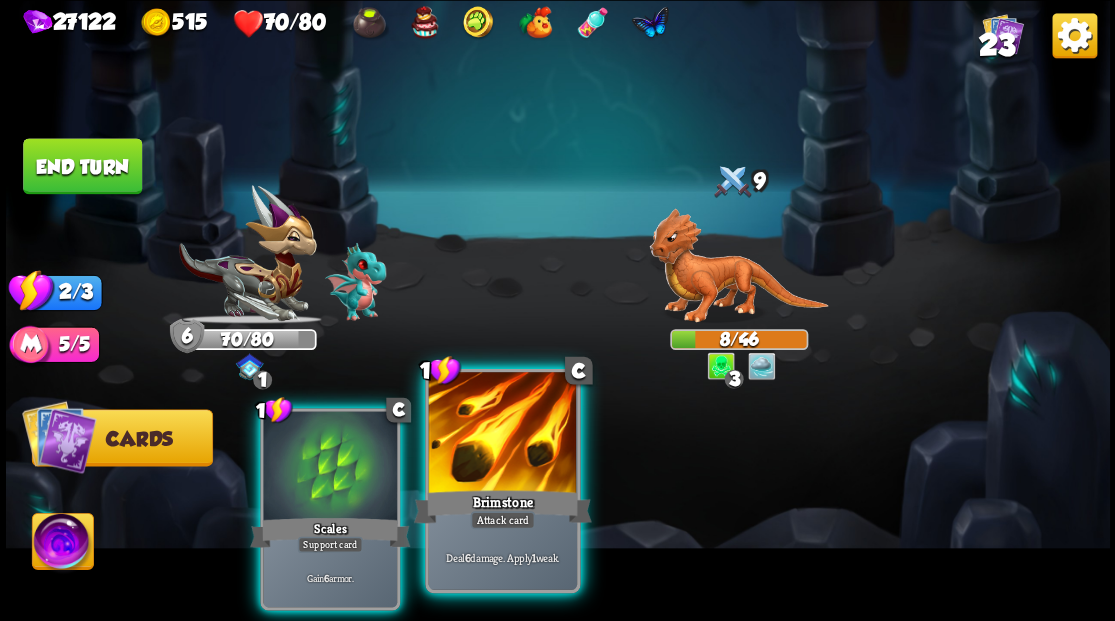 click at bounding box center [502, 434] 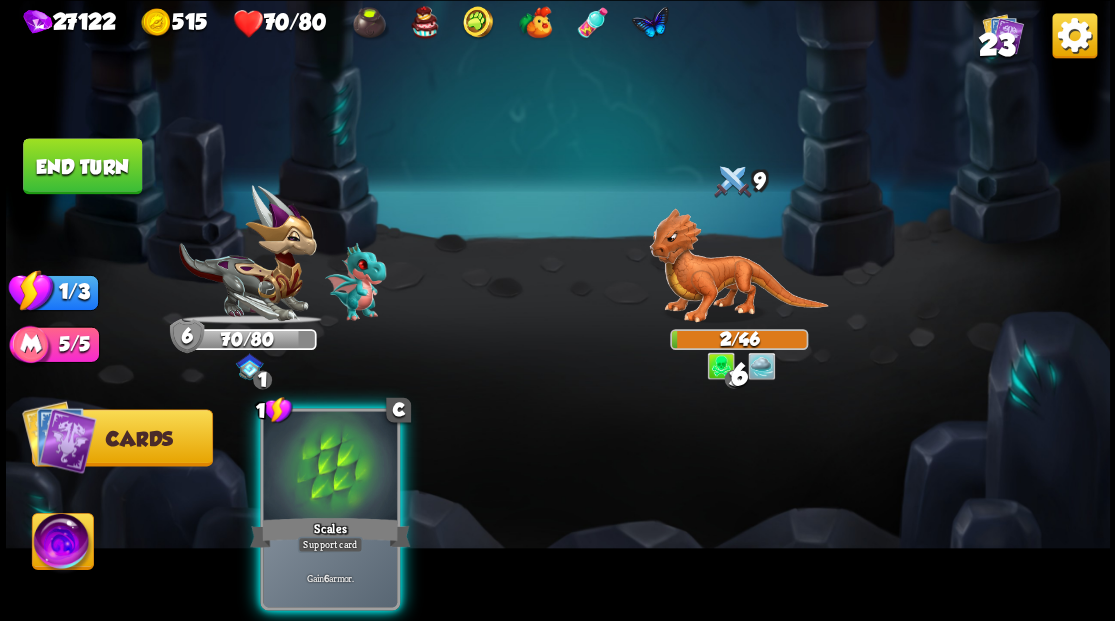 click on "End turn" at bounding box center (82, 166) 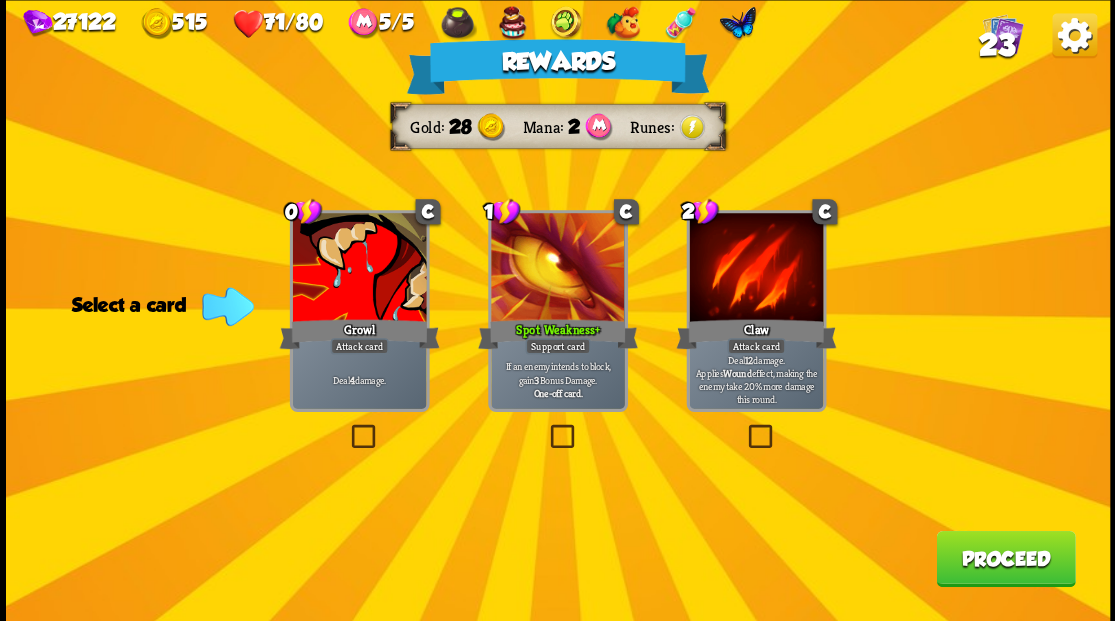 click at bounding box center (347, 427) 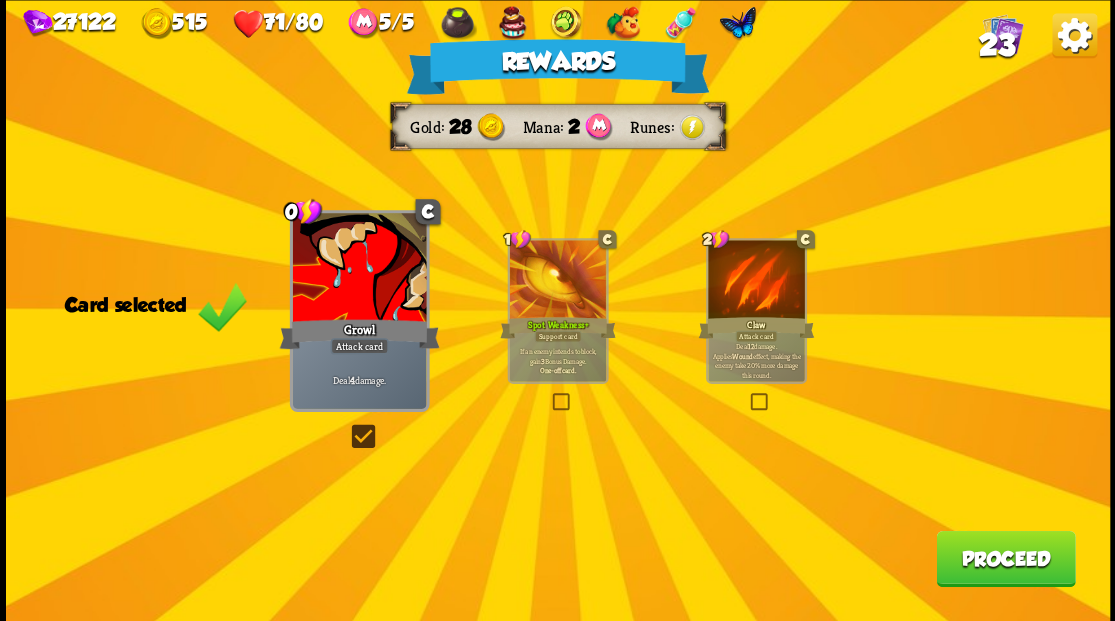 drag, startPoint x: 1044, startPoint y: 563, endPoint x: 1036, endPoint y: 556, distance: 10.630146 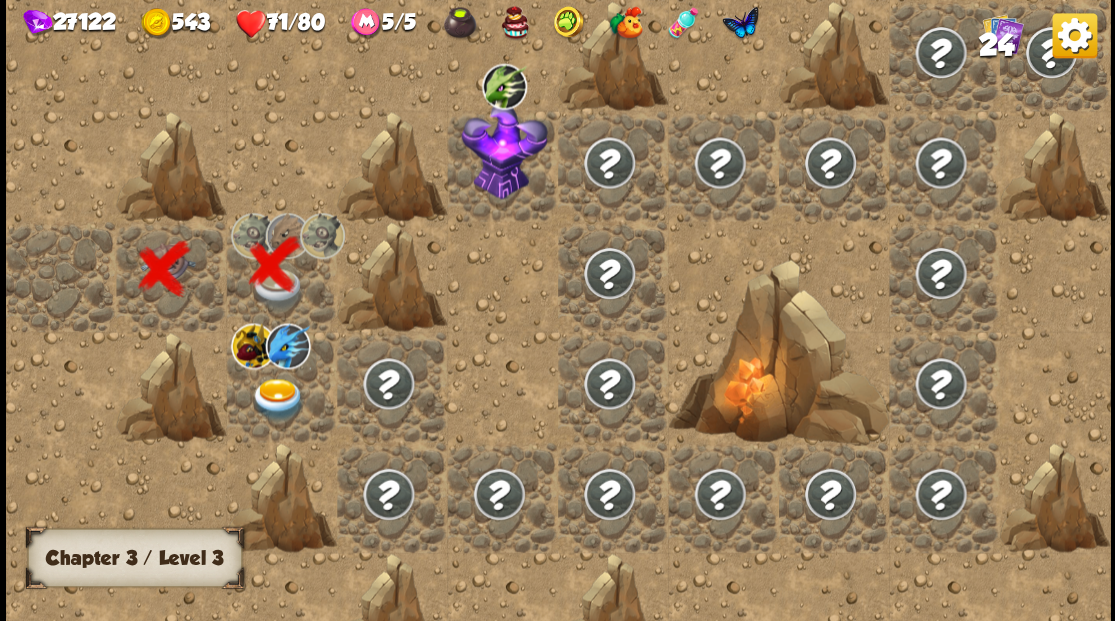 click at bounding box center (277, 399) 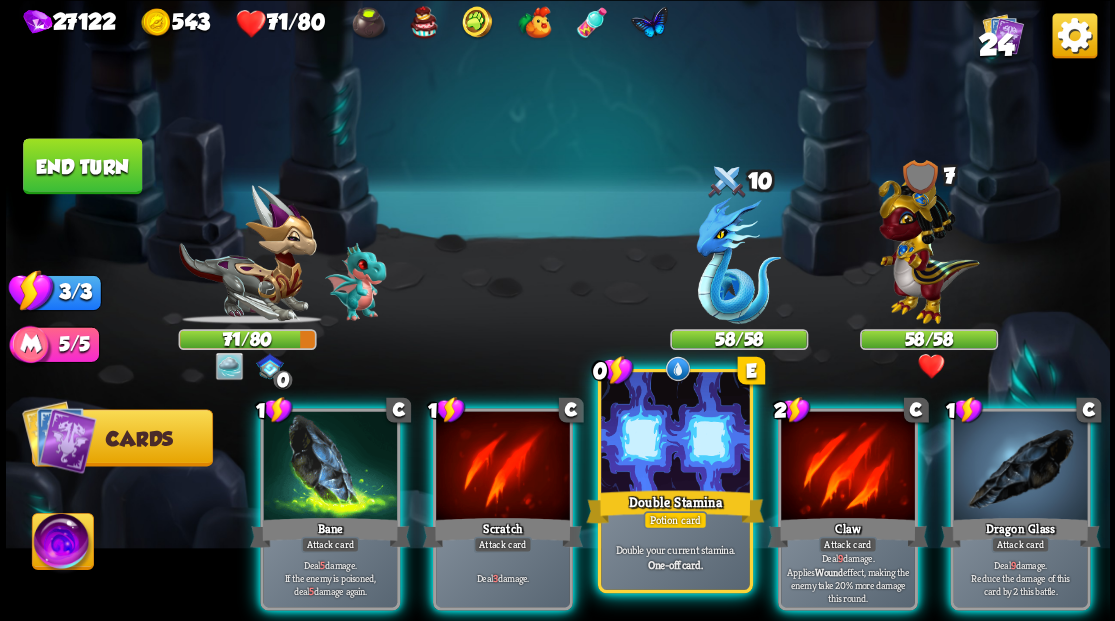 click on "Double Stamina" at bounding box center (675, 506) 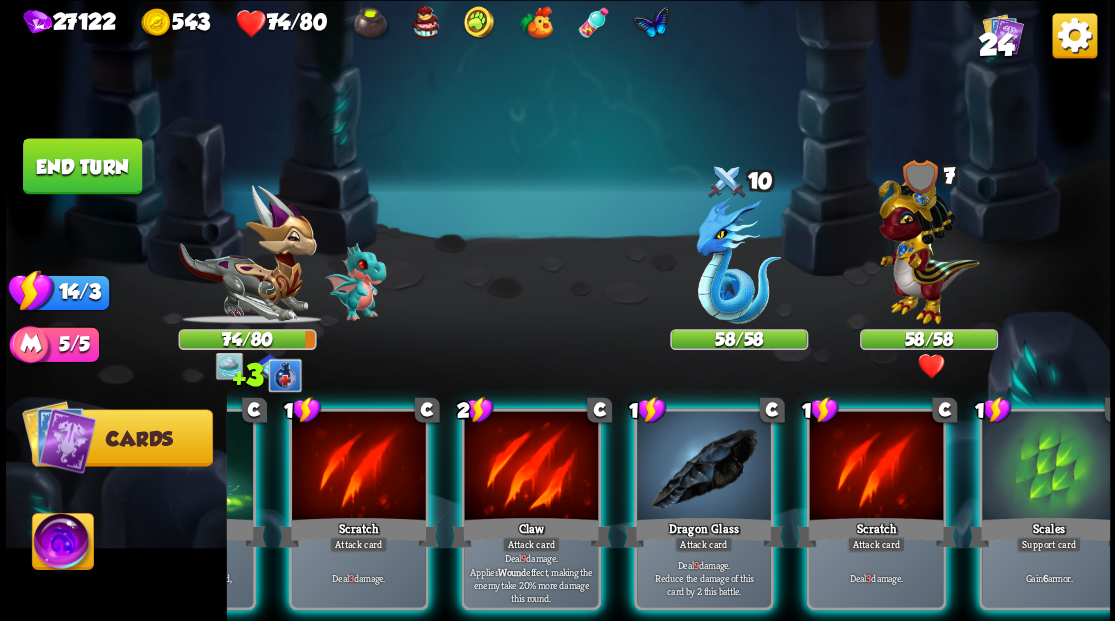 scroll, scrollTop: 0, scrollLeft: 189, axis: horizontal 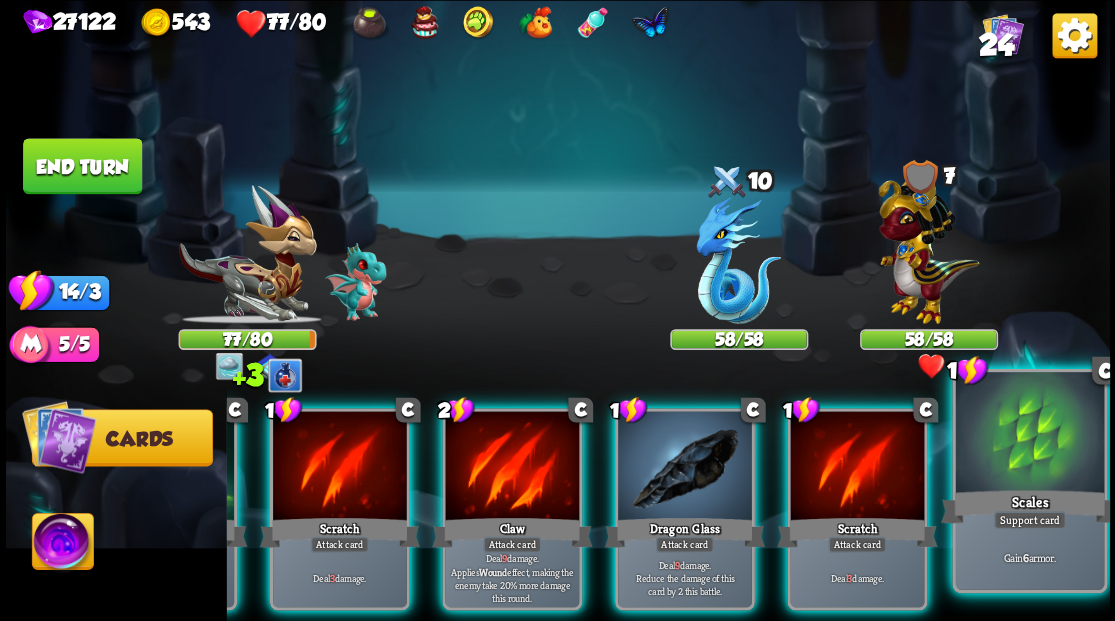 click on "Scales" at bounding box center (1029, 506) 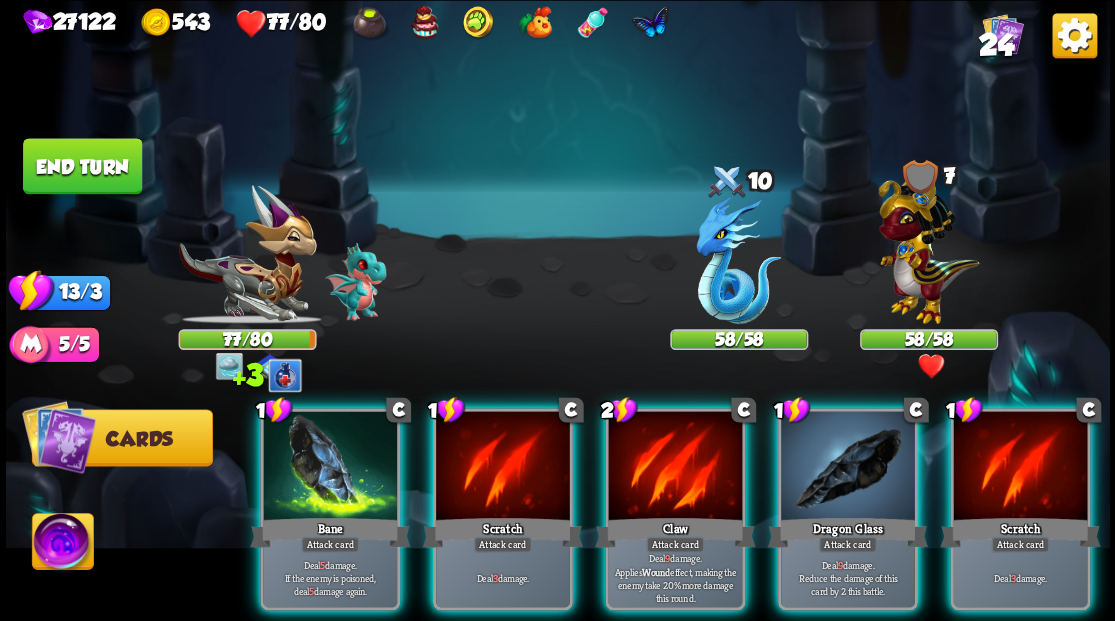 scroll, scrollTop: 0, scrollLeft: 0, axis: both 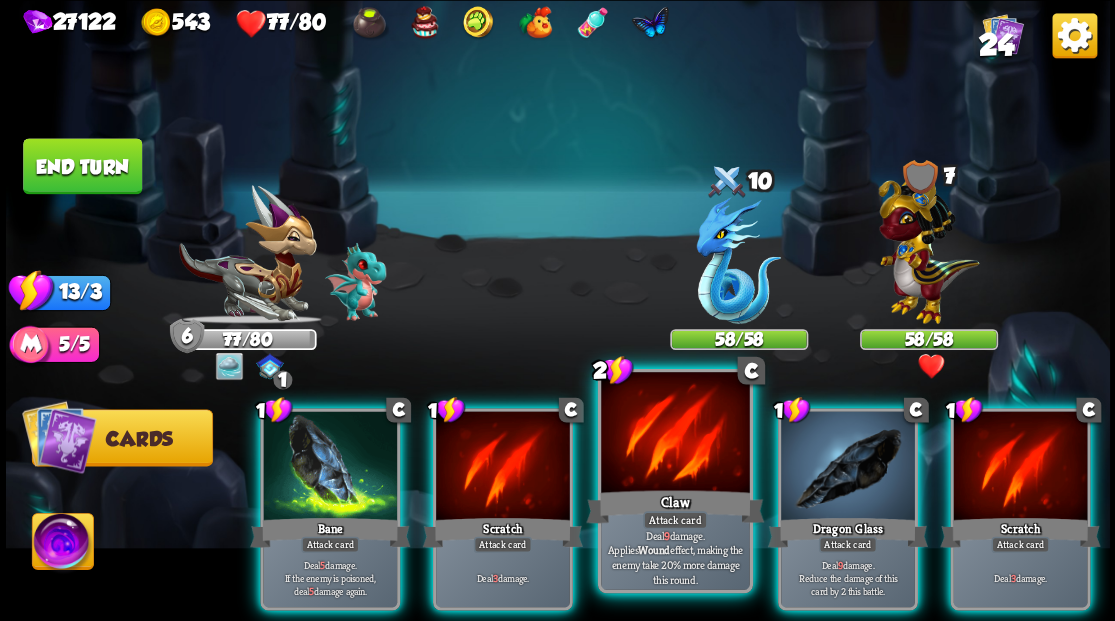 click at bounding box center [675, 434] 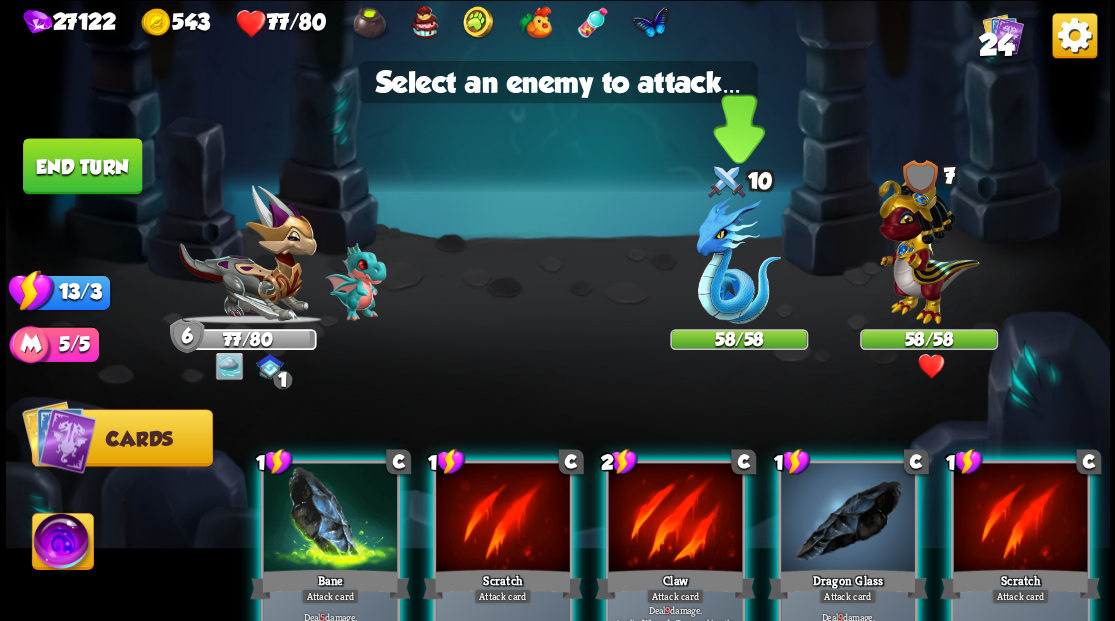 click at bounding box center [738, 260] 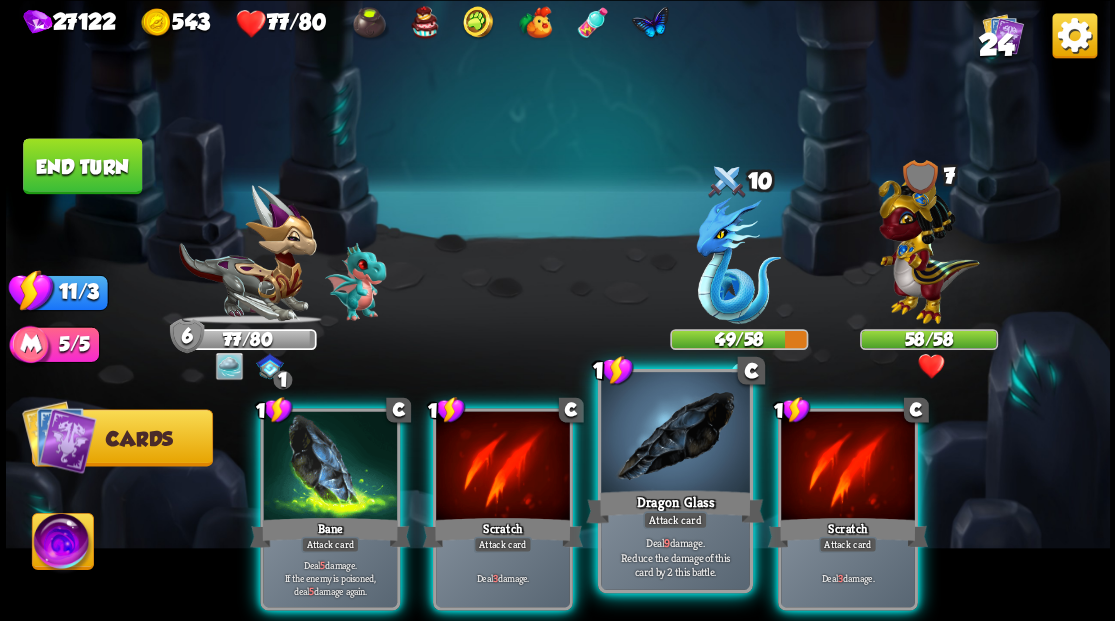 click at bounding box center (675, 434) 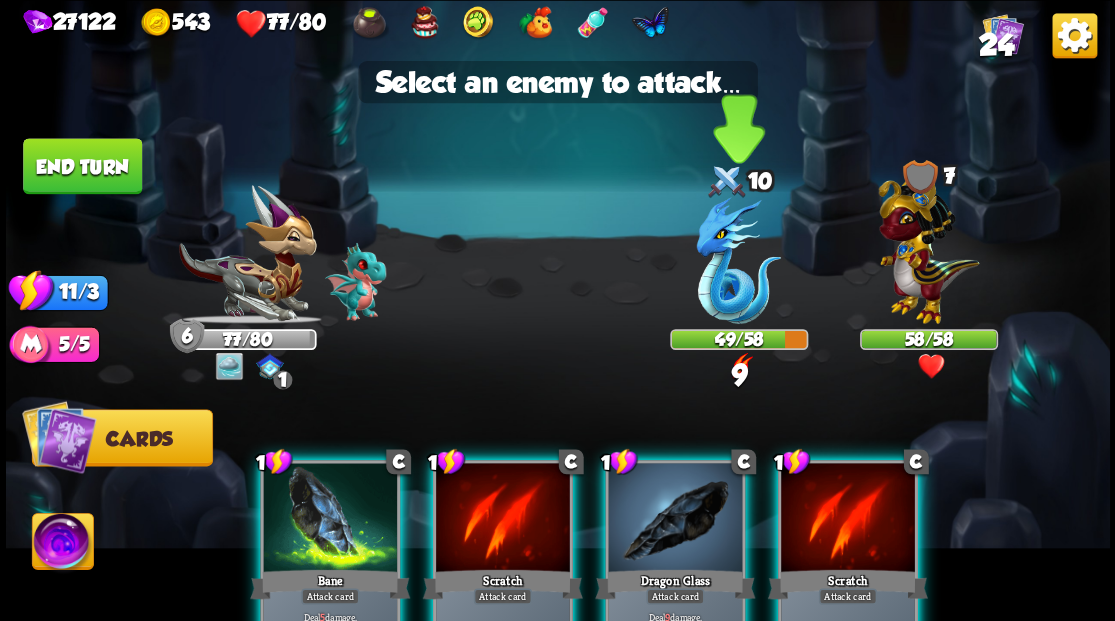 click at bounding box center [738, 260] 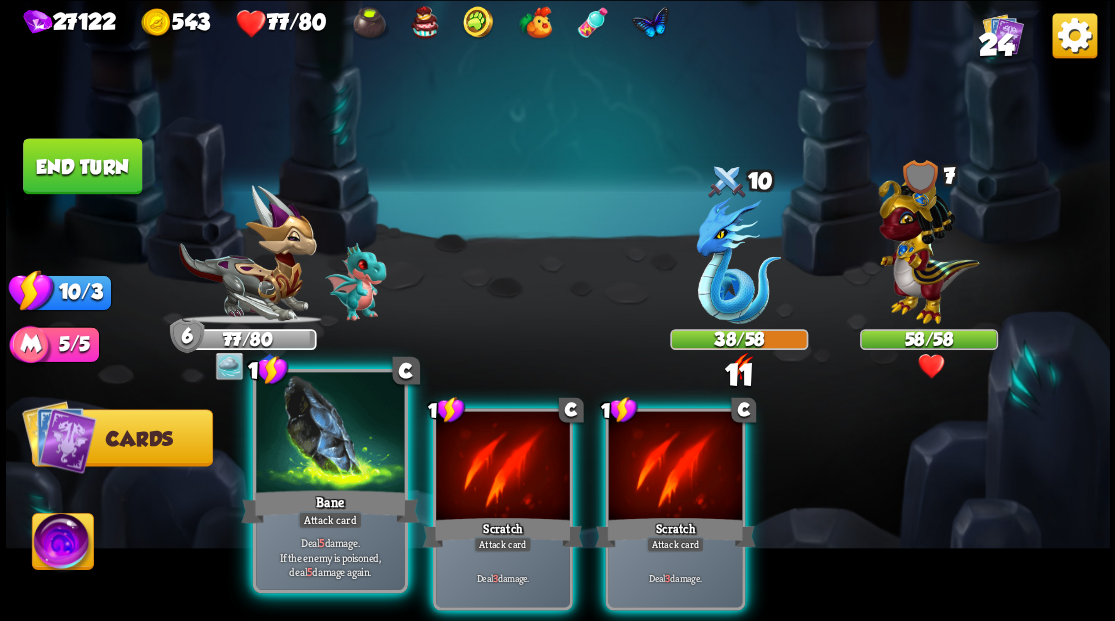 click at bounding box center (330, 434) 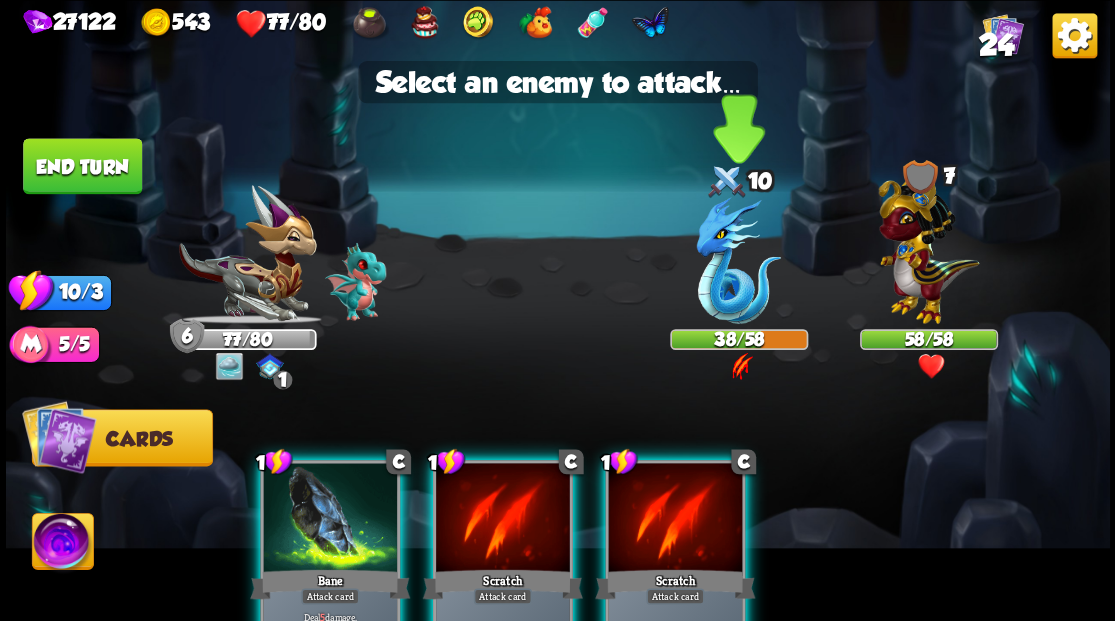 click at bounding box center (738, 260) 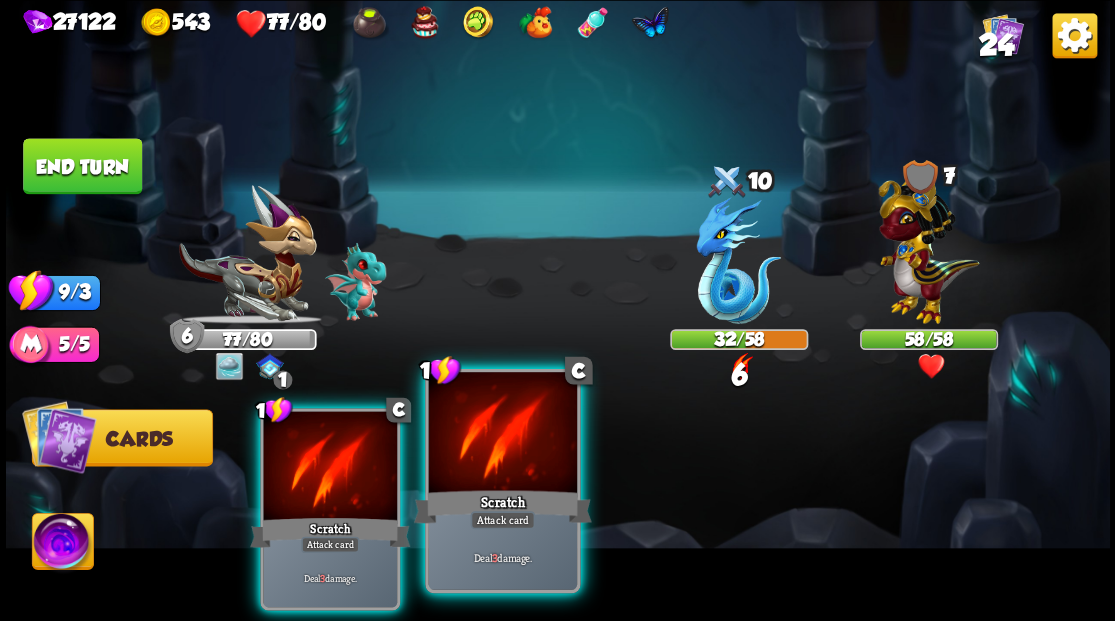 click at bounding box center [502, 434] 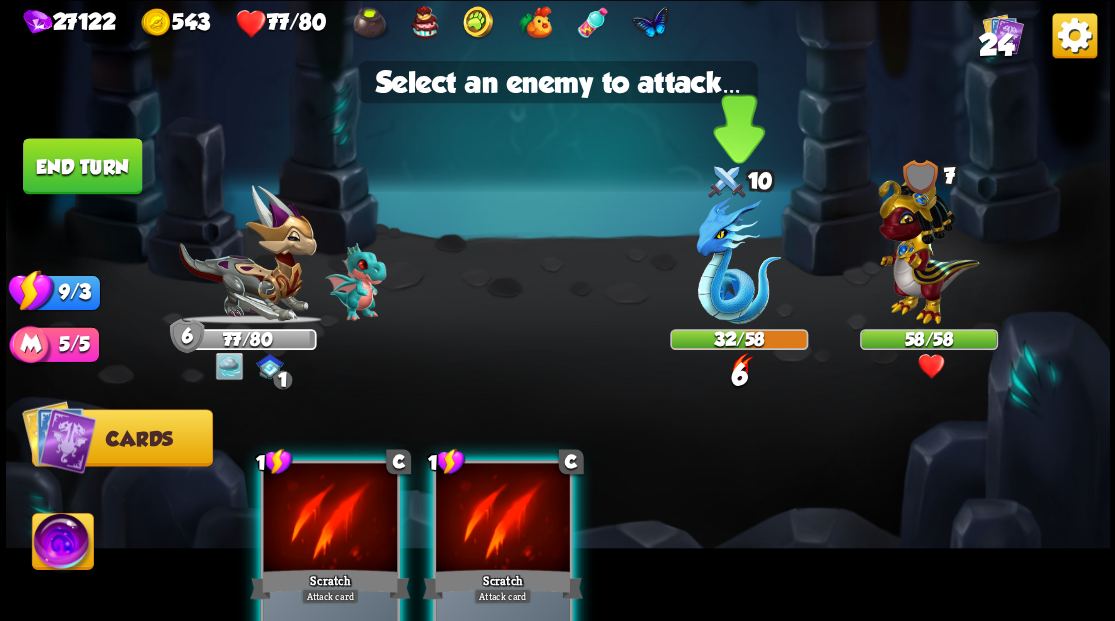 click at bounding box center [738, 260] 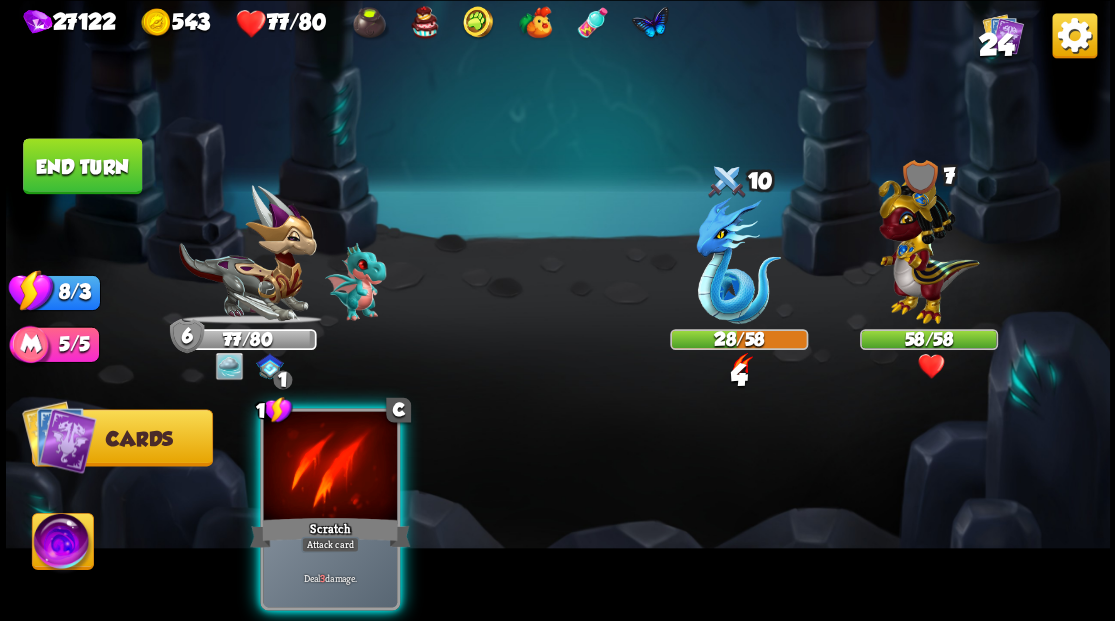 drag, startPoint x: 306, startPoint y: 476, endPoint x: 414, endPoint y: 442, distance: 113.22544 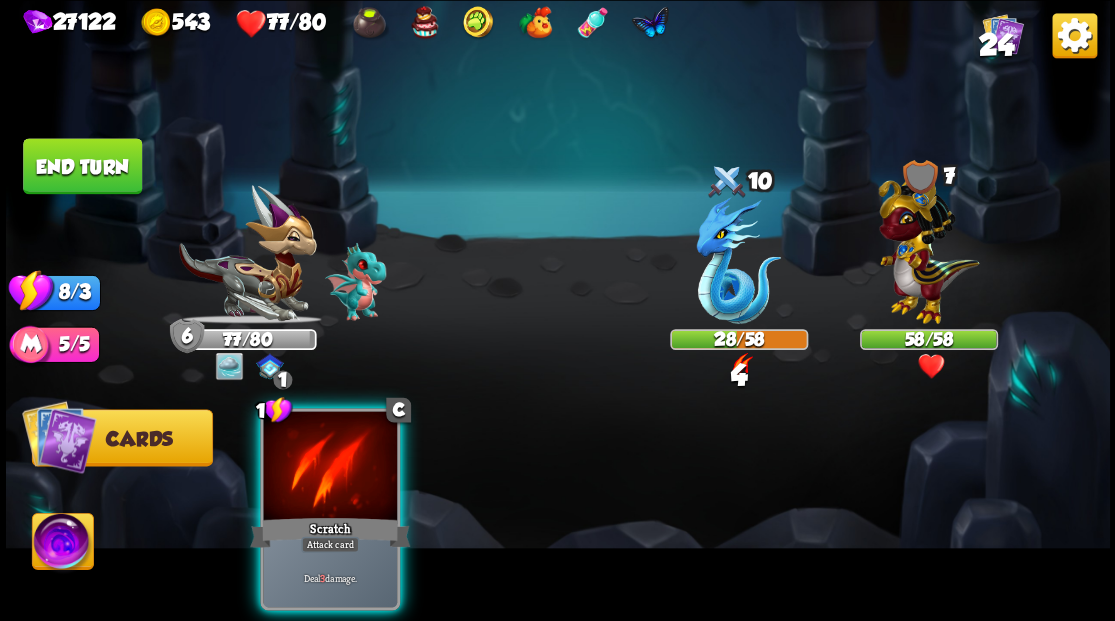click at bounding box center [330, 467] 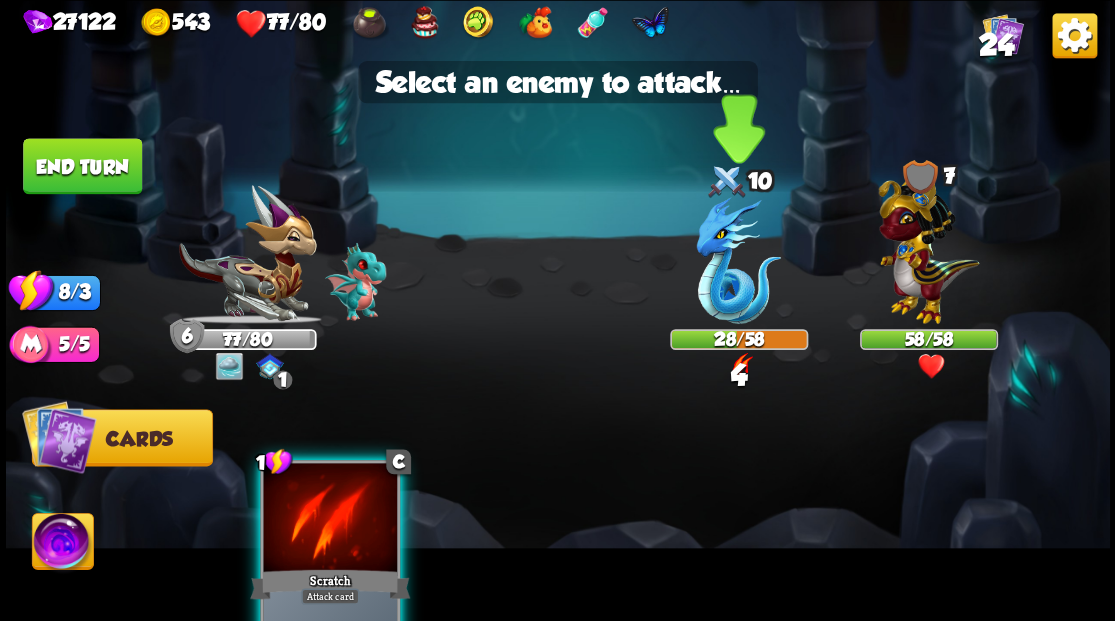 click at bounding box center [738, 260] 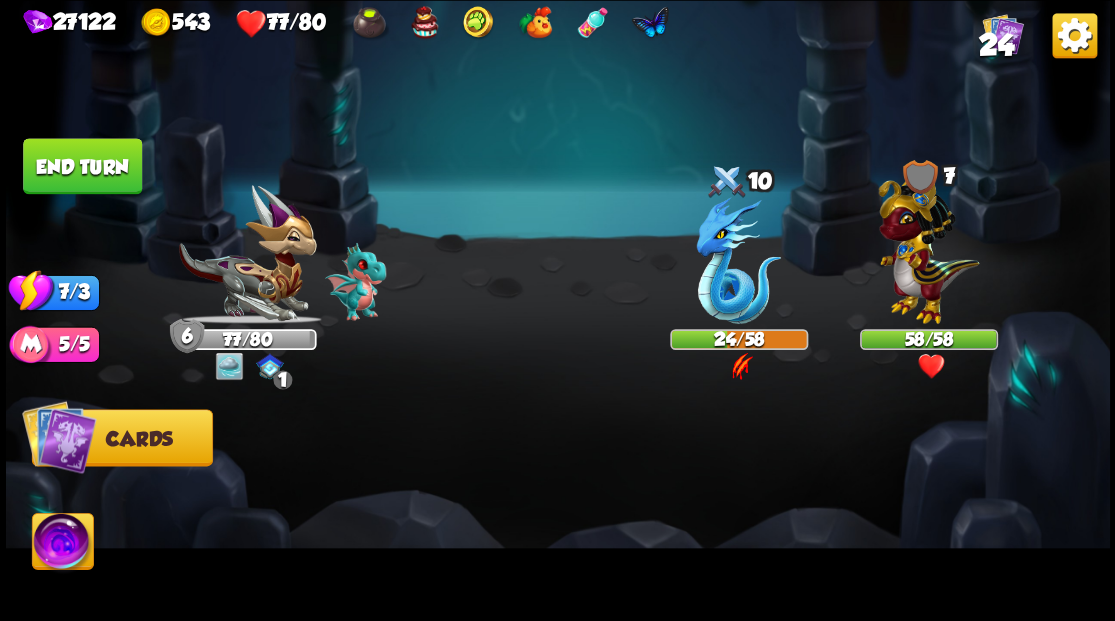 click on "End turn" at bounding box center [82, 166] 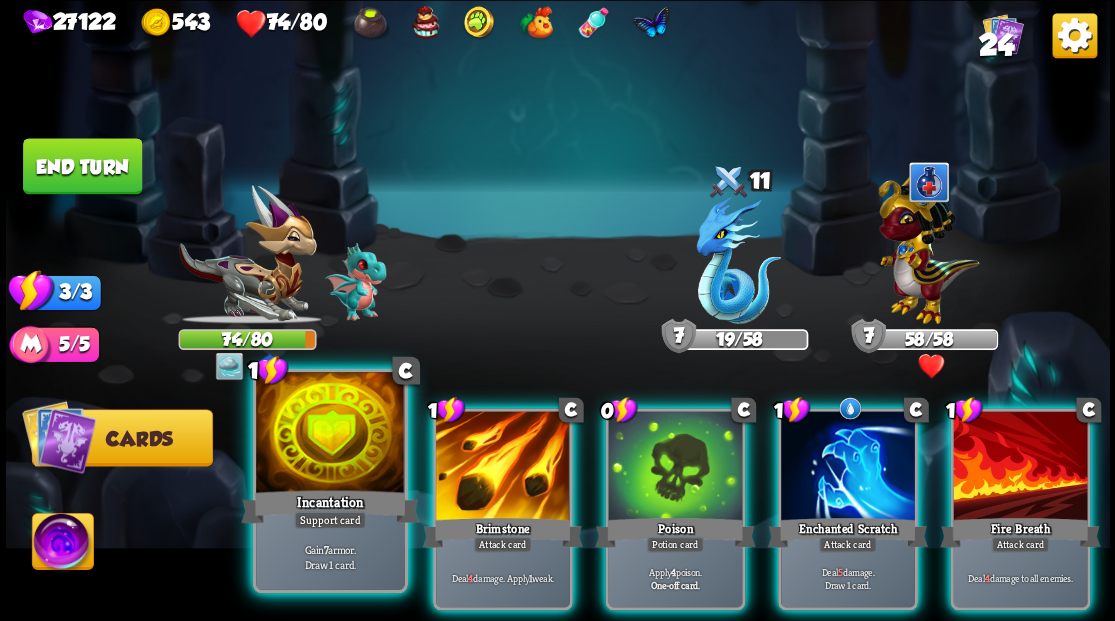 click at bounding box center [330, 434] 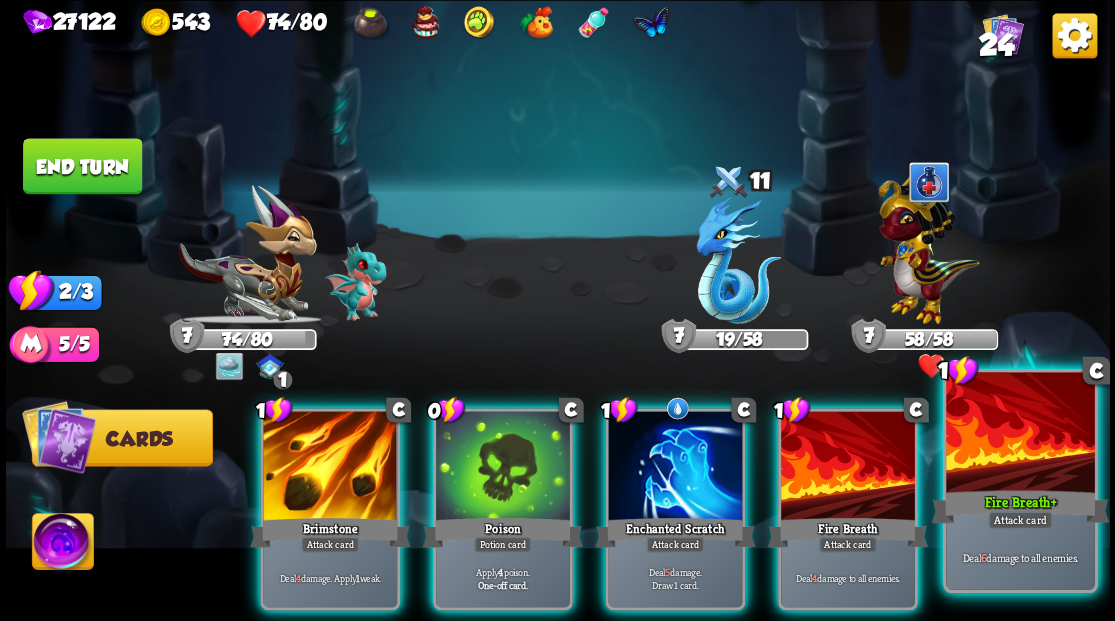click at bounding box center [1020, 434] 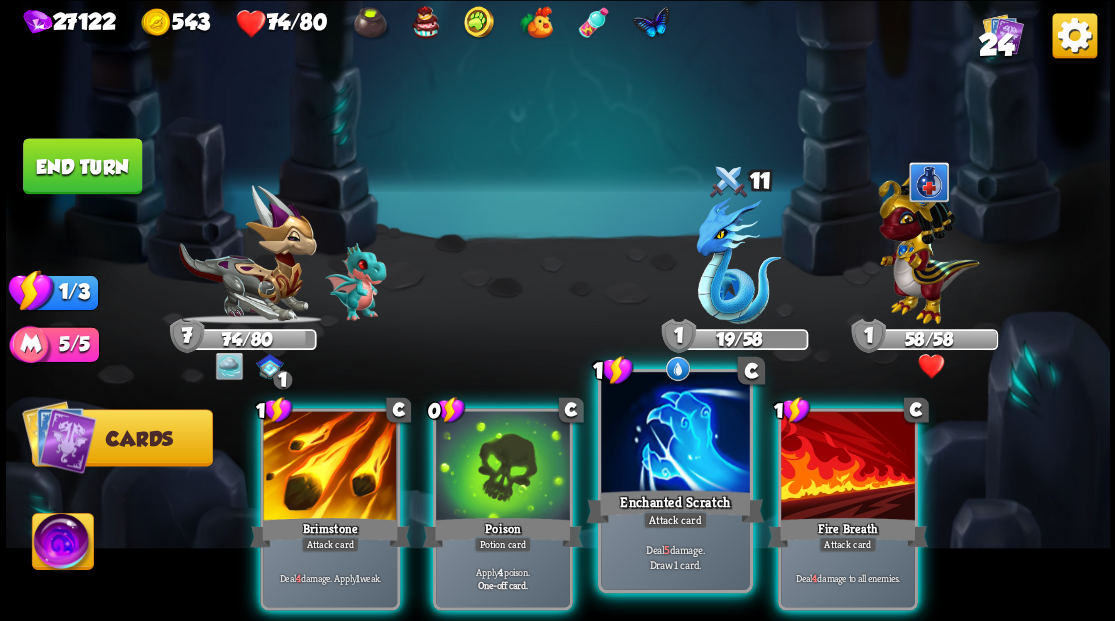 click at bounding box center (675, 434) 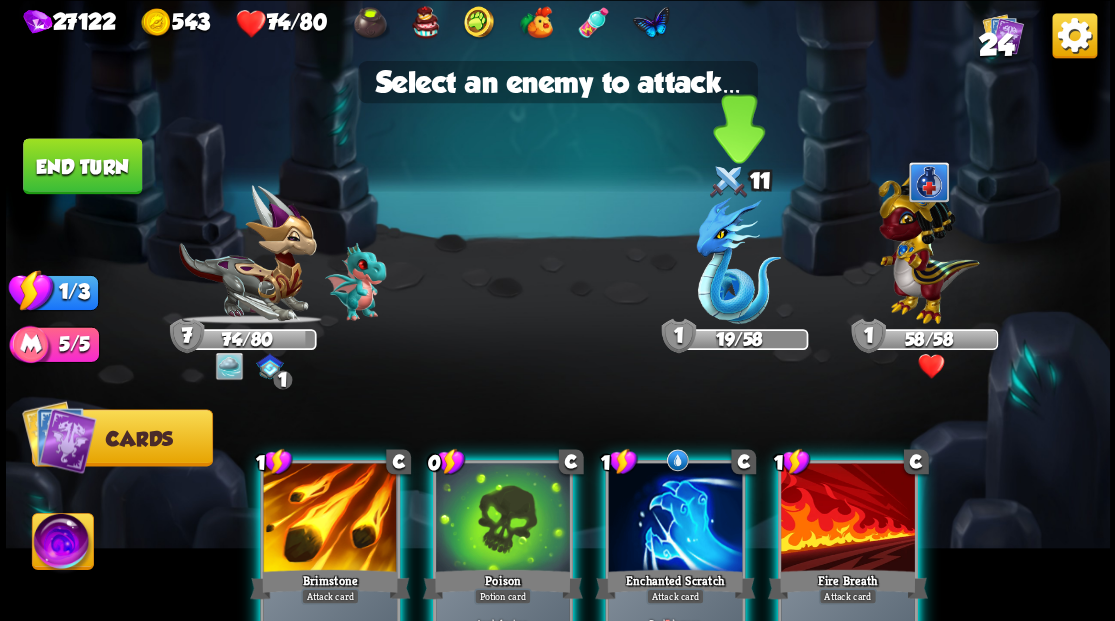 click at bounding box center (738, 260) 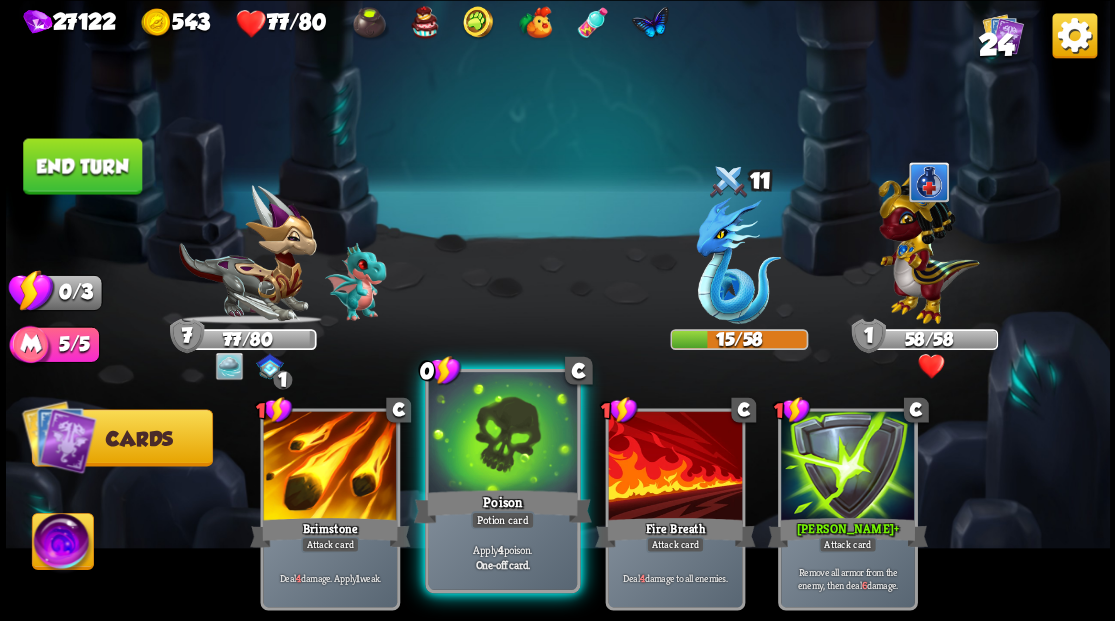 click at bounding box center [502, 434] 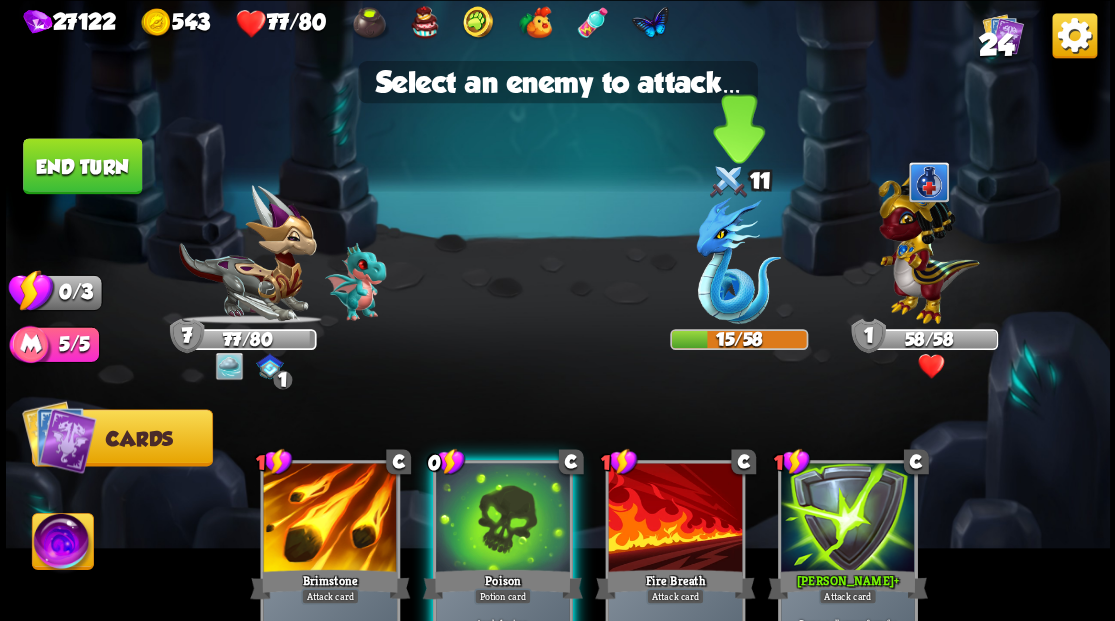 click at bounding box center (738, 260) 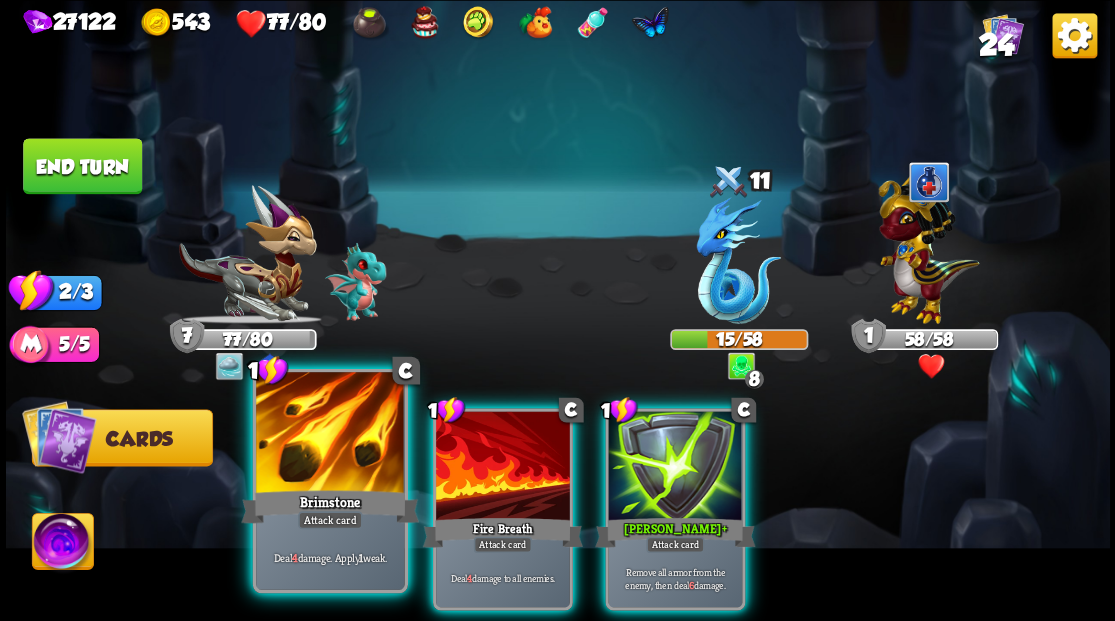 click at bounding box center [330, 434] 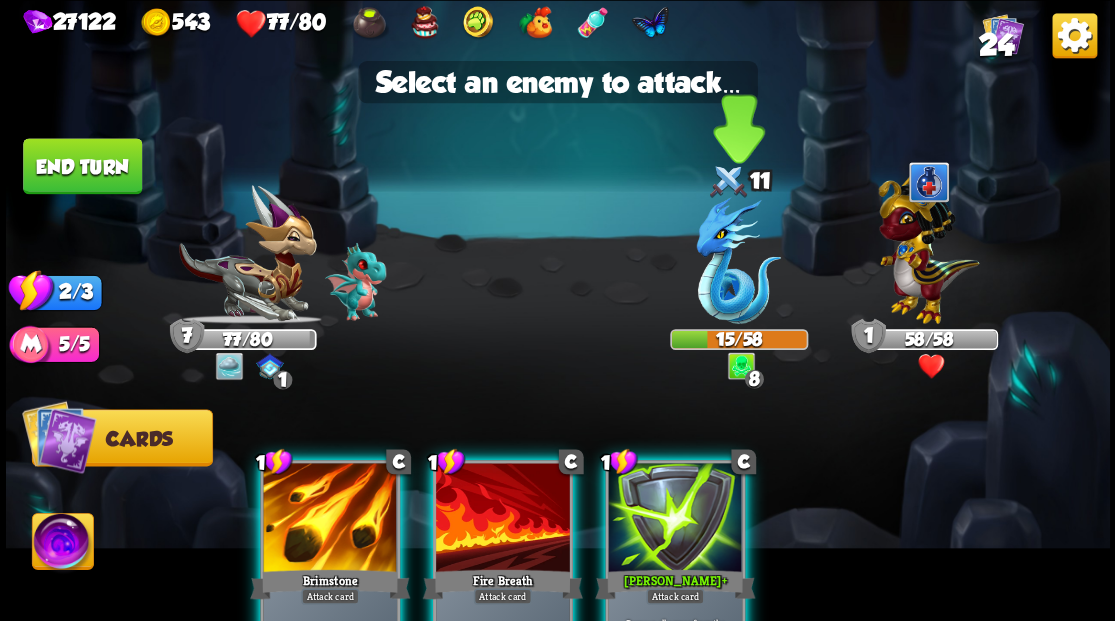 click at bounding box center [738, 260] 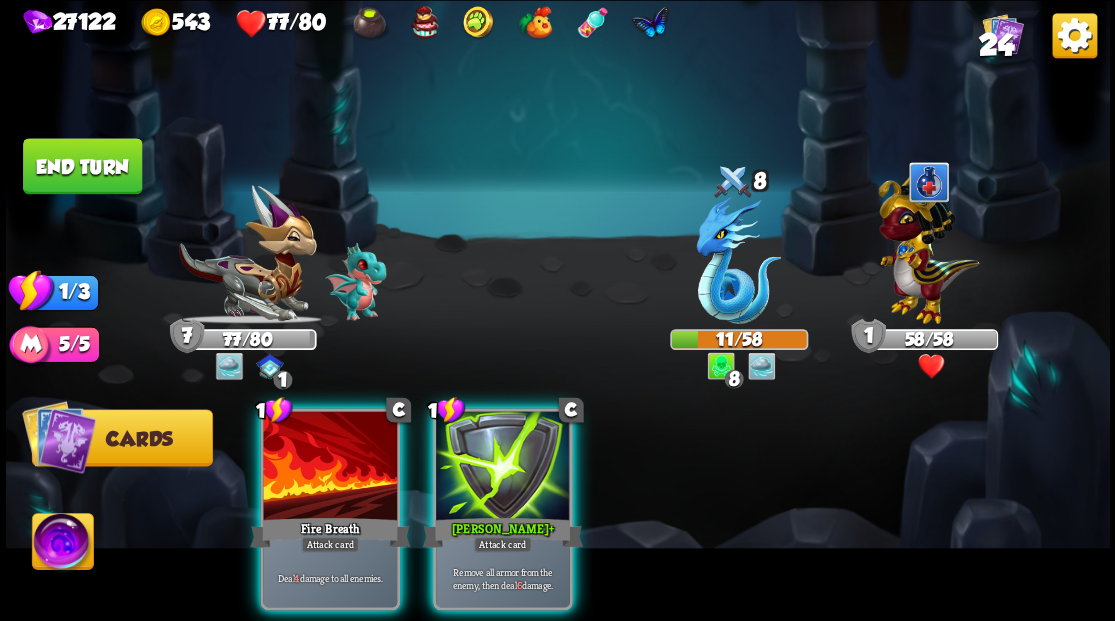 click on "End turn" at bounding box center [82, 166] 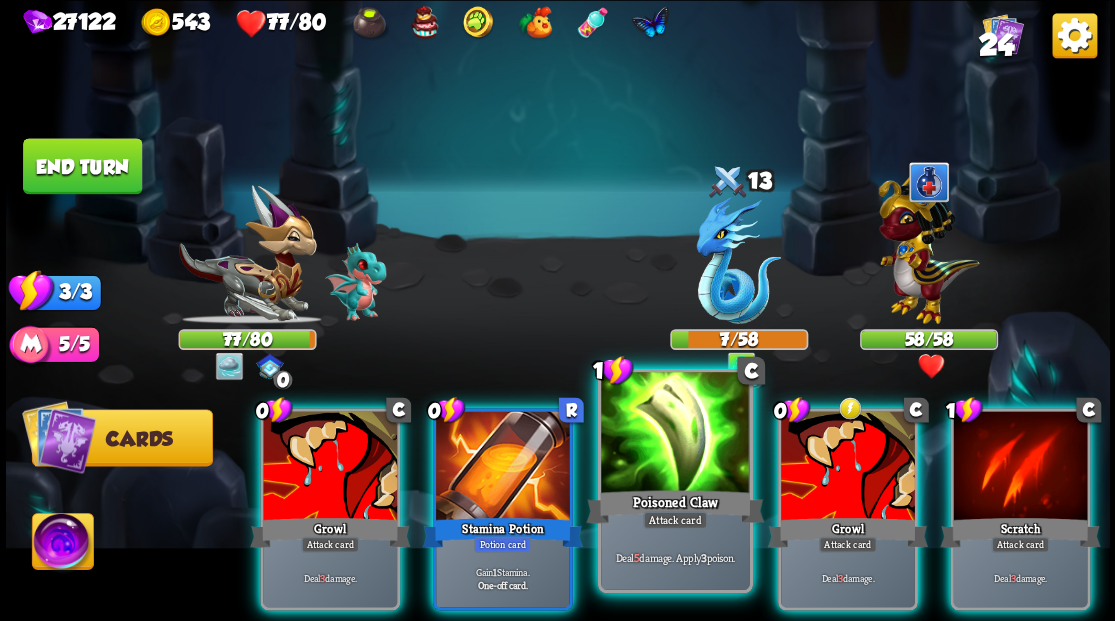 click at bounding box center [675, 434] 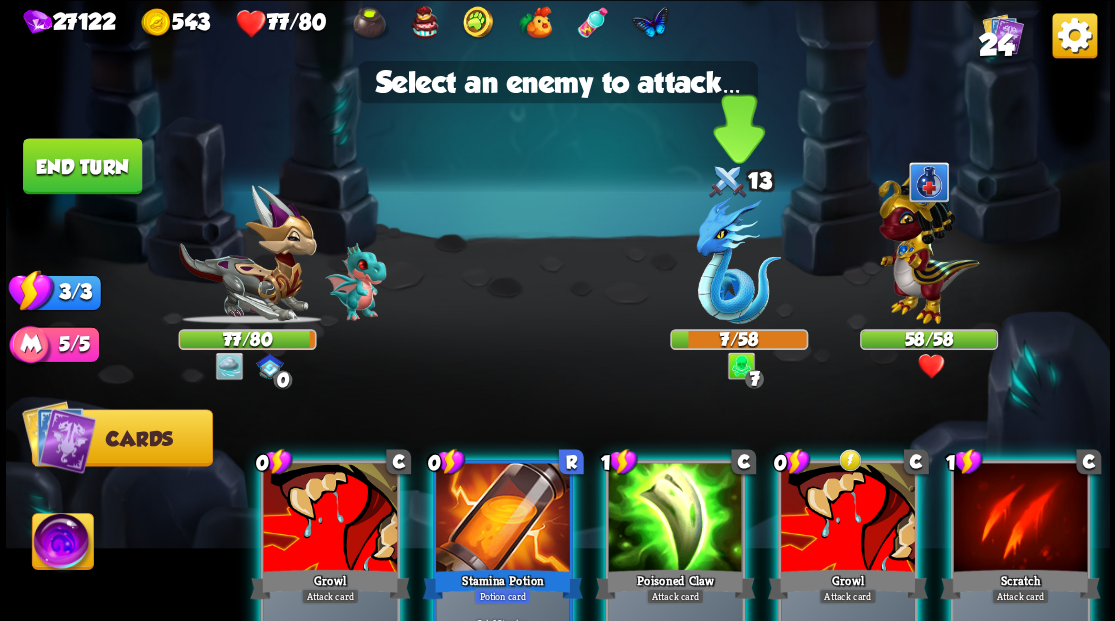 click at bounding box center (738, 260) 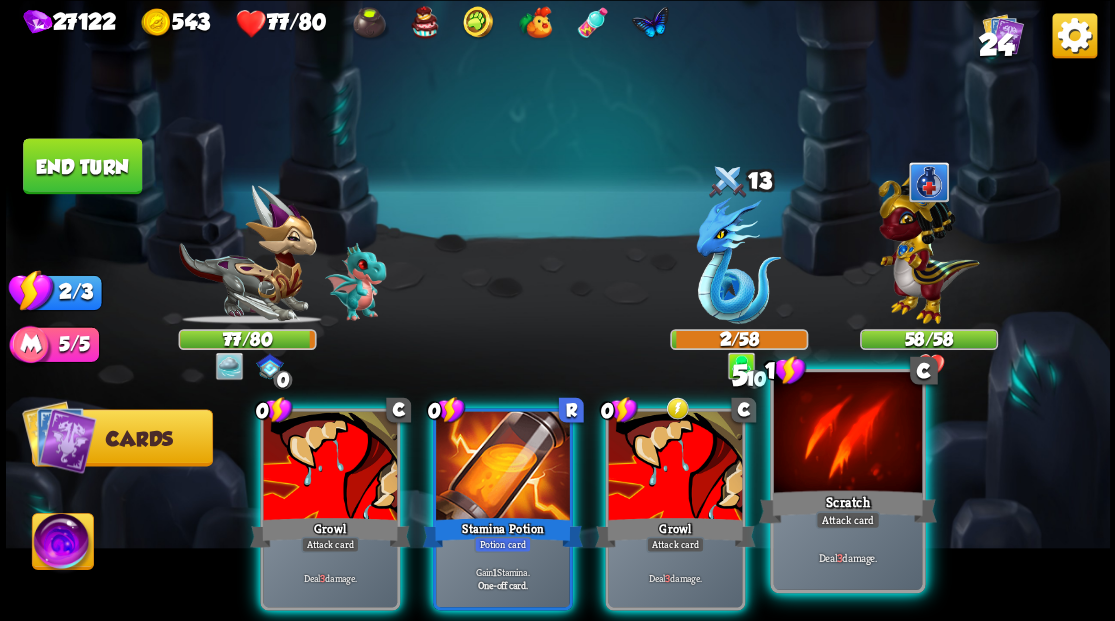 click at bounding box center (847, 434) 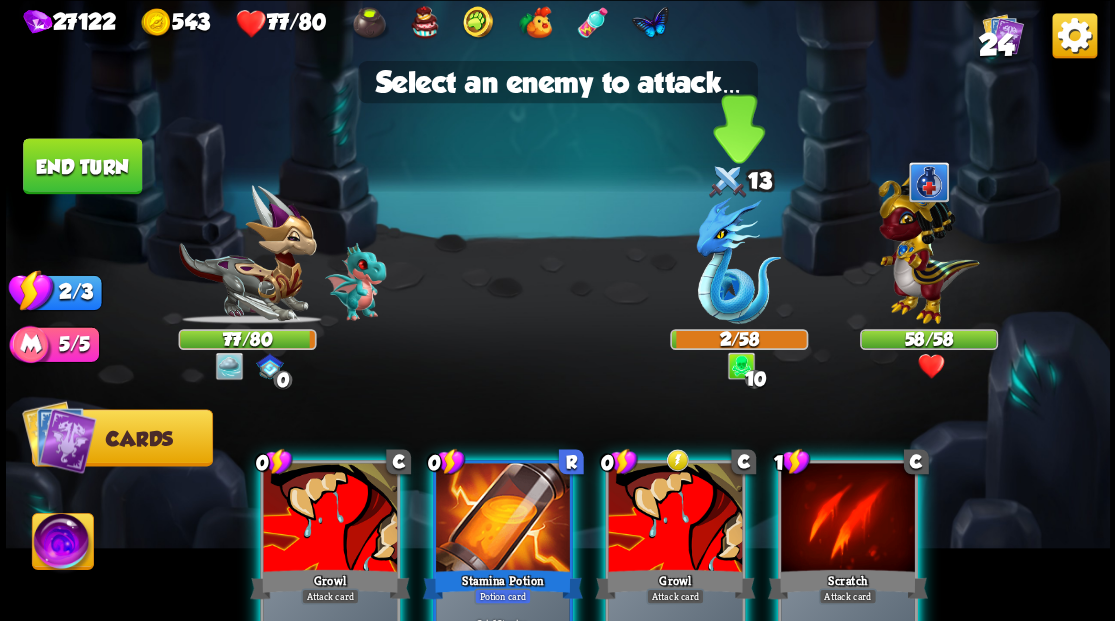 click at bounding box center (738, 260) 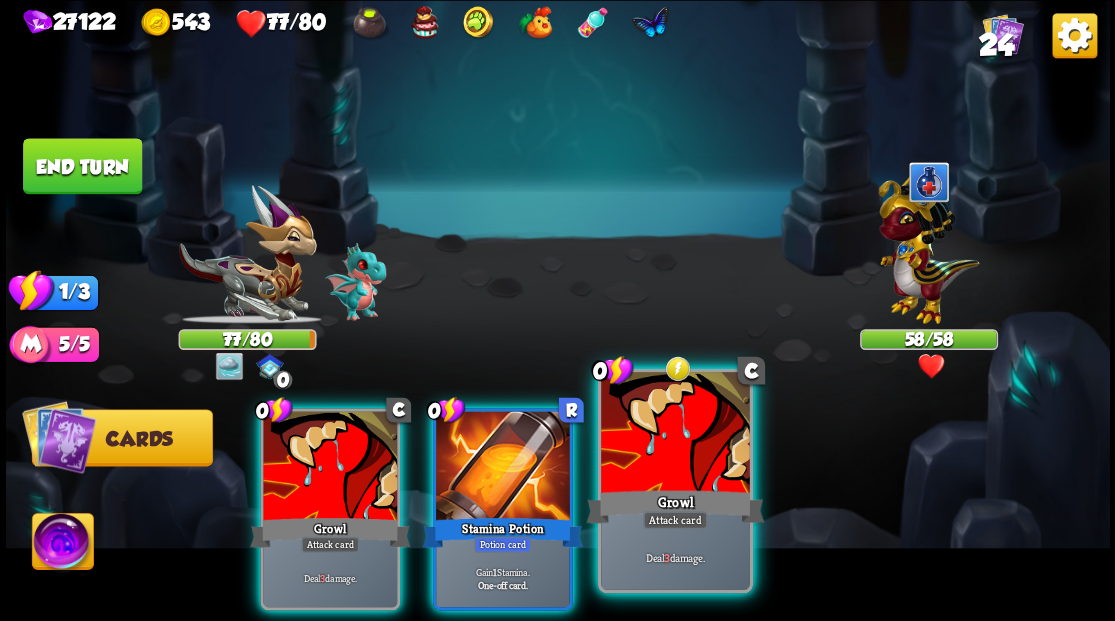 click at bounding box center (675, 434) 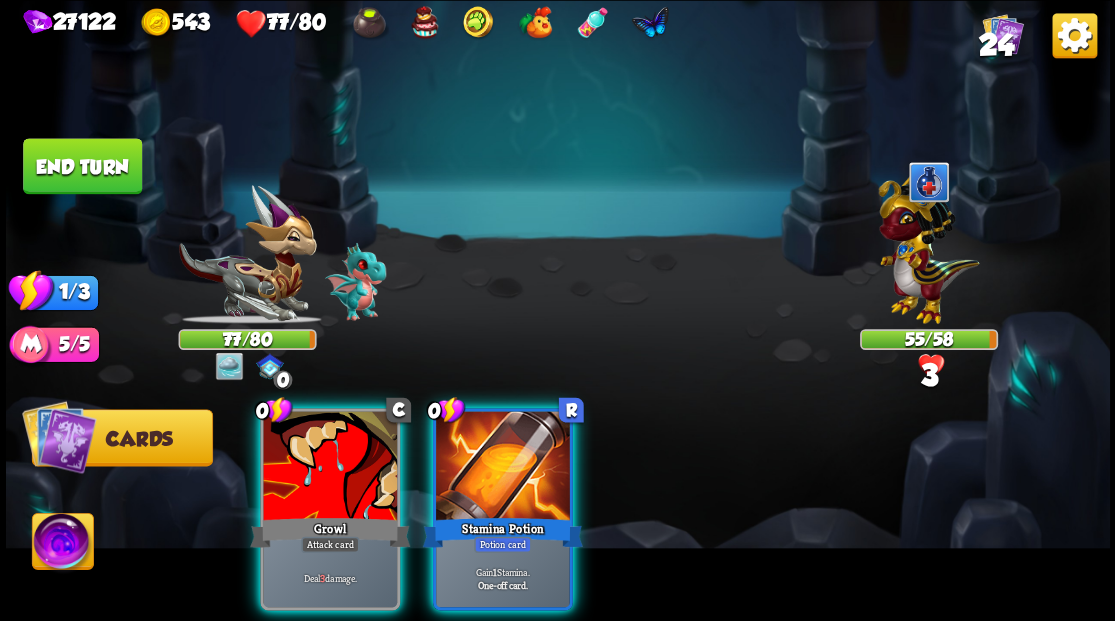 click at bounding box center (928, 244) 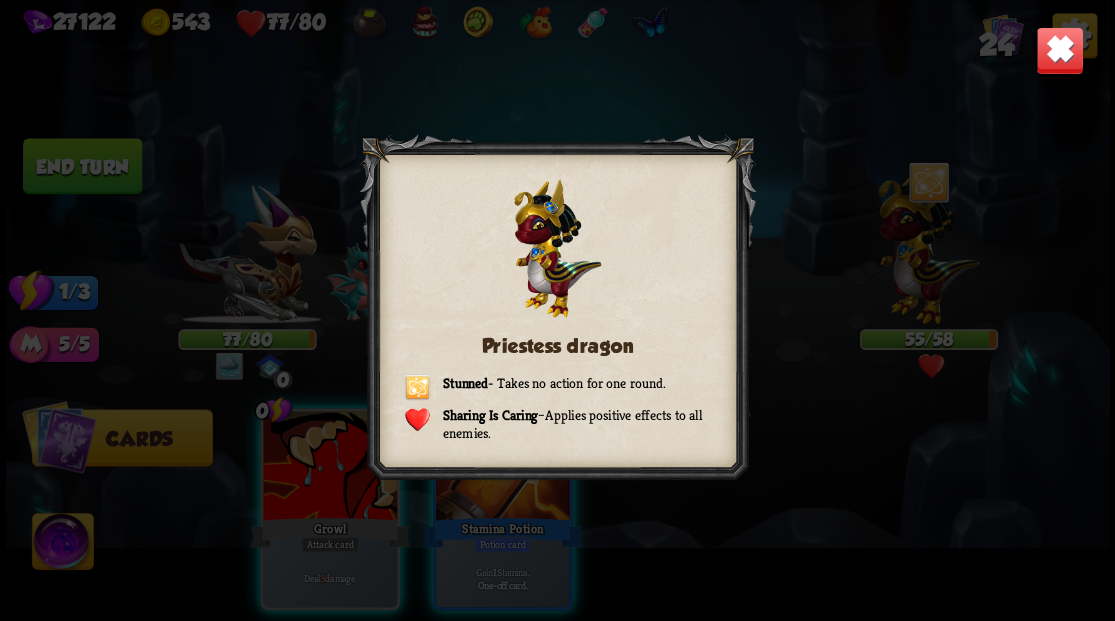 click at bounding box center (1059, 50) 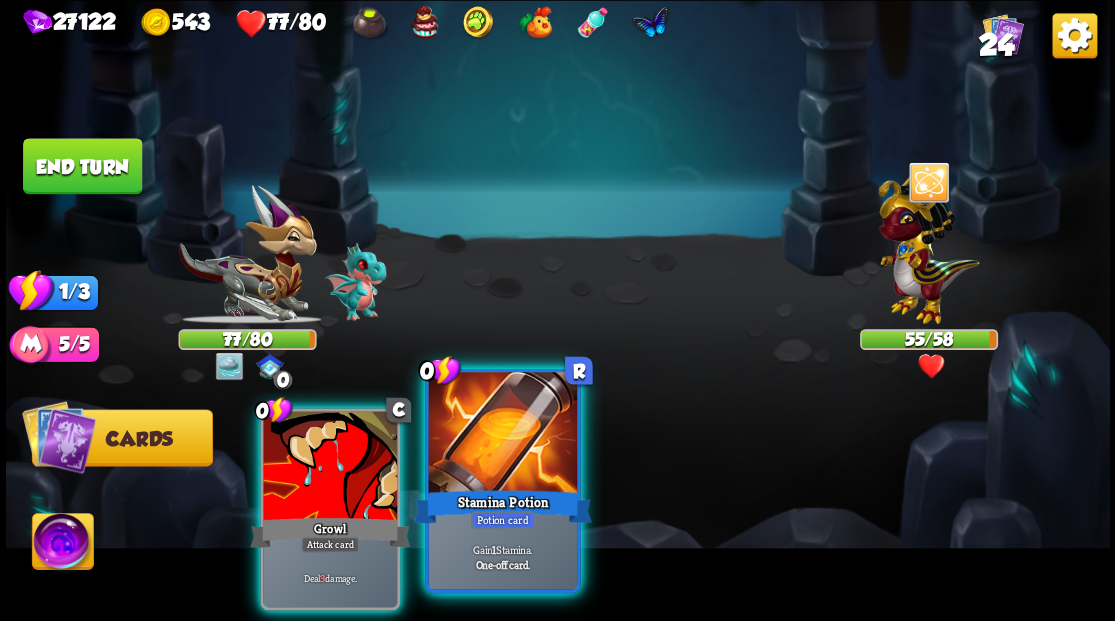 click at bounding box center (502, 434) 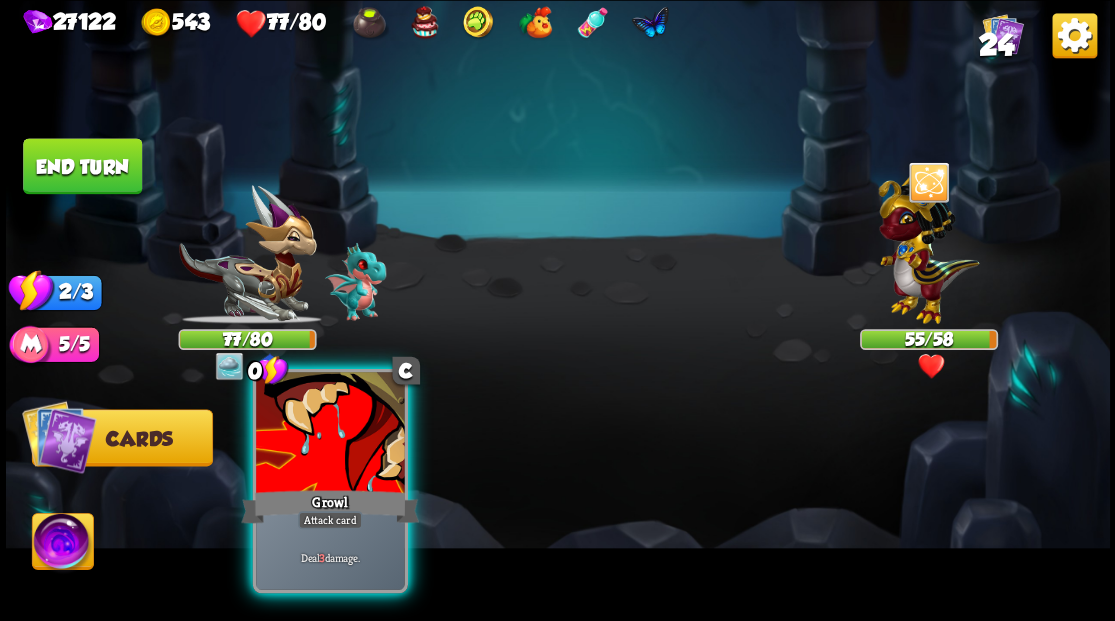 click at bounding box center (330, 434) 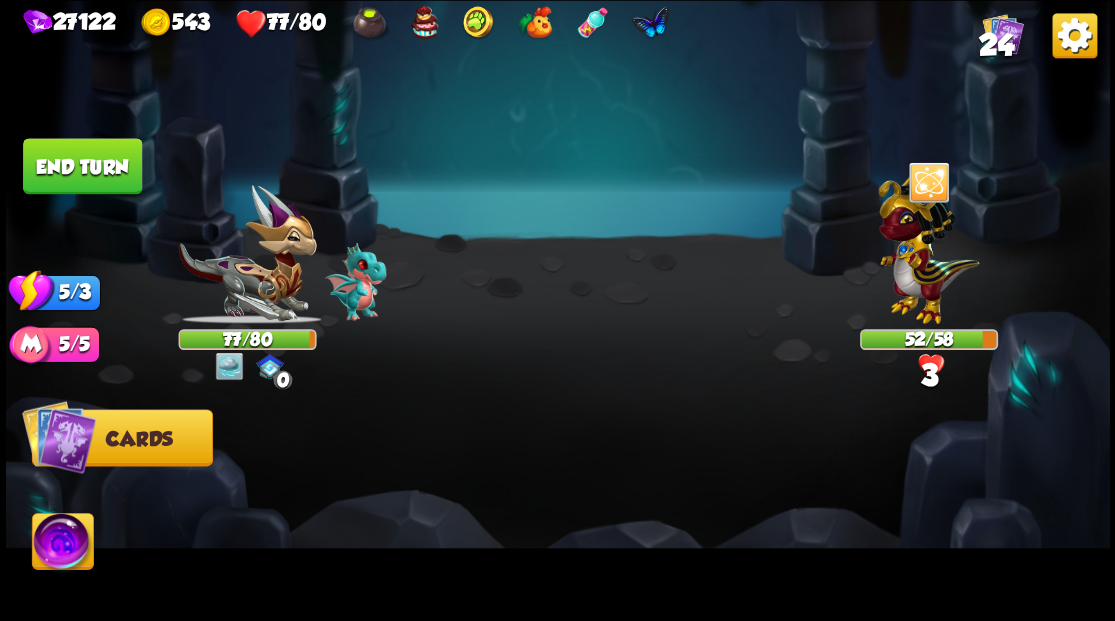 click on "End turn" at bounding box center (82, 166) 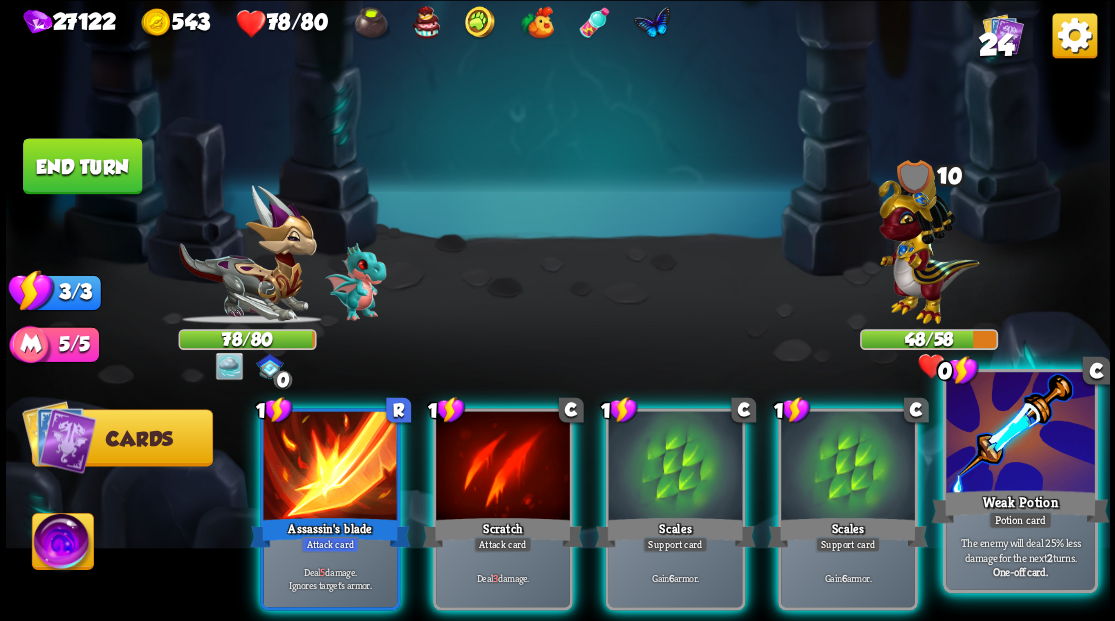 click at bounding box center [1020, 434] 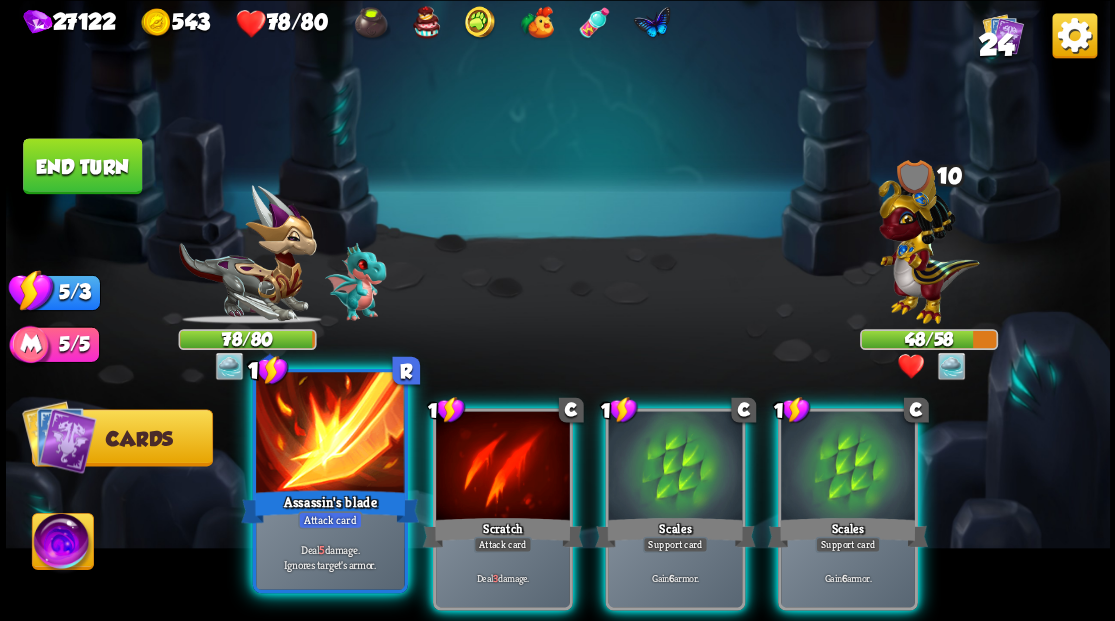 click at bounding box center [330, 434] 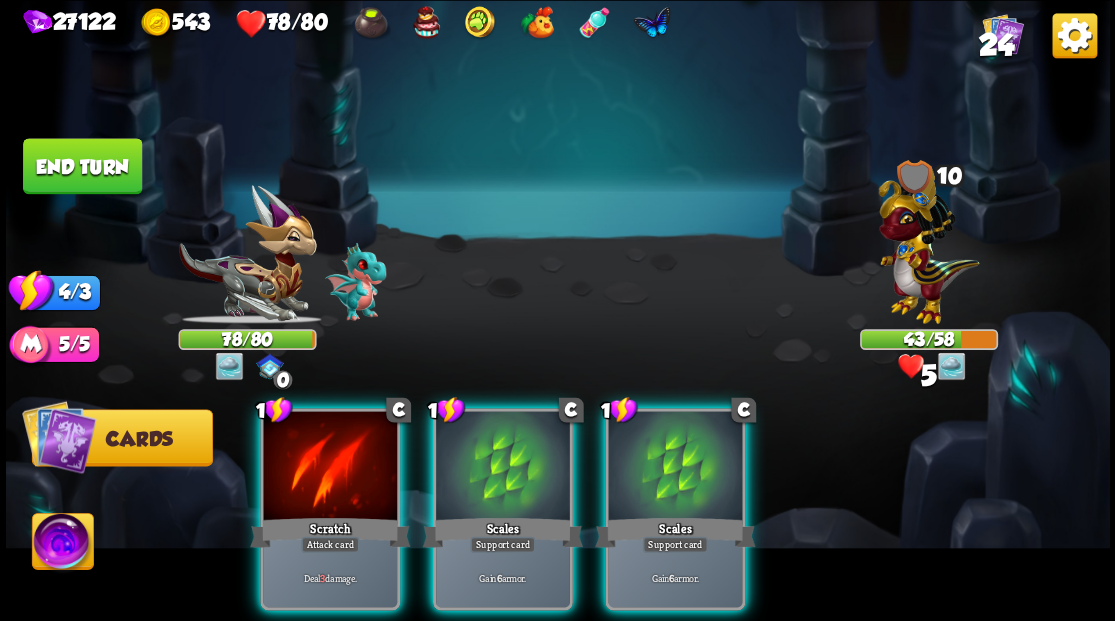 click at bounding box center (330, 467) 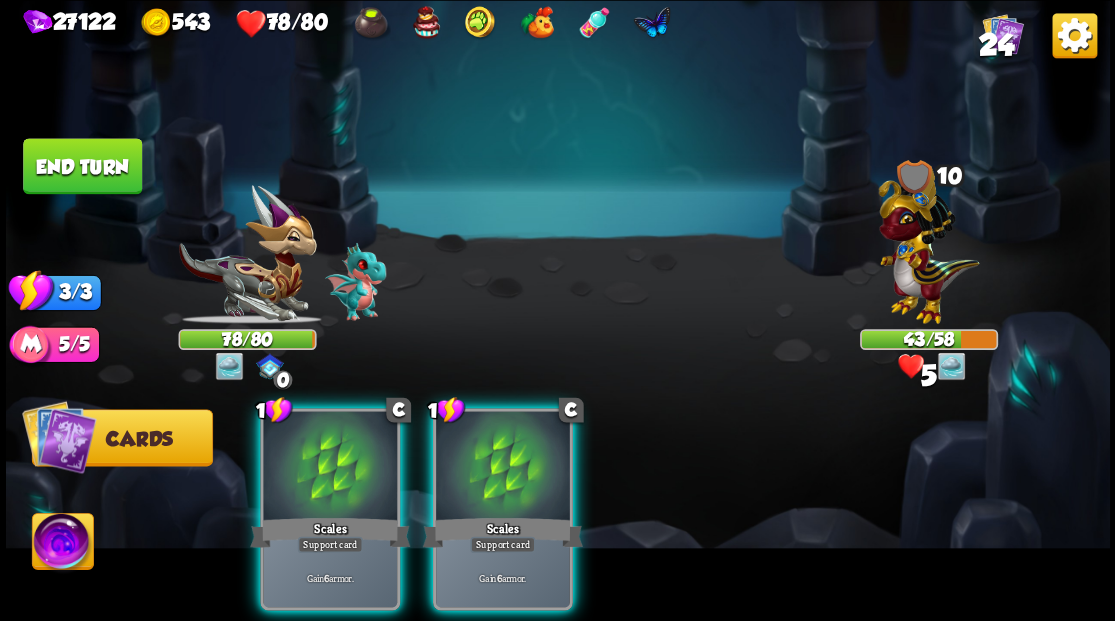 click at bounding box center [330, 467] 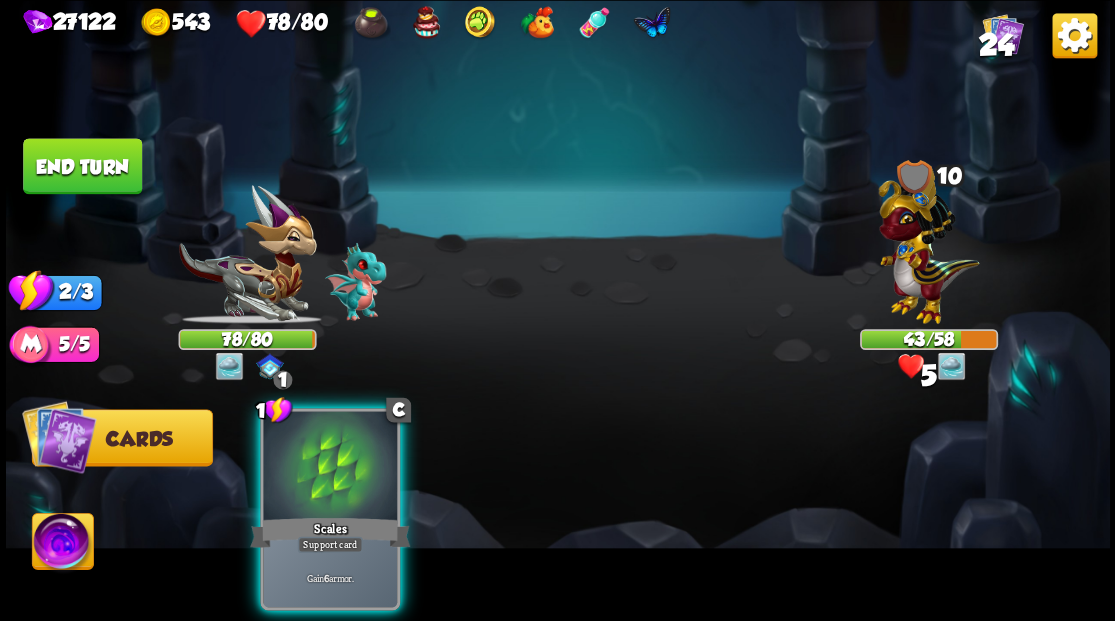 click at bounding box center [330, 467] 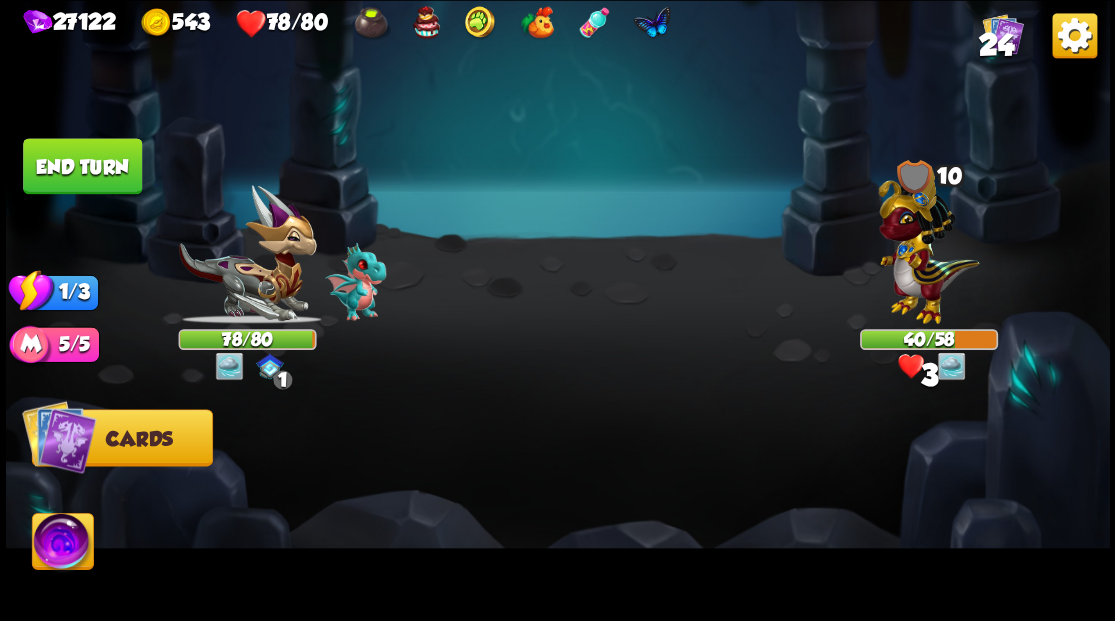 click on "End turn" at bounding box center (82, 166) 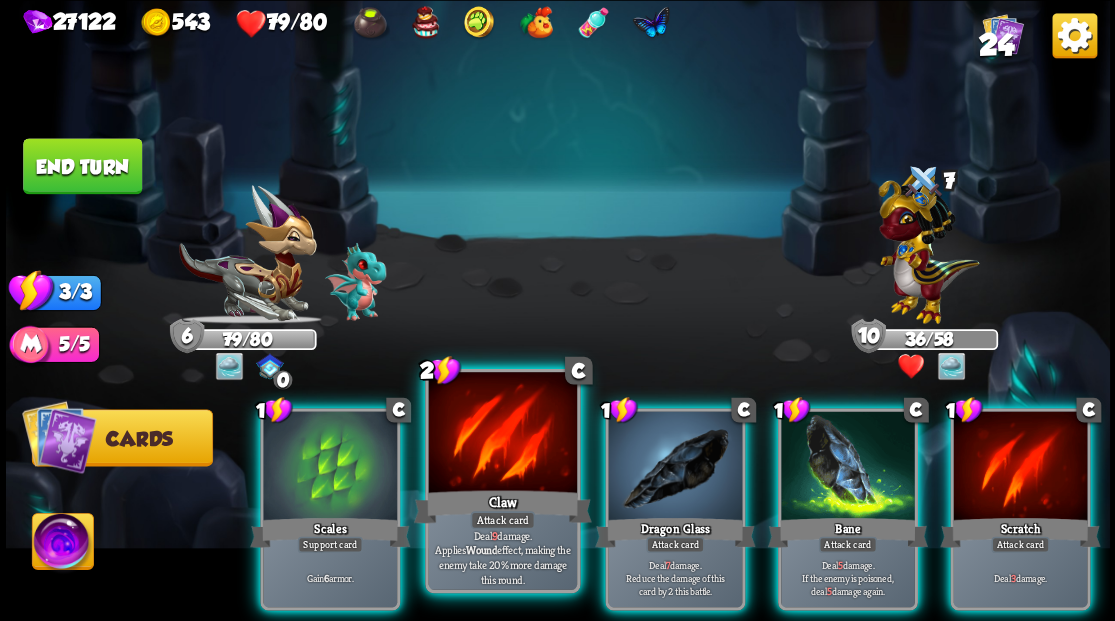 click at bounding box center (502, 434) 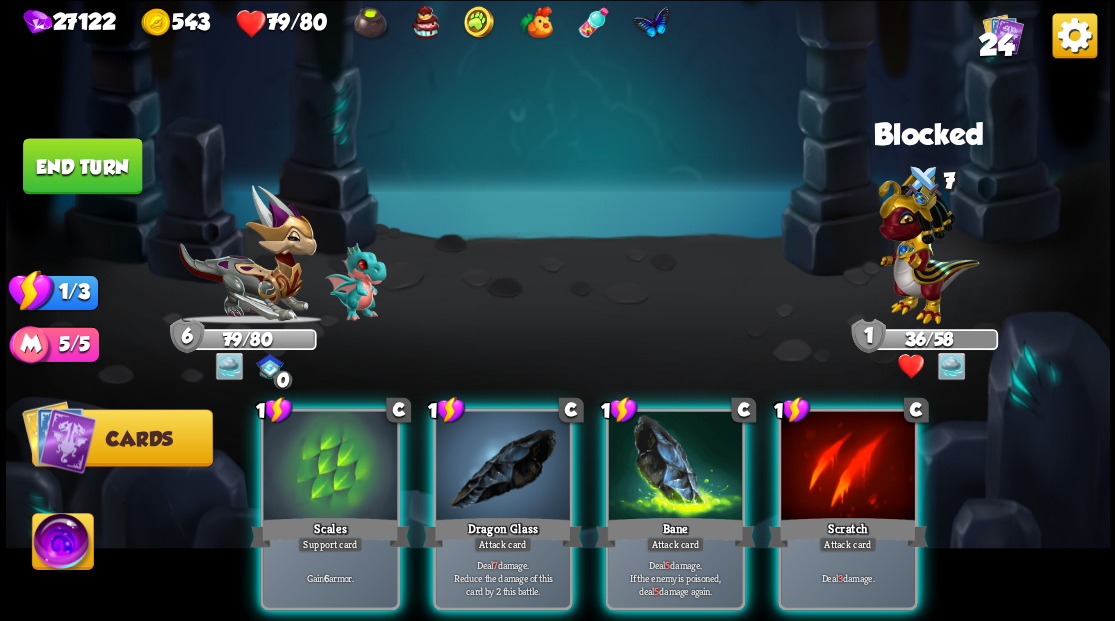click at bounding box center (503, 467) 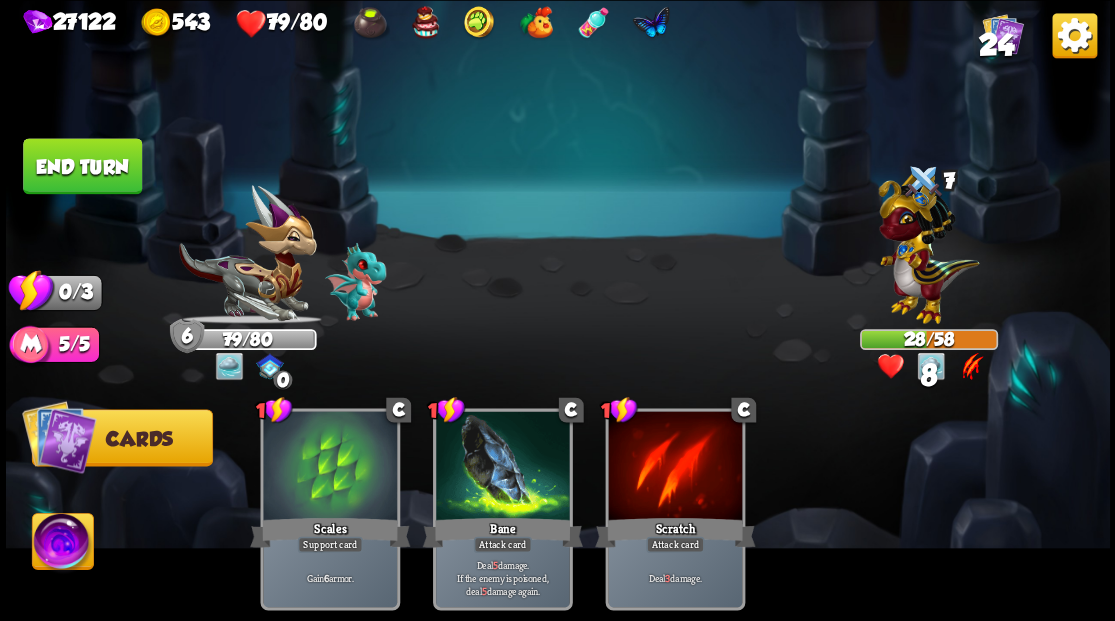 click on "End turn" at bounding box center [82, 166] 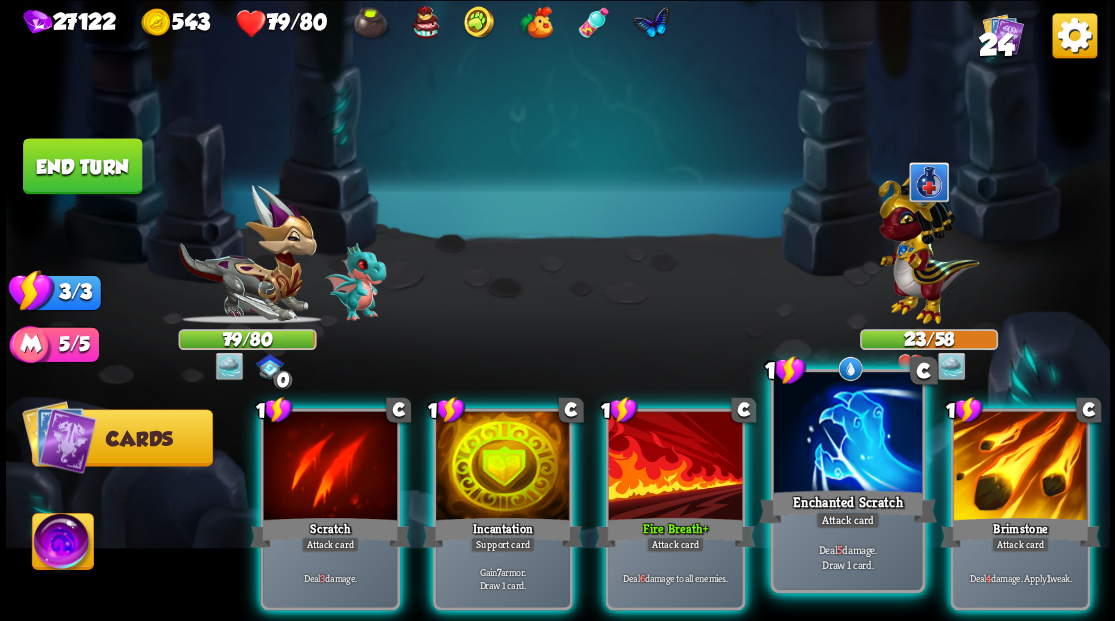 click at bounding box center (847, 434) 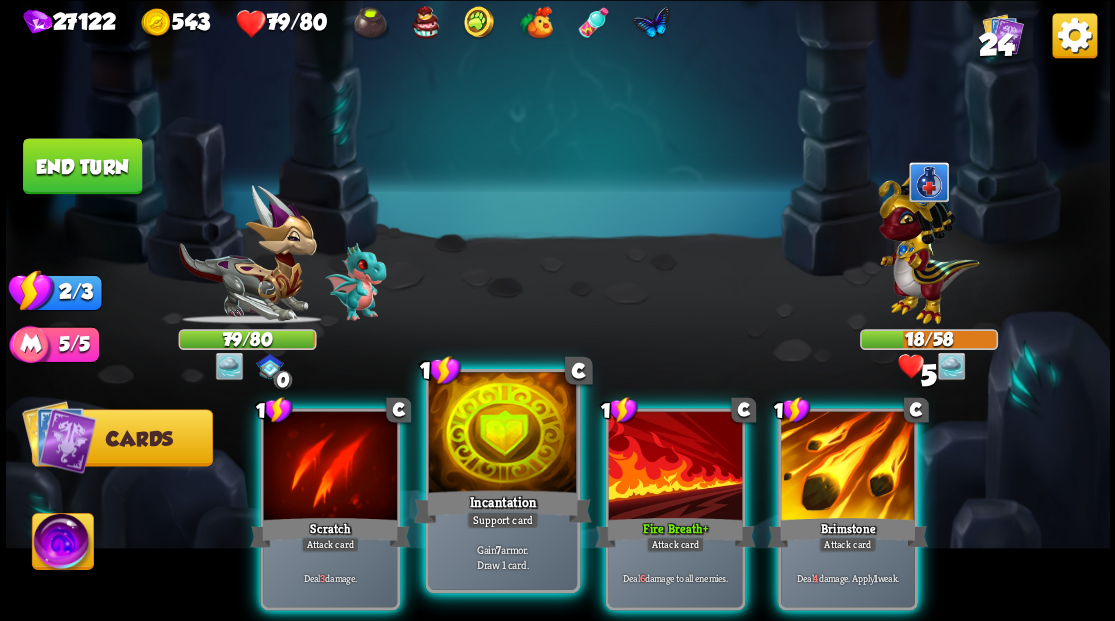 click on "Incantation" at bounding box center [502, 506] 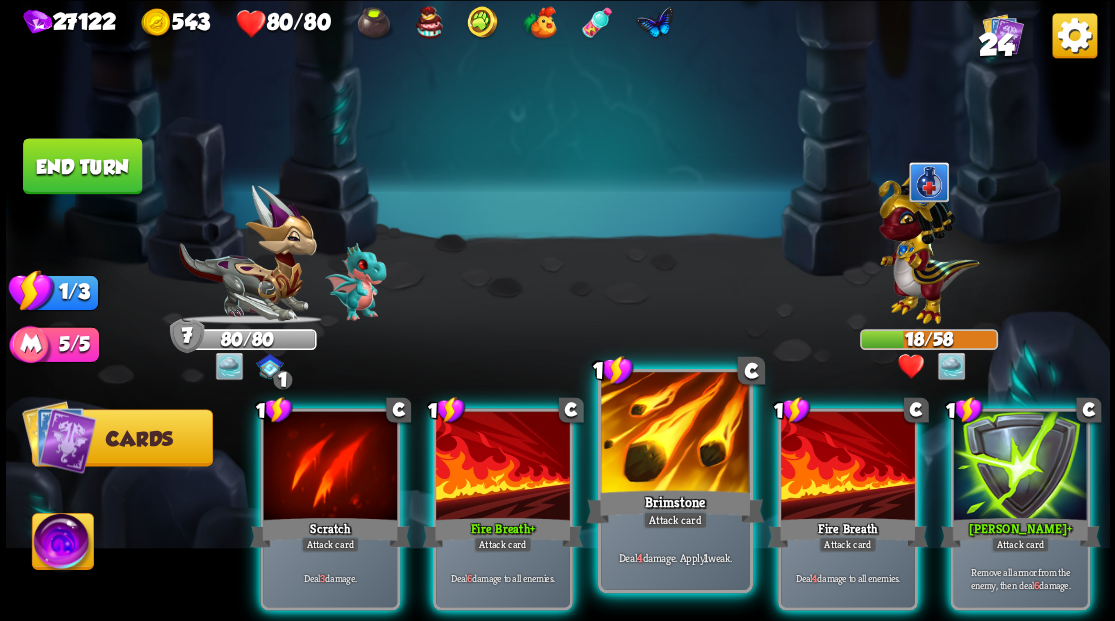 click at bounding box center (675, 434) 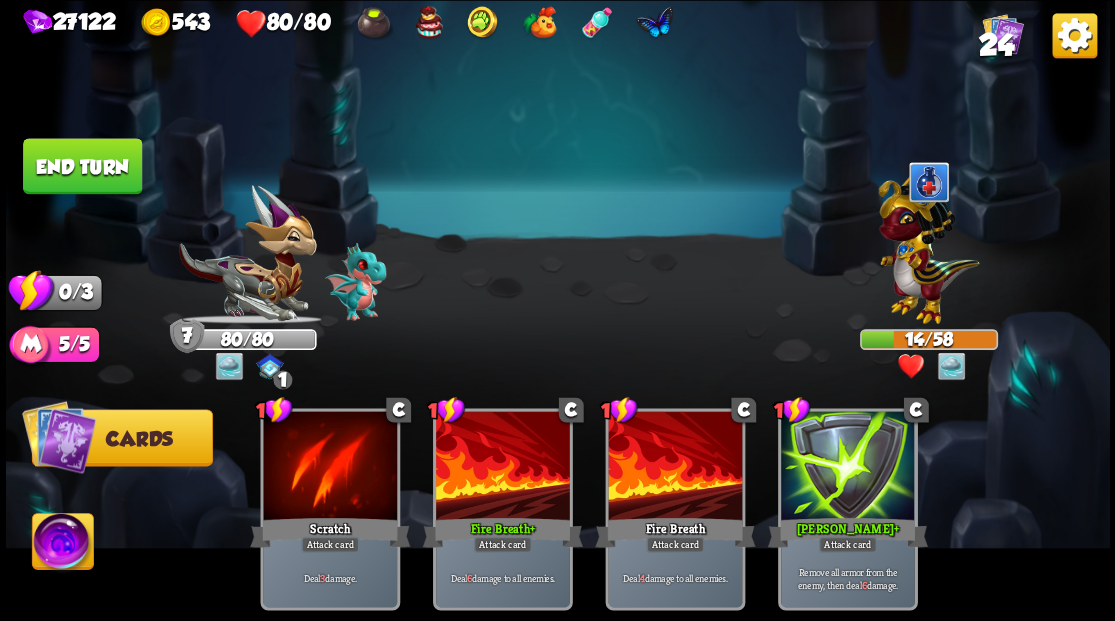 click on "End turn" at bounding box center [82, 166] 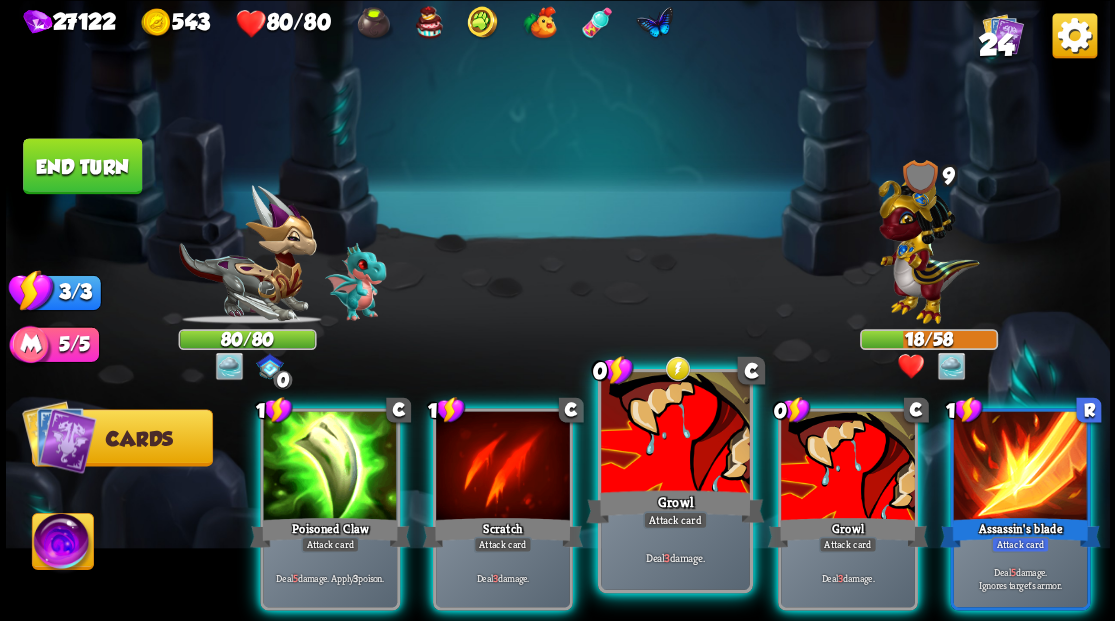 click at bounding box center (675, 434) 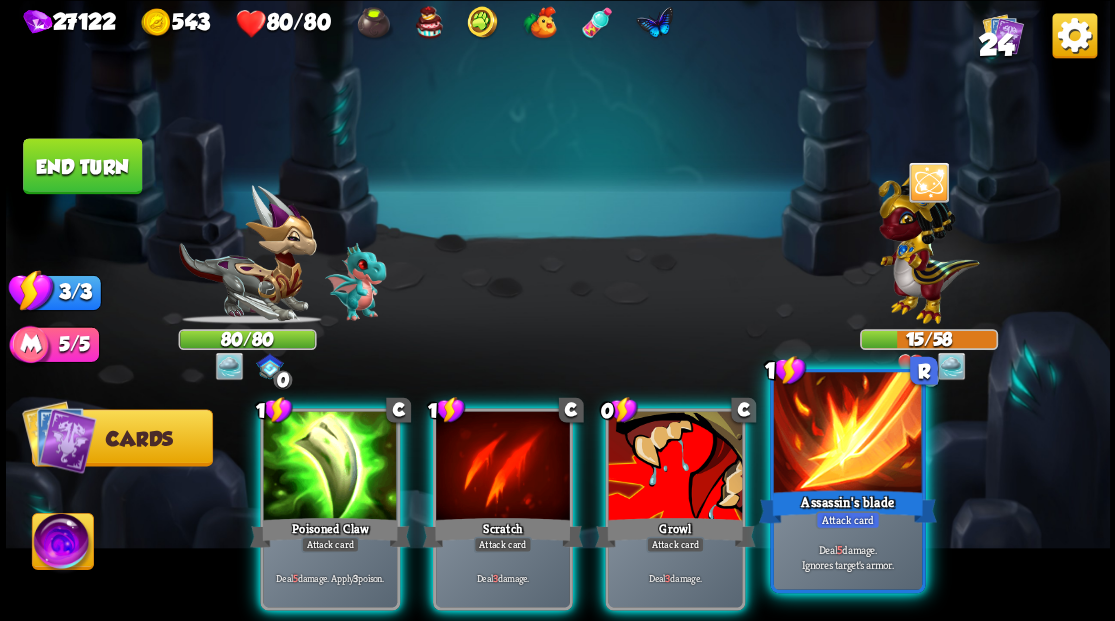 click at bounding box center (847, 434) 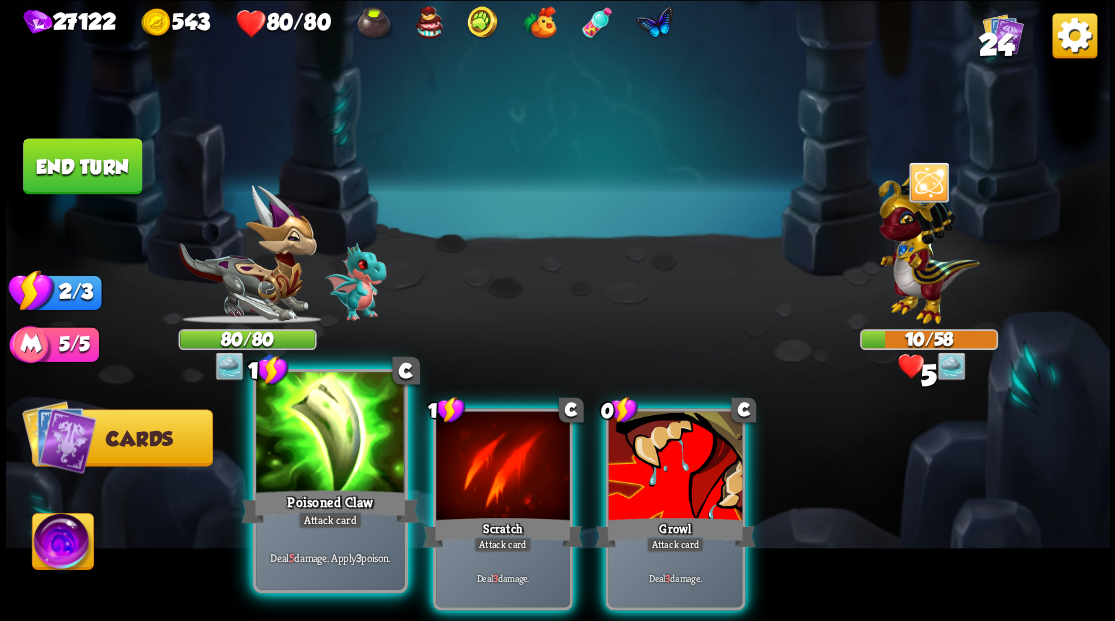 click on "Poisoned Claw" at bounding box center [330, 506] 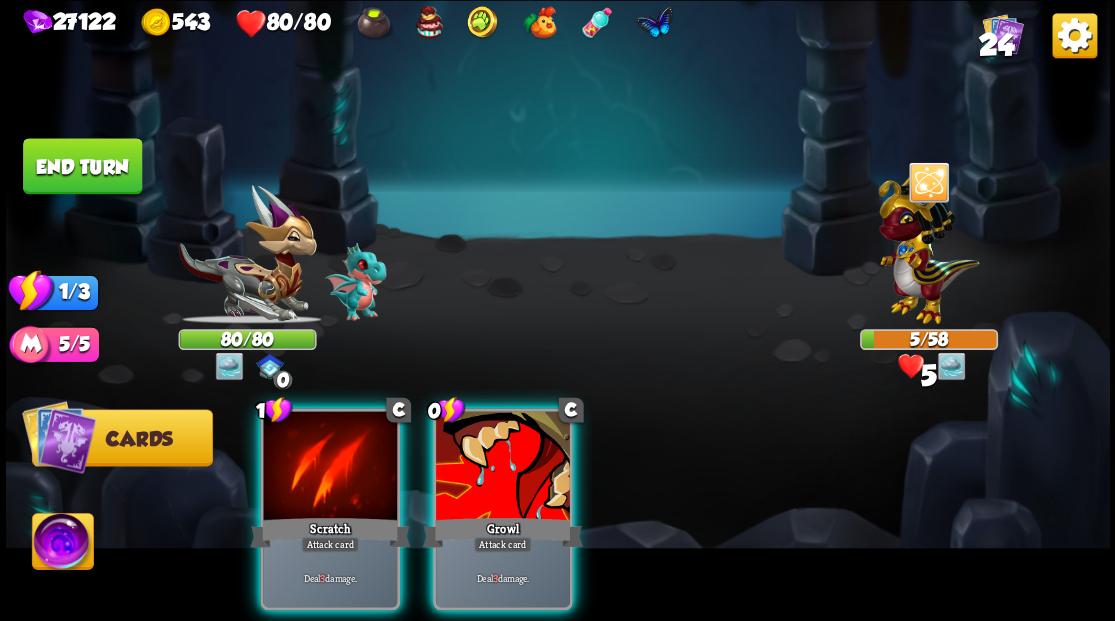 click on "Scratch" at bounding box center (330, 532) 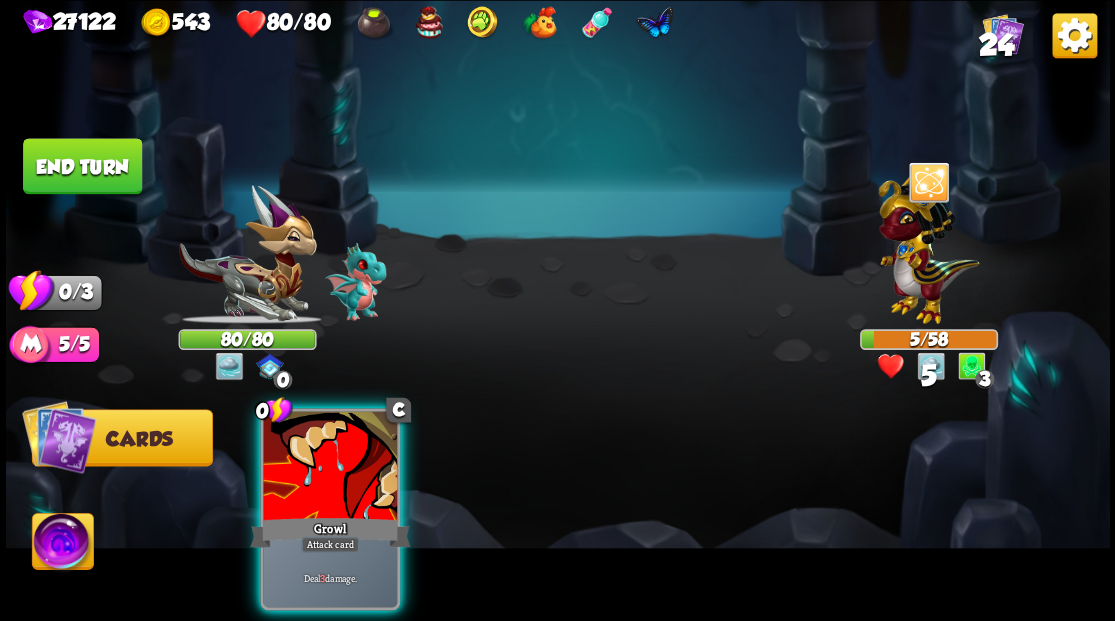 click on "Growl" at bounding box center [330, 532] 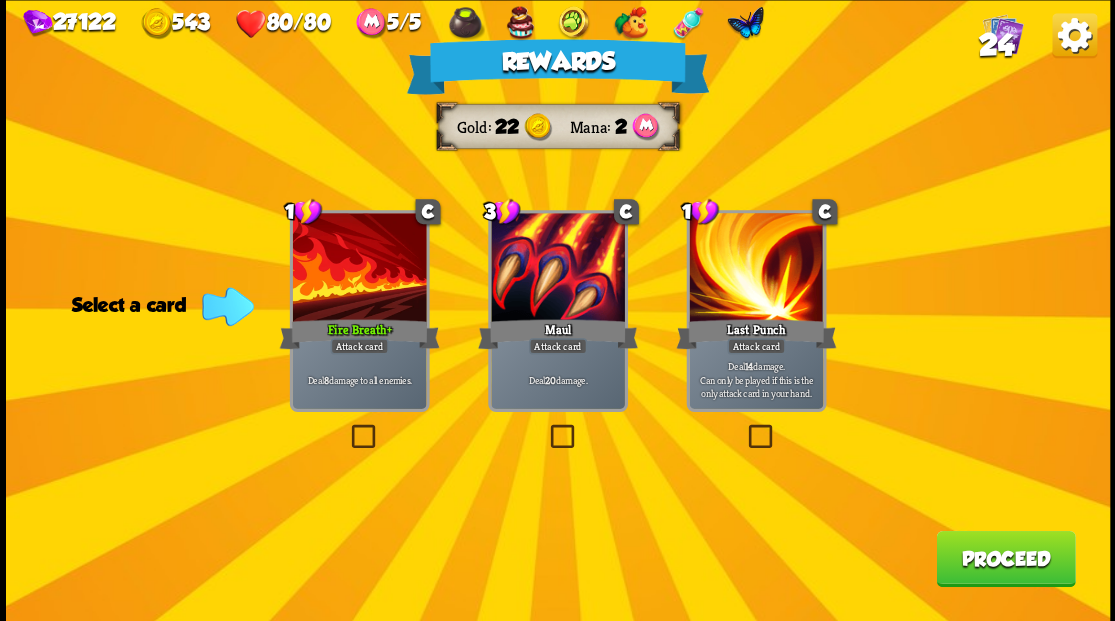 click on "Proceed" at bounding box center [1005, 558] 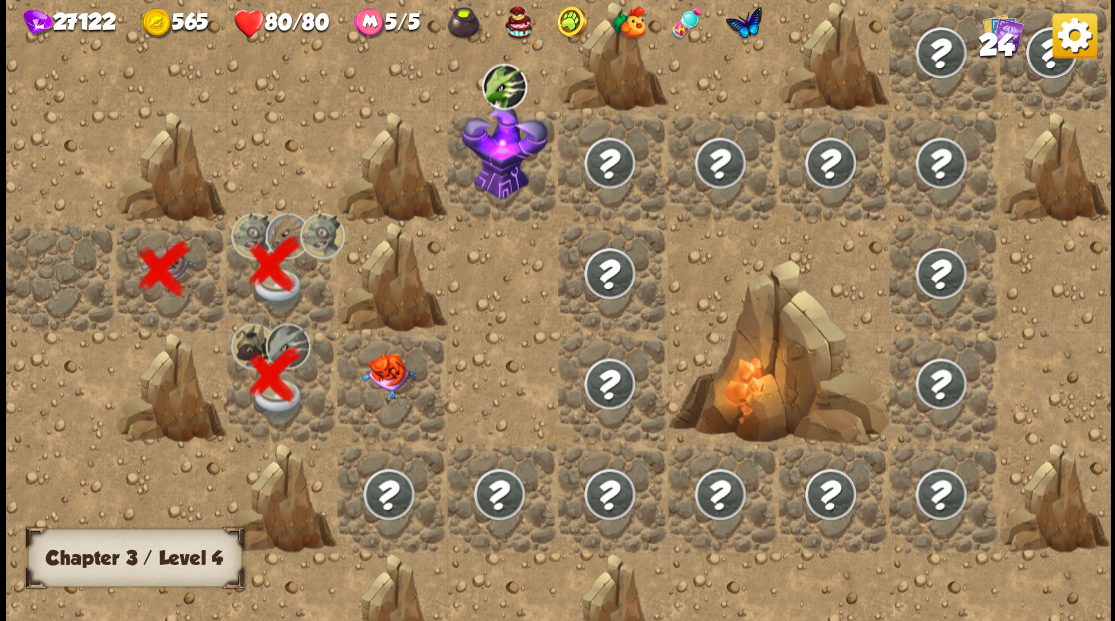 click at bounding box center [388, 375] 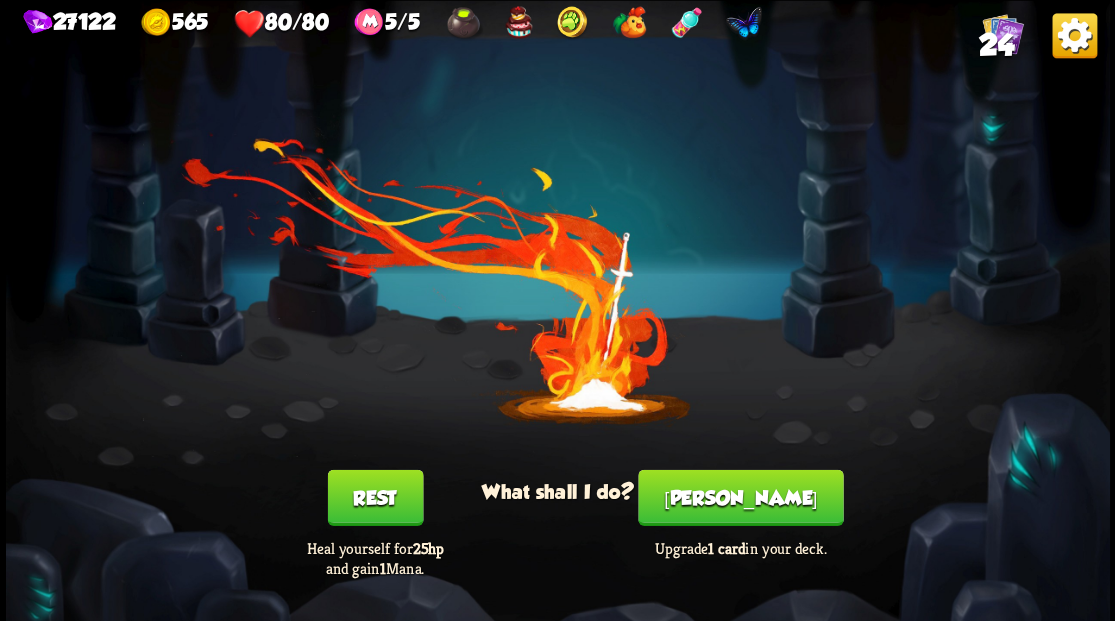 click on "[PERSON_NAME]" at bounding box center [740, 497] 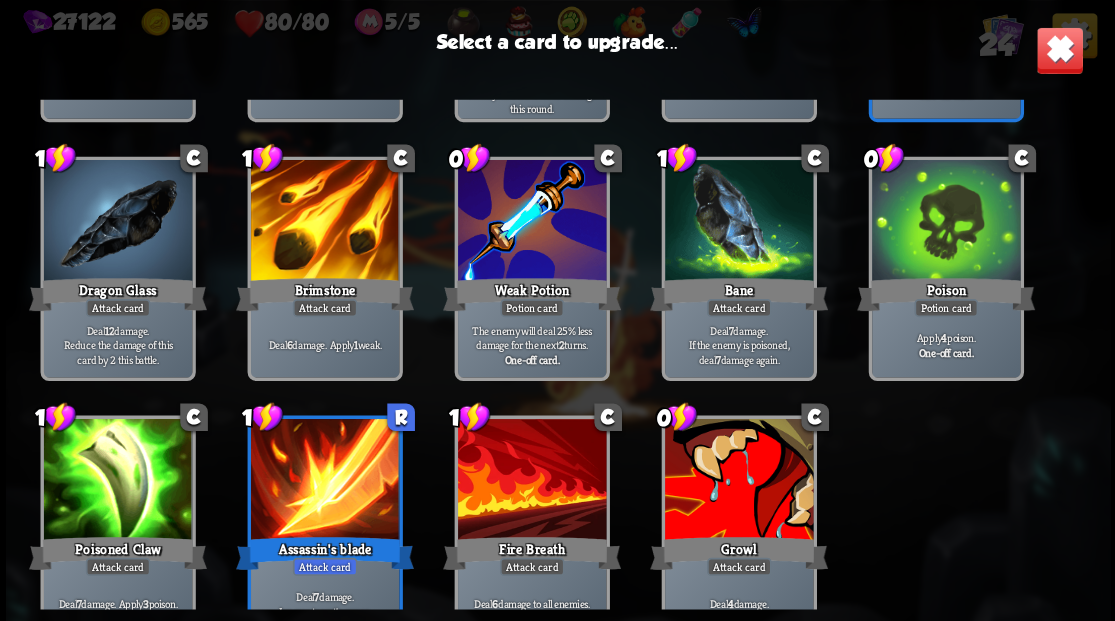 scroll, scrollTop: 629, scrollLeft: 0, axis: vertical 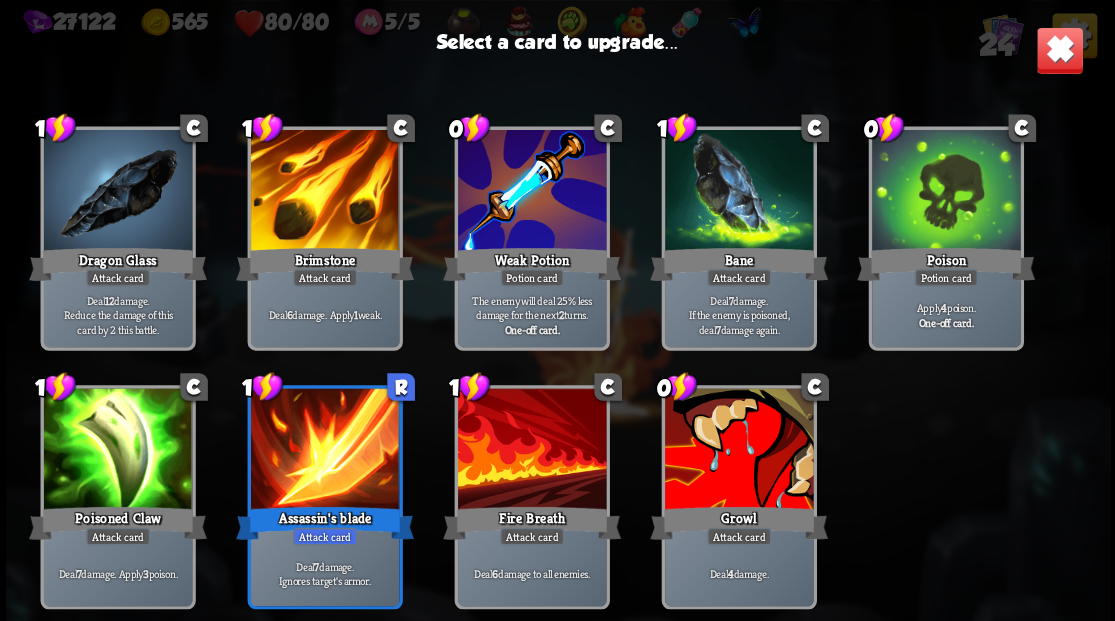 click at bounding box center (738, 450) 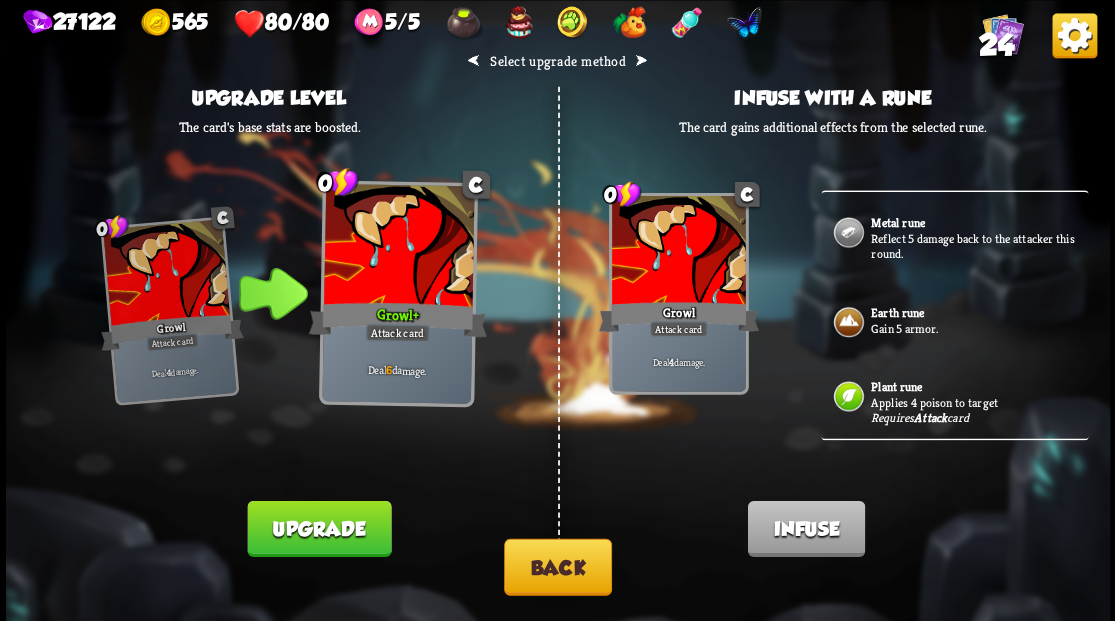 scroll, scrollTop: 133, scrollLeft: 0, axis: vertical 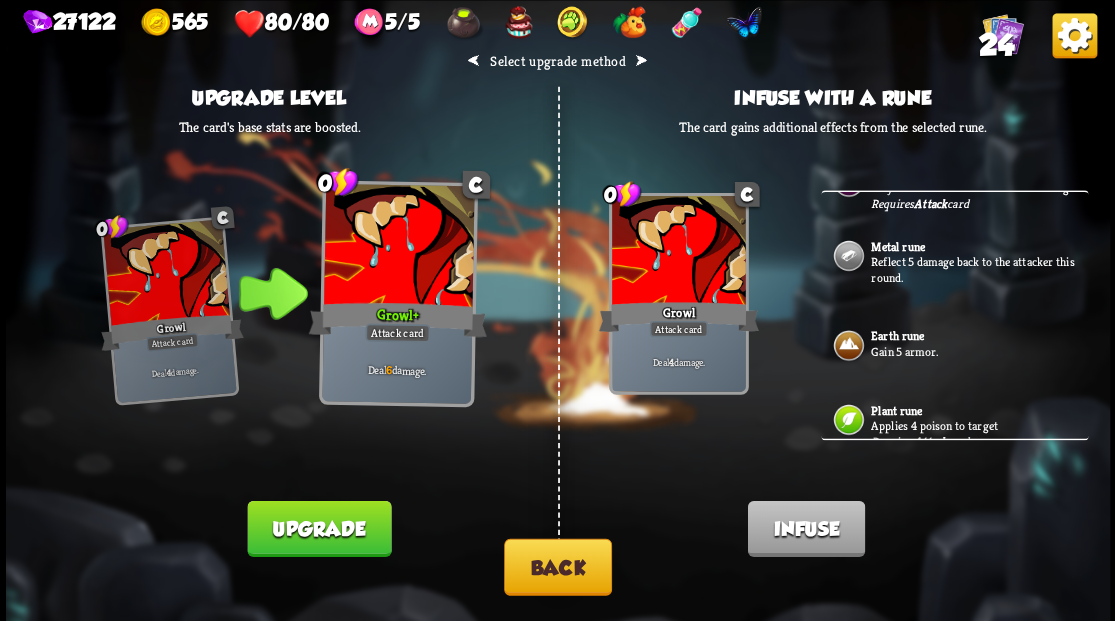 click on "Reflect 5 damage back to the attacker this round." at bounding box center [977, 269] 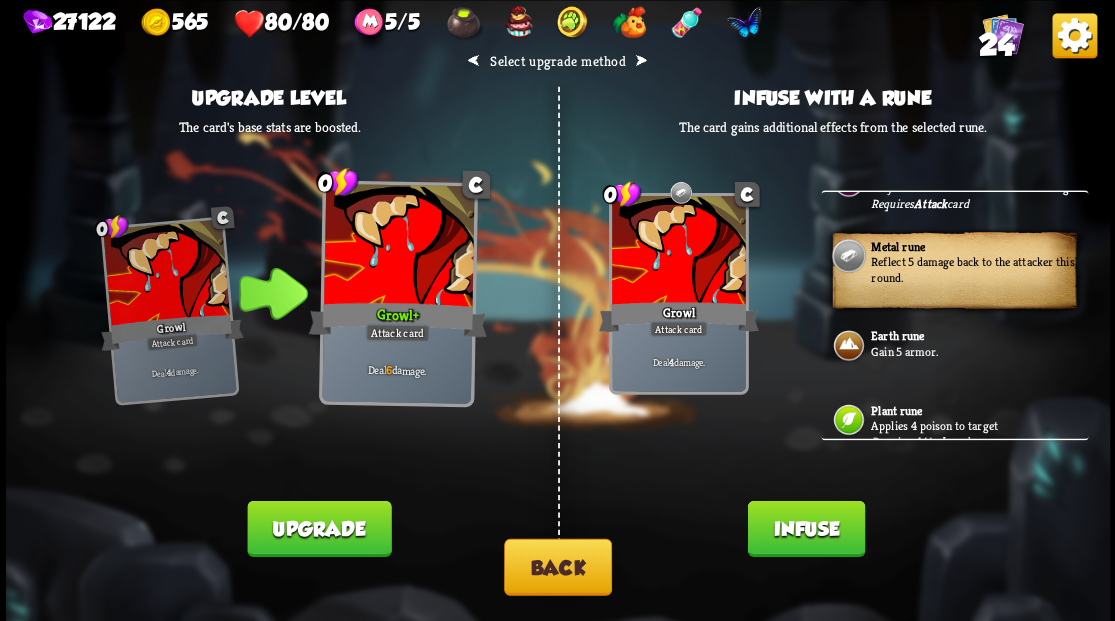 click on "Infuse" at bounding box center [805, 528] 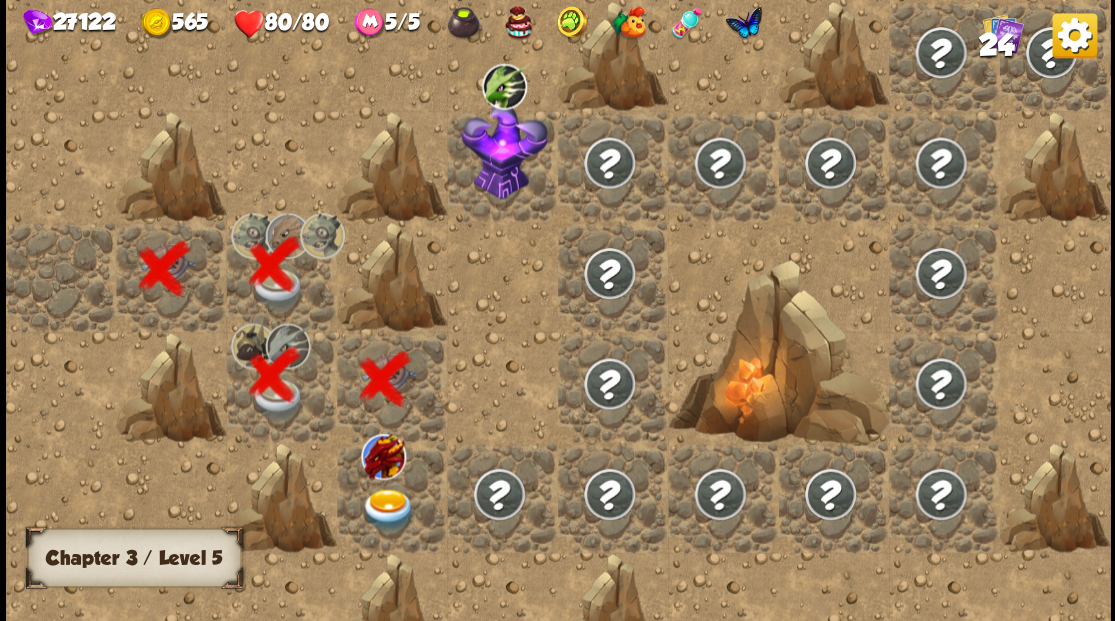 click at bounding box center [388, 509] 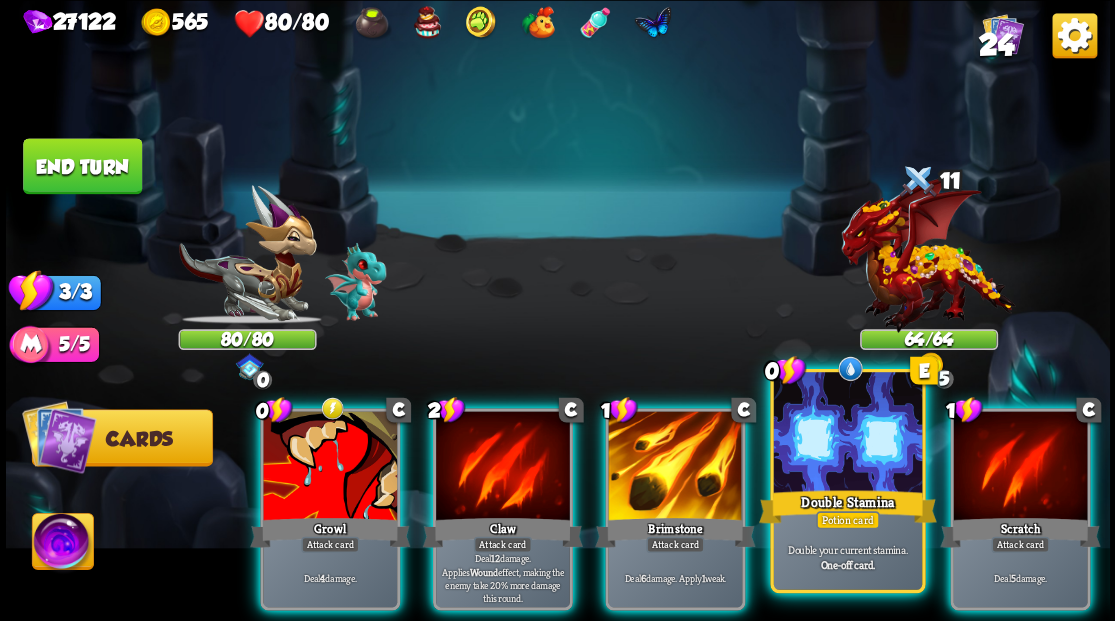 click at bounding box center (847, 434) 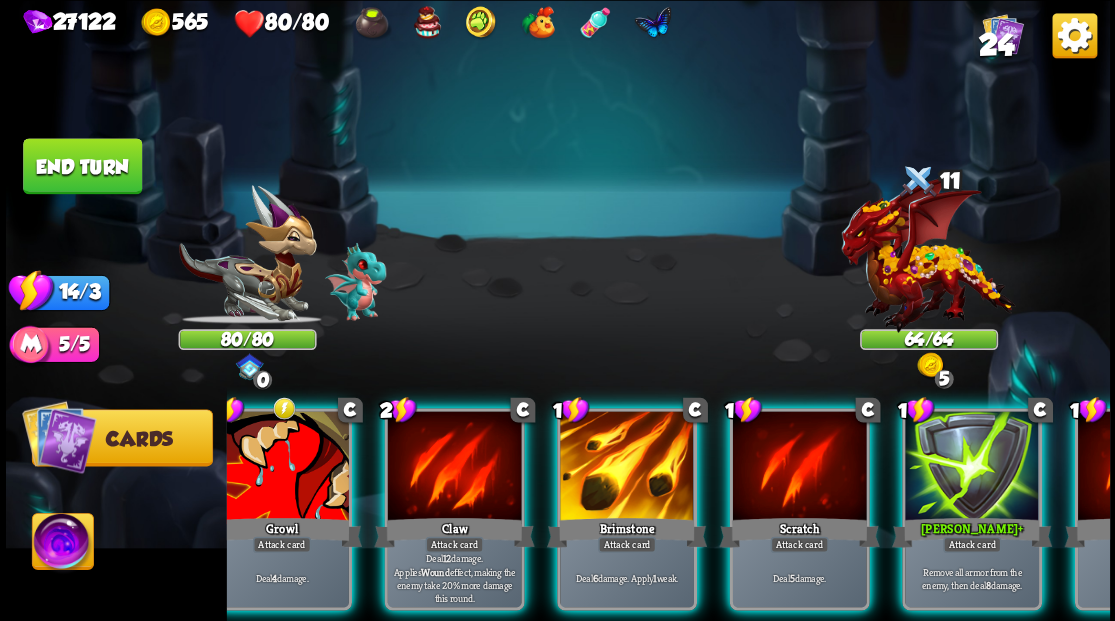 scroll, scrollTop: 0, scrollLeft: 53, axis: horizontal 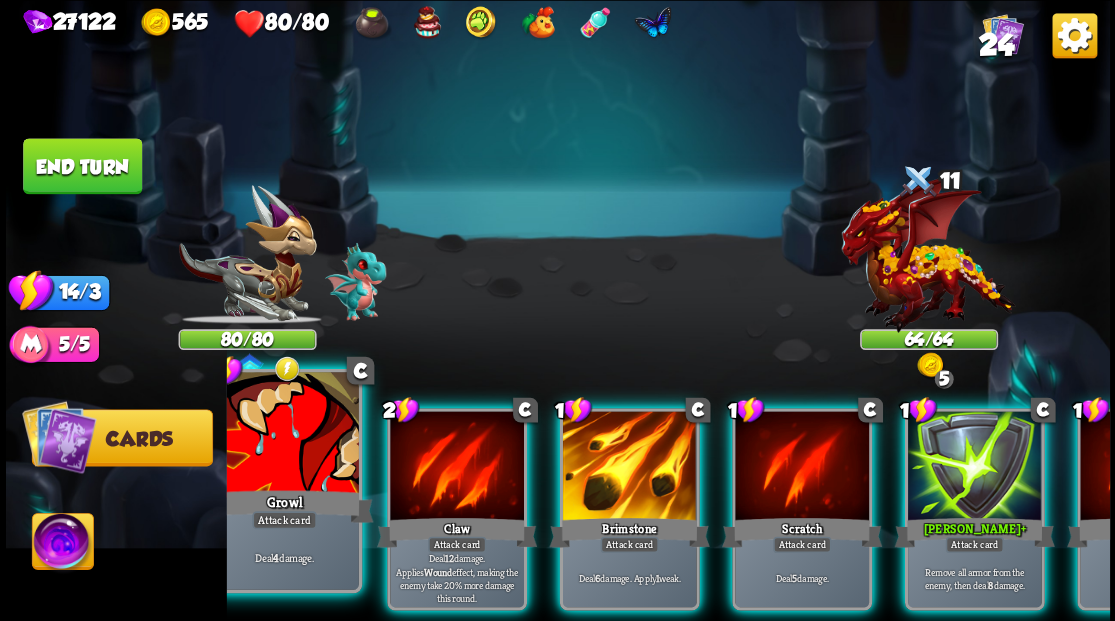click at bounding box center (284, 434) 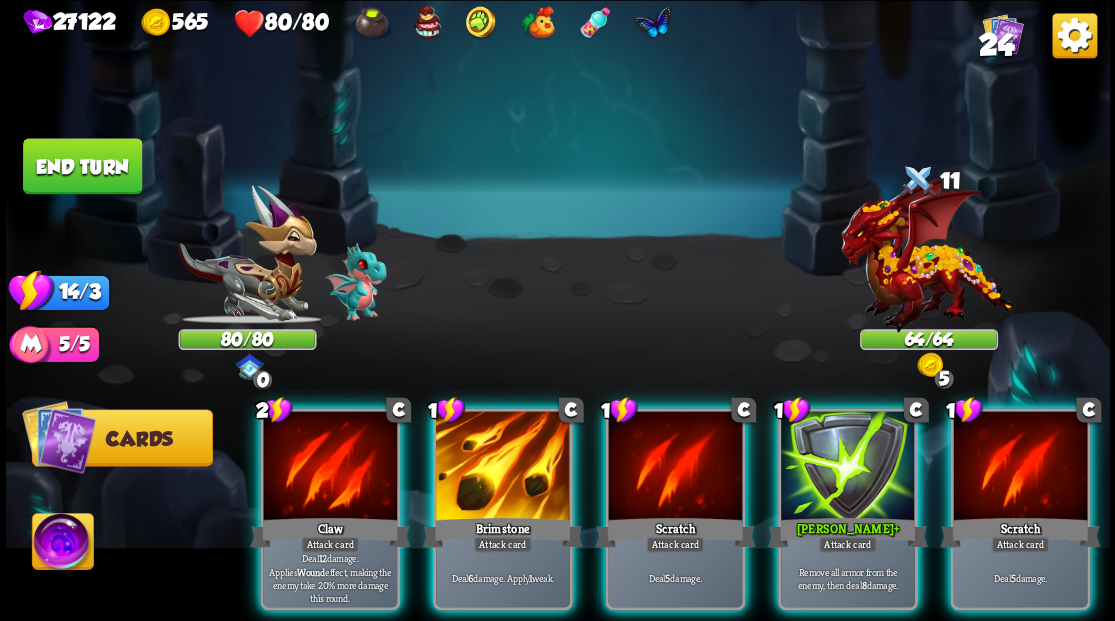 scroll, scrollTop: 0, scrollLeft: 0, axis: both 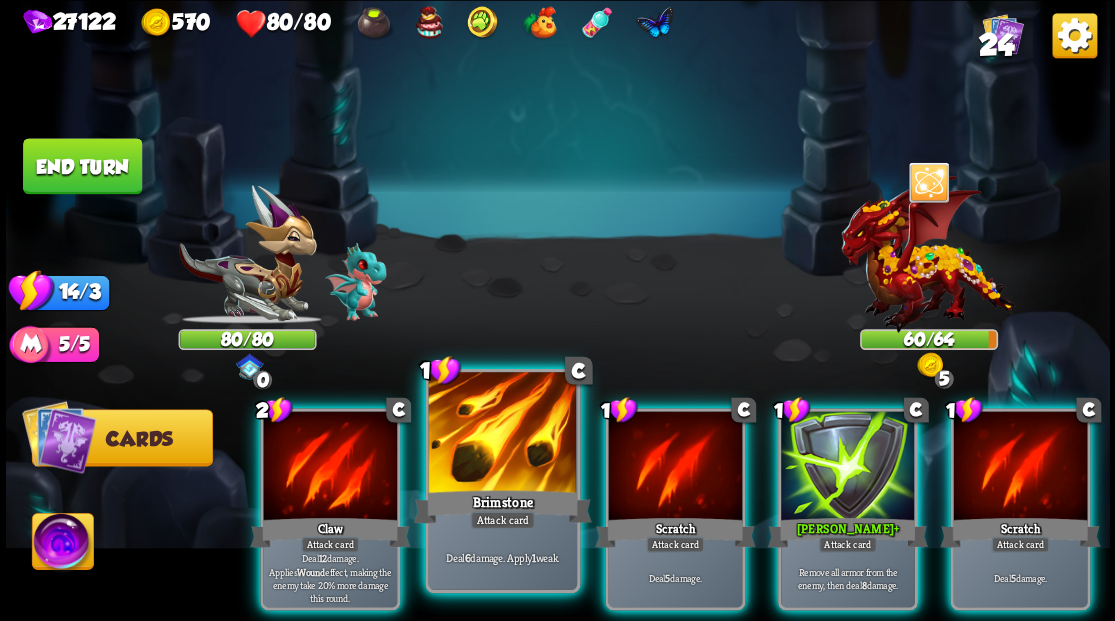 click at bounding box center (502, 434) 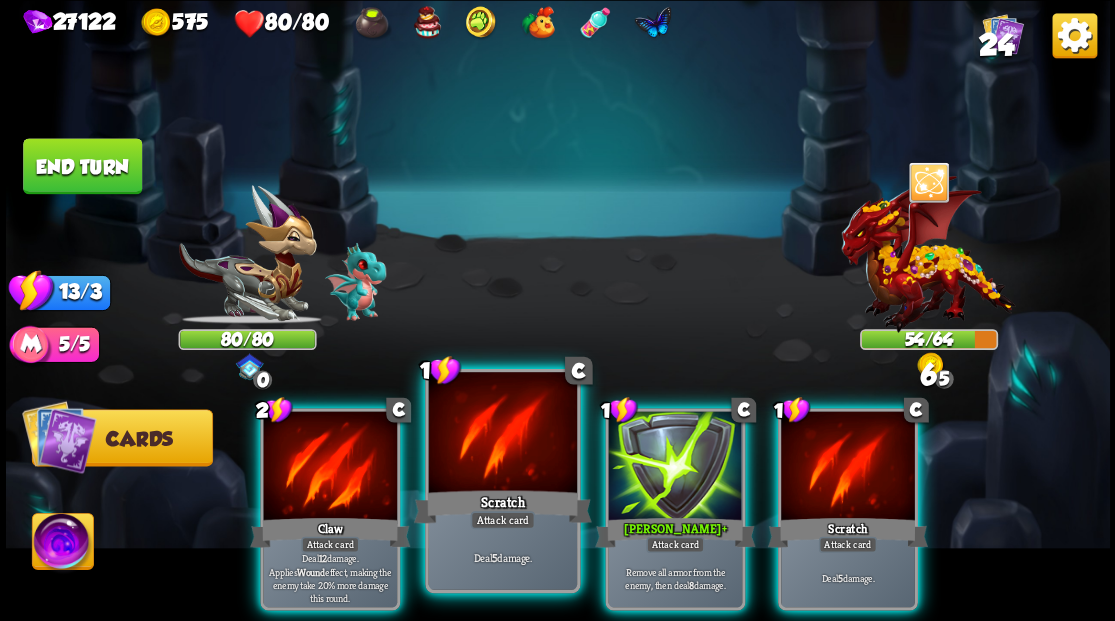 click at bounding box center (502, 434) 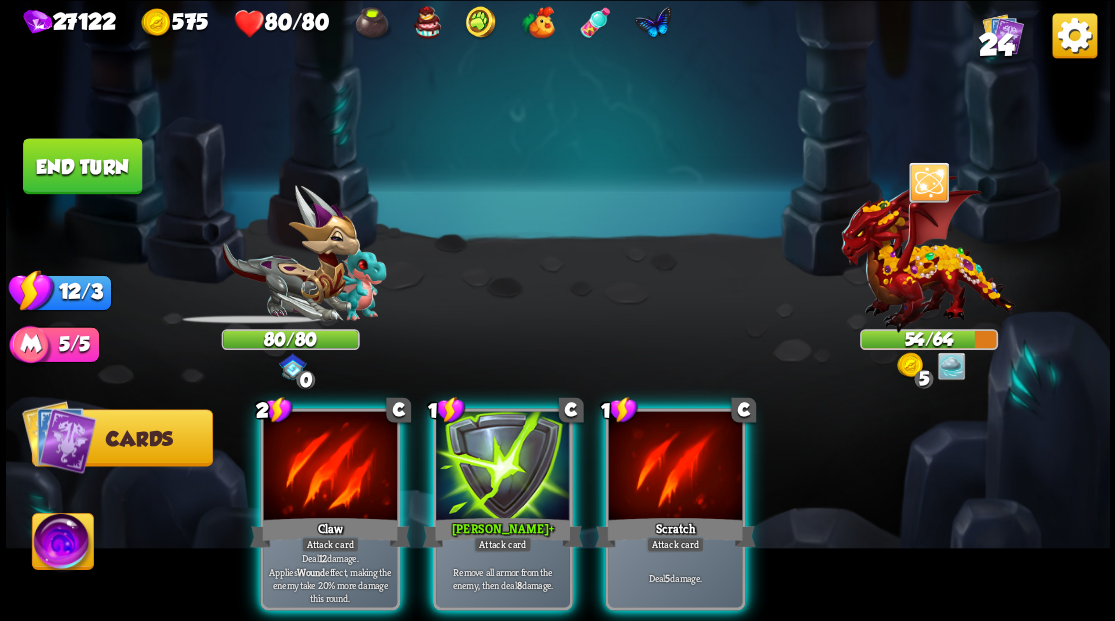 click at bounding box center [503, 467] 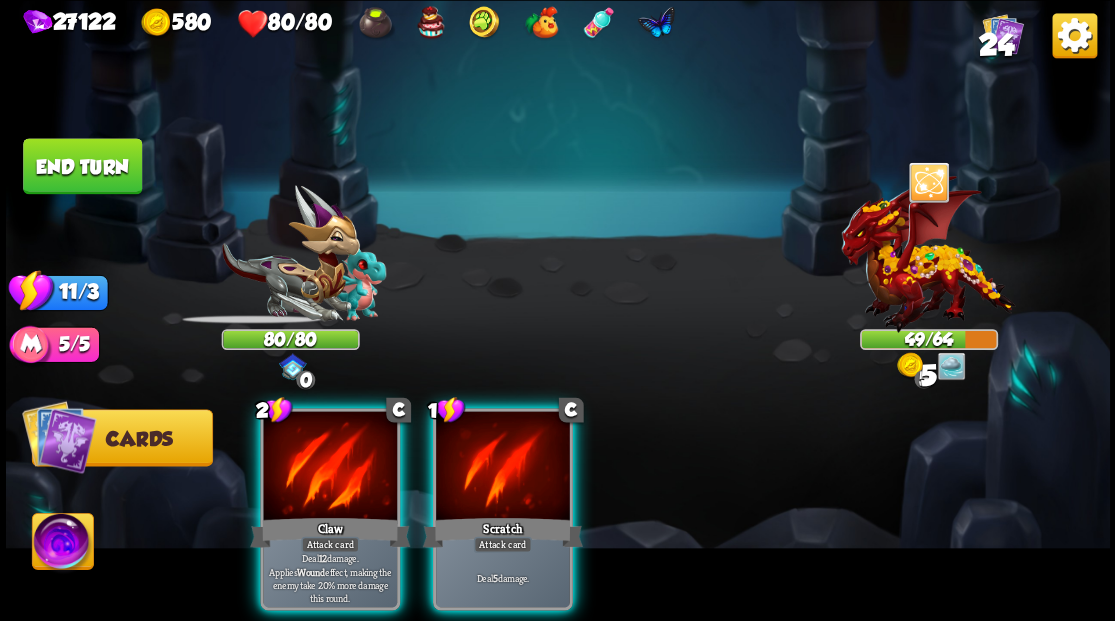 click at bounding box center (503, 467) 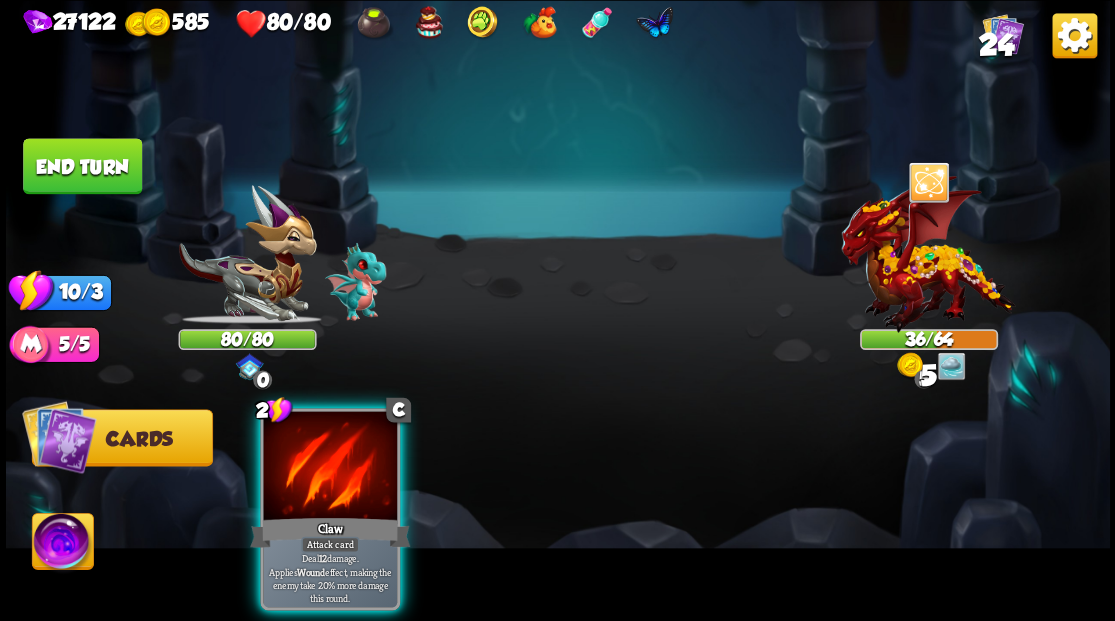 click on "End turn" at bounding box center (82, 166) 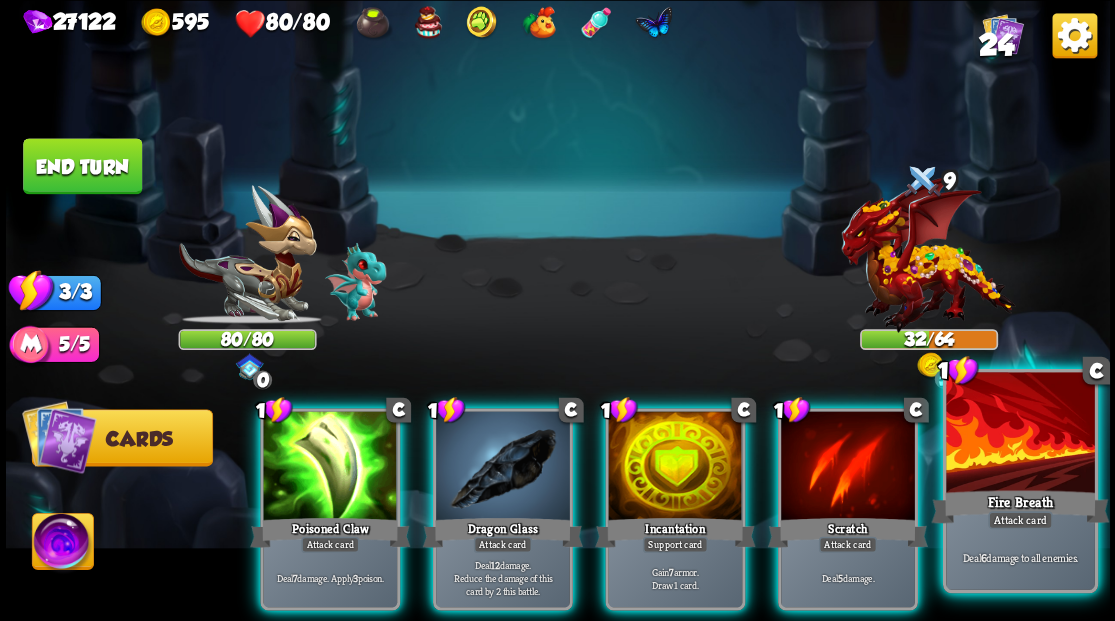 click at bounding box center (1020, 434) 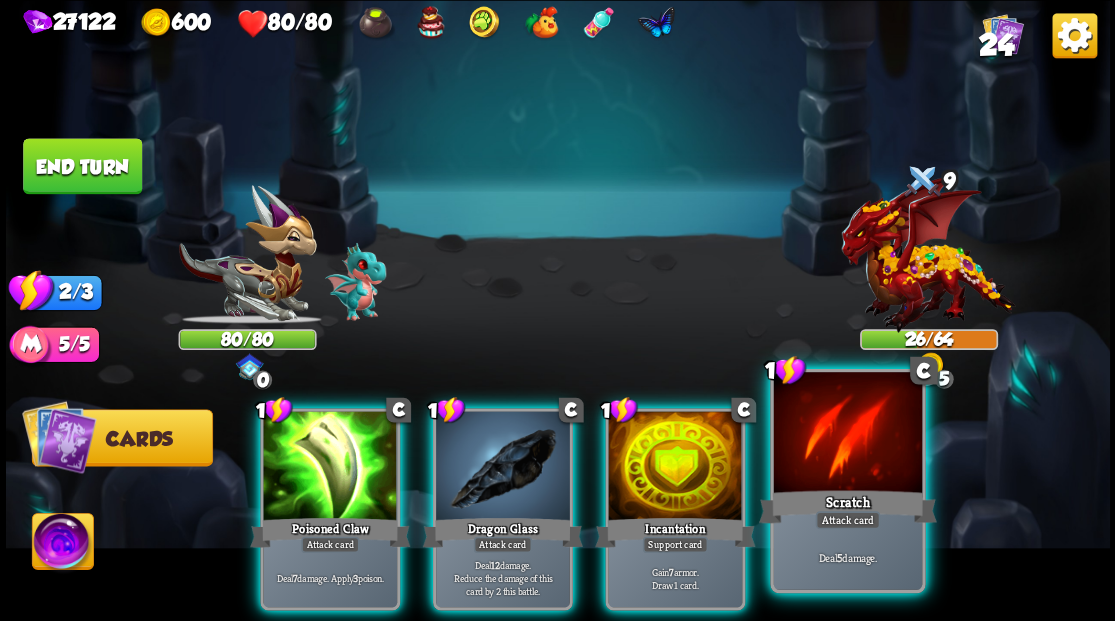 click at bounding box center [847, 434] 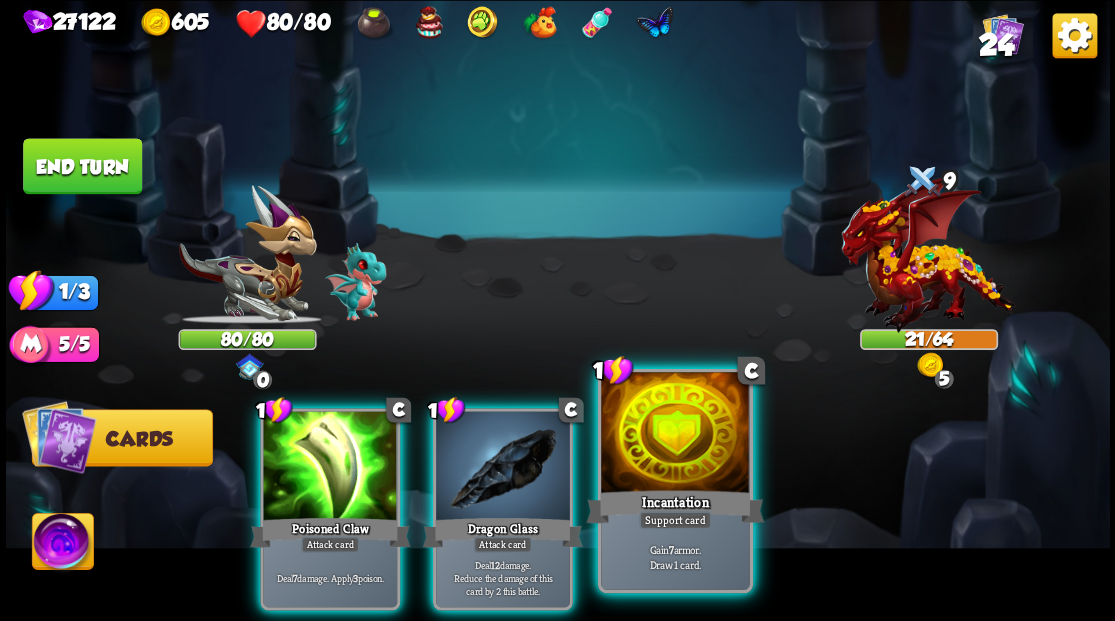 click at bounding box center [675, 434] 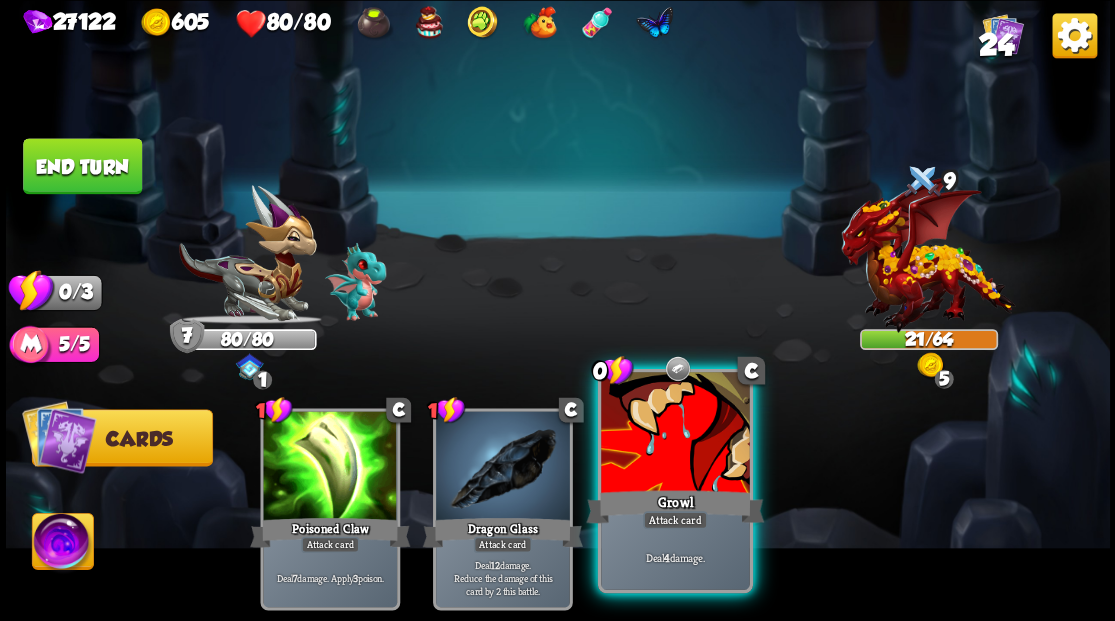 click at bounding box center [675, 434] 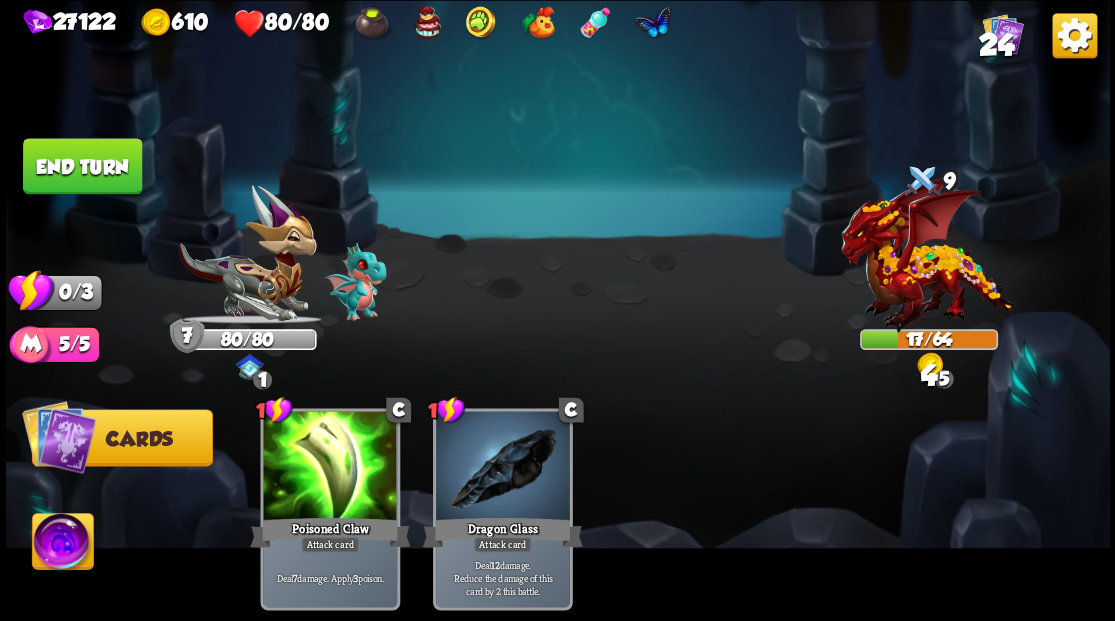 click on "End turn" at bounding box center [82, 166] 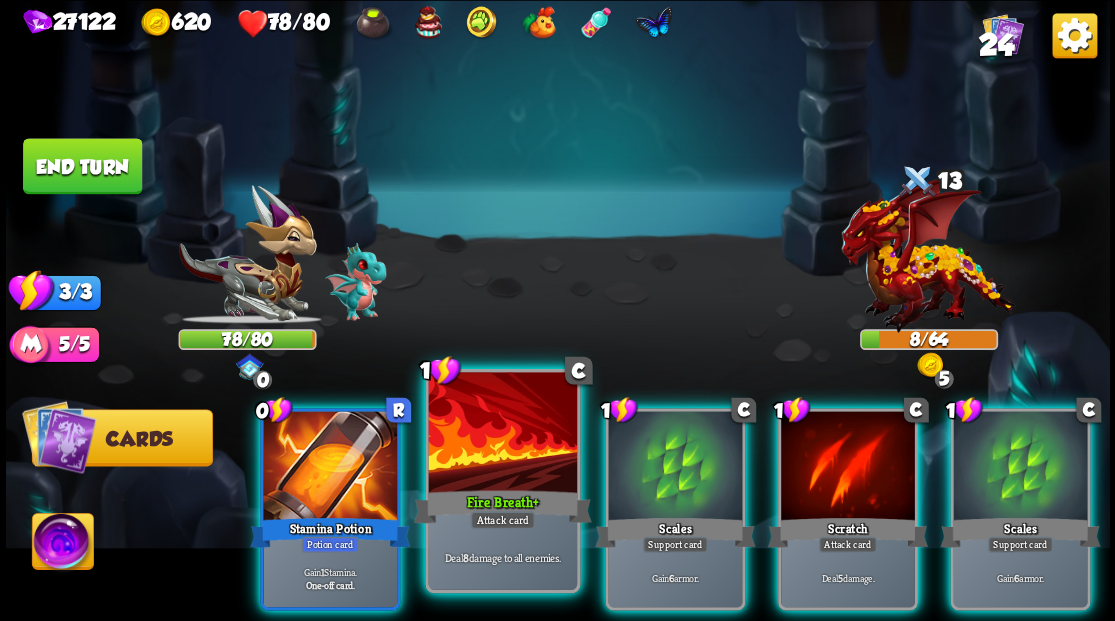 click at bounding box center (502, 434) 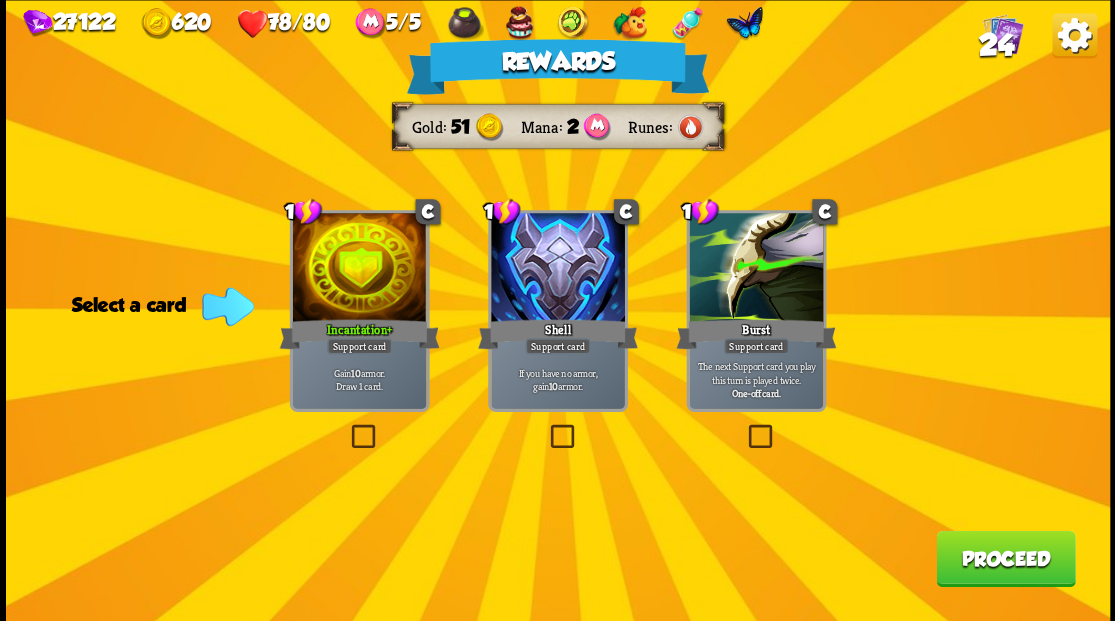 click on "Proceed" at bounding box center [1005, 558] 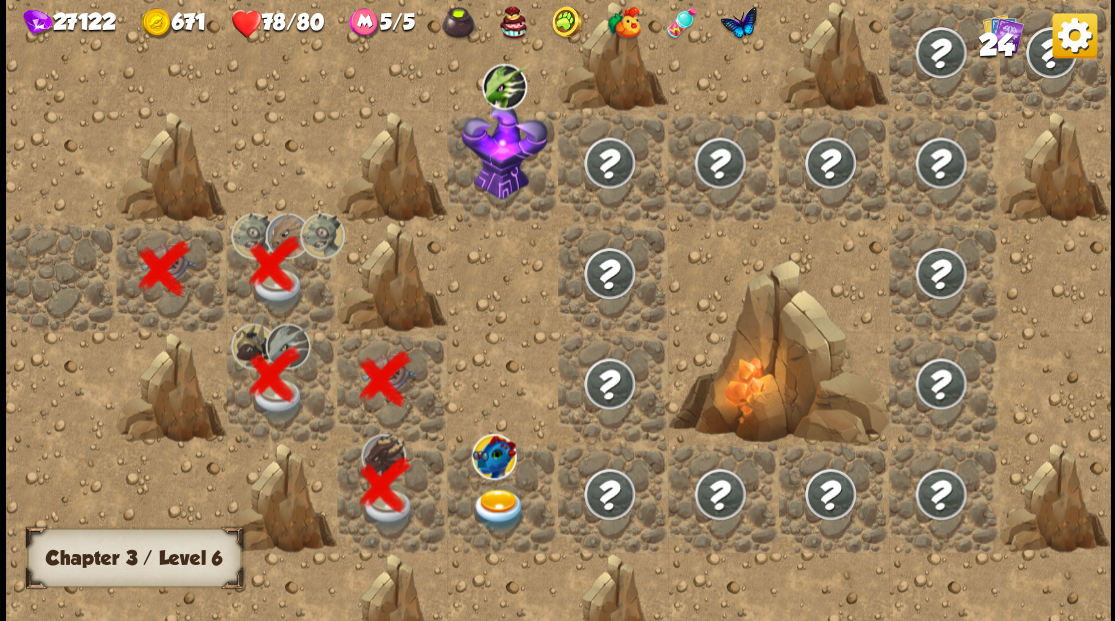 click at bounding box center (498, 509) 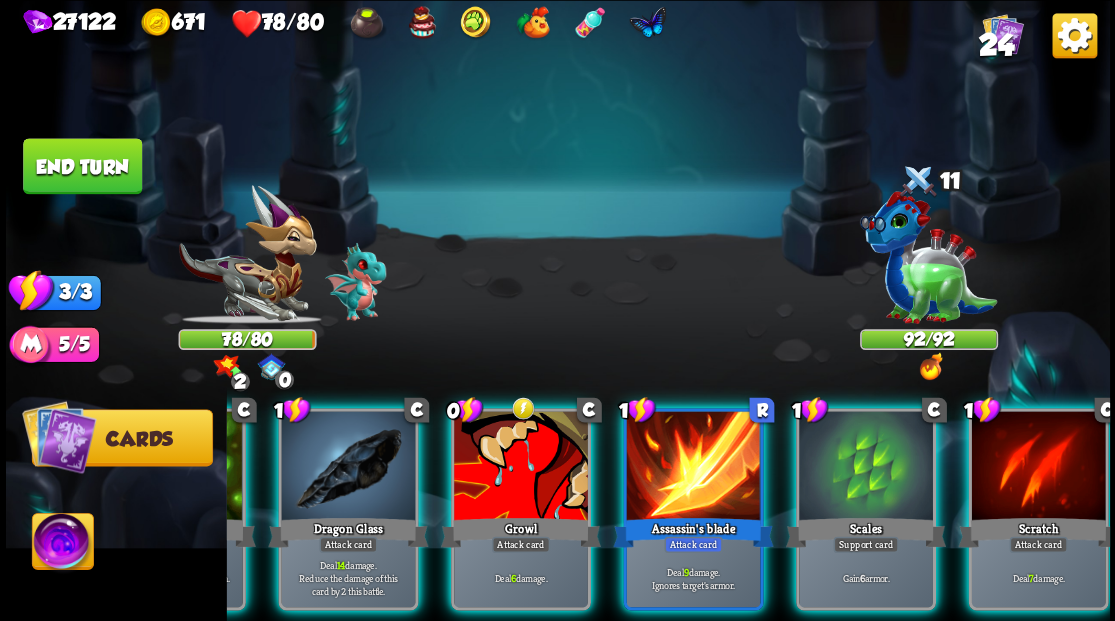 scroll, scrollTop: 0, scrollLeft: 389, axis: horizontal 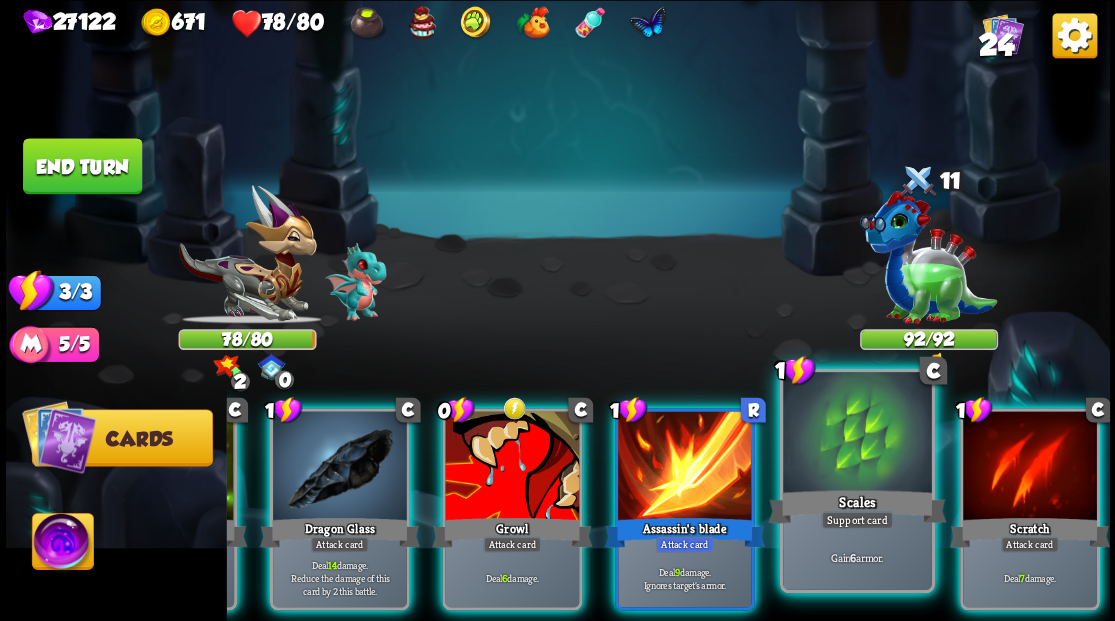click at bounding box center (857, 434) 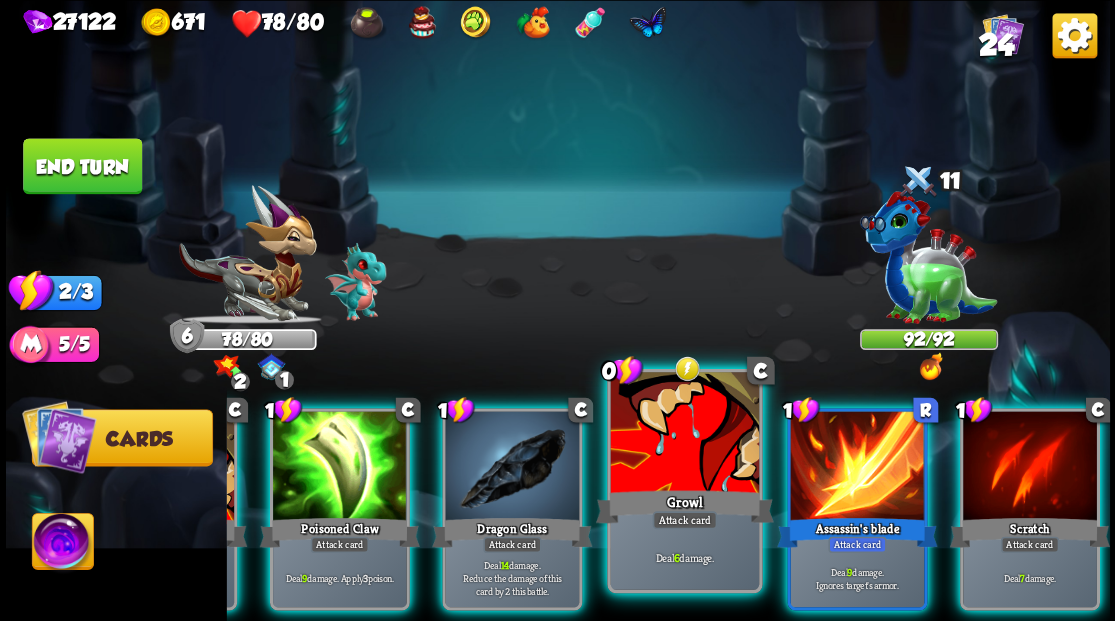 click at bounding box center [684, 434] 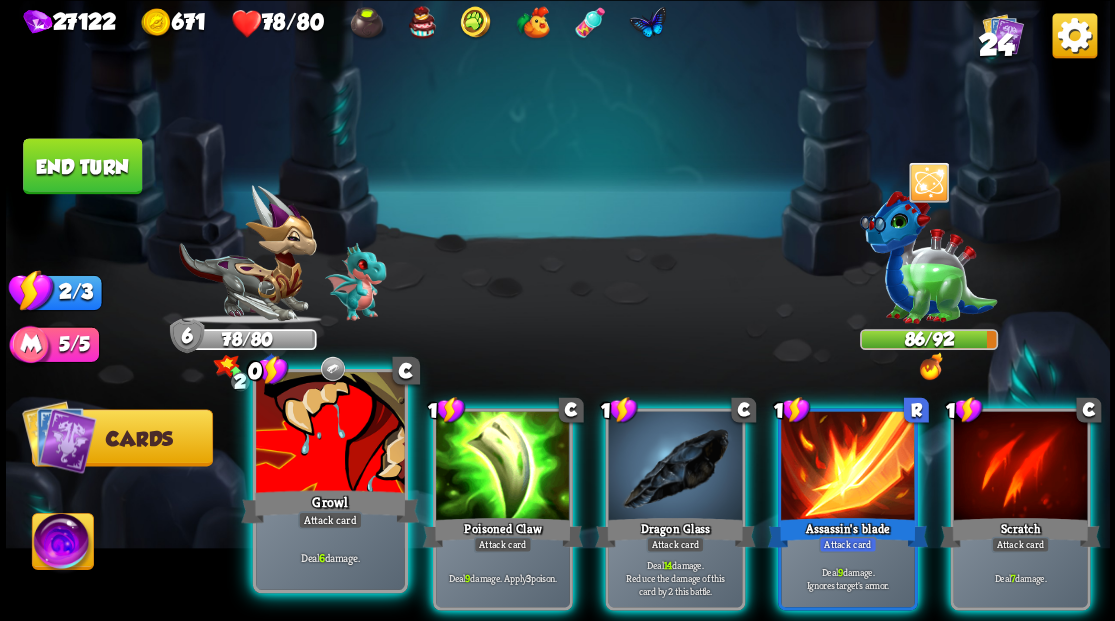 click at bounding box center [330, 434] 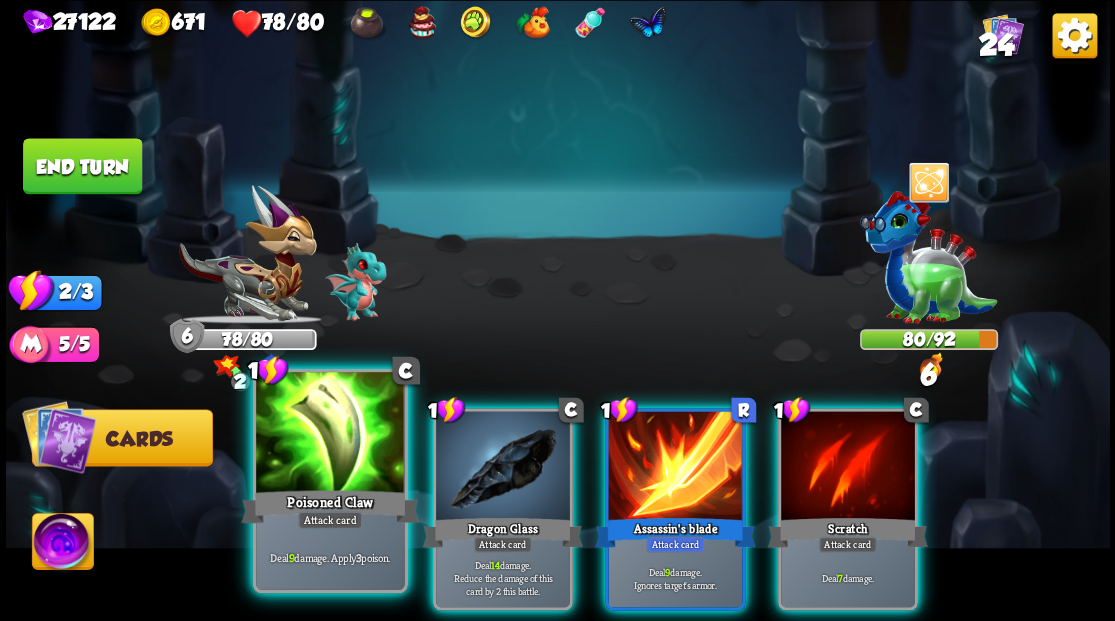 click at bounding box center (330, 434) 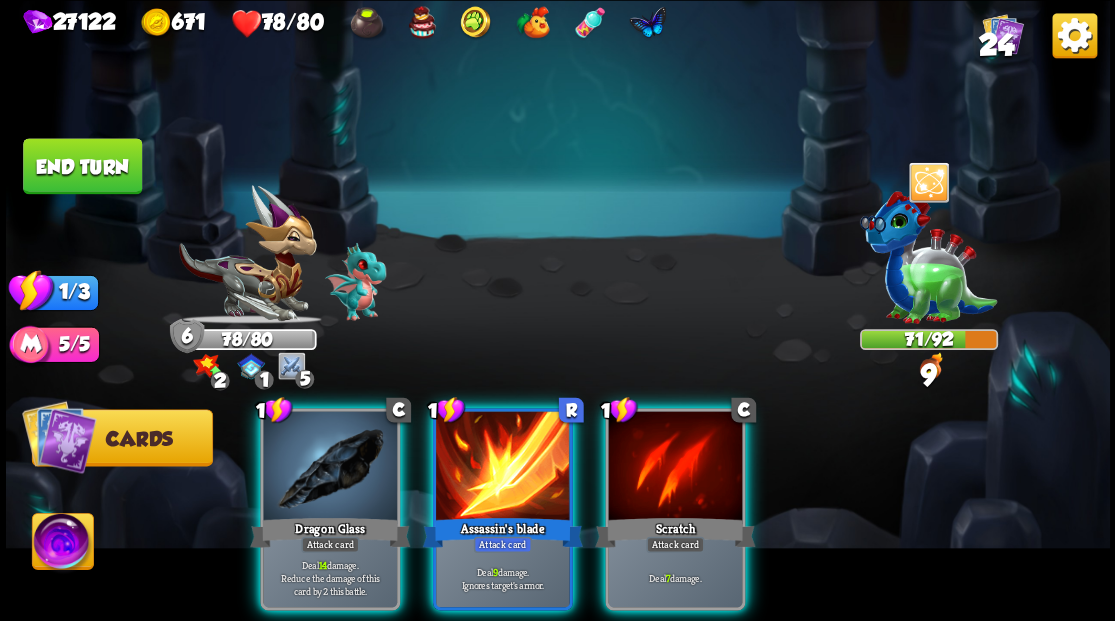 click at bounding box center (330, 467) 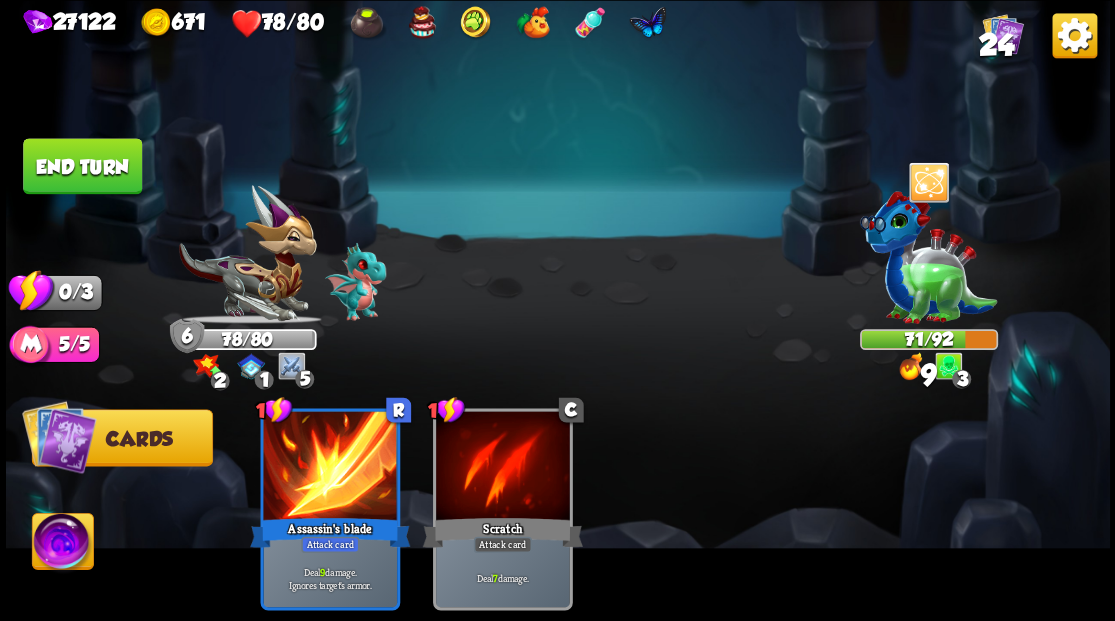click at bounding box center [330, 467] 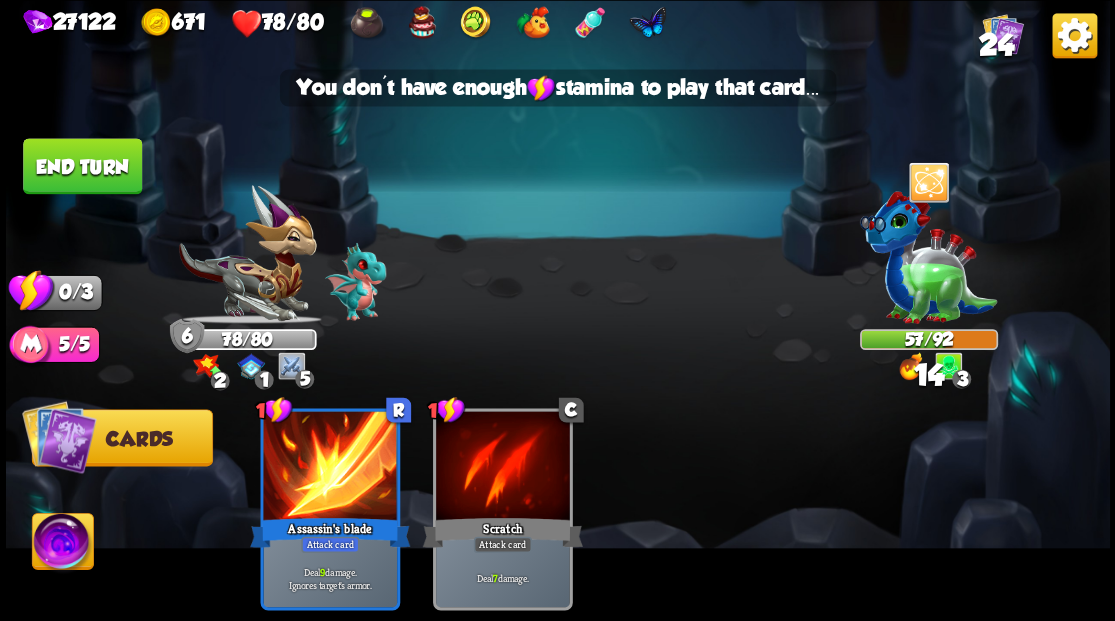click at bounding box center [558, 310] 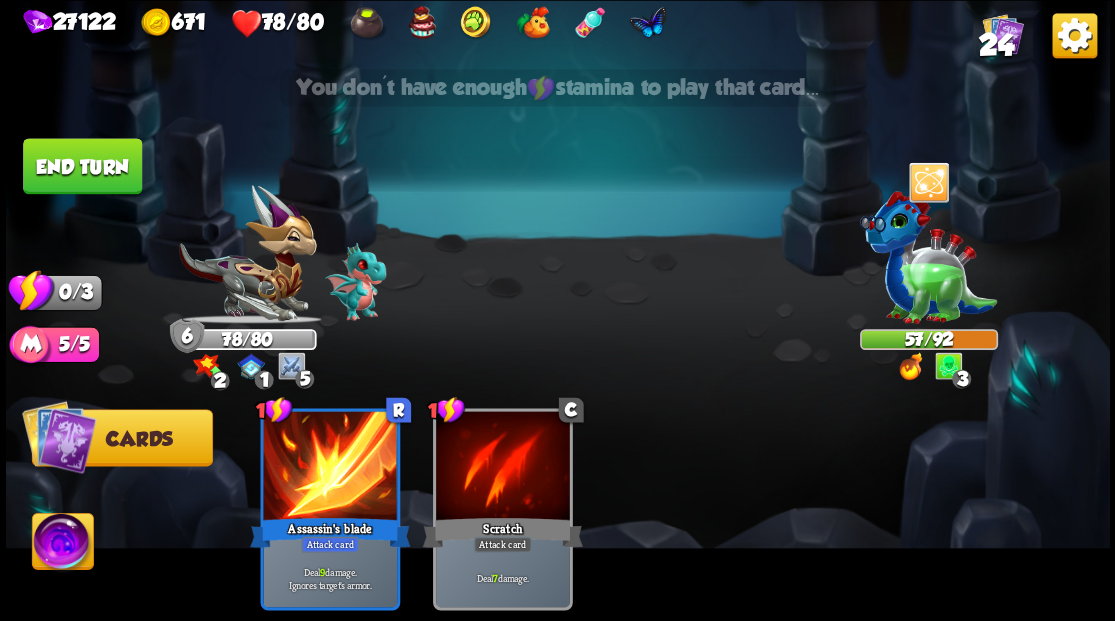 click on "End turn" at bounding box center (82, 166) 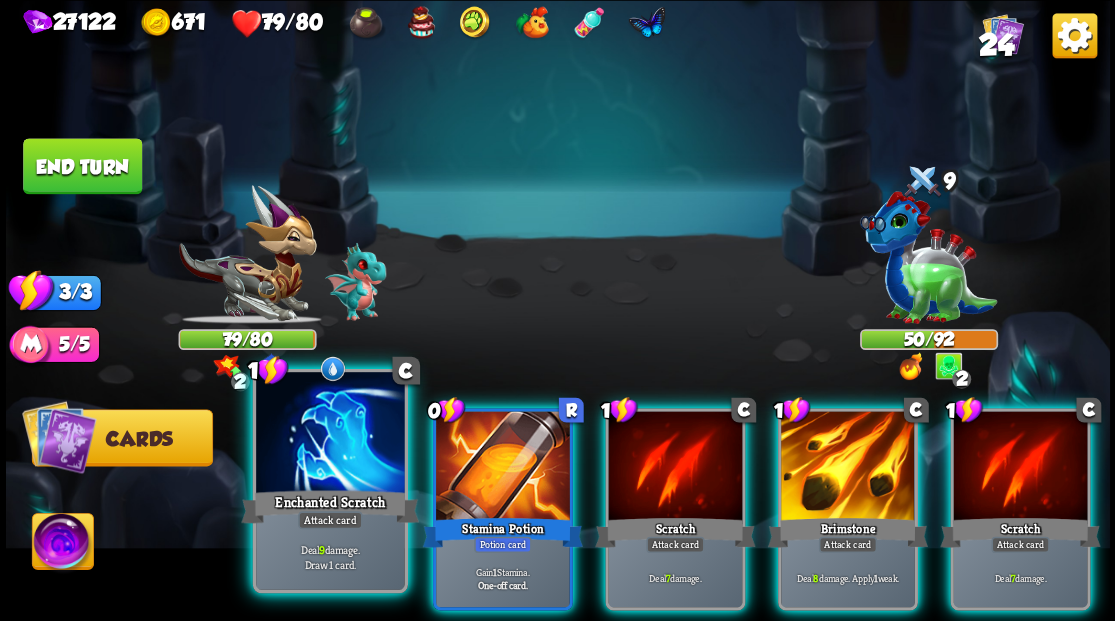 click at bounding box center [330, 434] 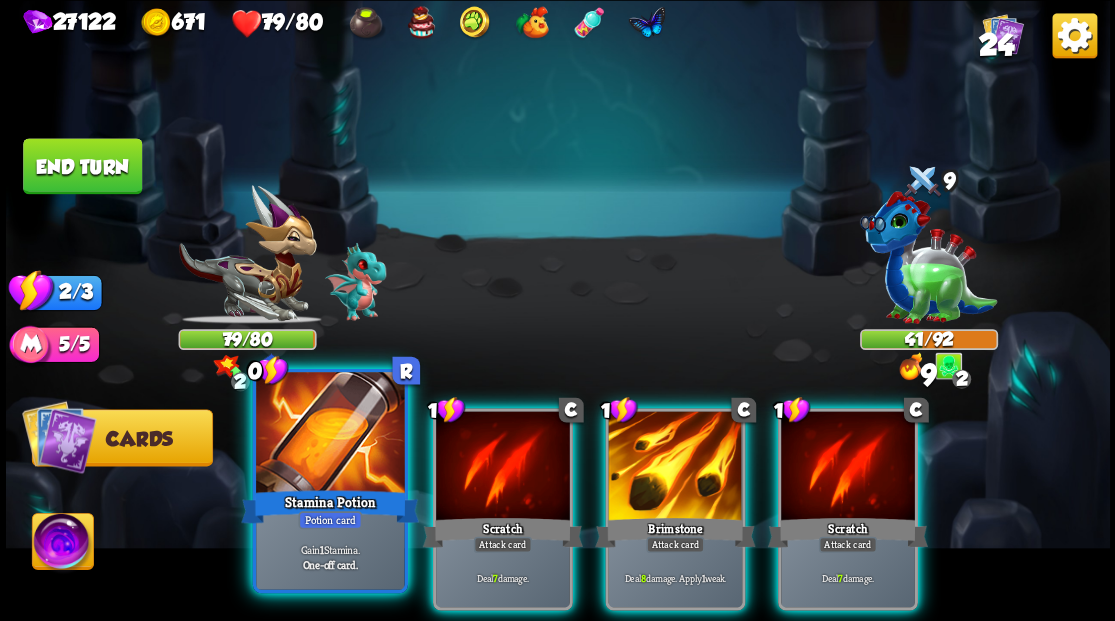 click at bounding box center [330, 434] 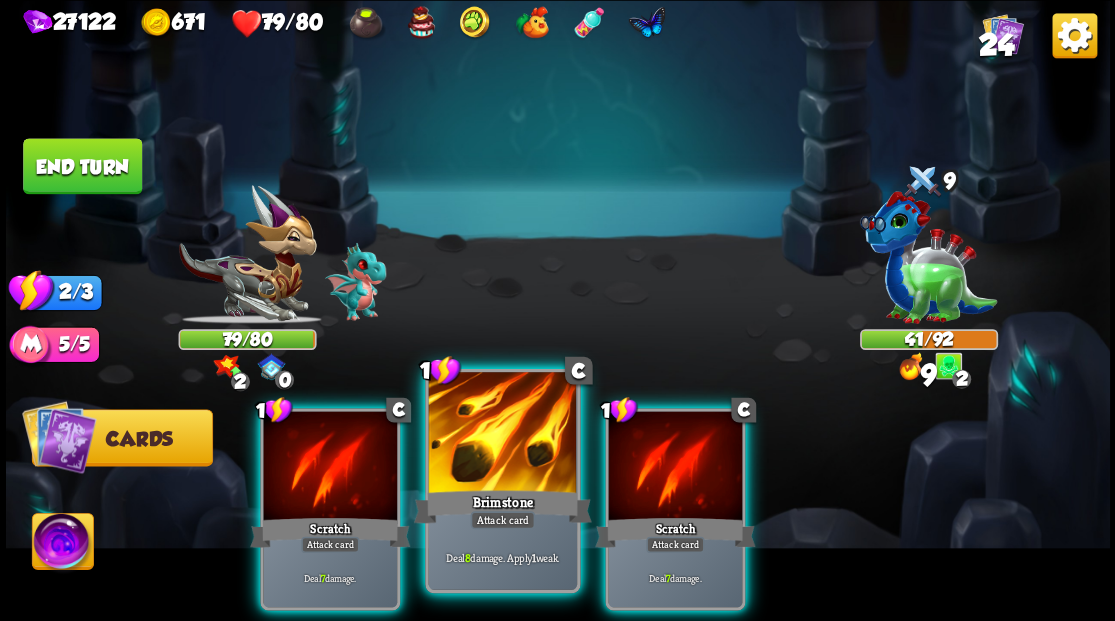click at bounding box center (502, 434) 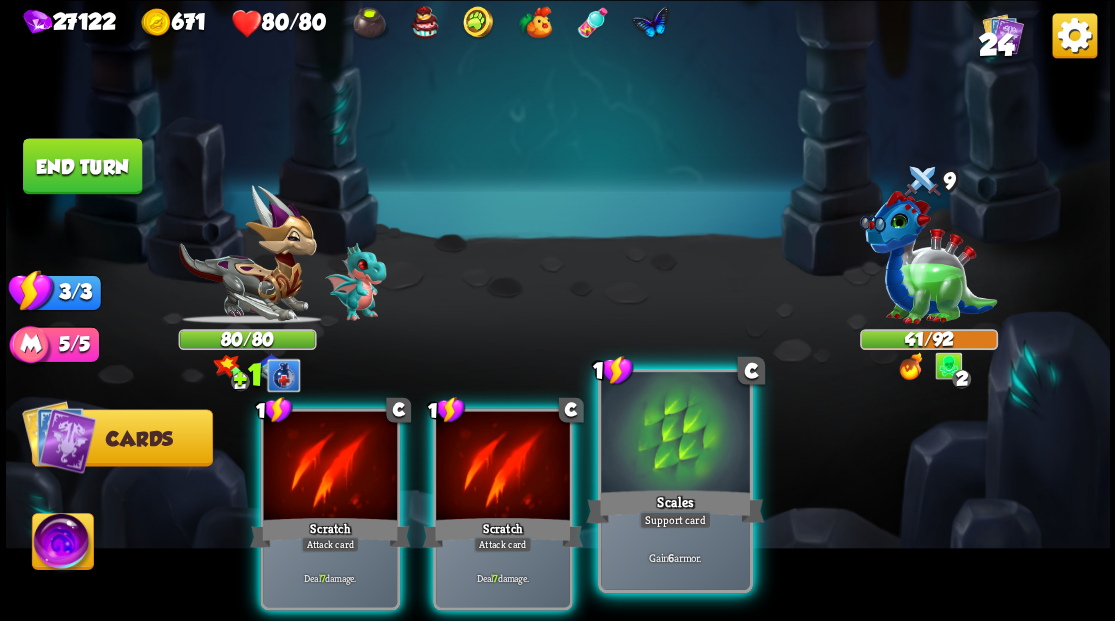 click at bounding box center (675, 434) 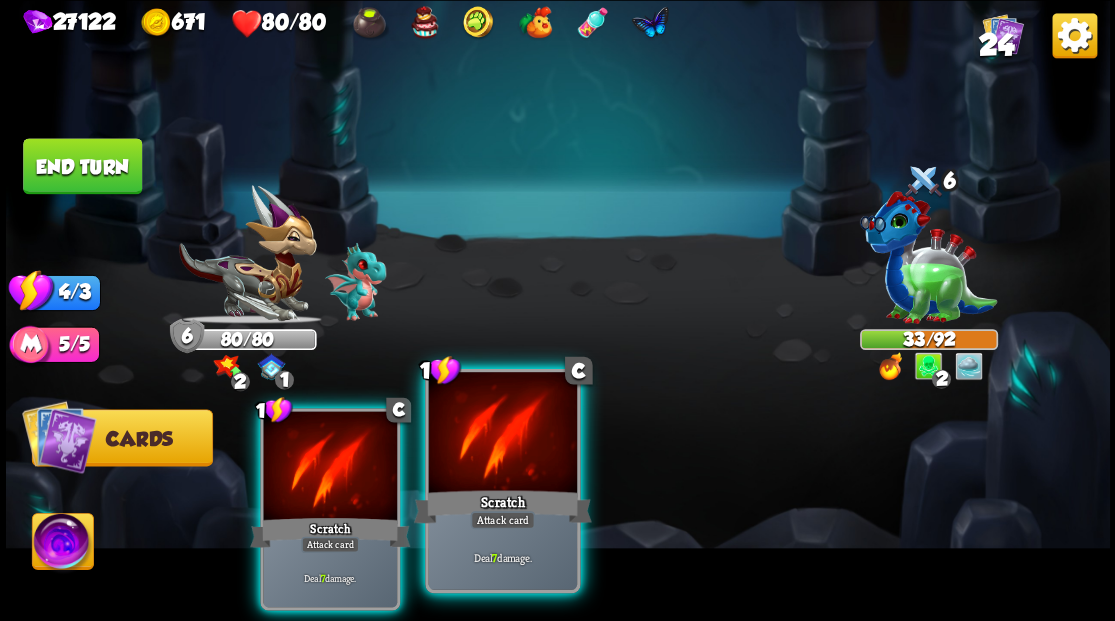 click at bounding box center (502, 434) 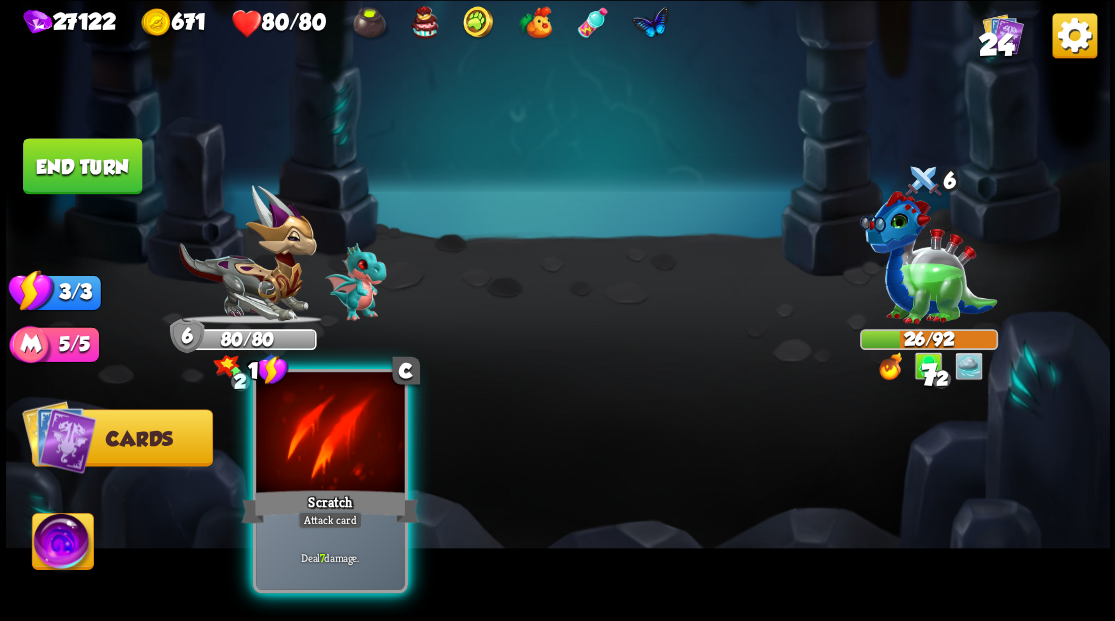 click at bounding box center [330, 434] 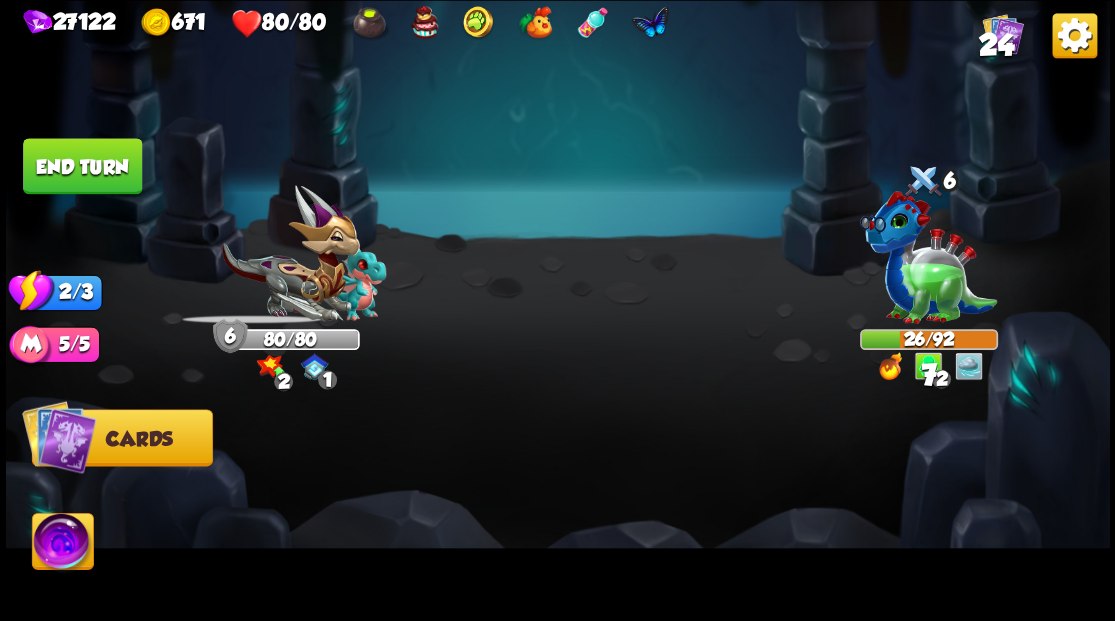 click on "End turn" at bounding box center [82, 166] 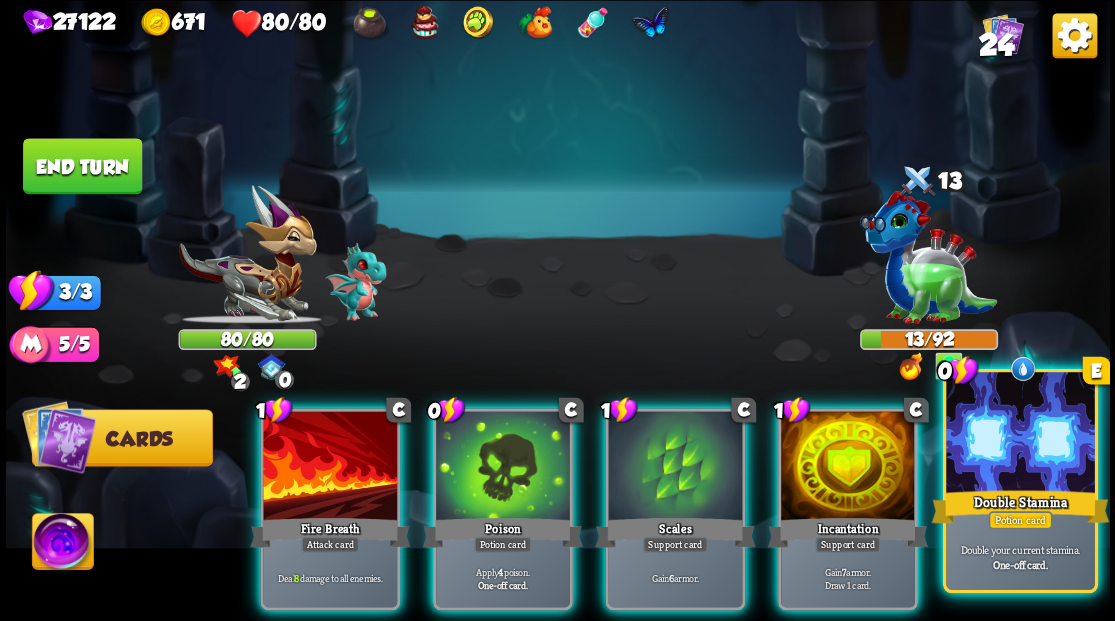 click at bounding box center (1020, 434) 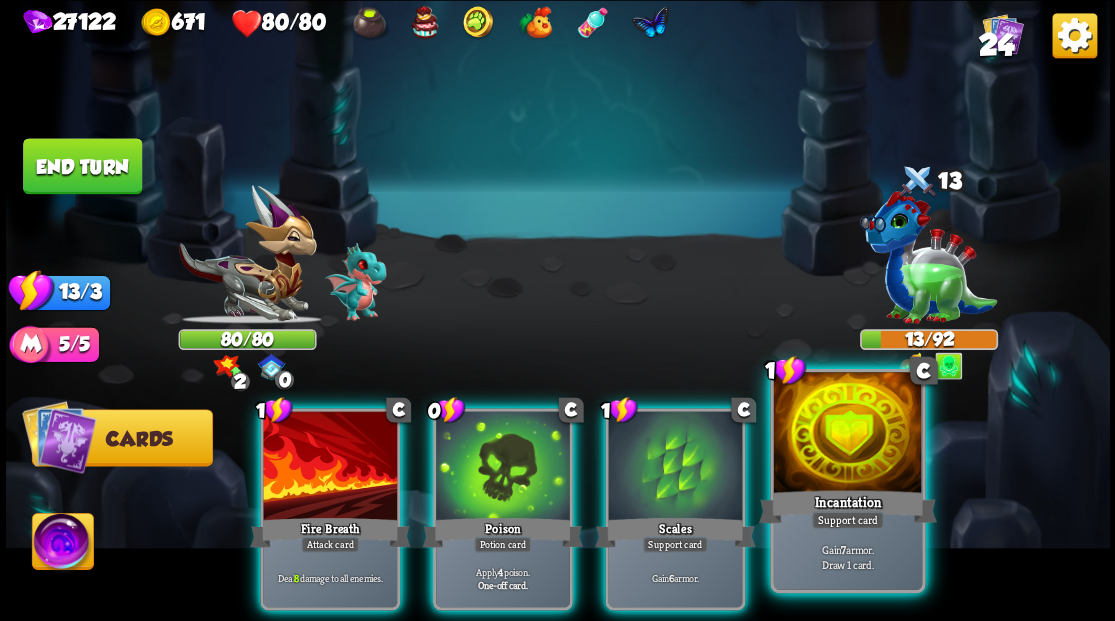 click at bounding box center (847, 434) 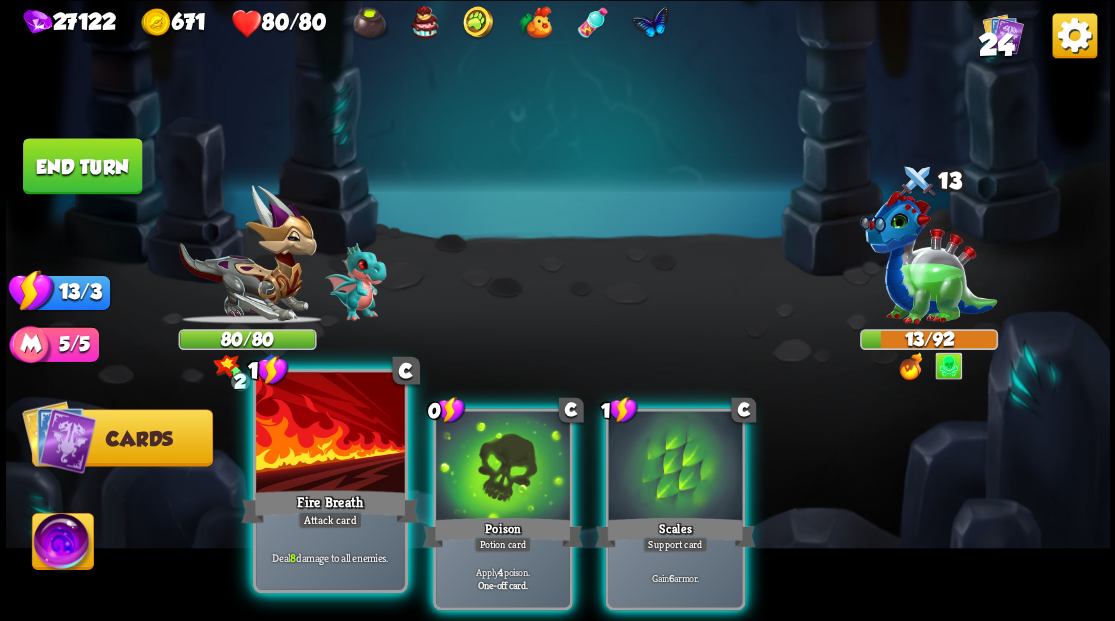 click on "Fire Breath" at bounding box center (330, 506) 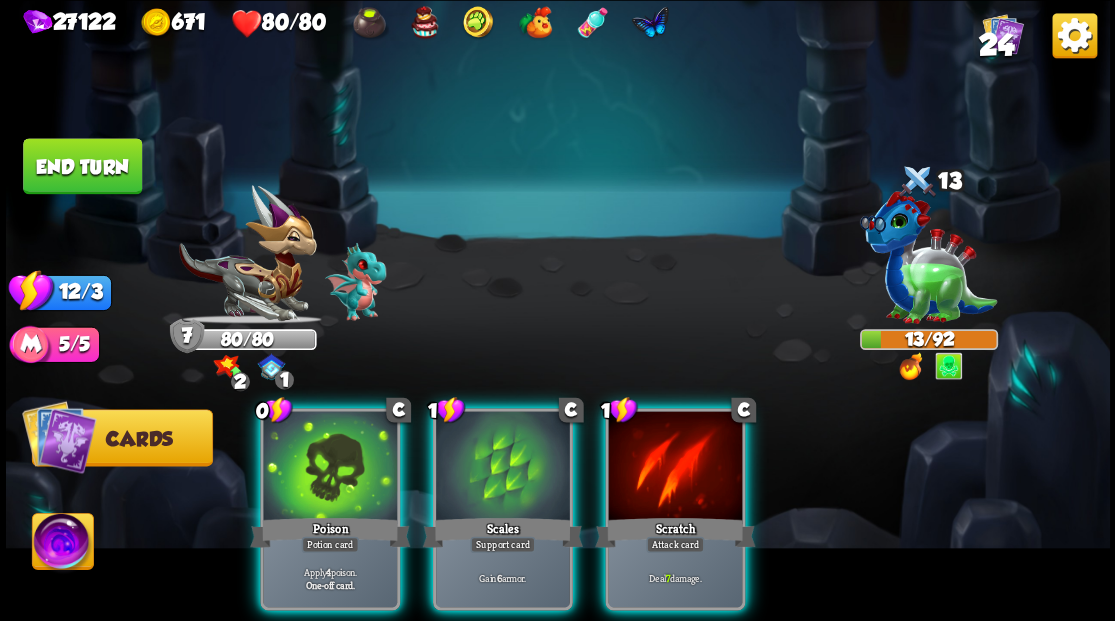 click on "Poison" at bounding box center [330, 532] 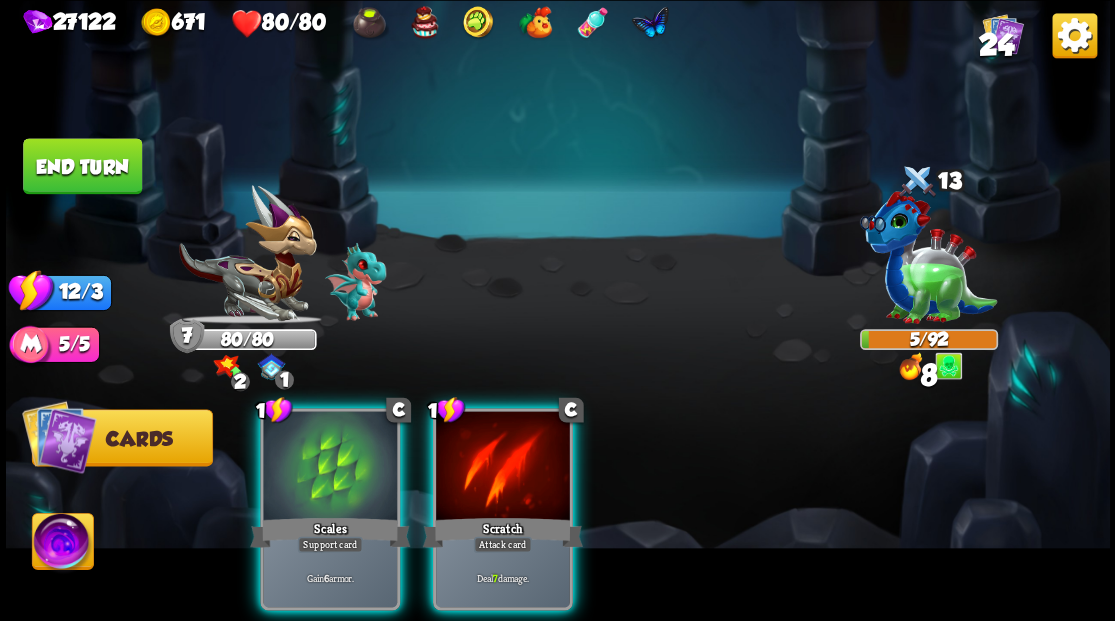 drag, startPoint x: 444, startPoint y: 486, endPoint x: 456, endPoint y: 489, distance: 12.369317 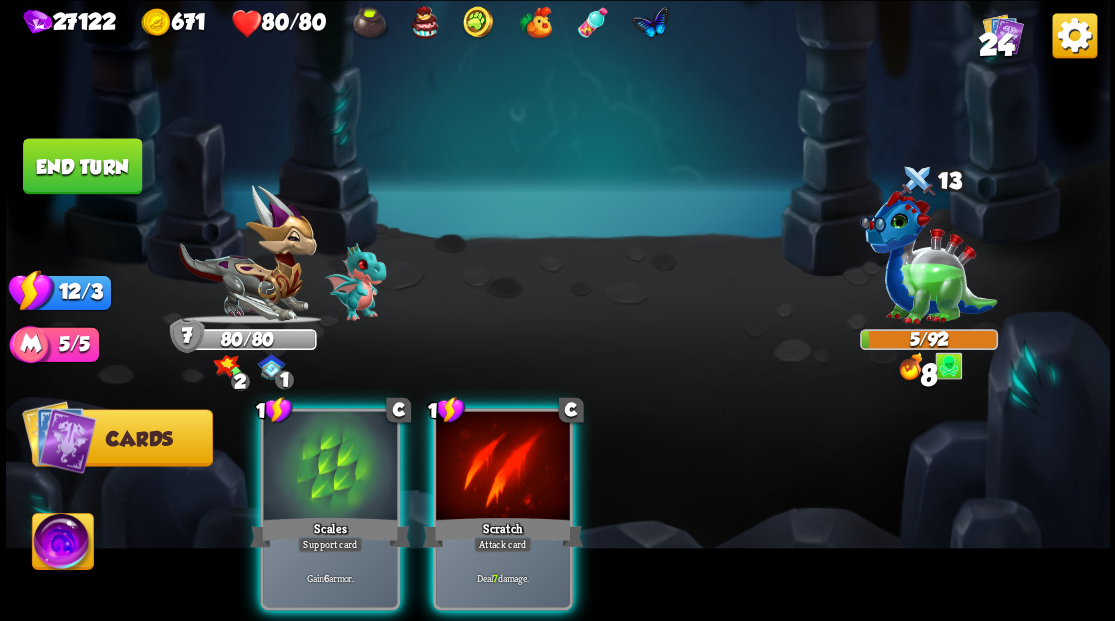 click on "1
C   Scratch     Attack card   Deal  7  damage." at bounding box center (502, 509) 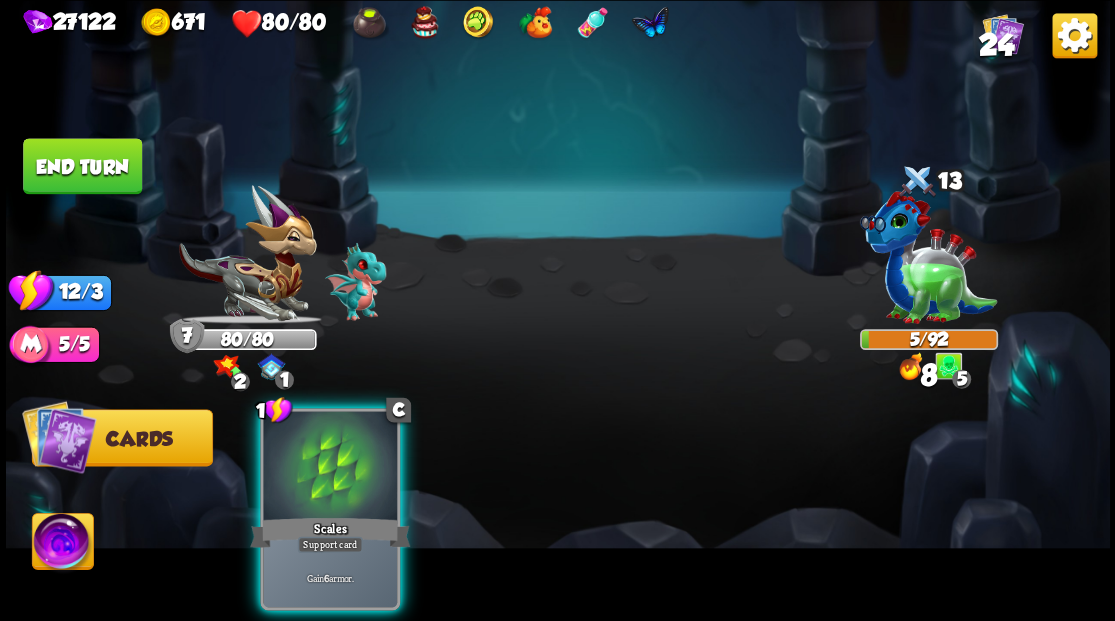 click at bounding box center (330, 467) 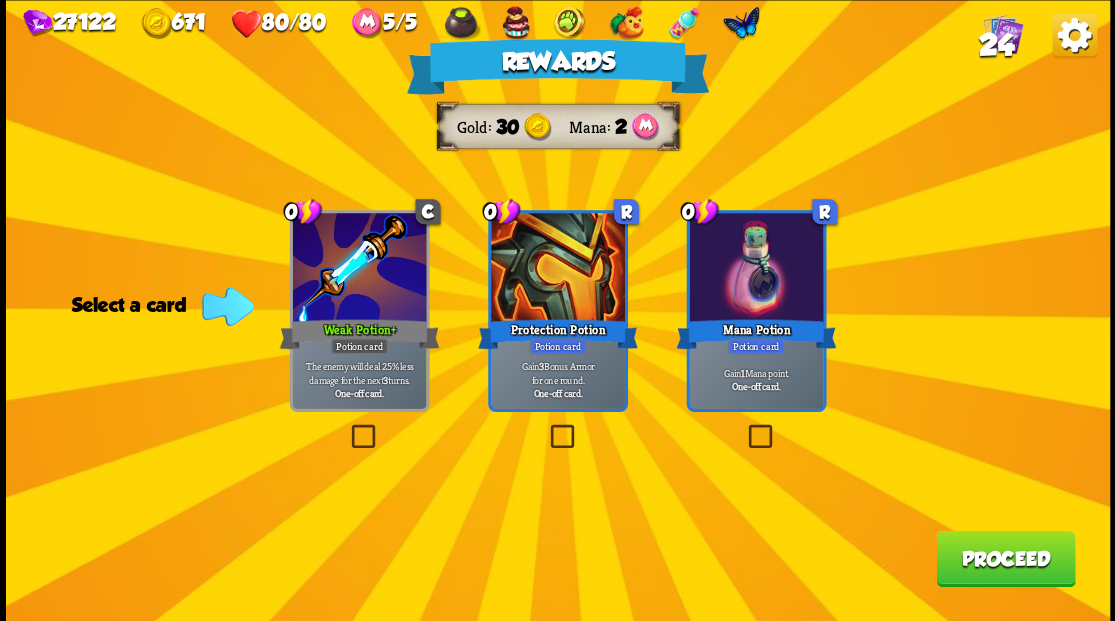 click at bounding box center [744, 427] 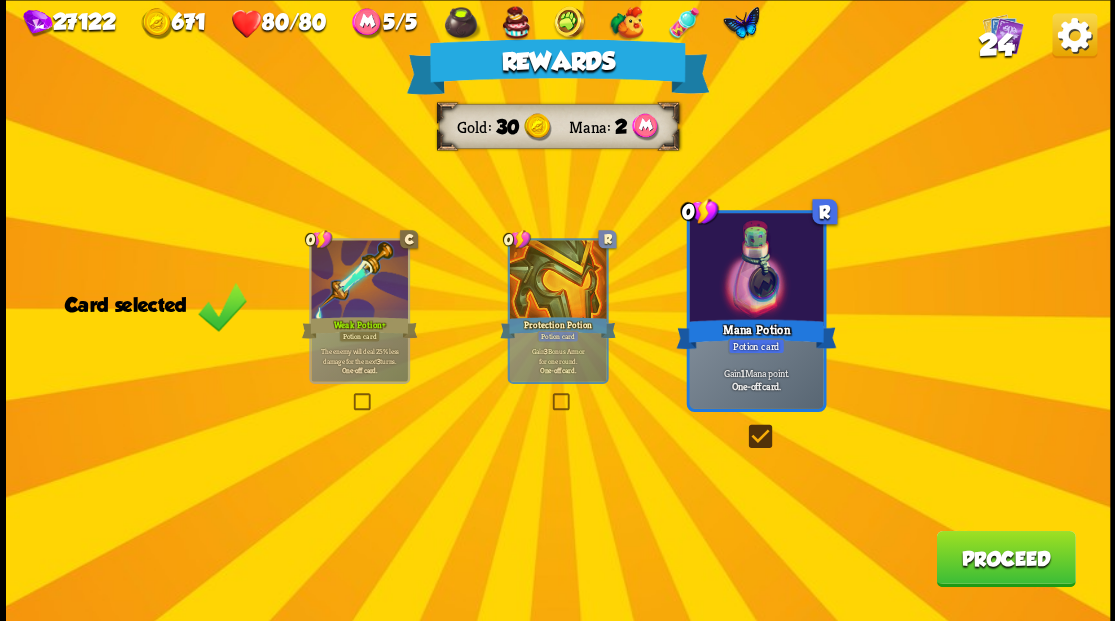 click on "Proceed" at bounding box center (1005, 558) 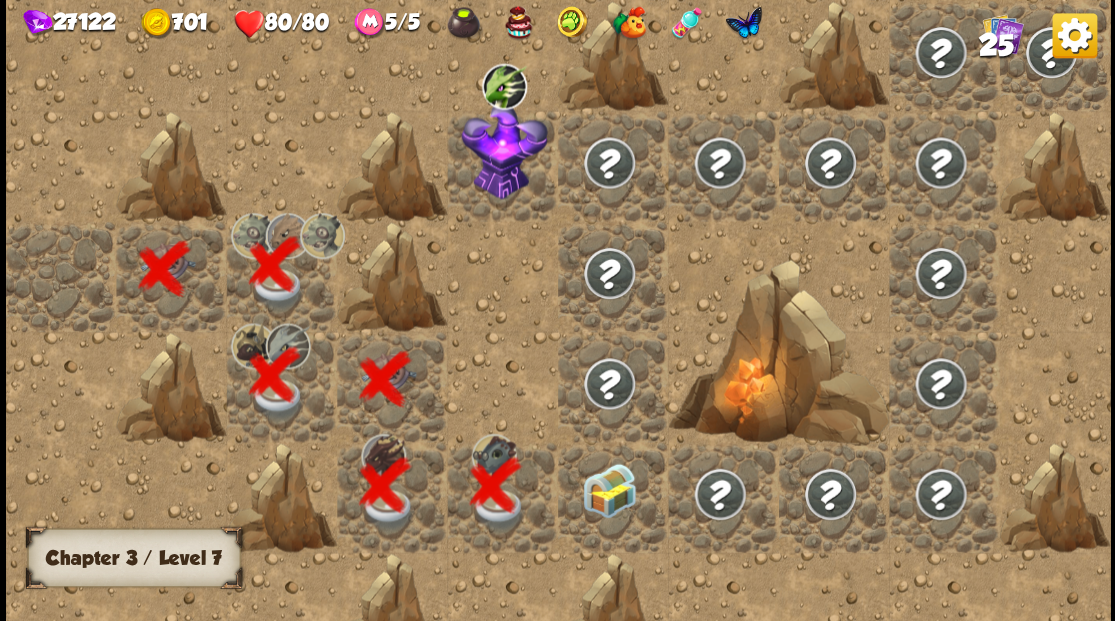 click at bounding box center [609, 489] 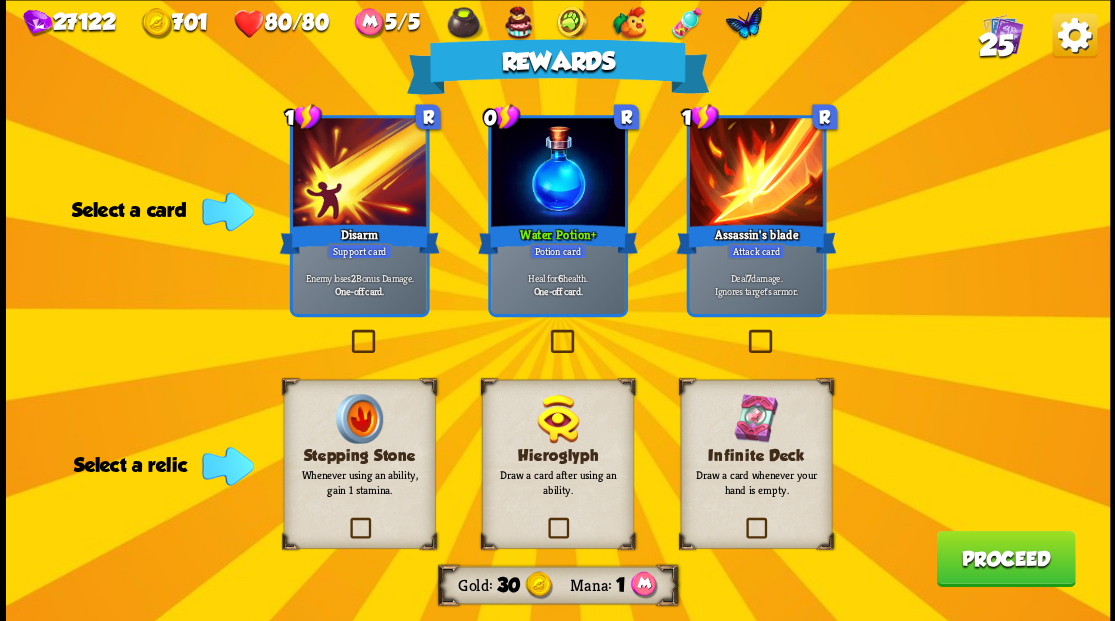click at bounding box center (546, 332) 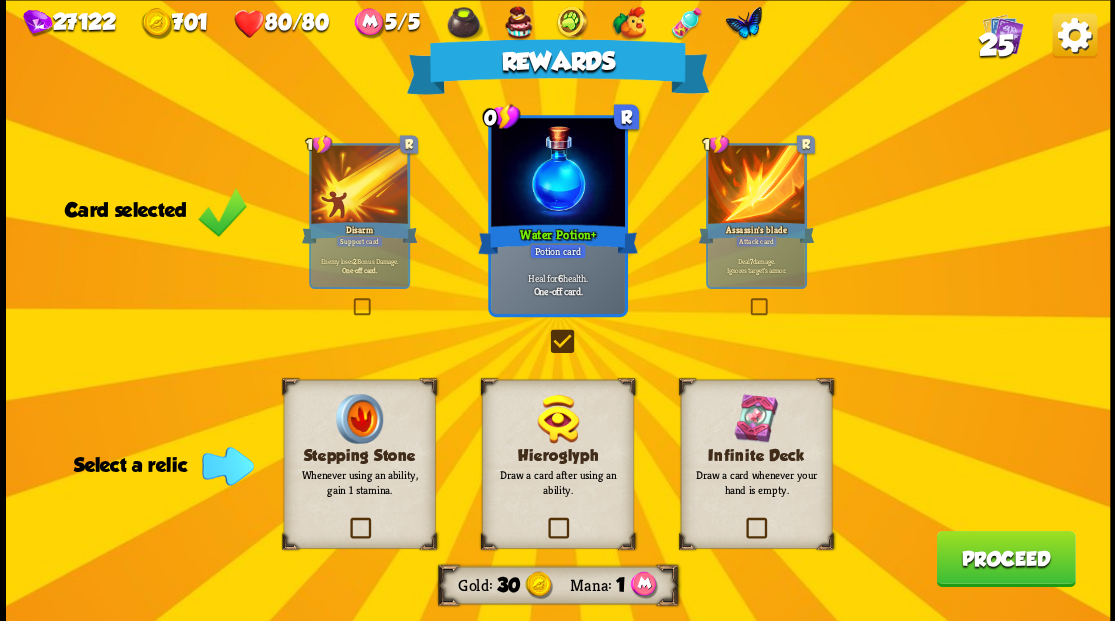 click at bounding box center (346, 520) 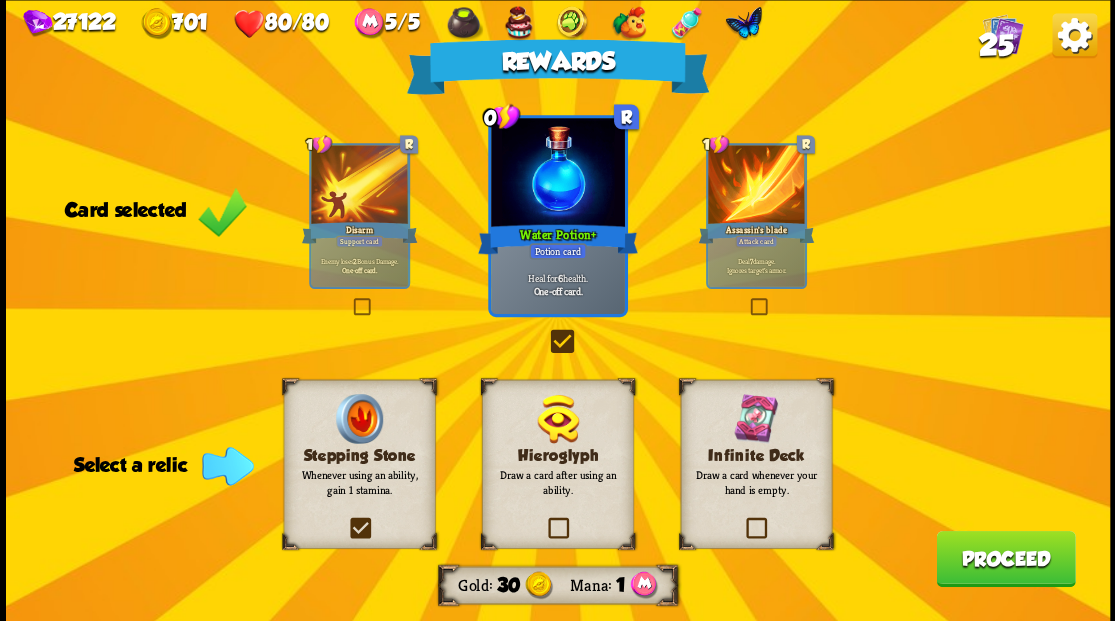 click at bounding box center [0, 0] 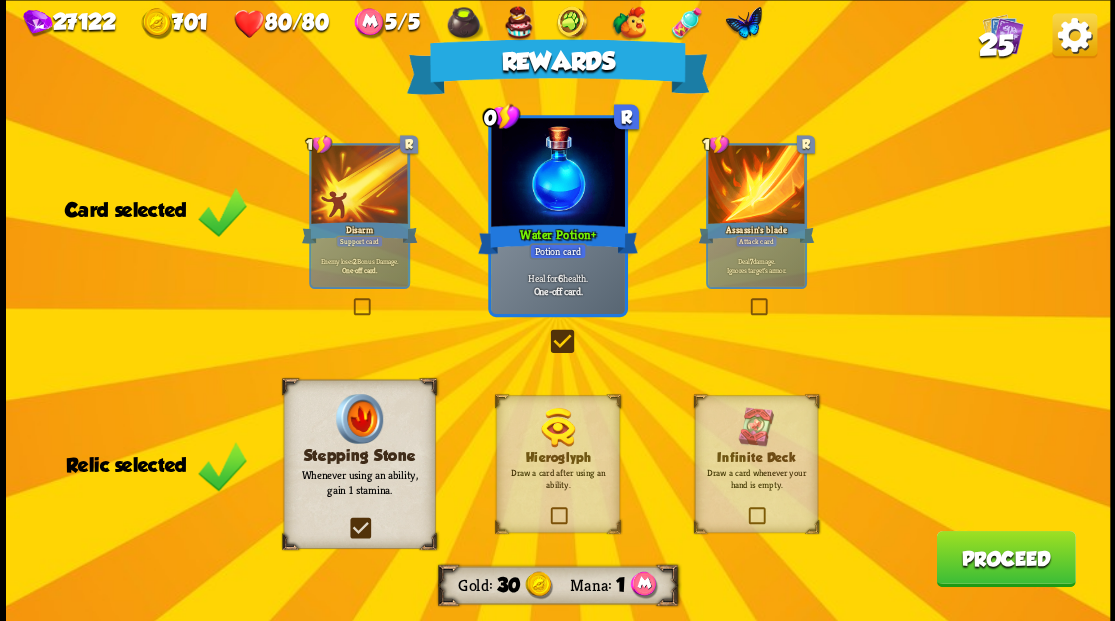 click on "Proceed" at bounding box center (1005, 558) 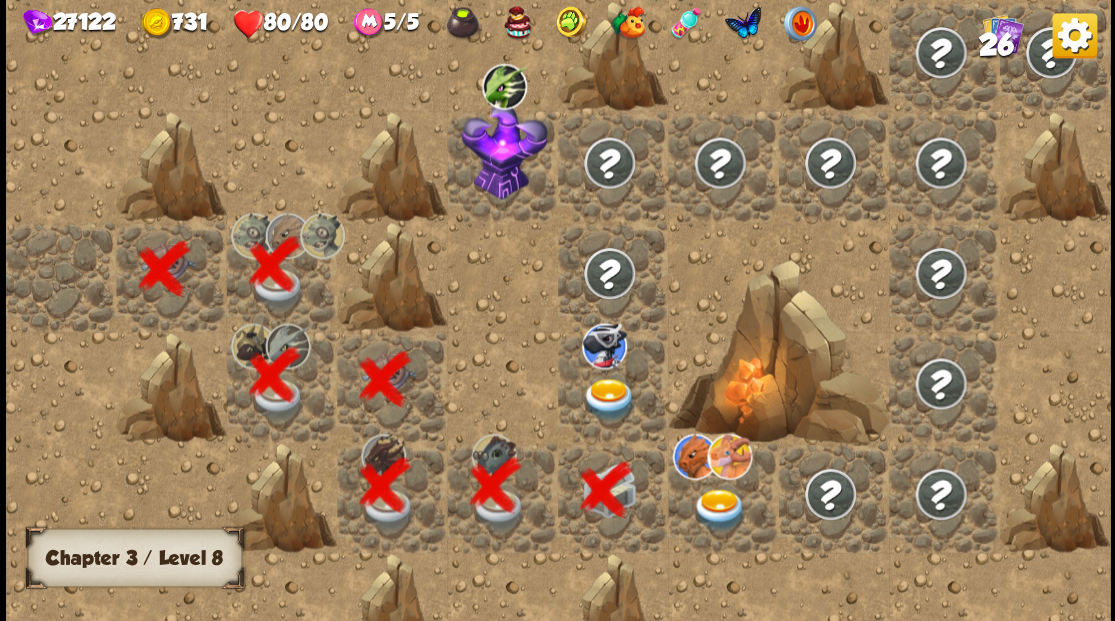 click at bounding box center [609, 399] 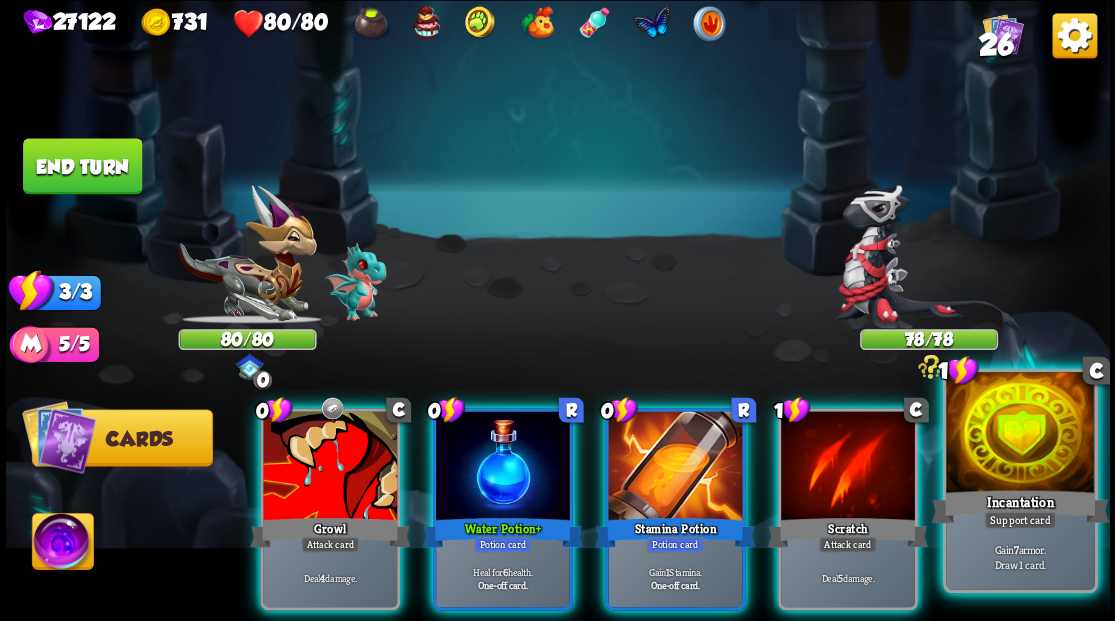 click at bounding box center (1020, 434) 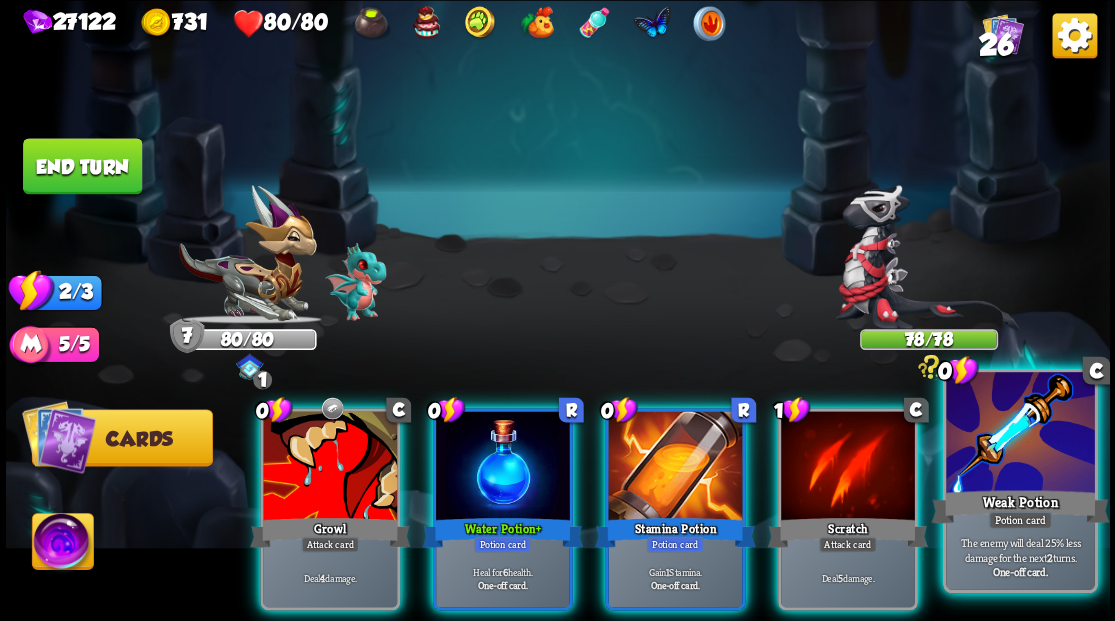 click at bounding box center [1020, 434] 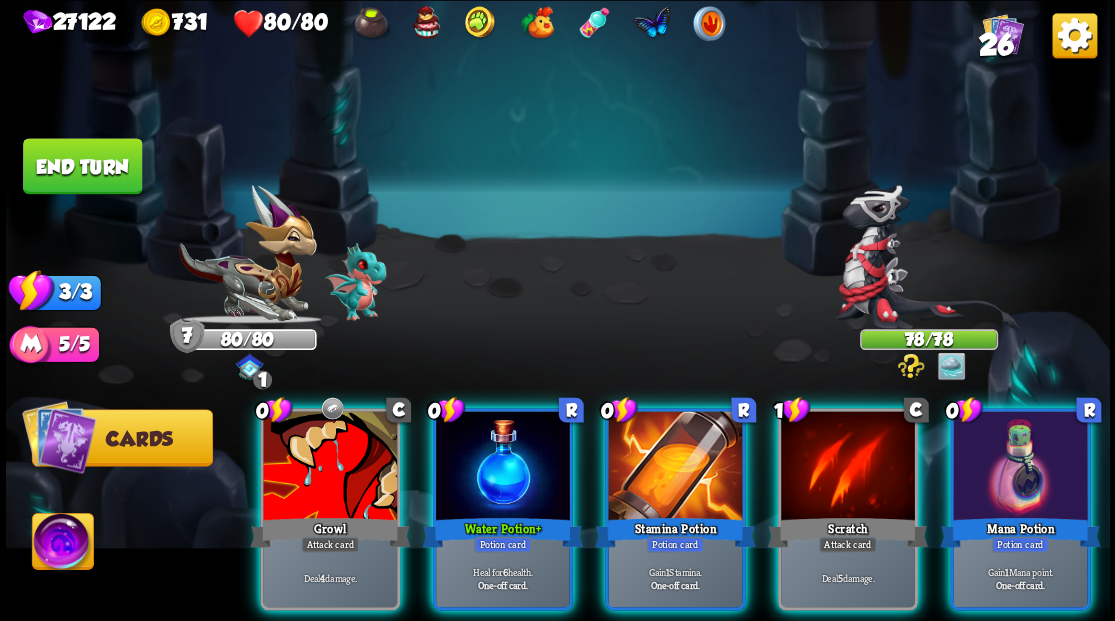 click at bounding box center (1020, 467) 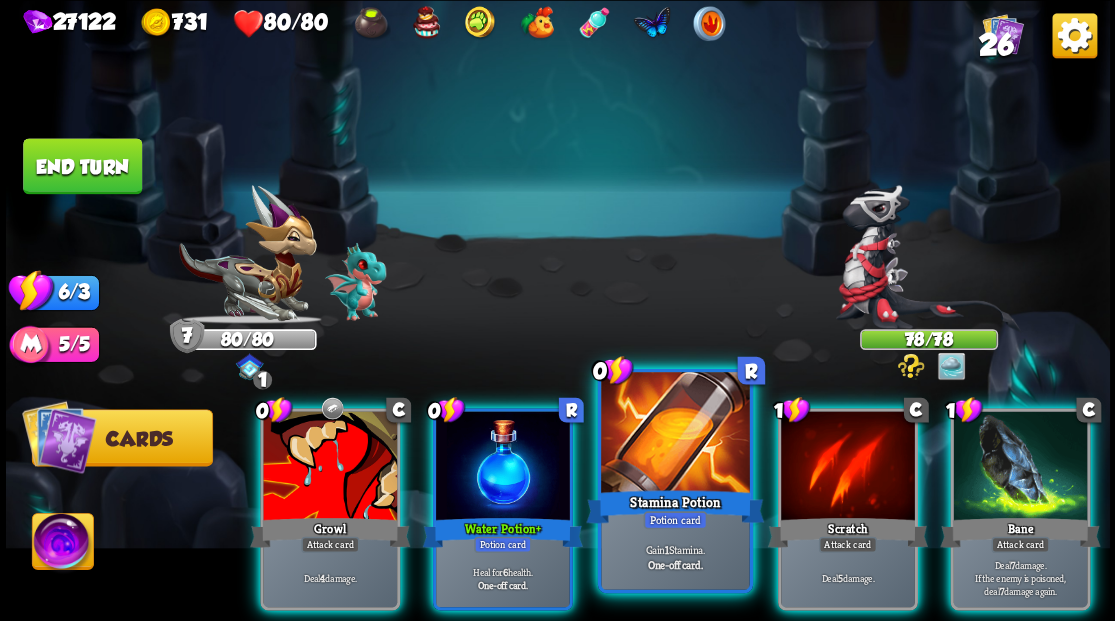 click at bounding box center (675, 434) 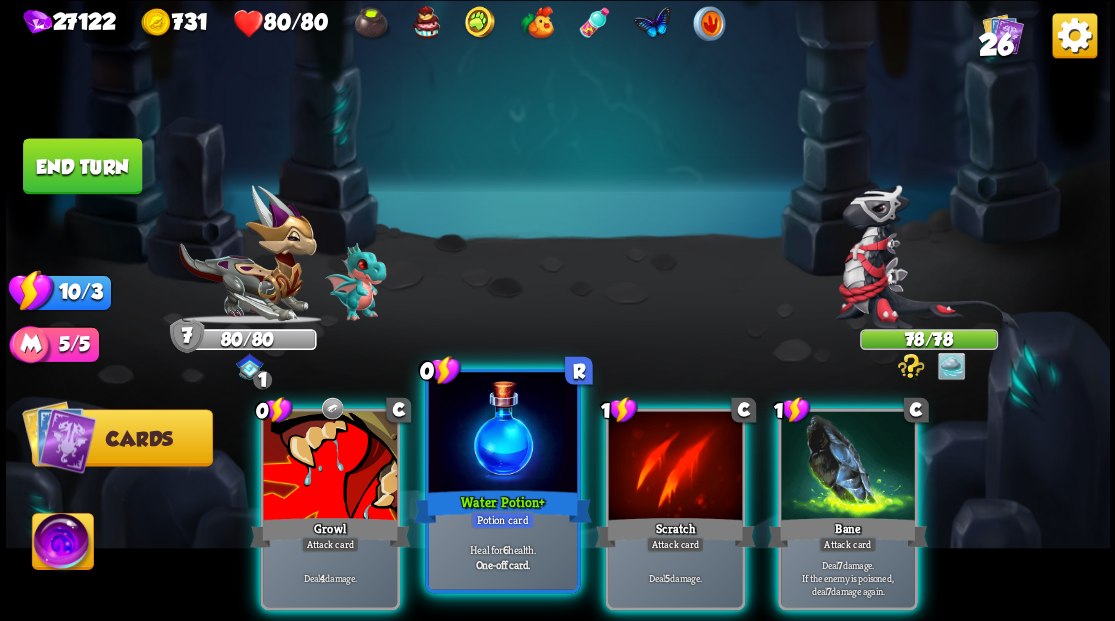 click at bounding box center (502, 434) 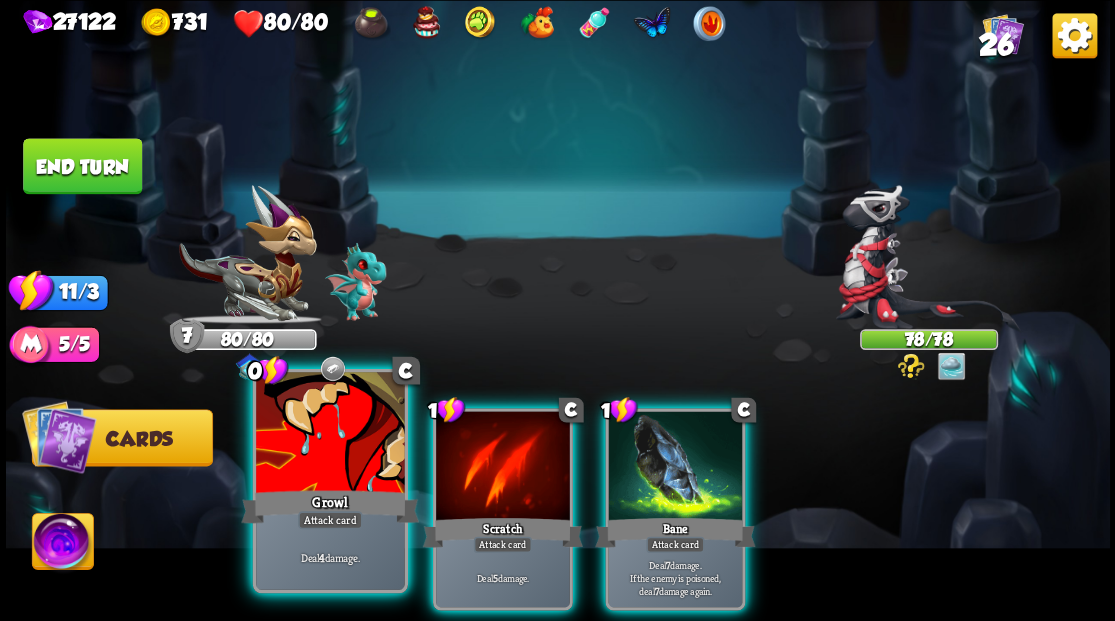 click at bounding box center [330, 434] 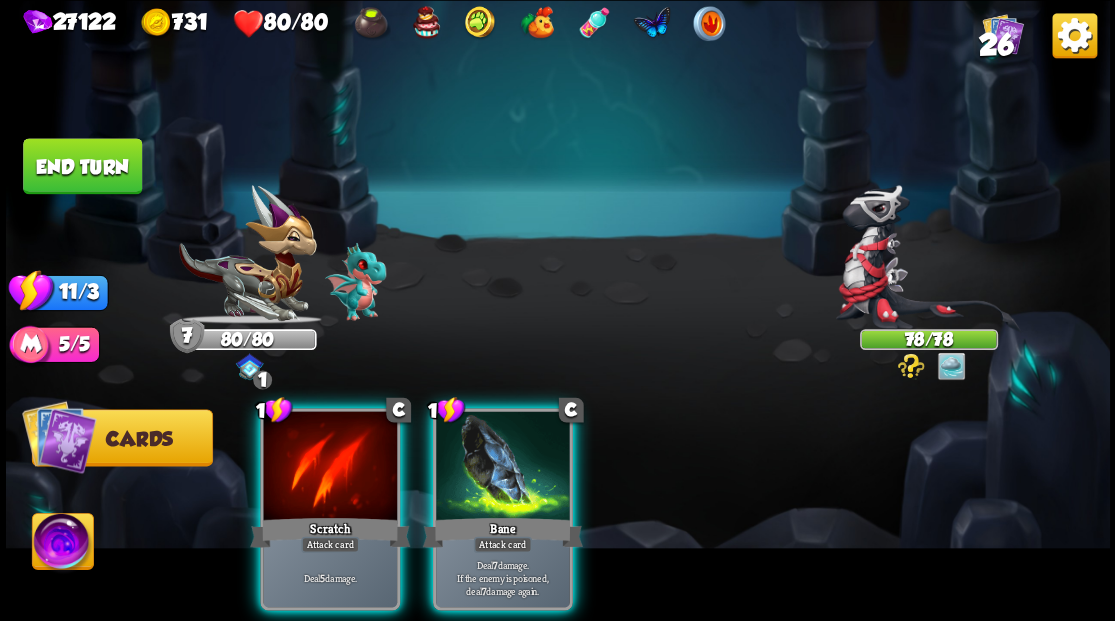 click at bounding box center [330, 467] 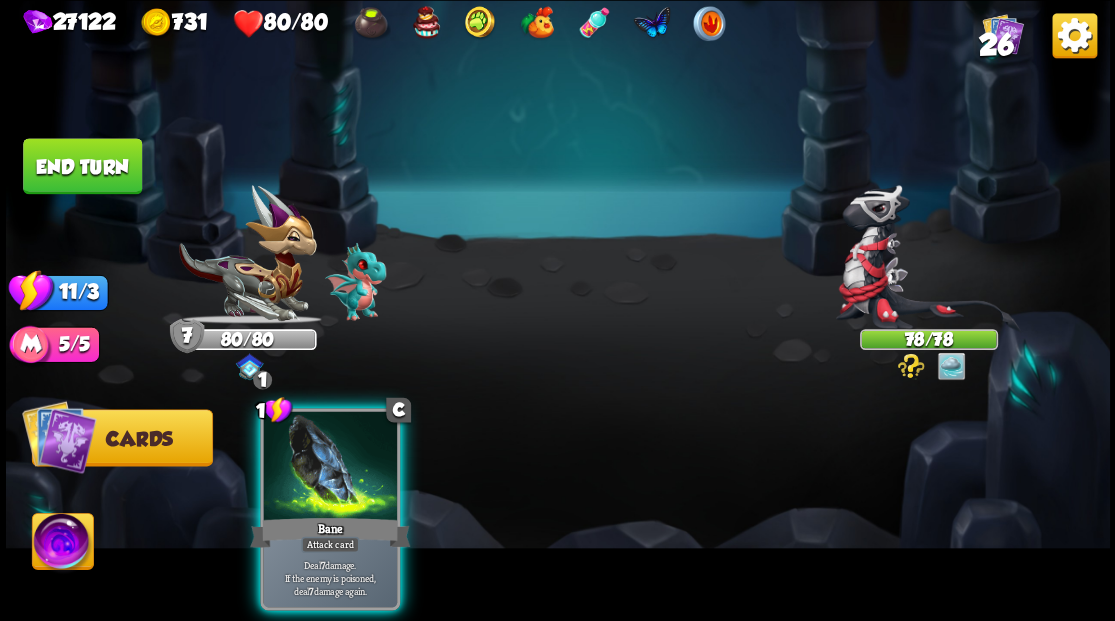 click at bounding box center (330, 467) 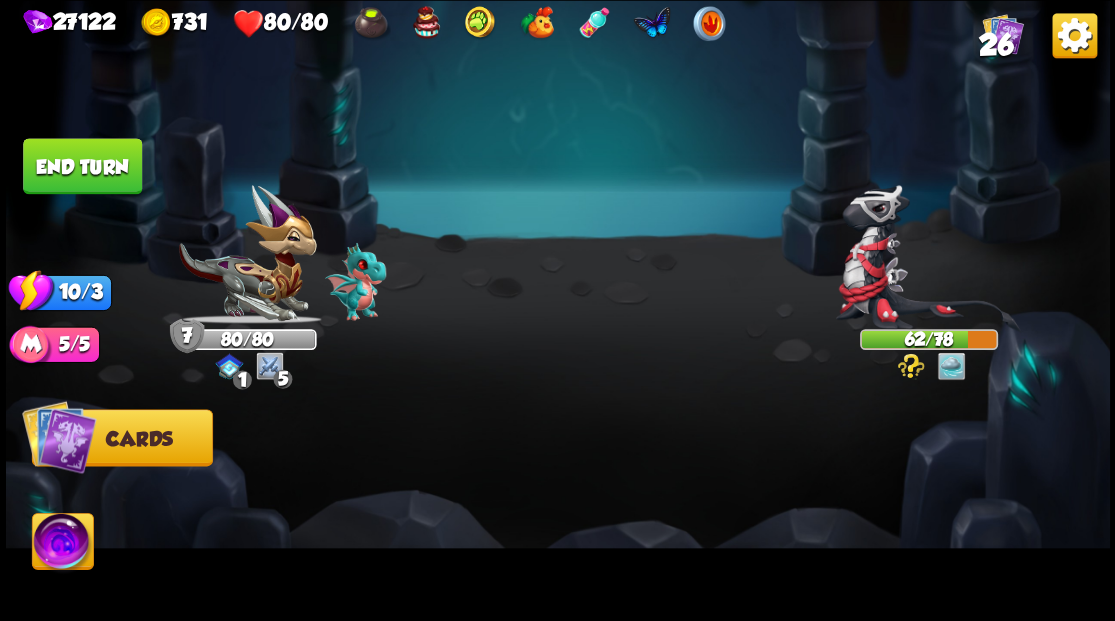 click on "End turn" at bounding box center (82, 166) 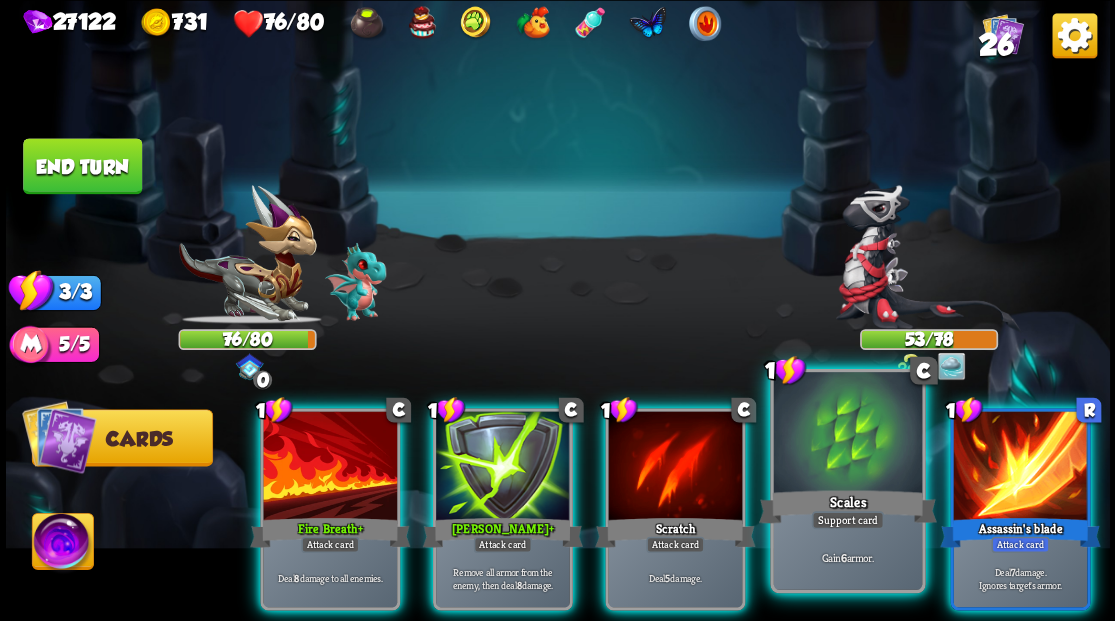 click at bounding box center [847, 434] 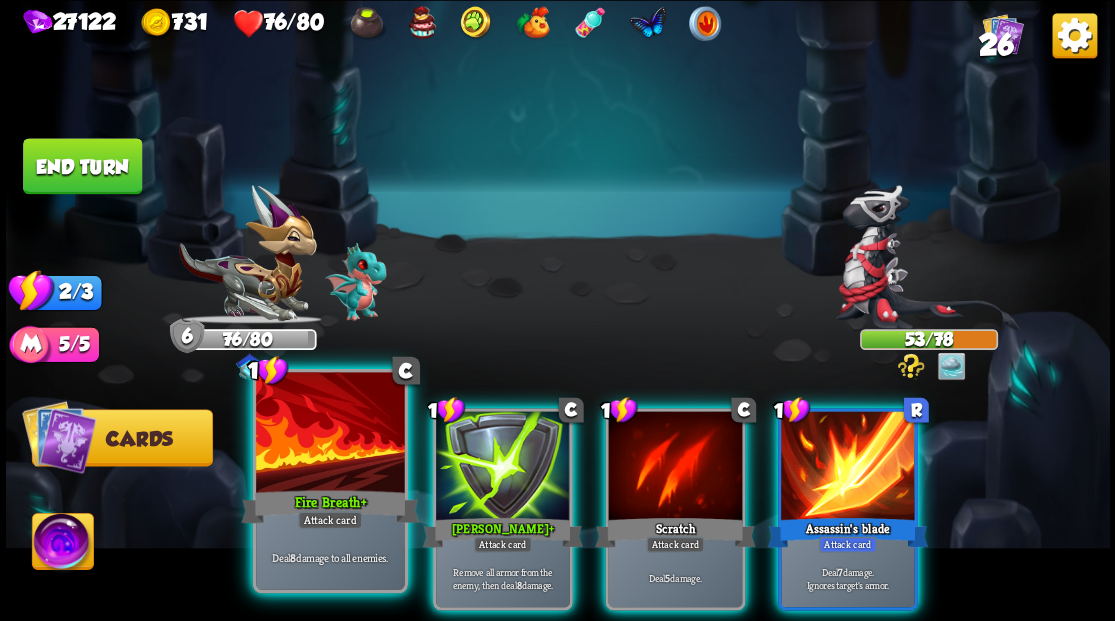 click at bounding box center [330, 434] 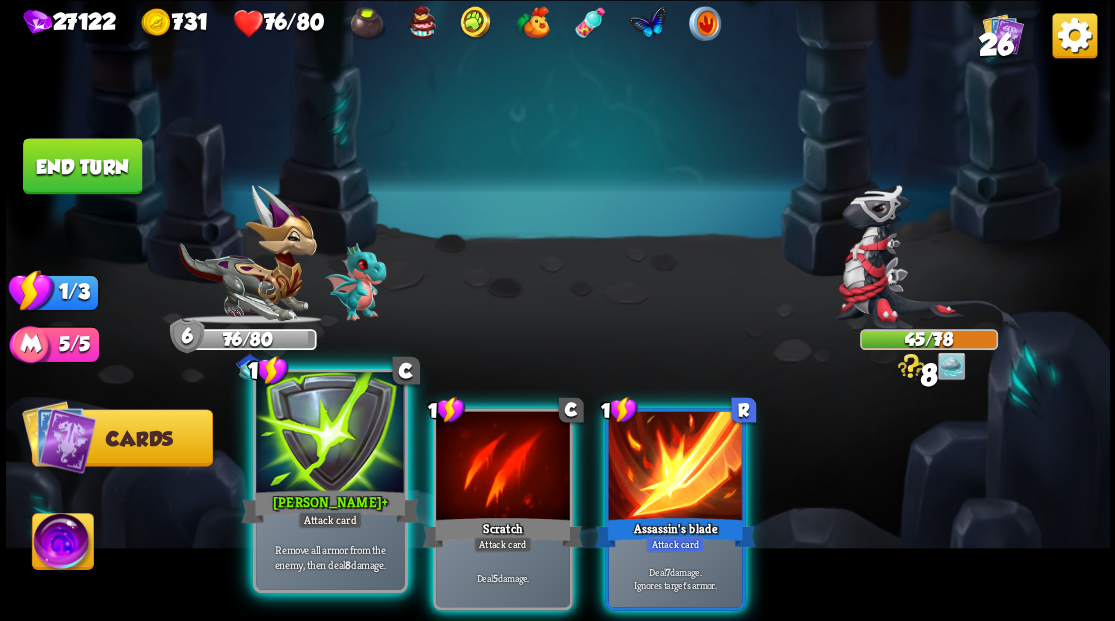 click at bounding box center (330, 434) 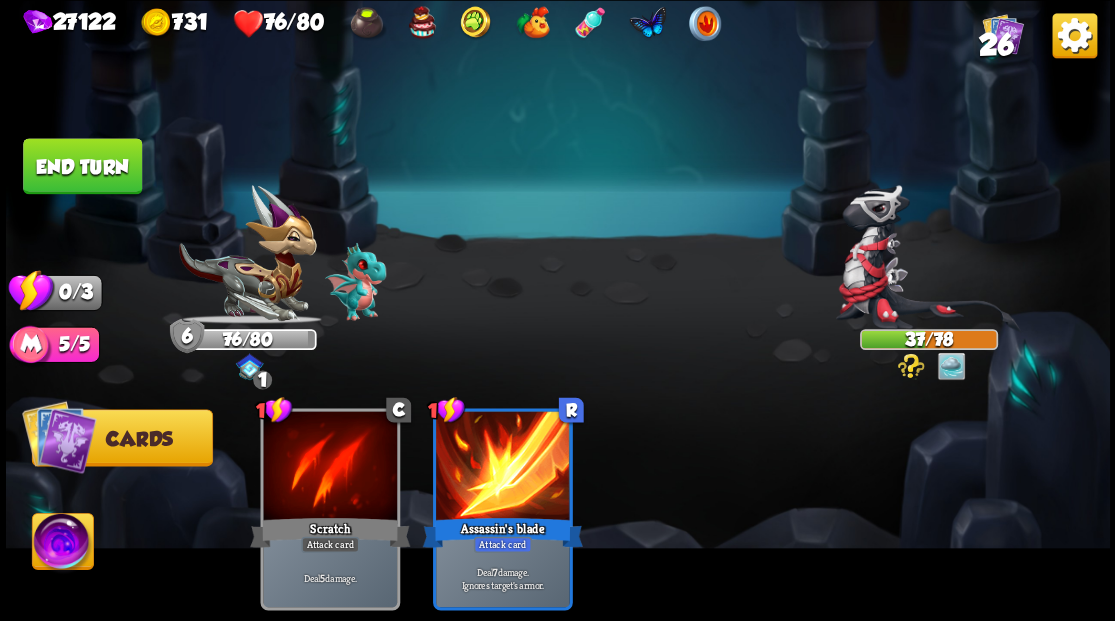 click on "End turn" at bounding box center (82, 166) 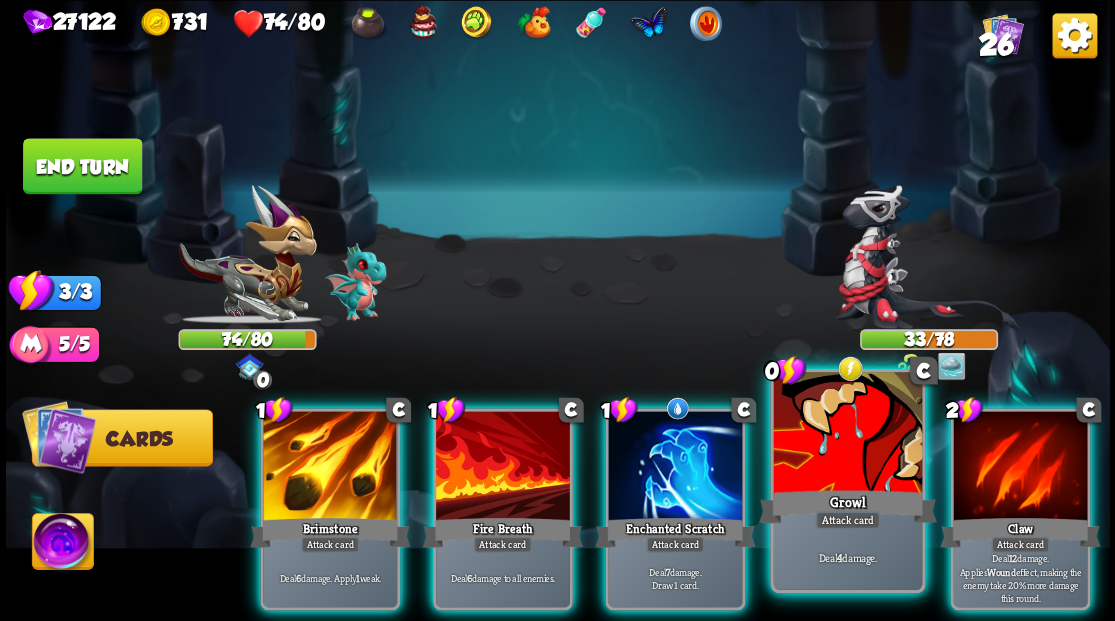 click at bounding box center [847, 434] 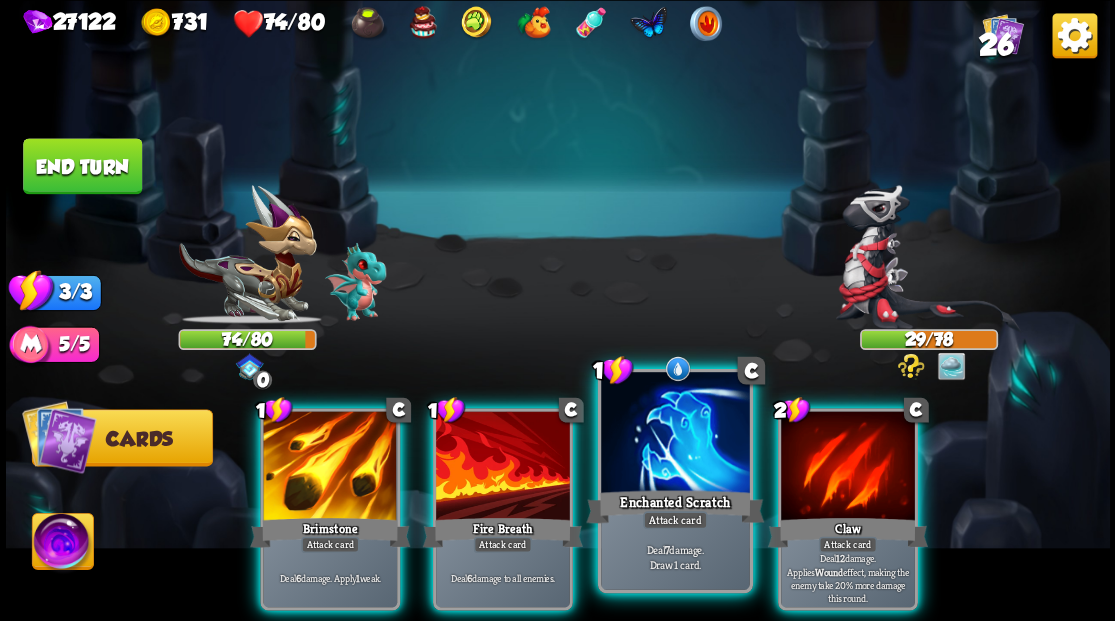 click at bounding box center [675, 434] 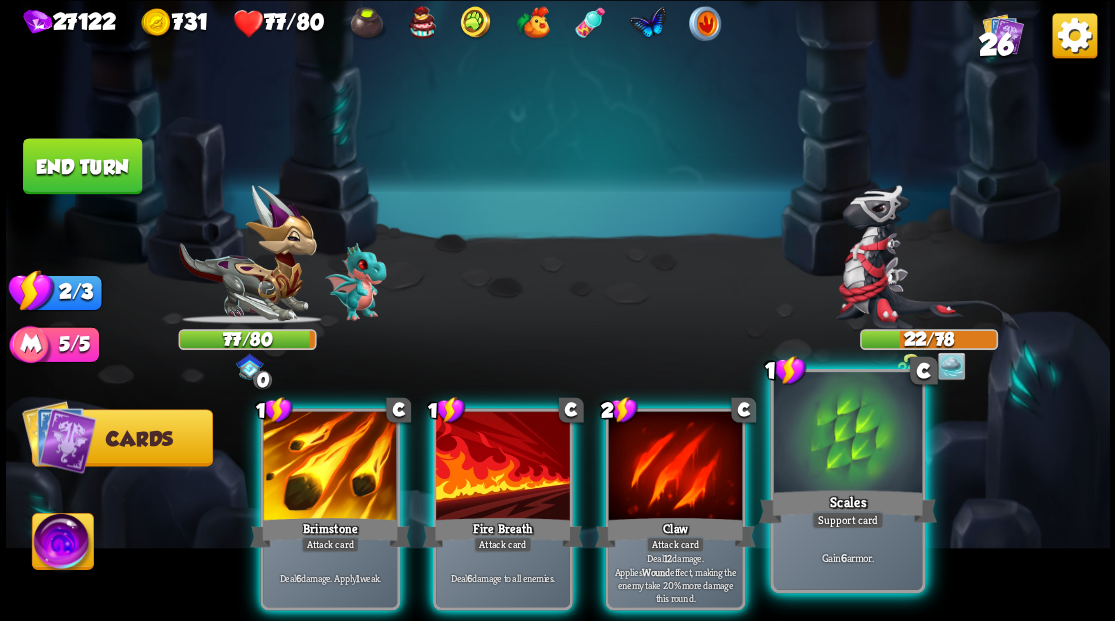 click at bounding box center (847, 434) 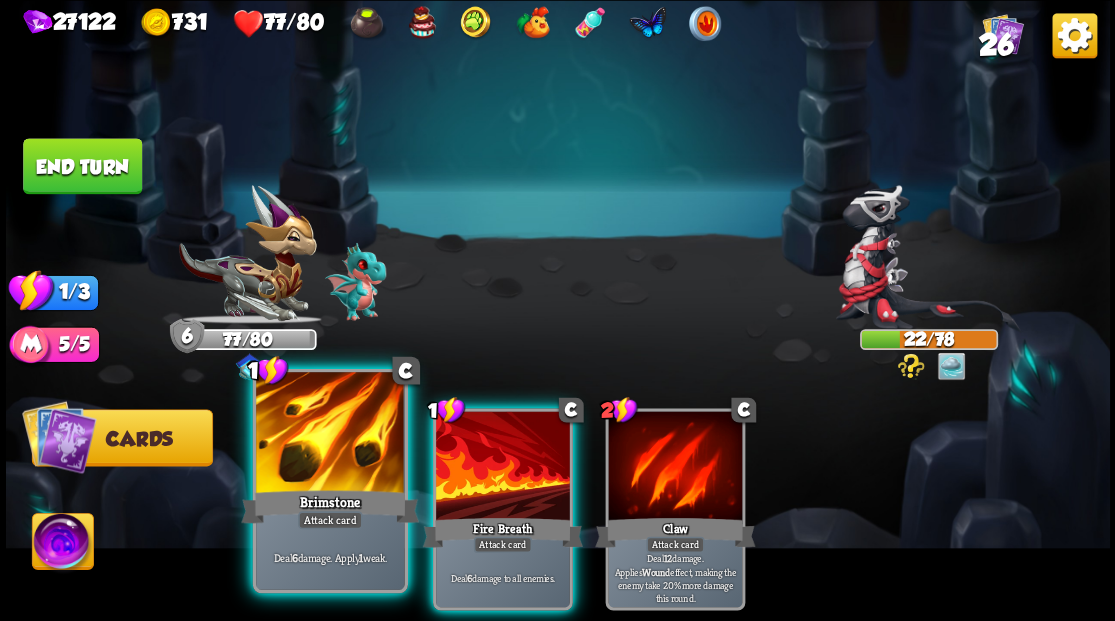 click at bounding box center (330, 434) 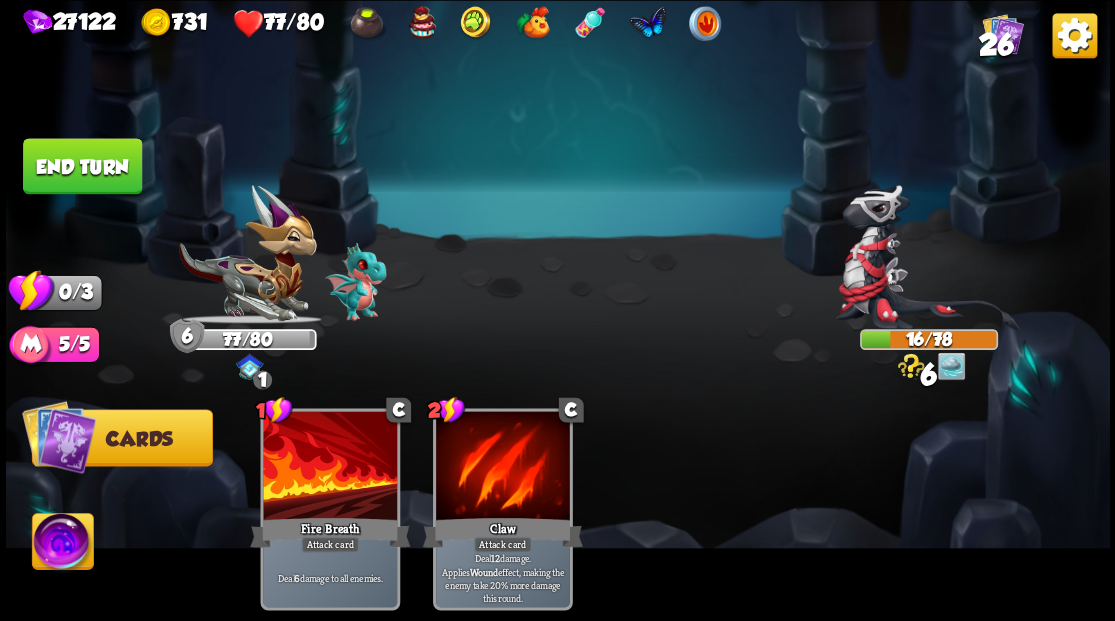 drag, startPoint x: 39, startPoint y: 150, endPoint x: 168, endPoint y: 158, distance: 129.24782 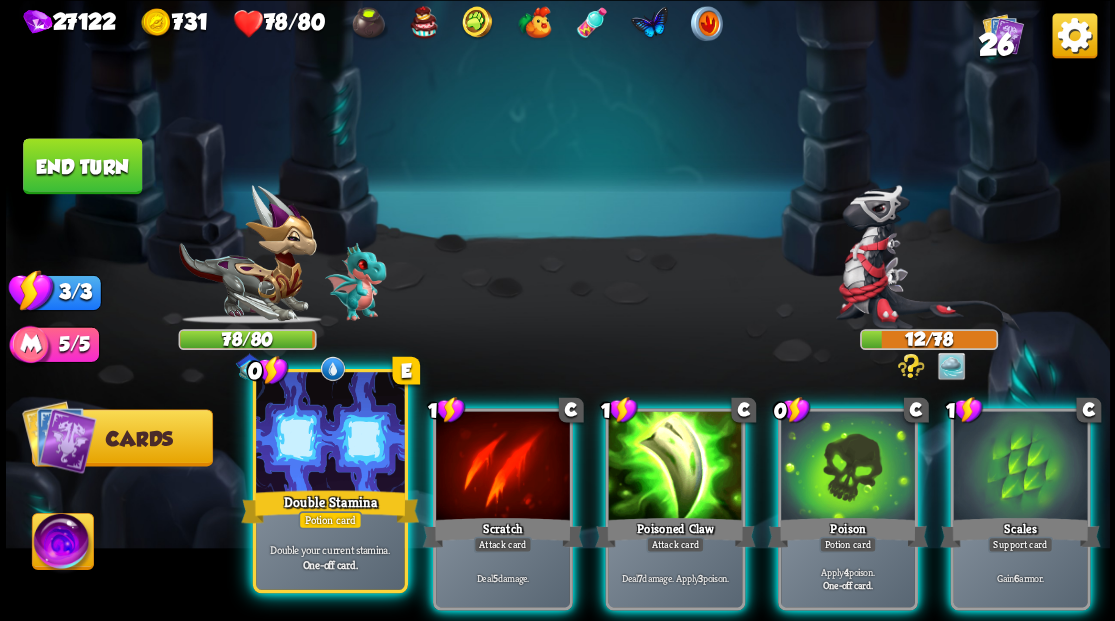 click at bounding box center [330, 434] 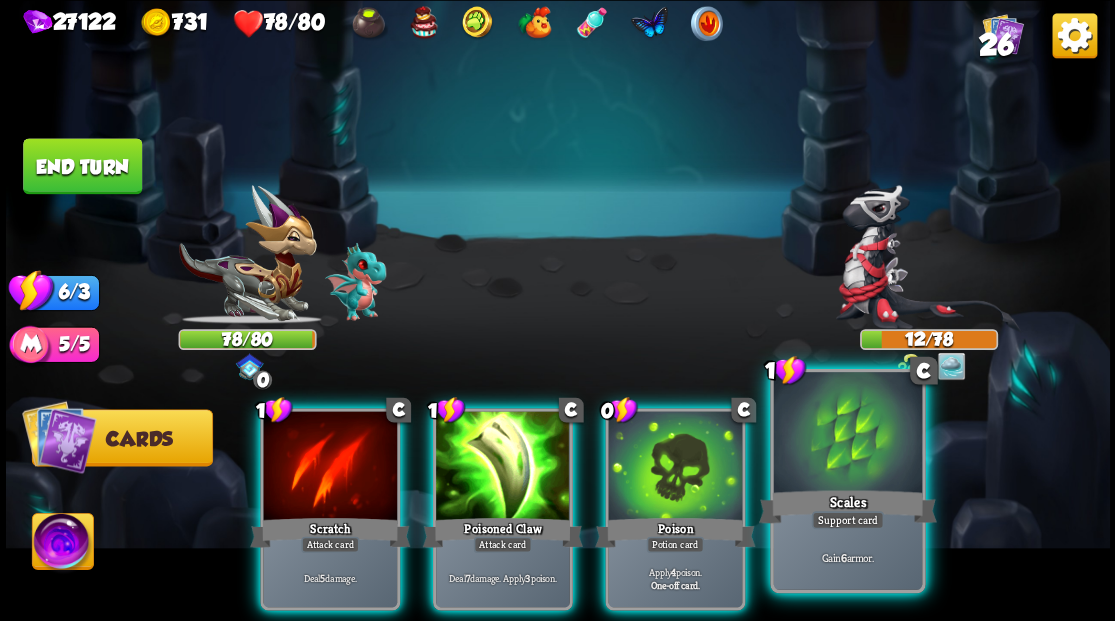 click on "Scales" at bounding box center (847, 506) 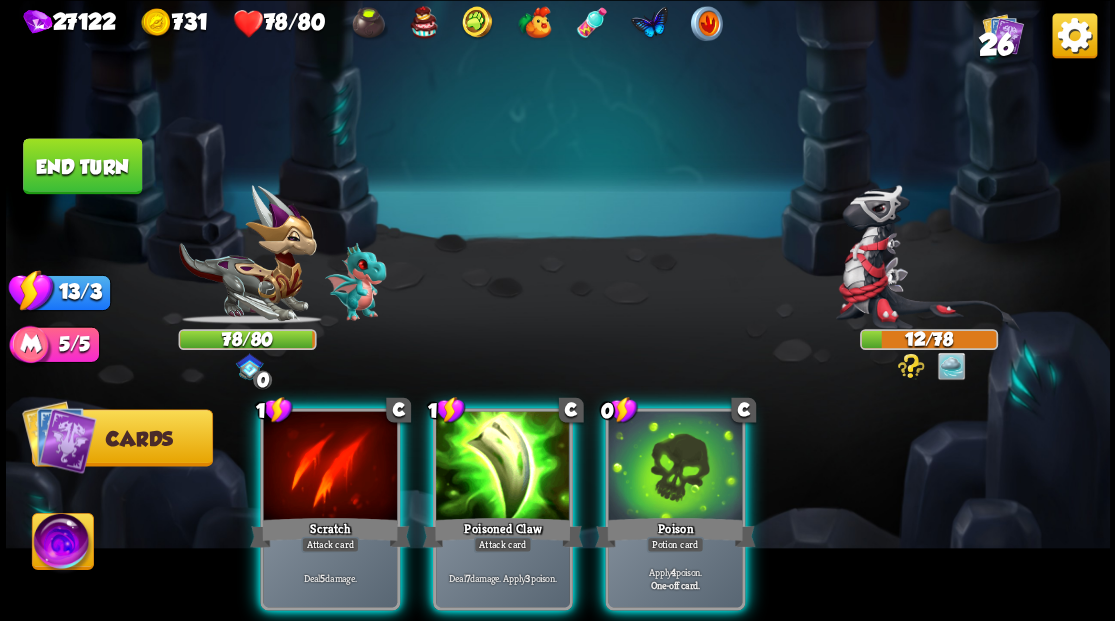 drag, startPoint x: 672, startPoint y: 486, endPoint x: 587, endPoint y: 484, distance: 85.02353 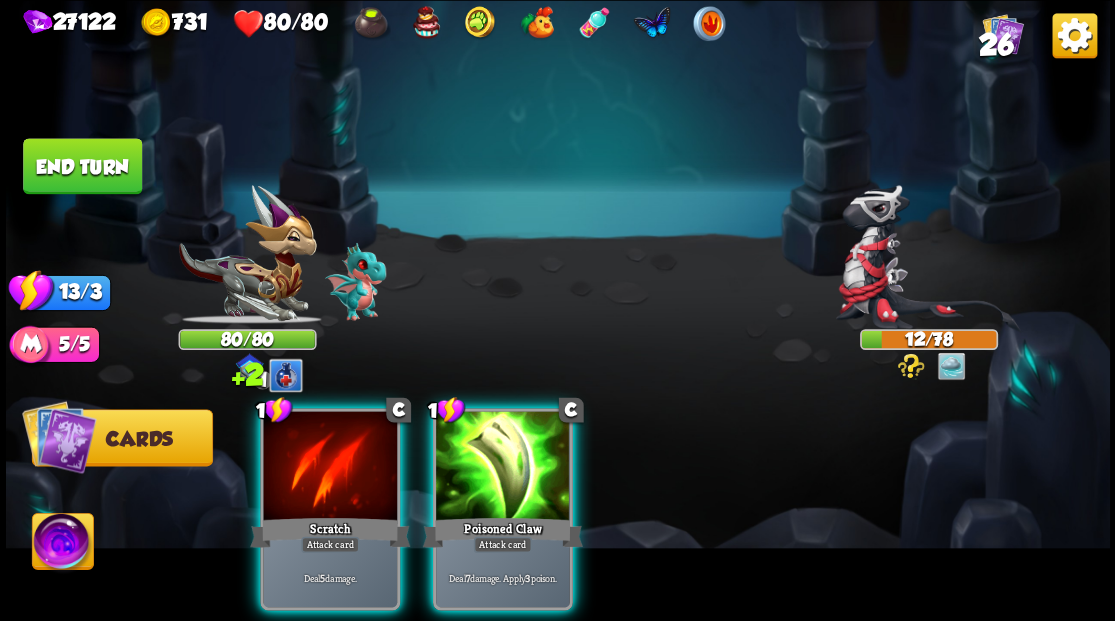 drag, startPoint x: 518, startPoint y: 476, endPoint x: 404, endPoint y: 471, distance: 114.1096 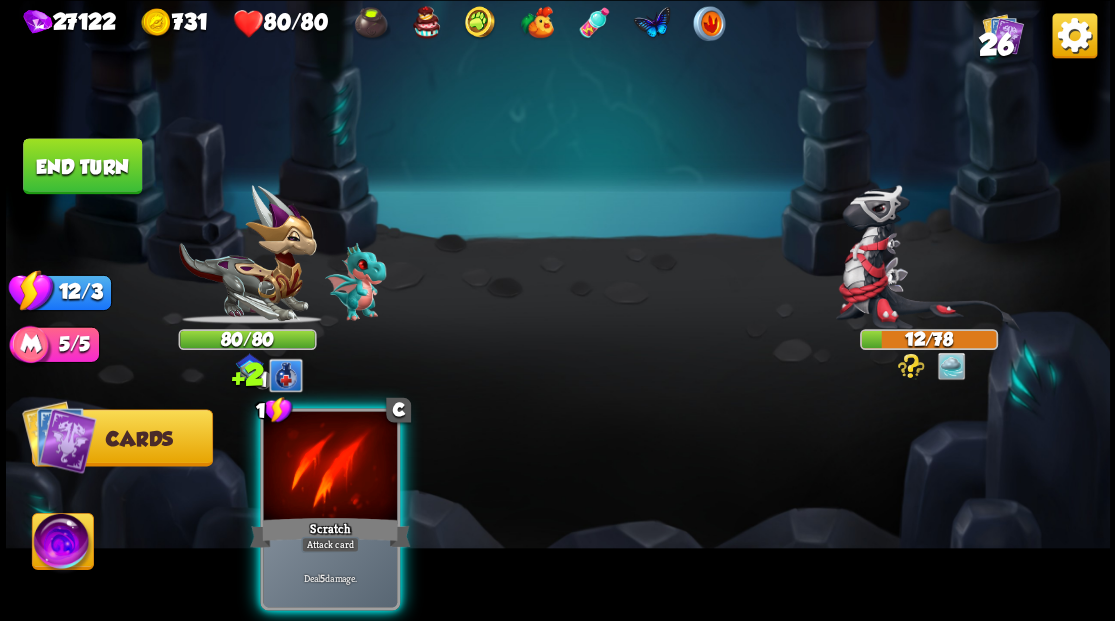 click at bounding box center (330, 467) 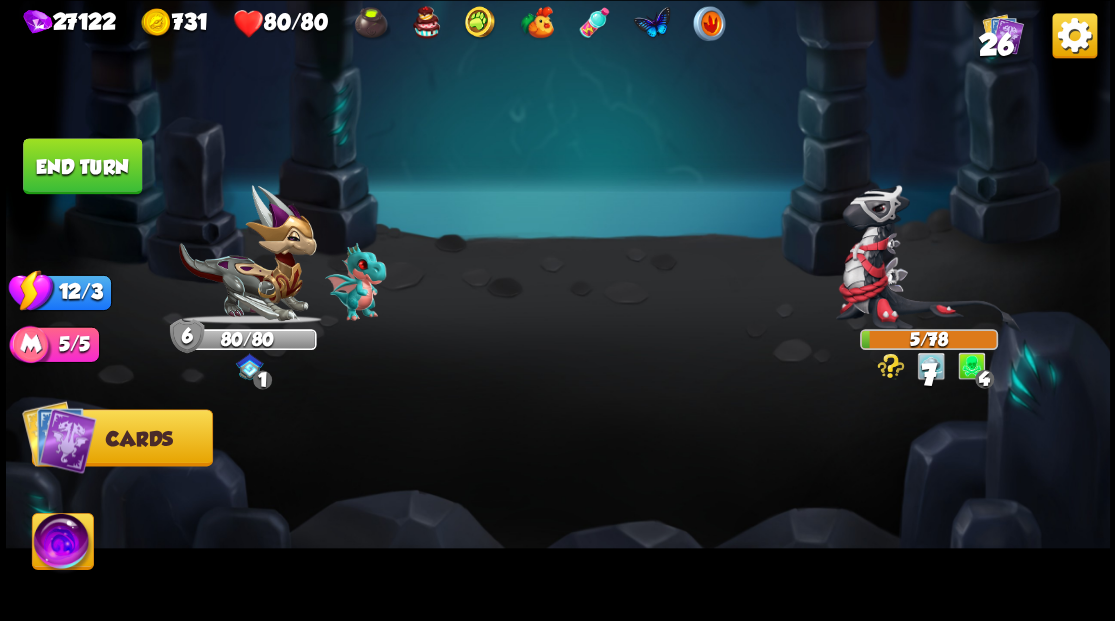 click on "26" at bounding box center (995, 45) 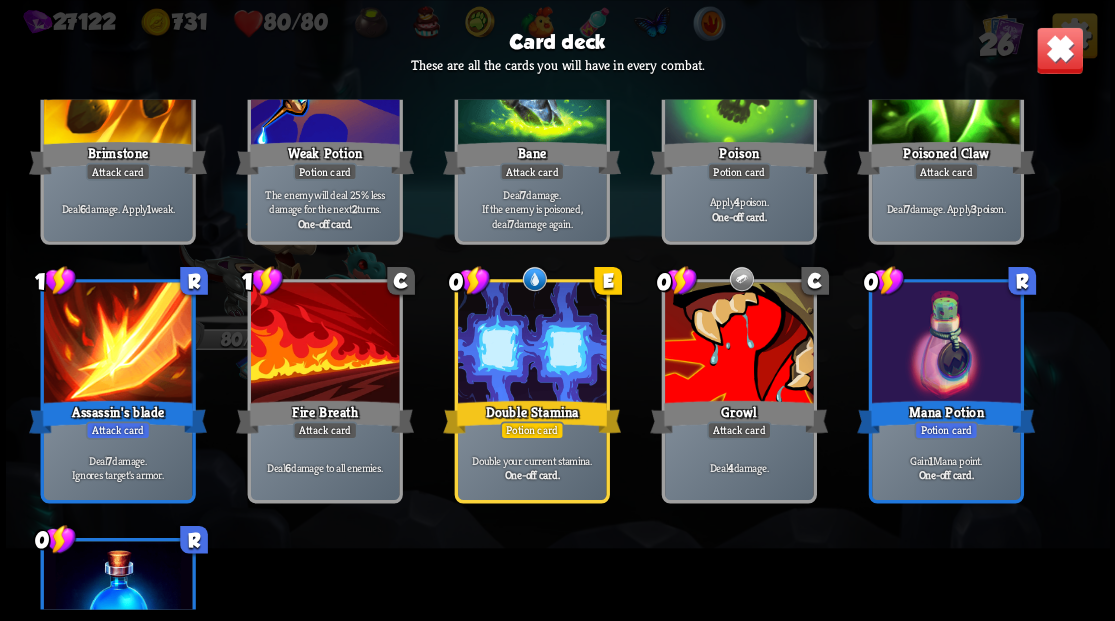 scroll, scrollTop: 1066, scrollLeft: 0, axis: vertical 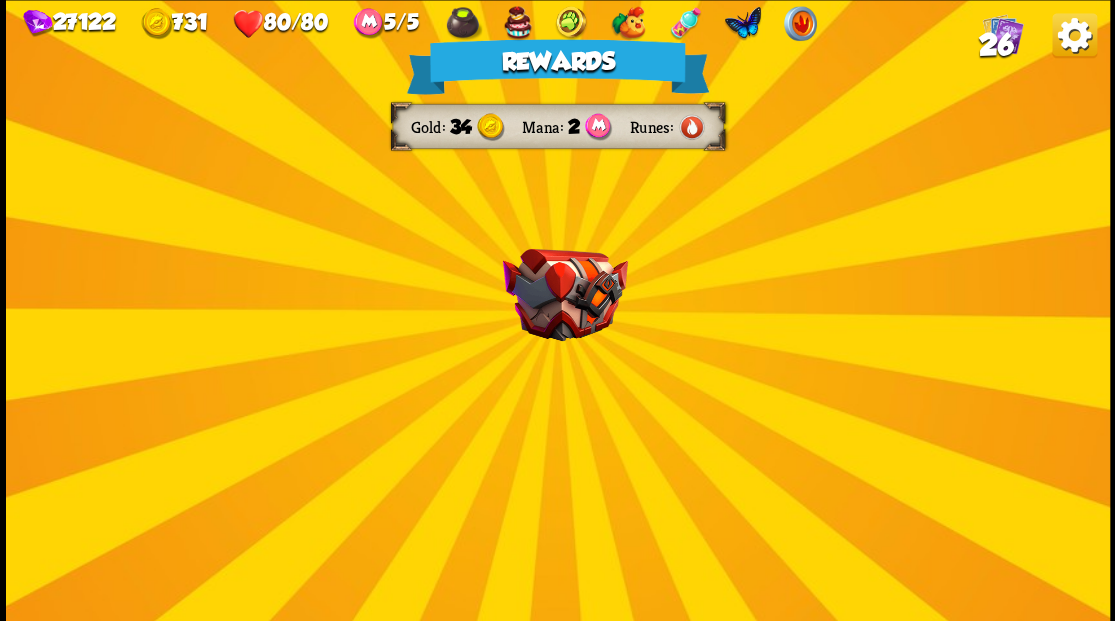 click at bounding box center [1074, 35] 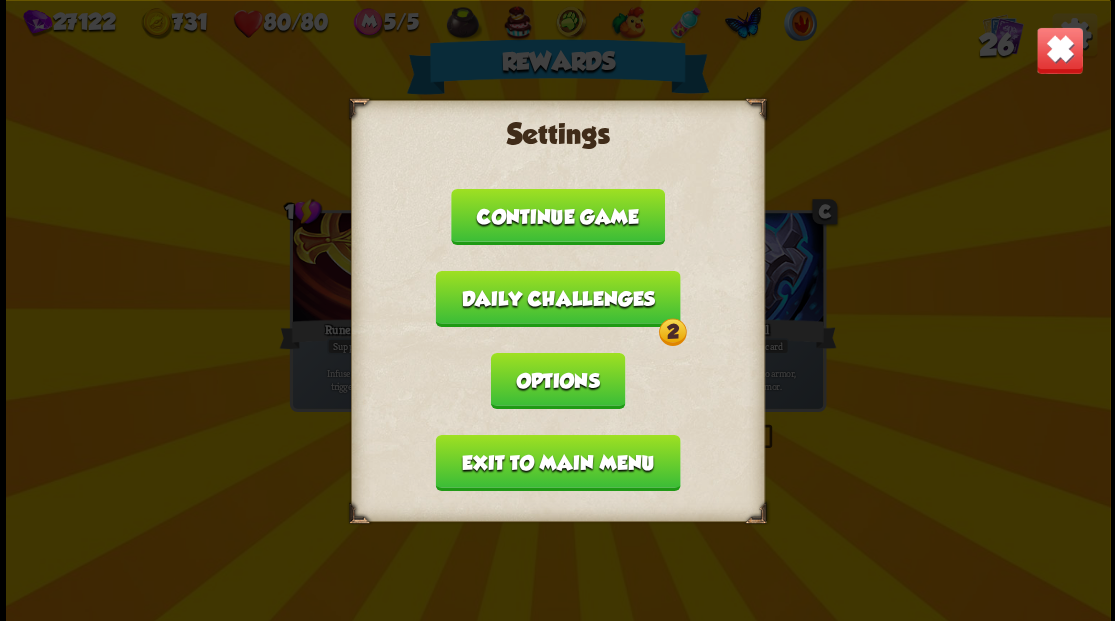 drag, startPoint x: 579, startPoint y: 222, endPoint x: 601, endPoint y: 223, distance: 22.022715 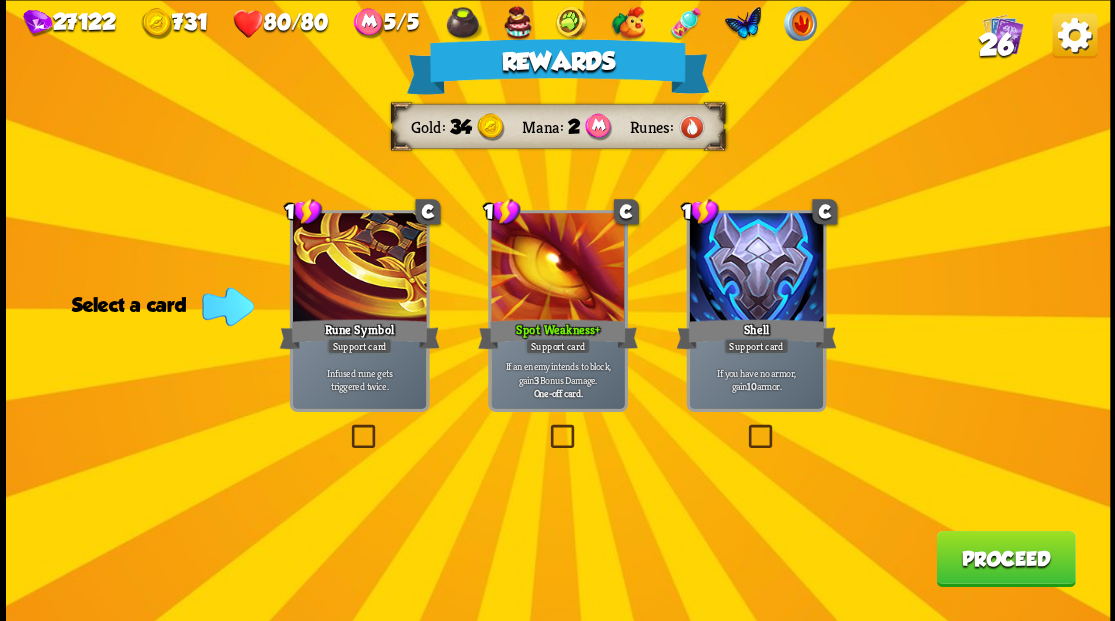 click on "Proceed" at bounding box center [1005, 558] 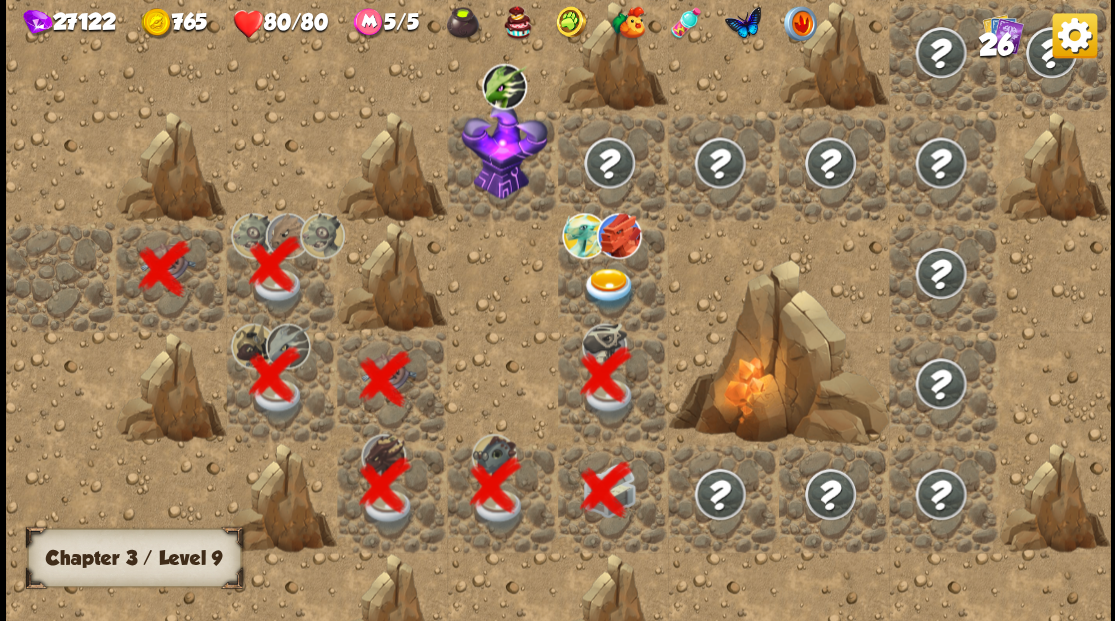 click at bounding box center [609, 288] 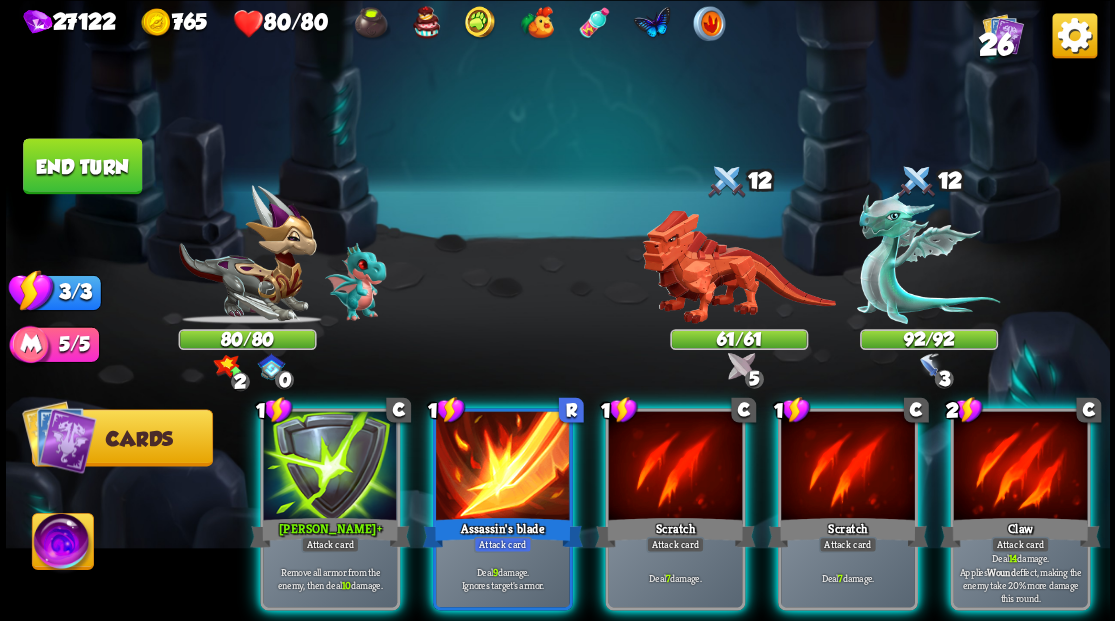 drag, startPoint x: 742, startPoint y: 610, endPoint x: 928, endPoint y: 628, distance: 186.86894 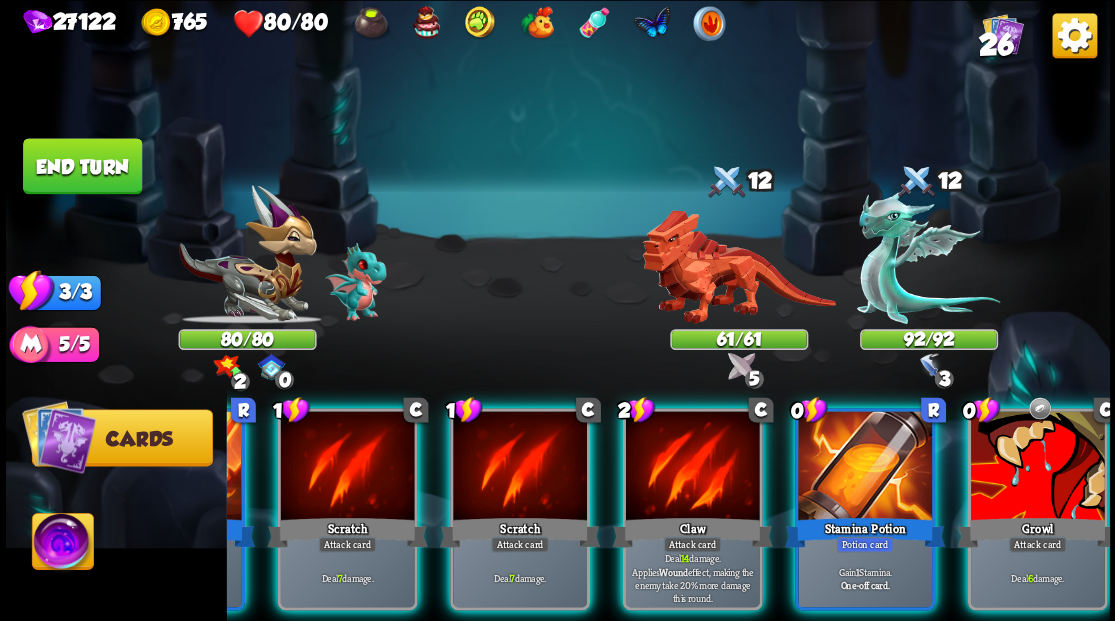 scroll, scrollTop: 0, scrollLeft: 389, axis: horizontal 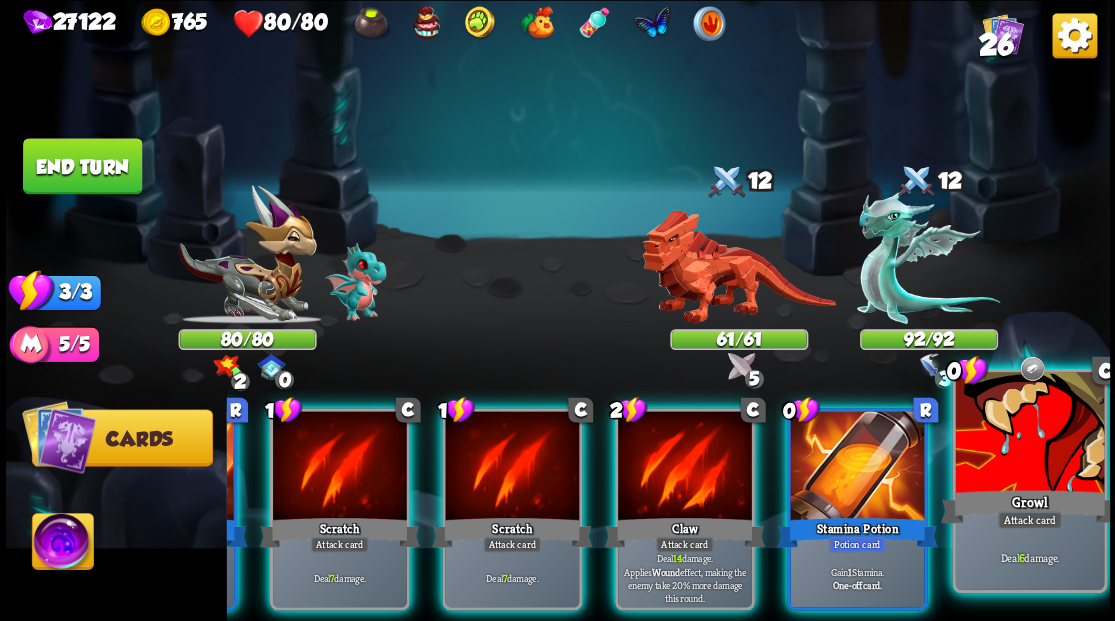 click on "Growl" at bounding box center (1029, 506) 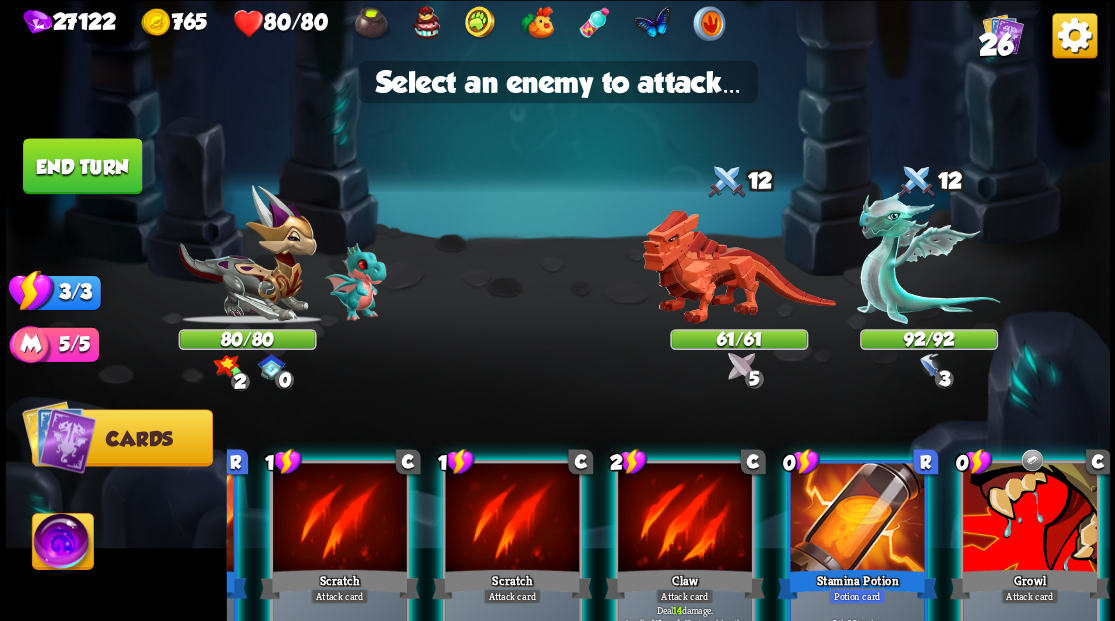 click at bounding box center [1030, 519] 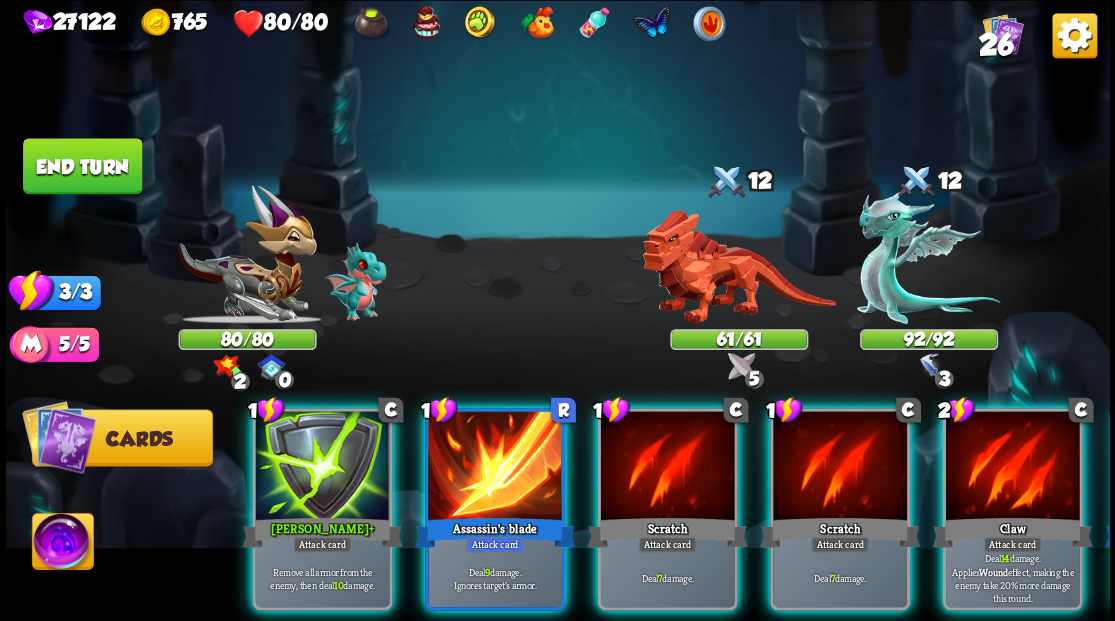 scroll, scrollTop: 0, scrollLeft: 0, axis: both 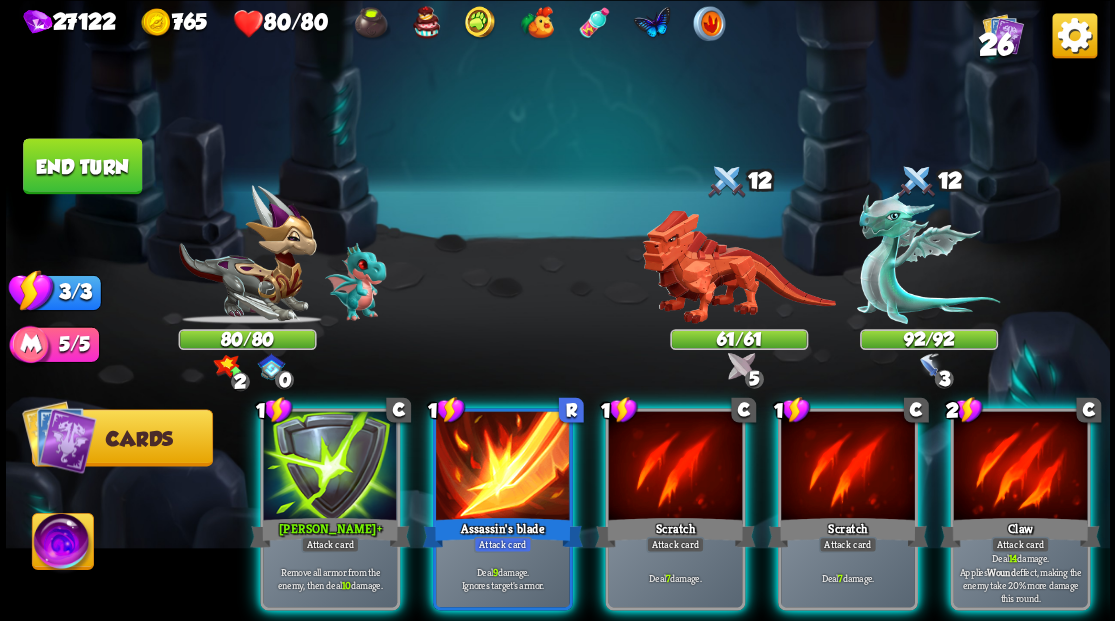 click at bounding box center [62, 544] 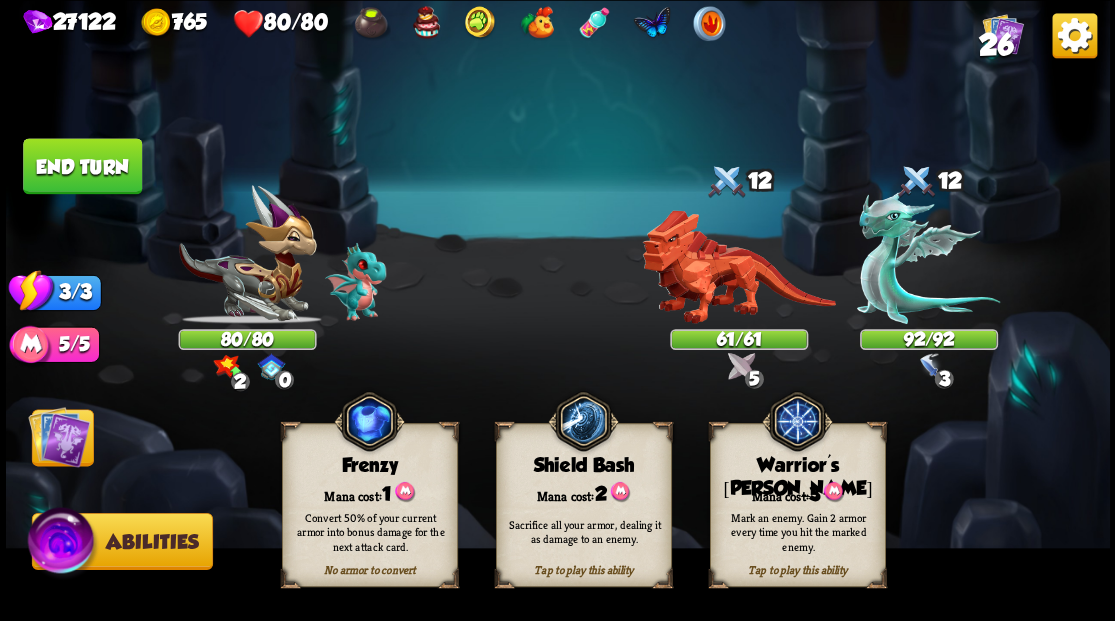 click on "Mark an enemy. Gain 2 armor every time you hit the marked enemy." at bounding box center [798, 531] 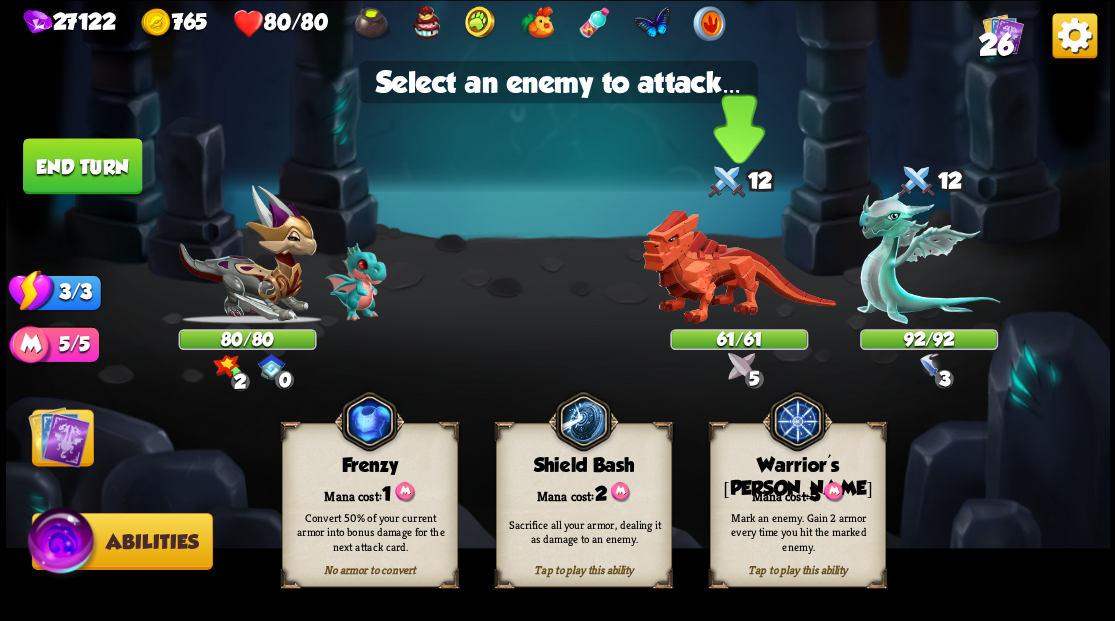 click at bounding box center (738, 267) 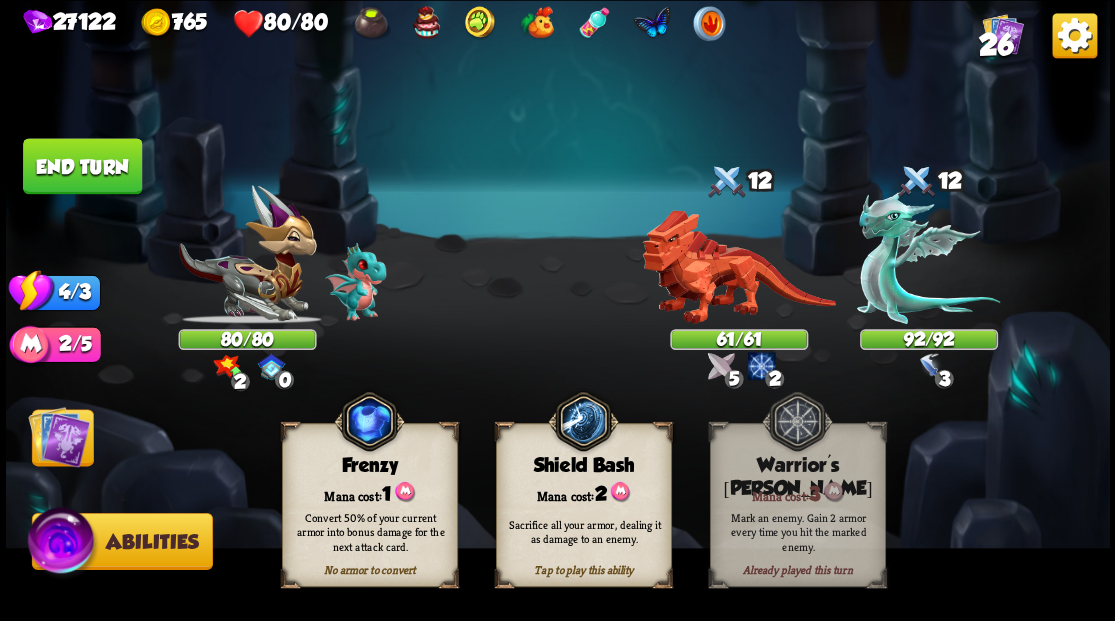 click at bounding box center (59, 436) 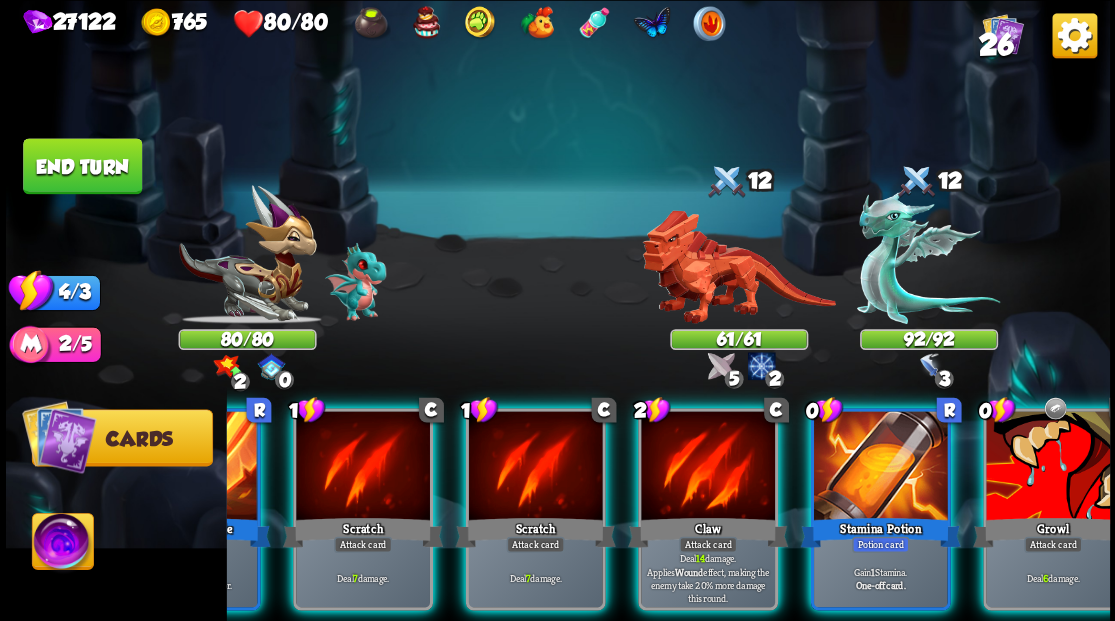 scroll, scrollTop: 0, scrollLeft: 389, axis: horizontal 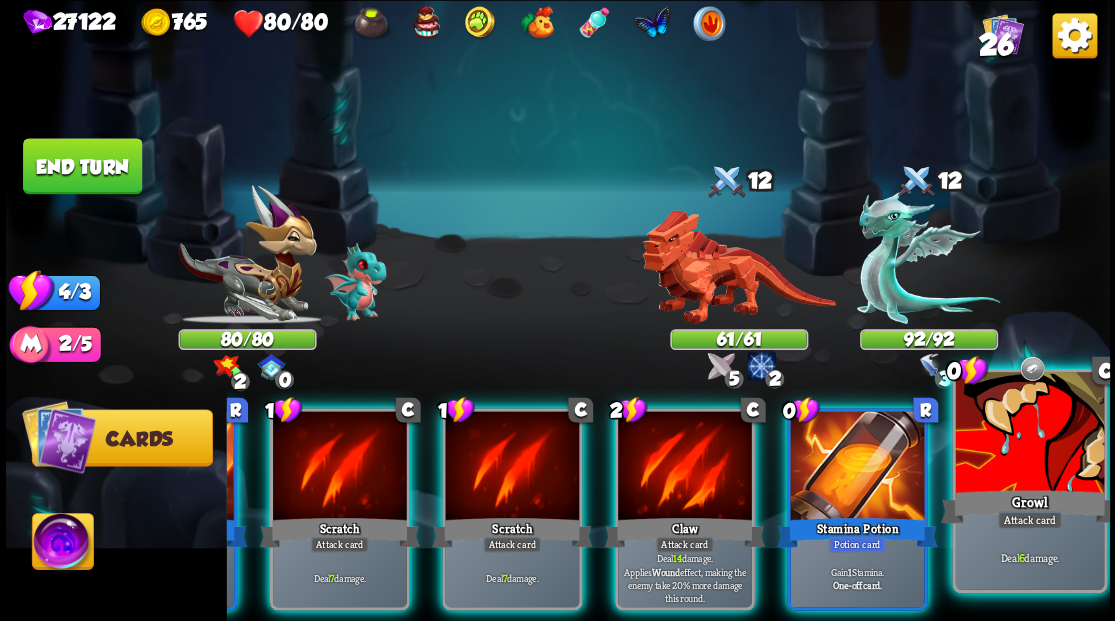 click on "Growl" at bounding box center [1029, 506] 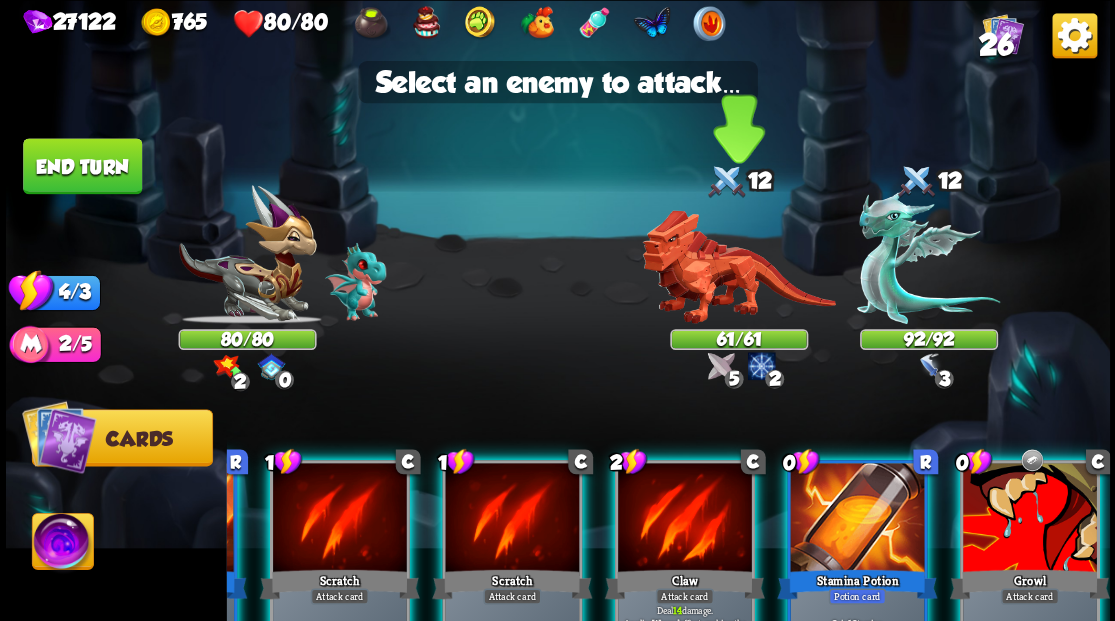 click at bounding box center (738, 267) 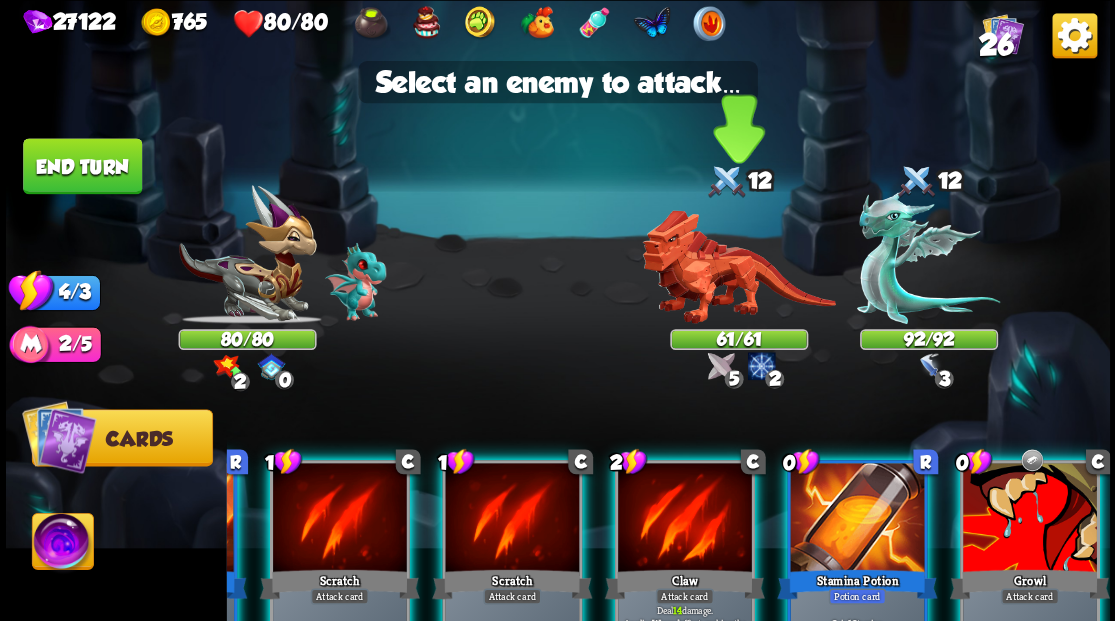 scroll, scrollTop: 0, scrollLeft: 189, axis: horizontal 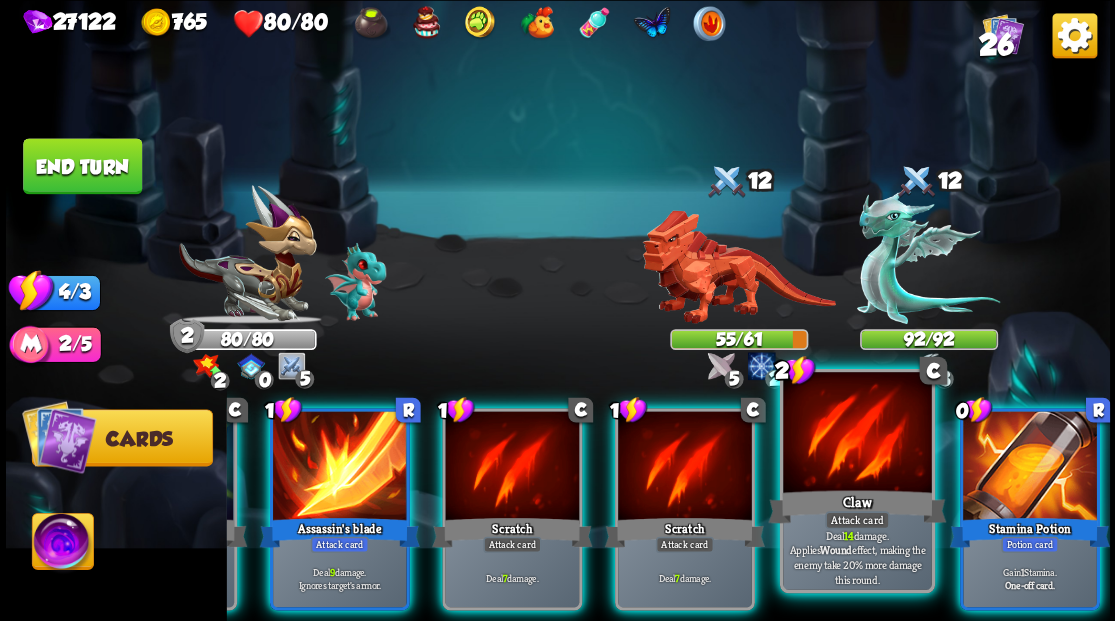 drag, startPoint x: 1047, startPoint y: 469, endPoint x: 1024, endPoint y: 456, distance: 26.41969 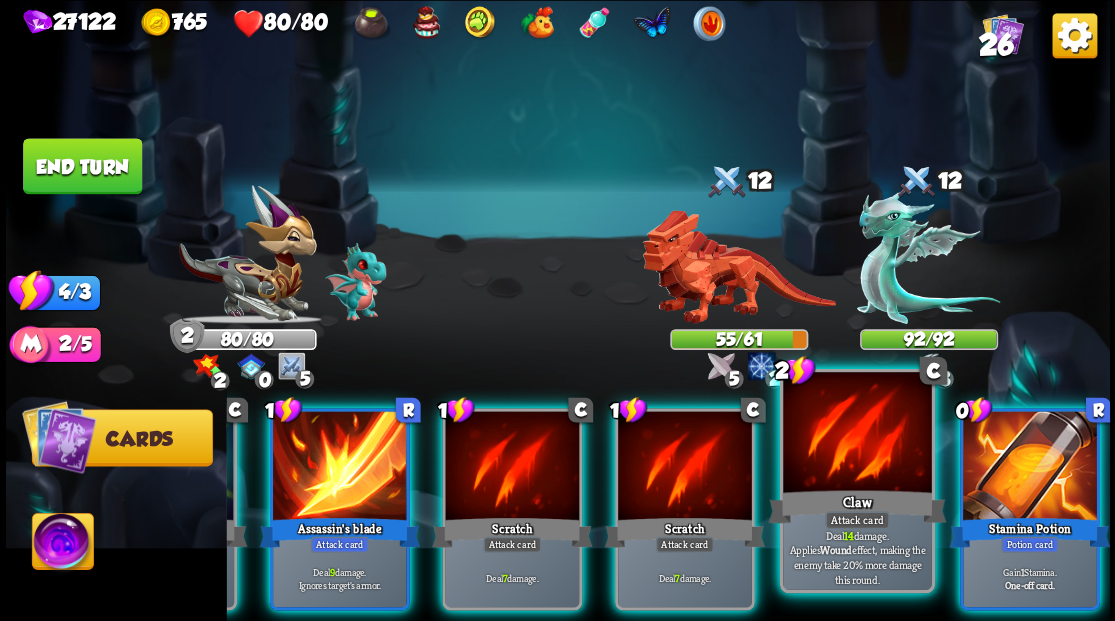click at bounding box center (1030, 467) 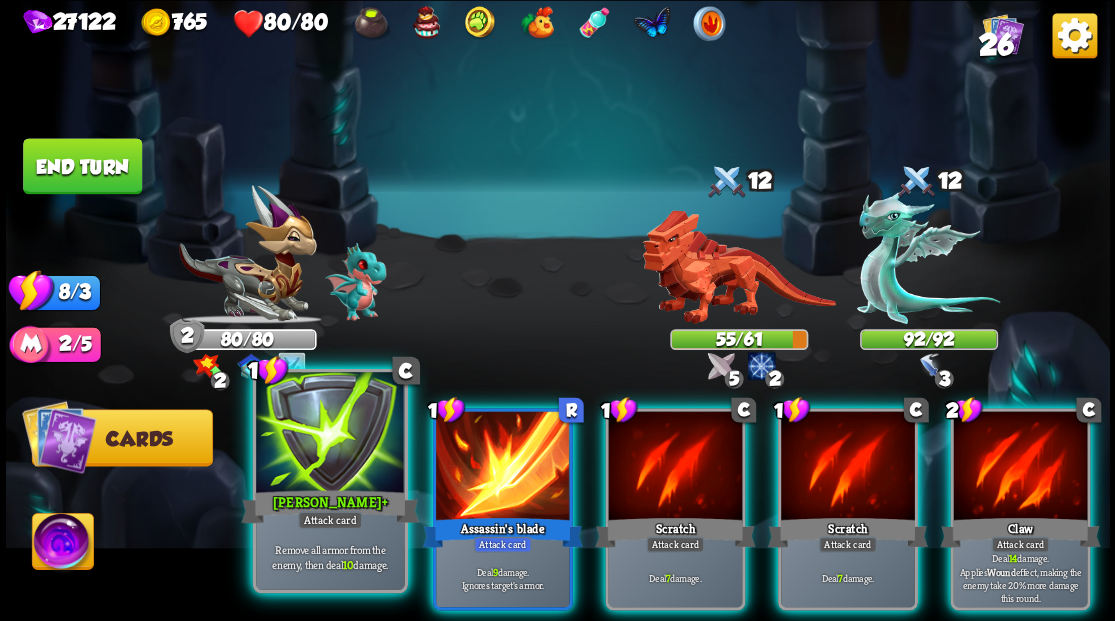 click at bounding box center [330, 434] 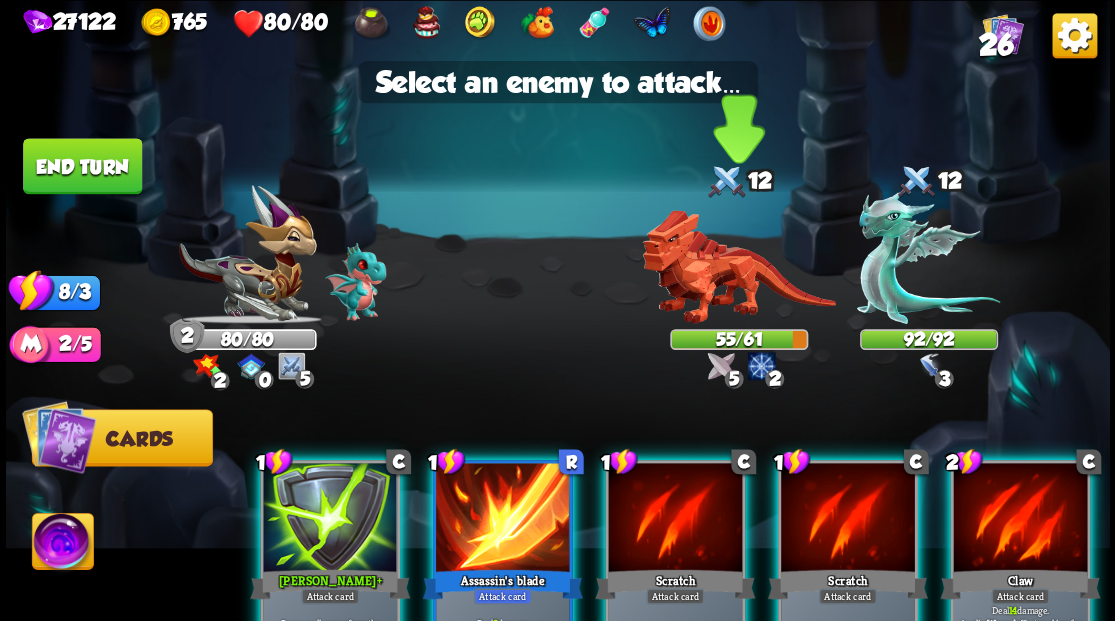 click at bounding box center [738, 267] 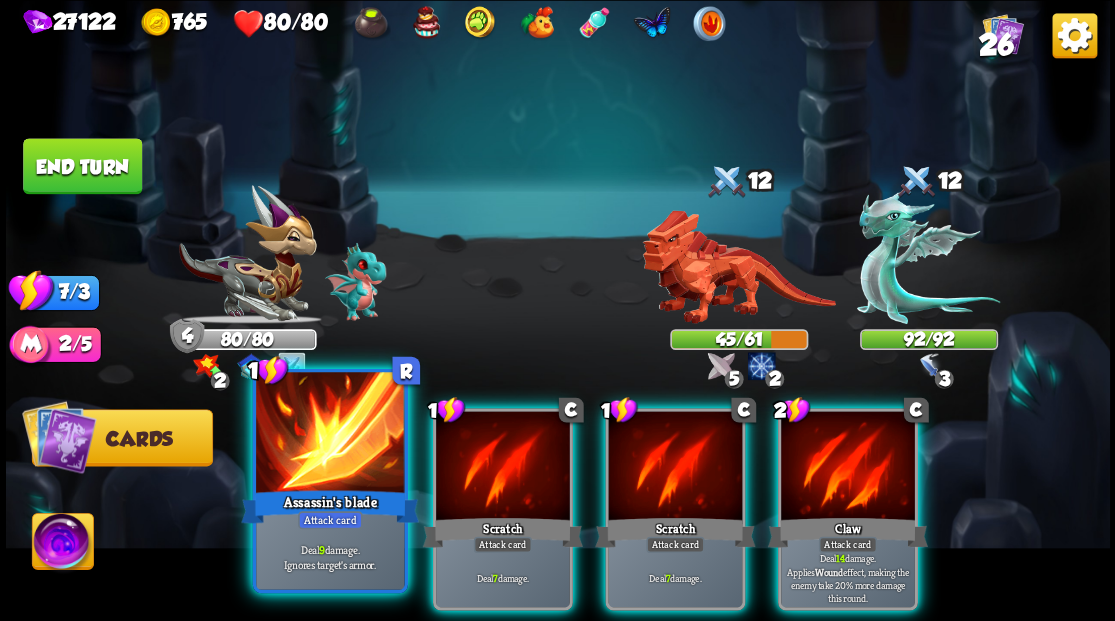 click at bounding box center [330, 434] 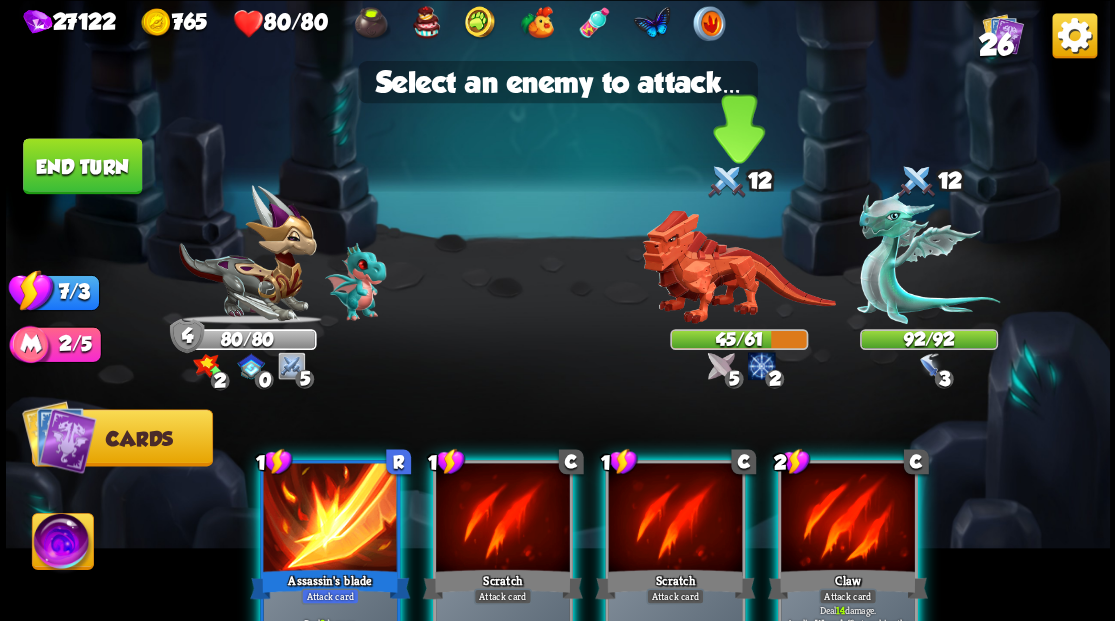 click at bounding box center [738, 267] 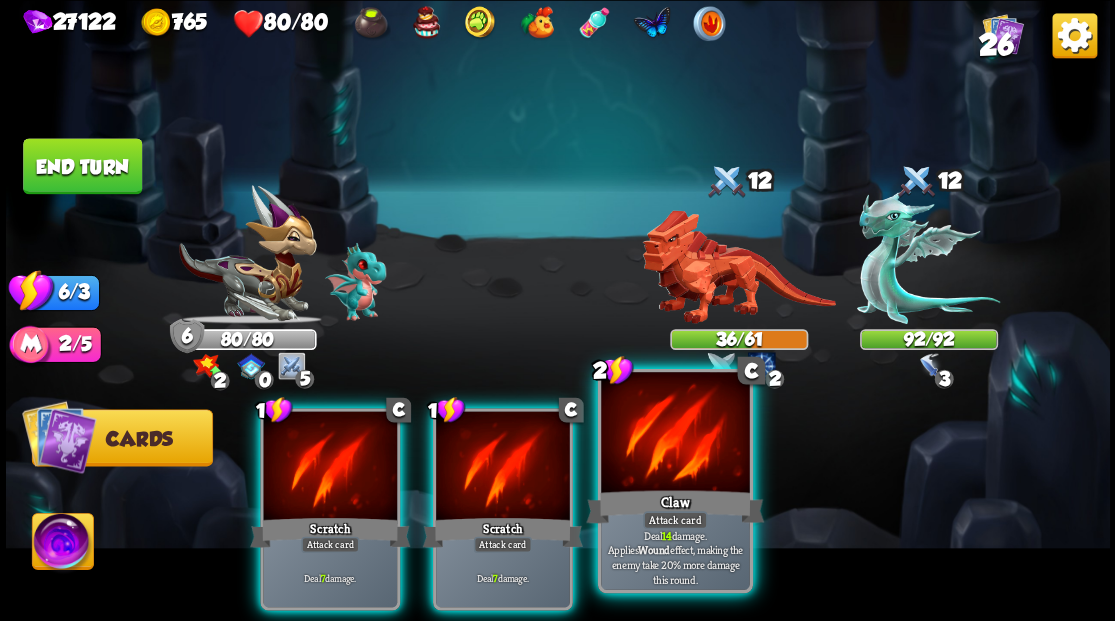 click at bounding box center [675, 434] 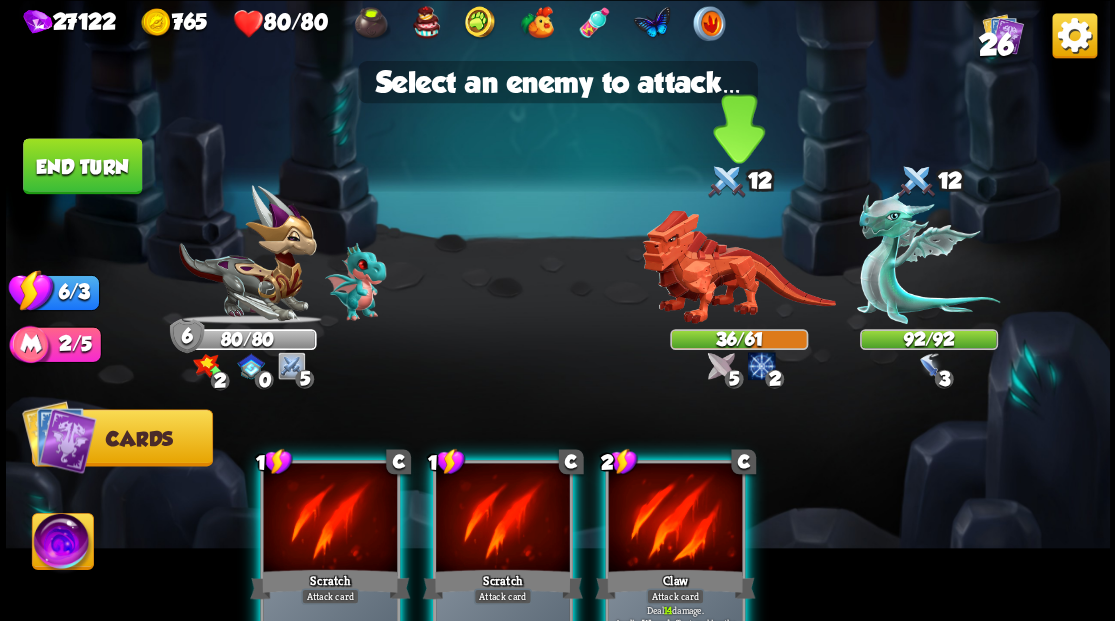 click at bounding box center (738, 267) 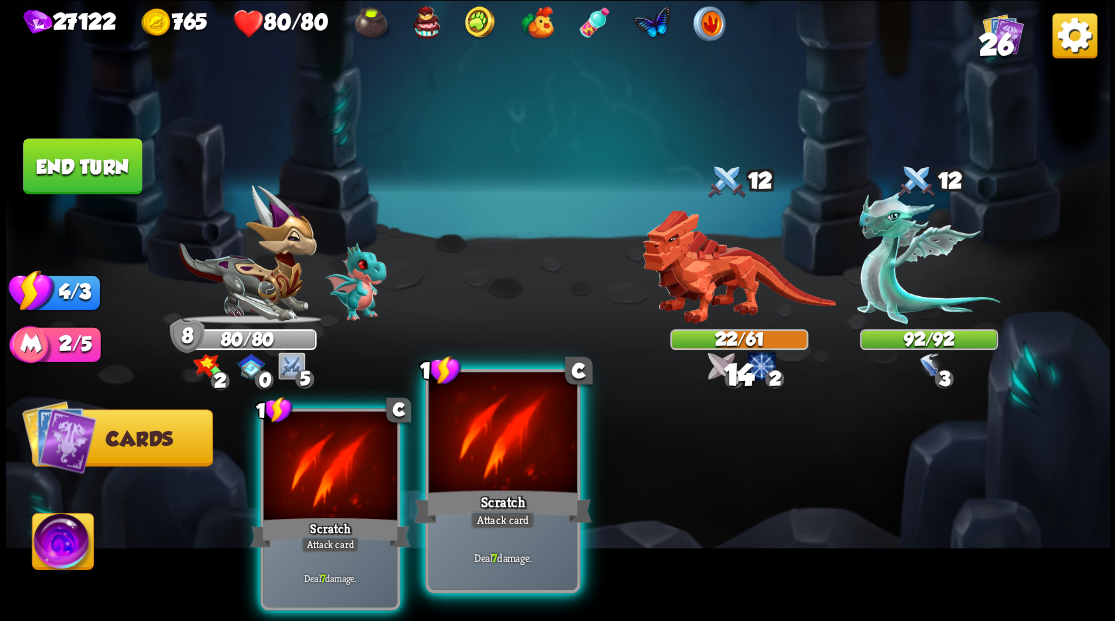 click on "Scratch" at bounding box center [502, 506] 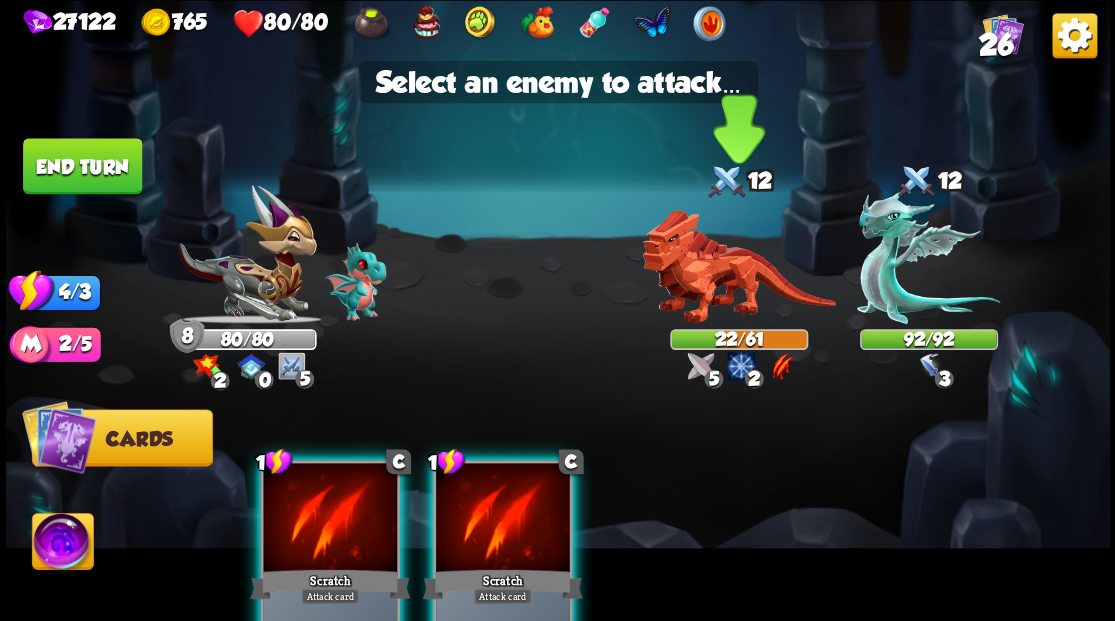 click at bounding box center [738, 267] 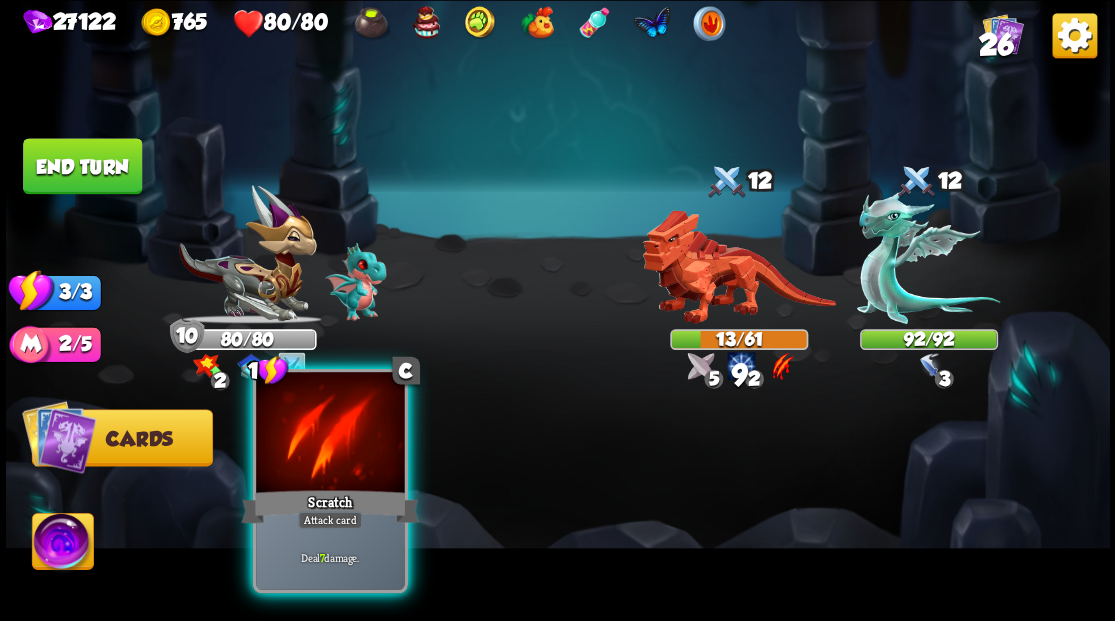 click at bounding box center (330, 434) 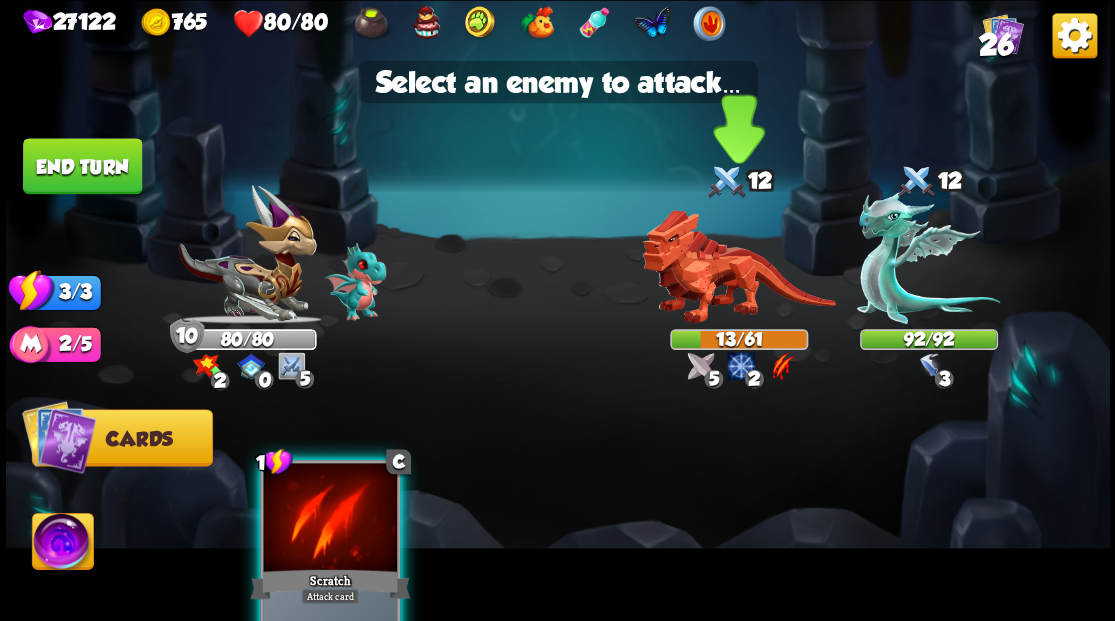 click at bounding box center (738, 267) 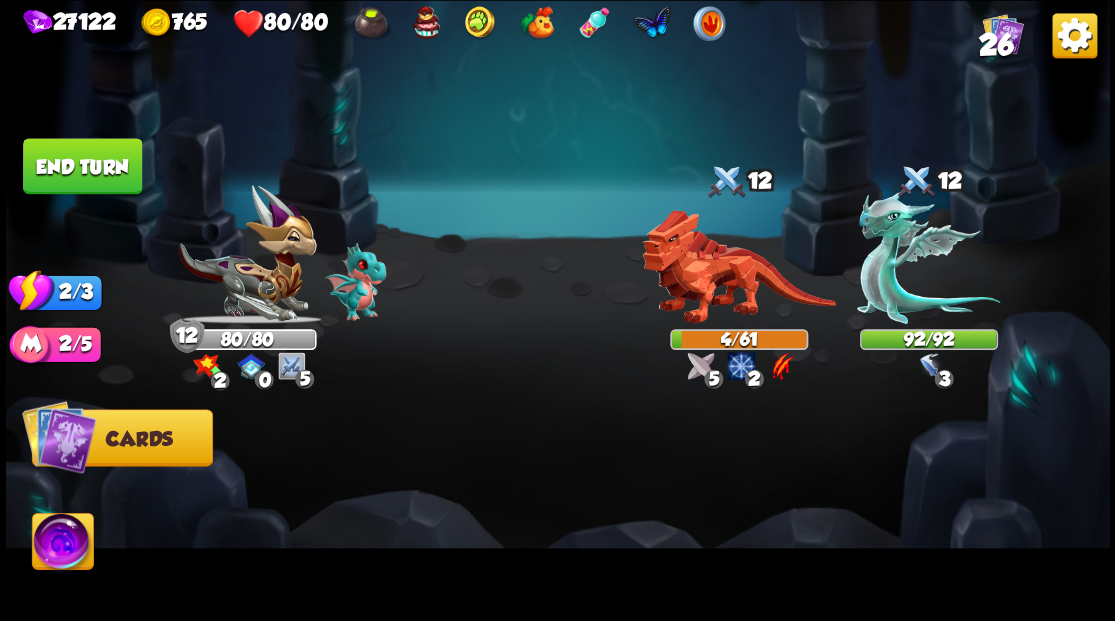 click on "End turn" at bounding box center (82, 166) 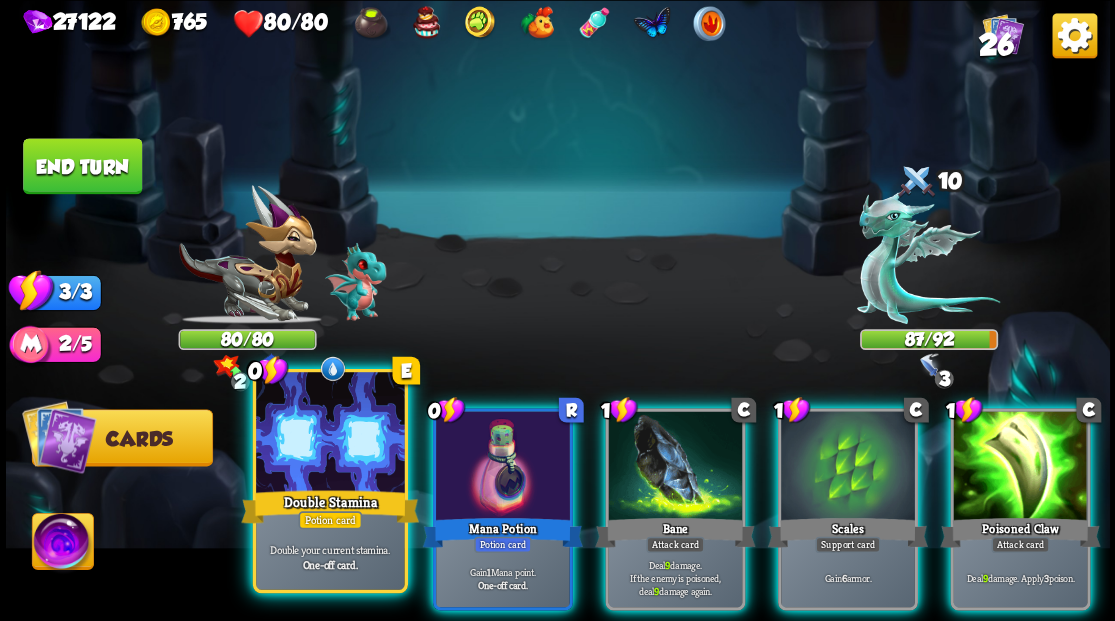 click at bounding box center (330, 434) 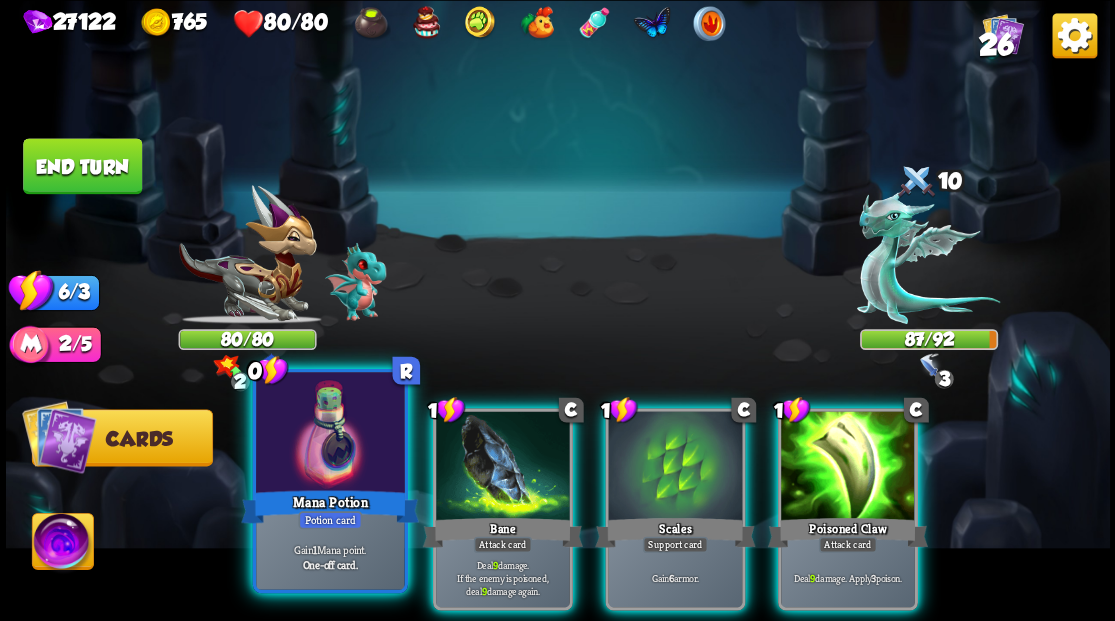 click at bounding box center [330, 434] 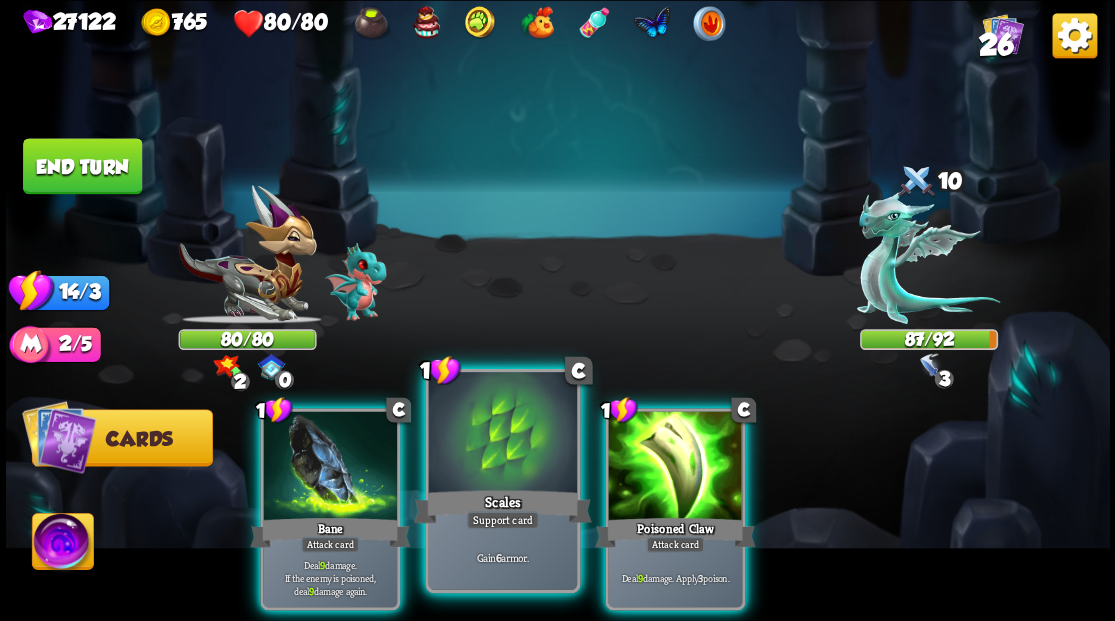 click on "Scales" at bounding box center (502, 506) 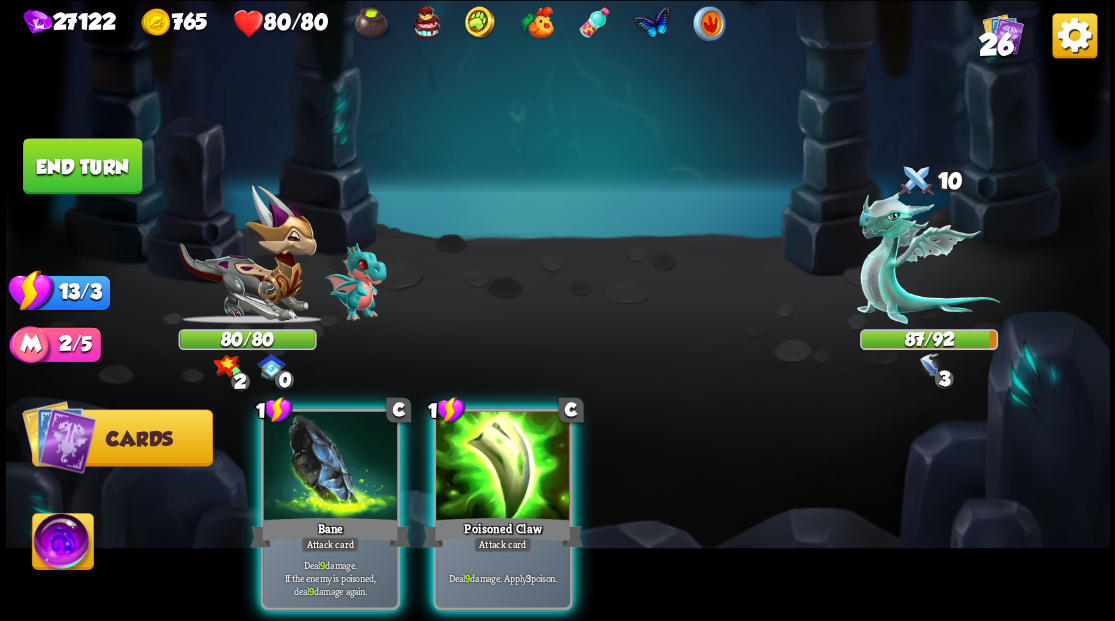 click on "Poisoned Claw" at bounding box center (502, 532) 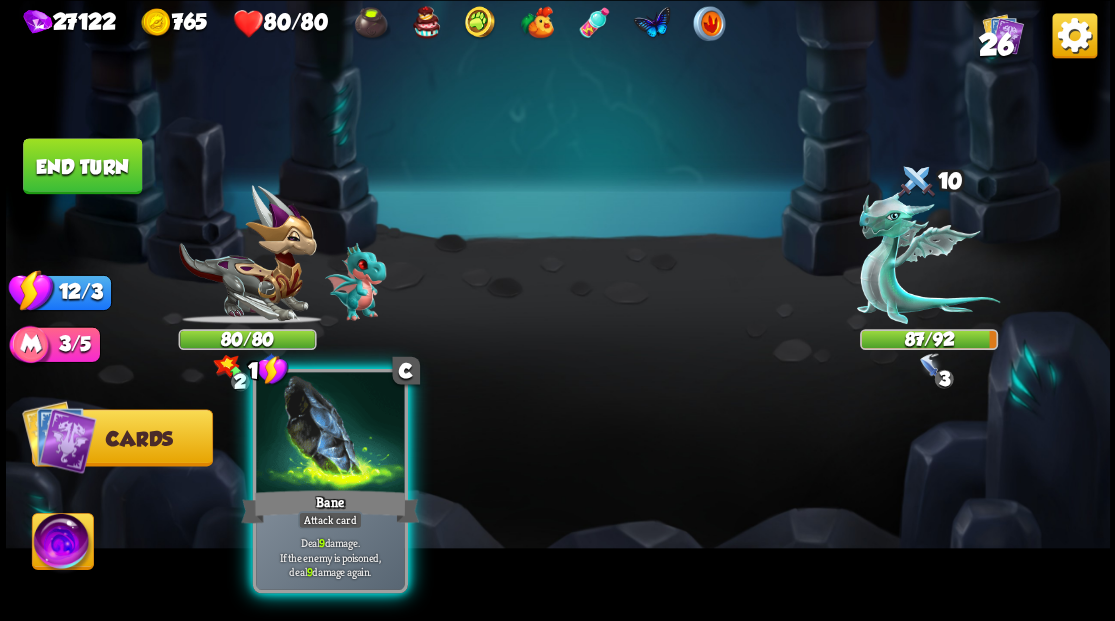 click at bounding box center (330, 434) 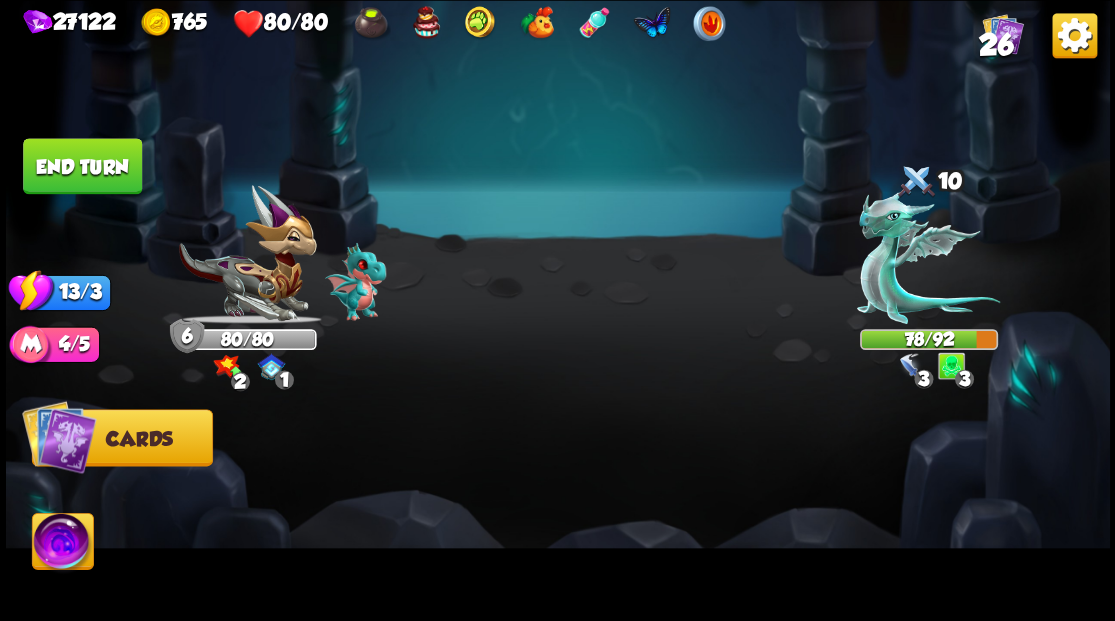 click on "End turn" at bounding box center [82, 166] 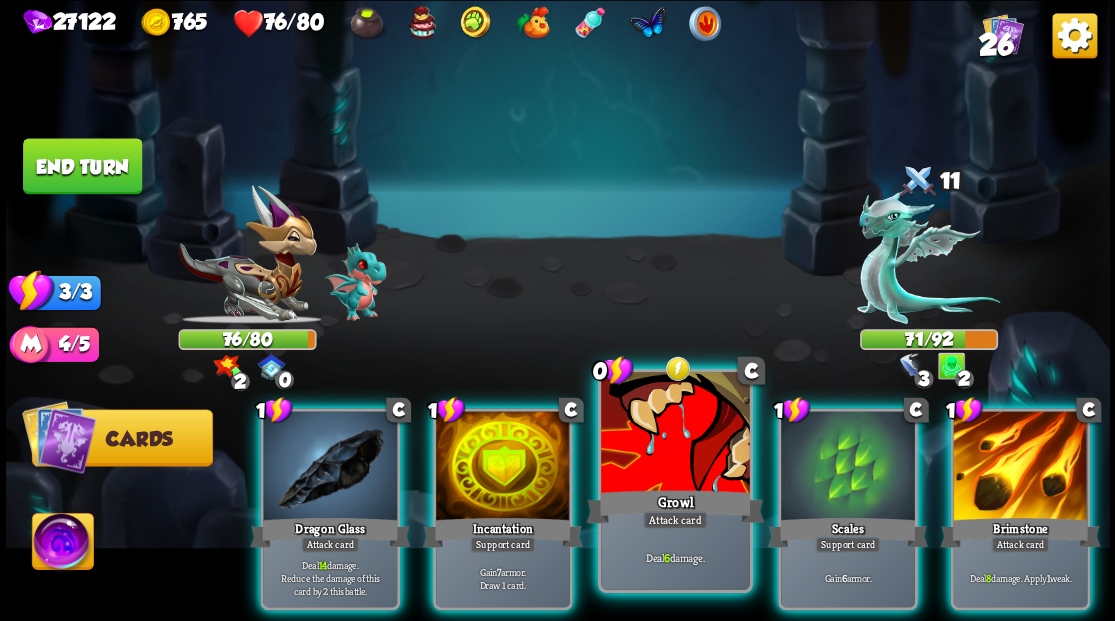 click at bounding box center (675, 434) 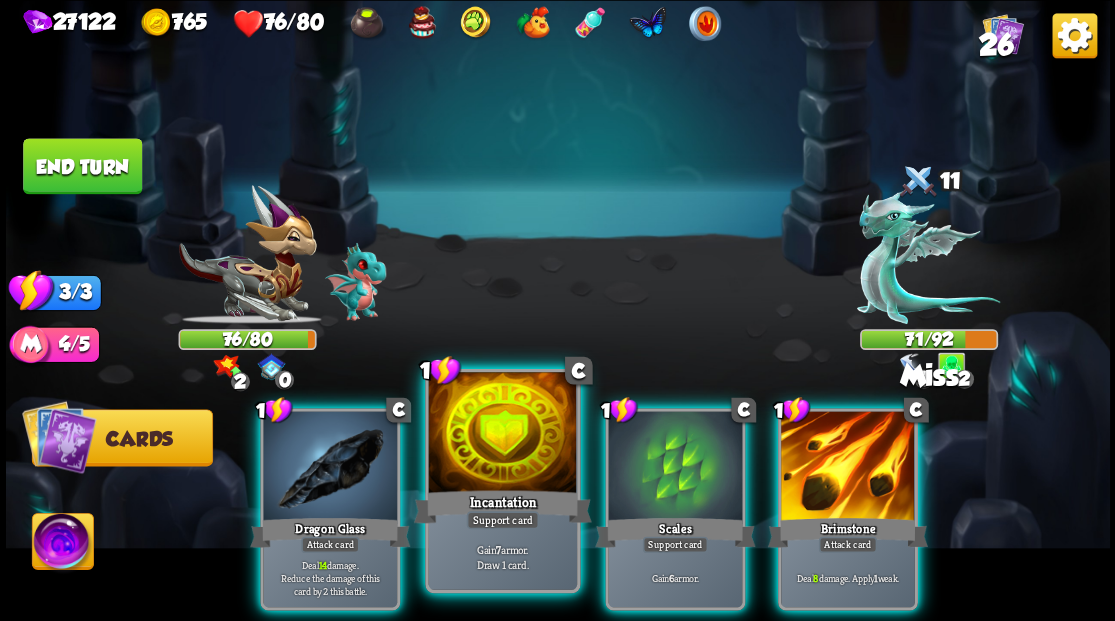 click at bounding box center (502, 434) 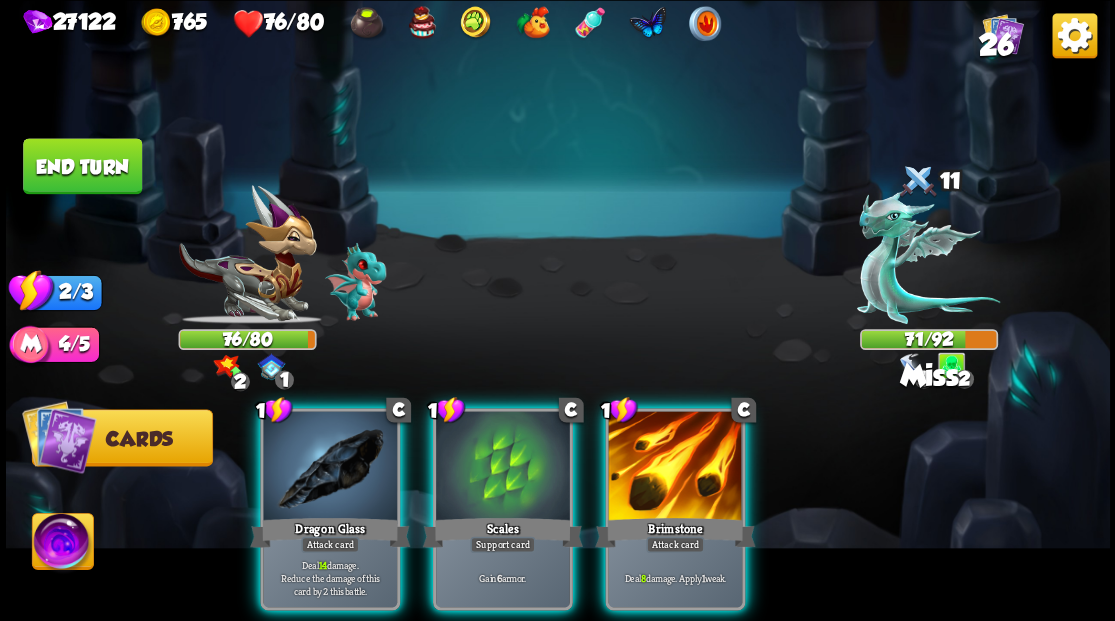 click on "Brimstone" at bounding box center [675, 532] 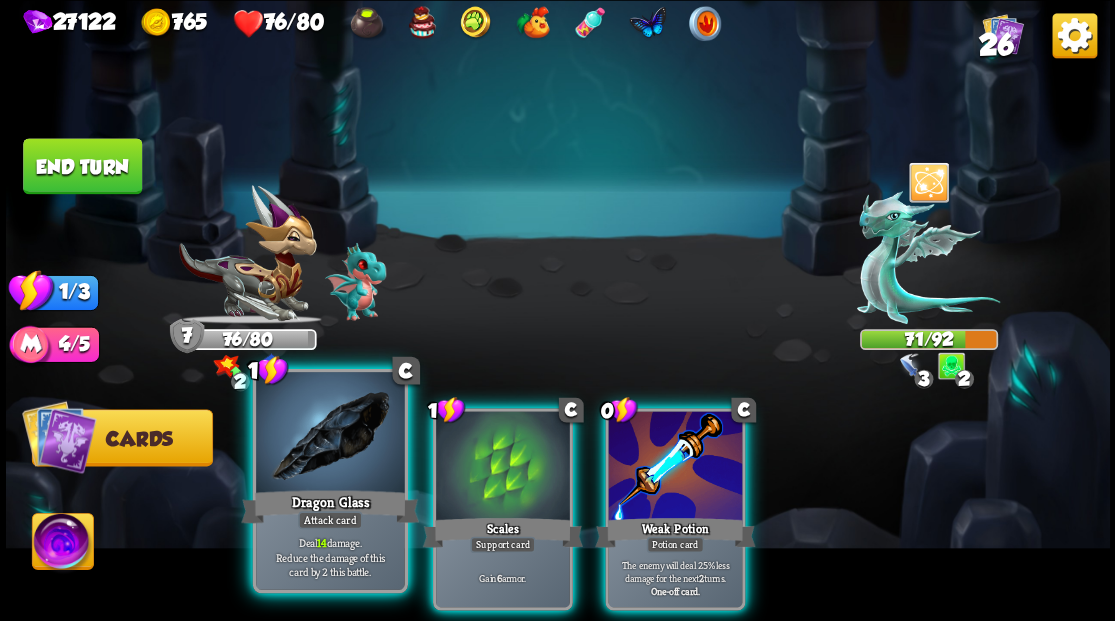 click at bounding box center (330, 434) 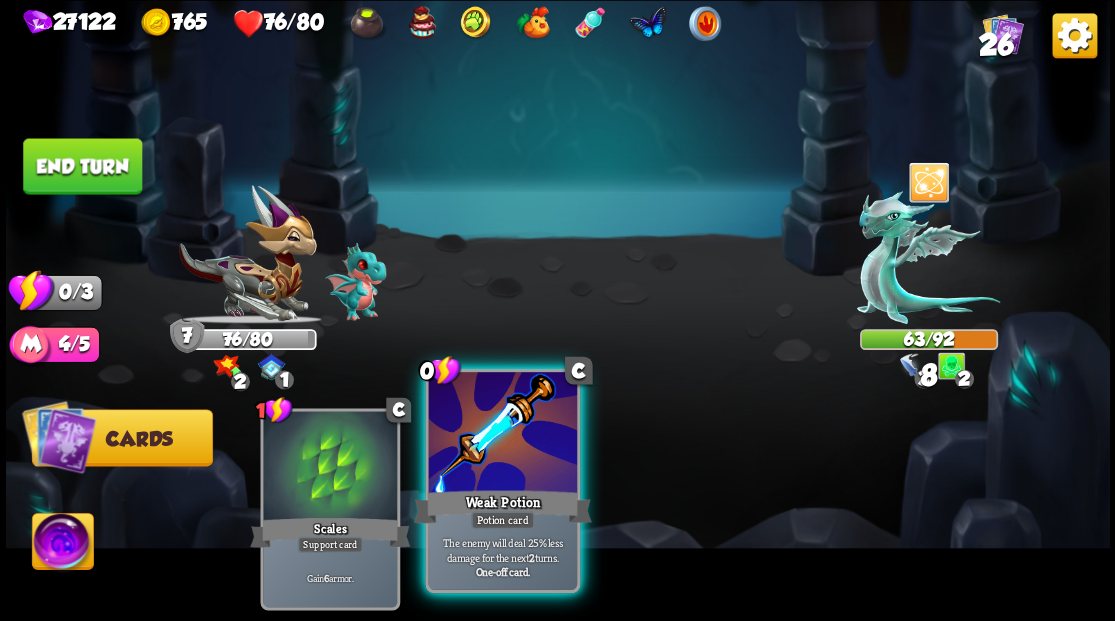 click at bounding box center [502, 434] 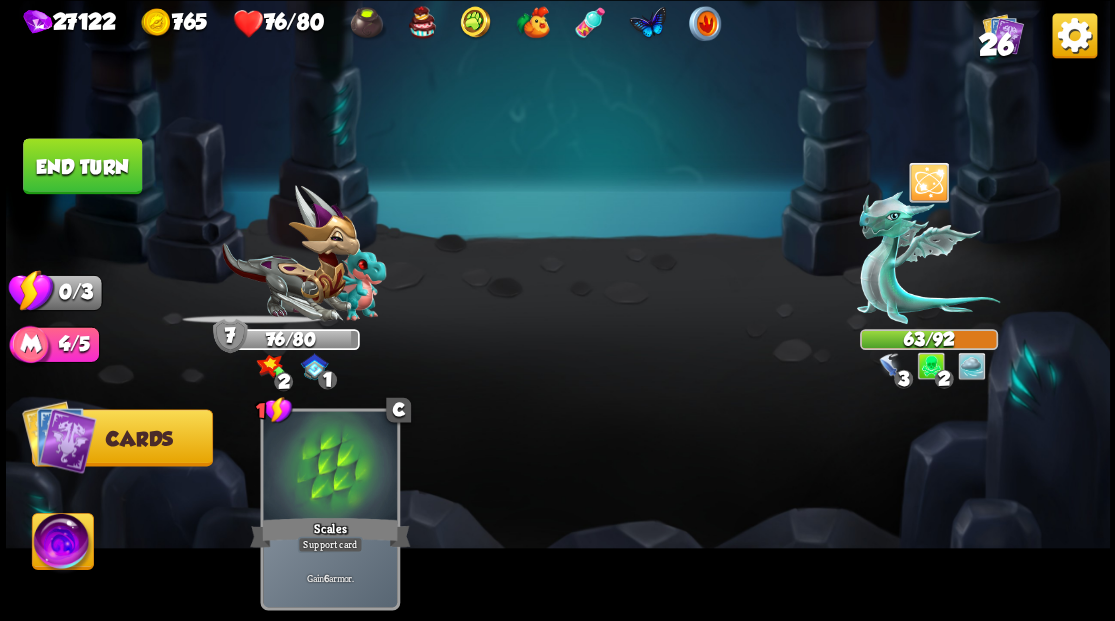 click on "End turn" at bounding box center (82, 166) 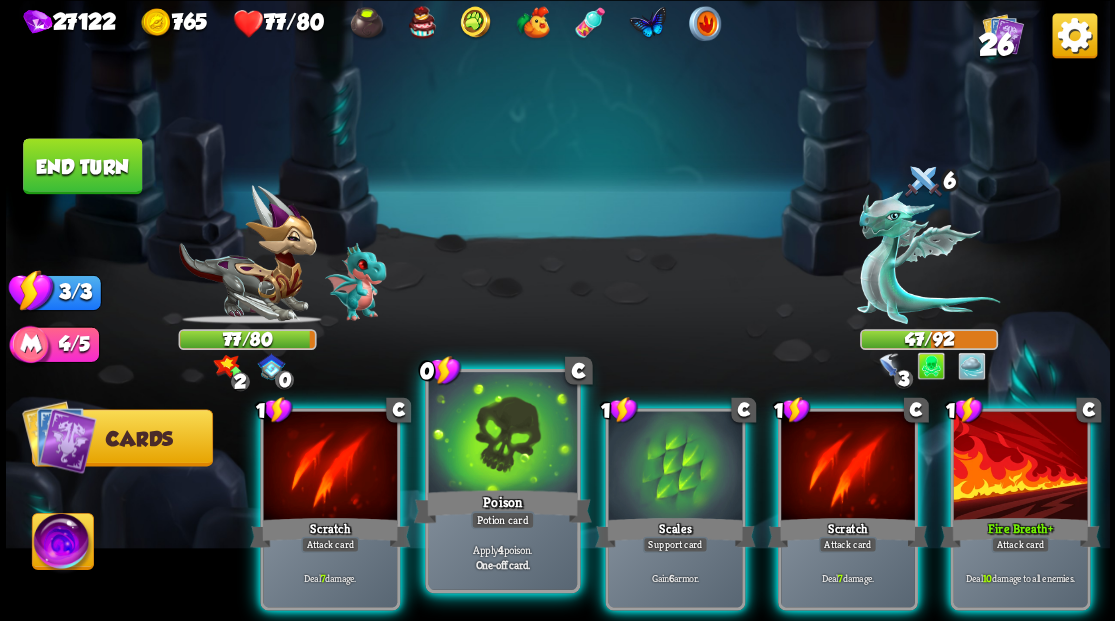 click at bounding box center (502, 434) 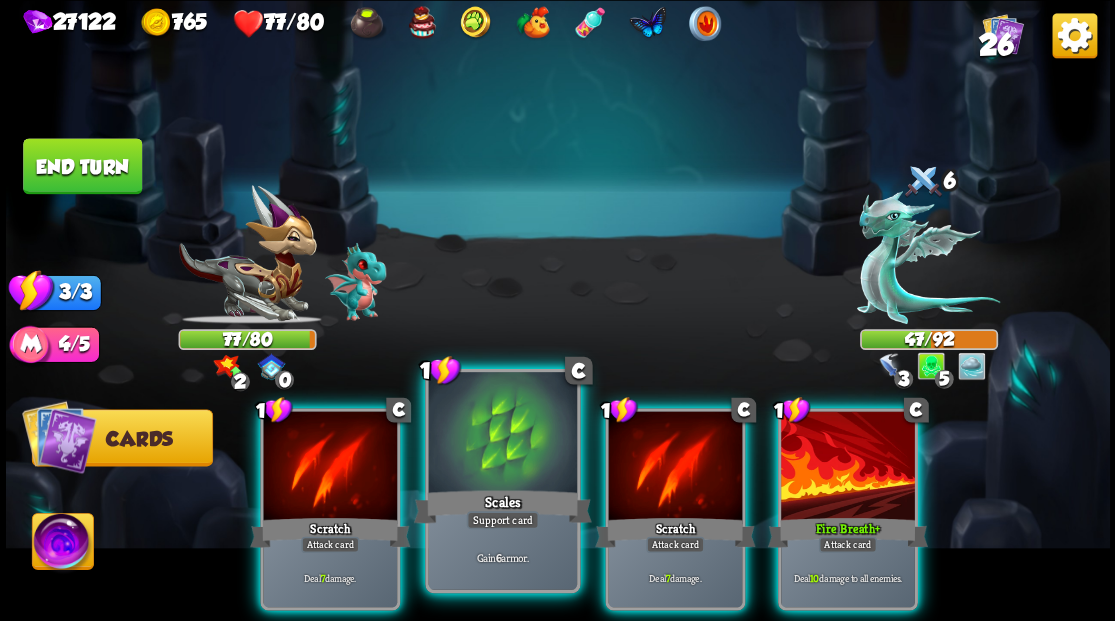click at bounding box center [502, 434] 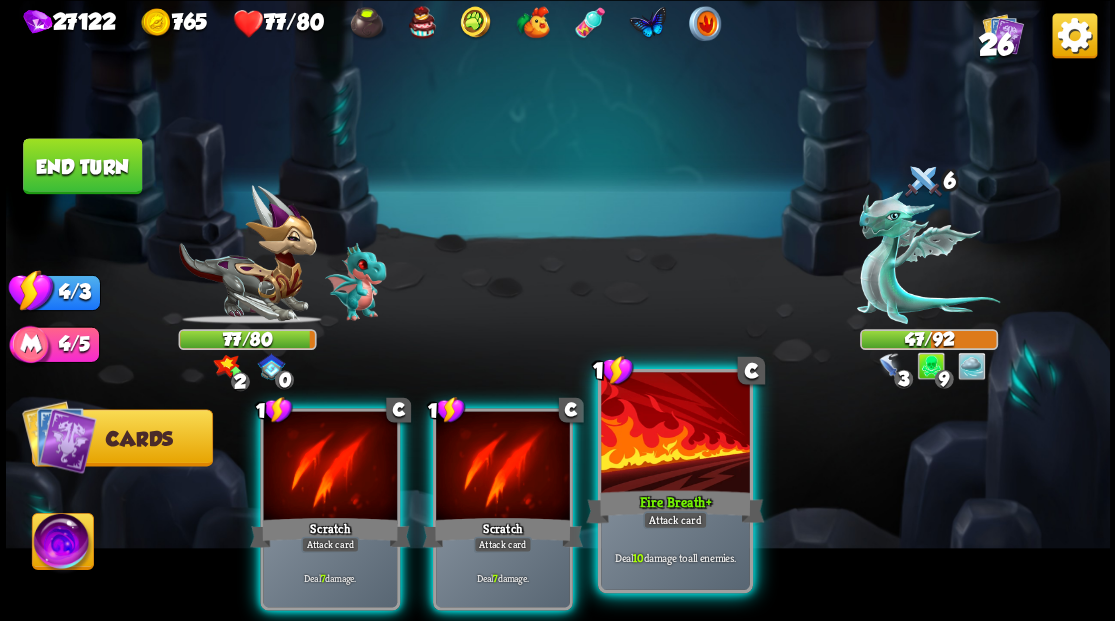 click at bounding box center (675, 434) 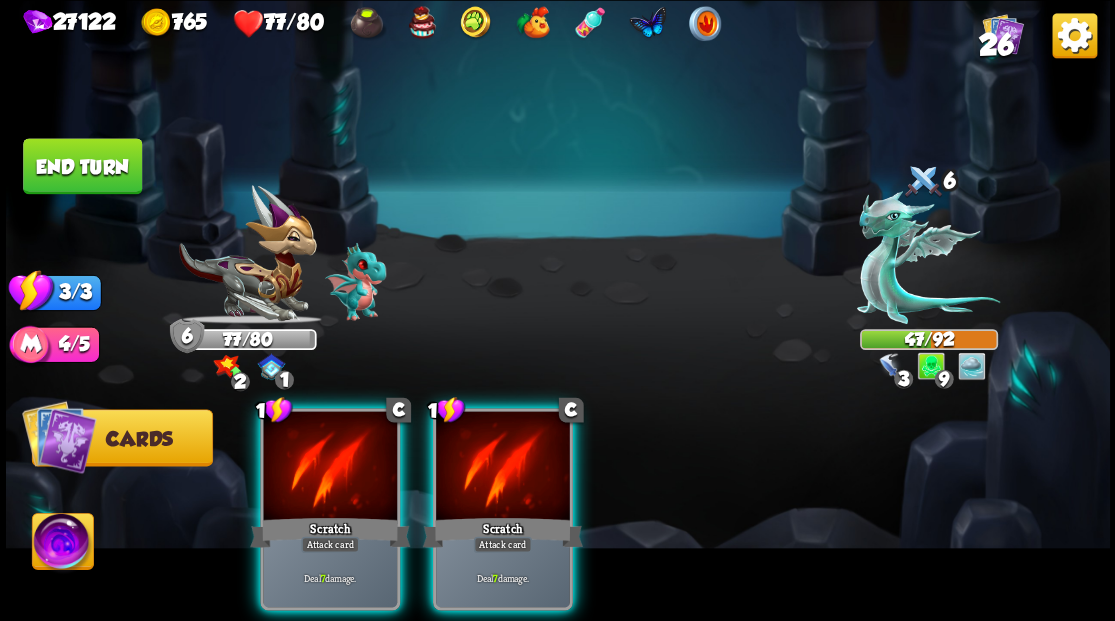 drag, startPoint x: 538, startPoint y: 454, endPoint x: 466, endPoint y: 438, distance: 73.756355 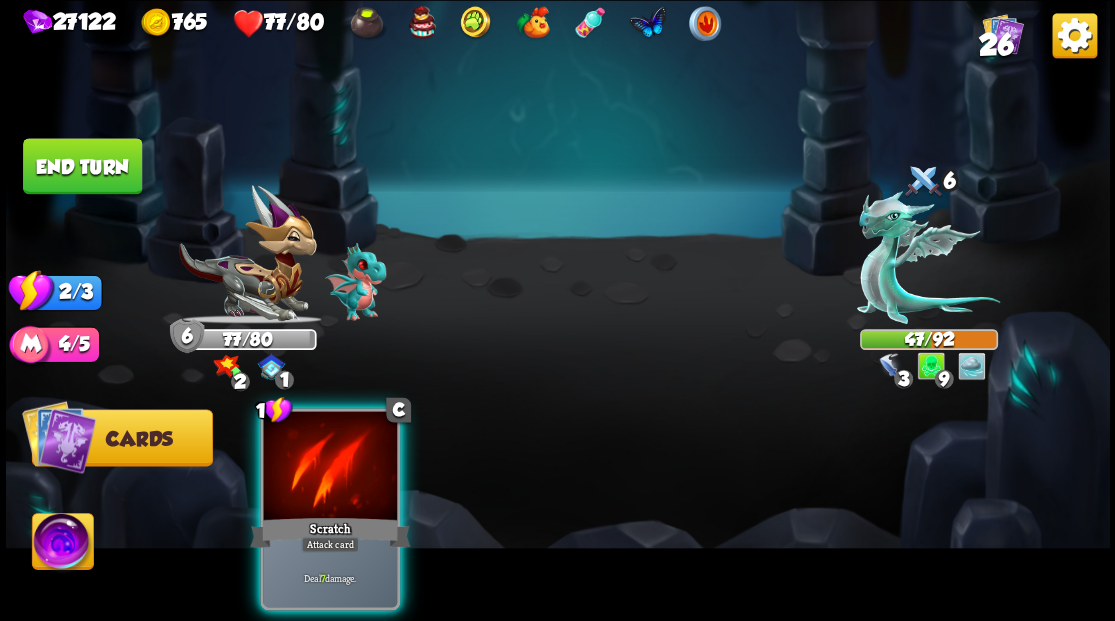 click at bounding box center [330, 467] 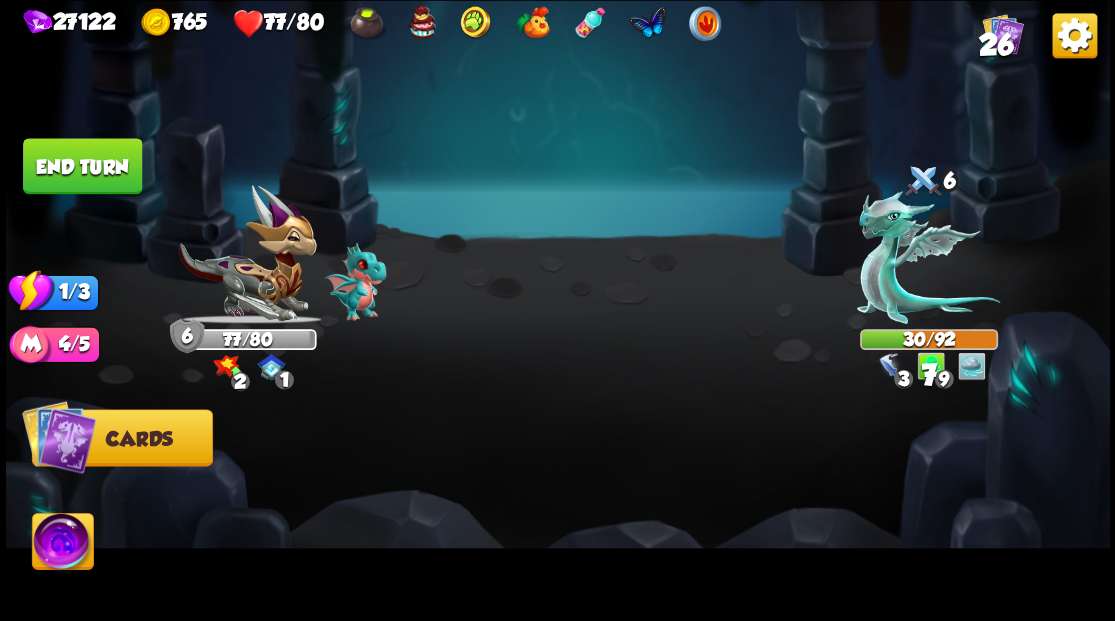 click on "End turn" at bounding box center [82, 166] 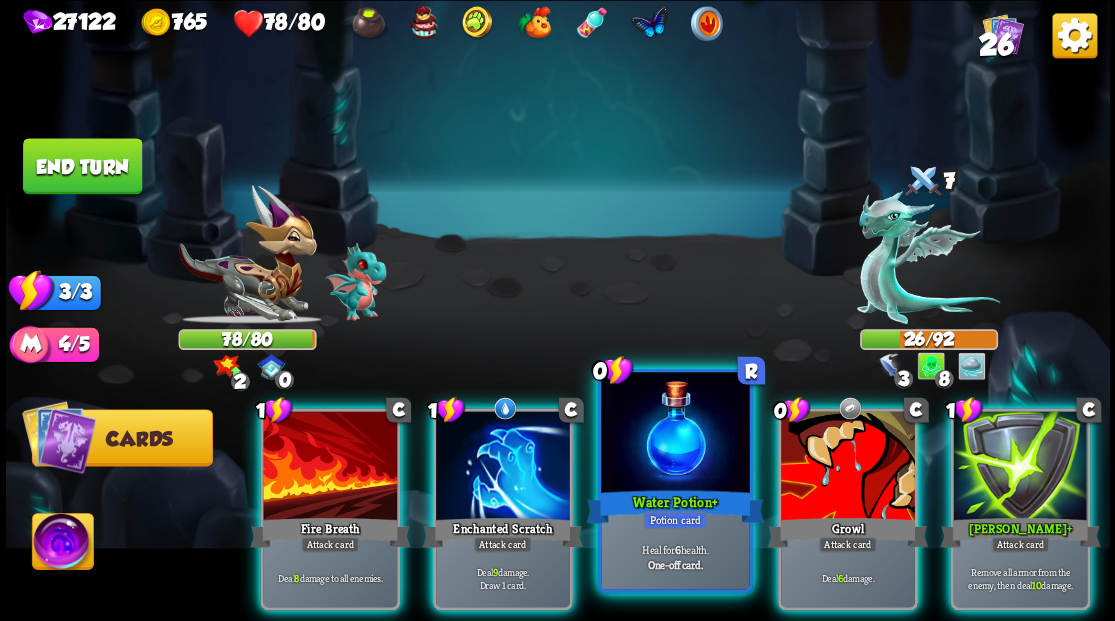 click at bounding box center (675, 434) 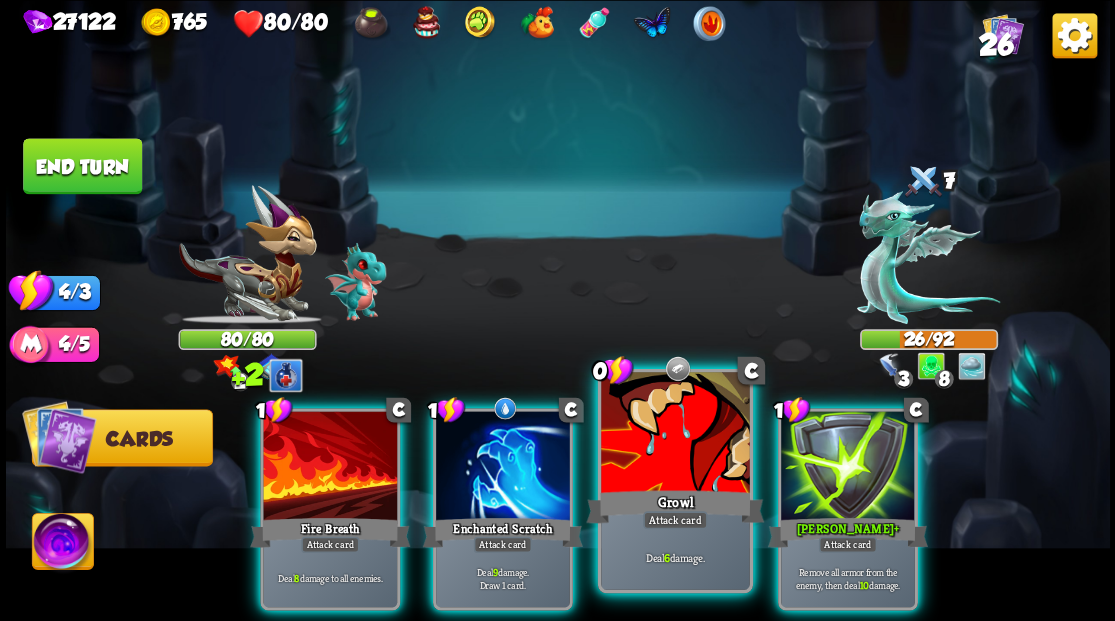 click at bounding box center [675, 434] 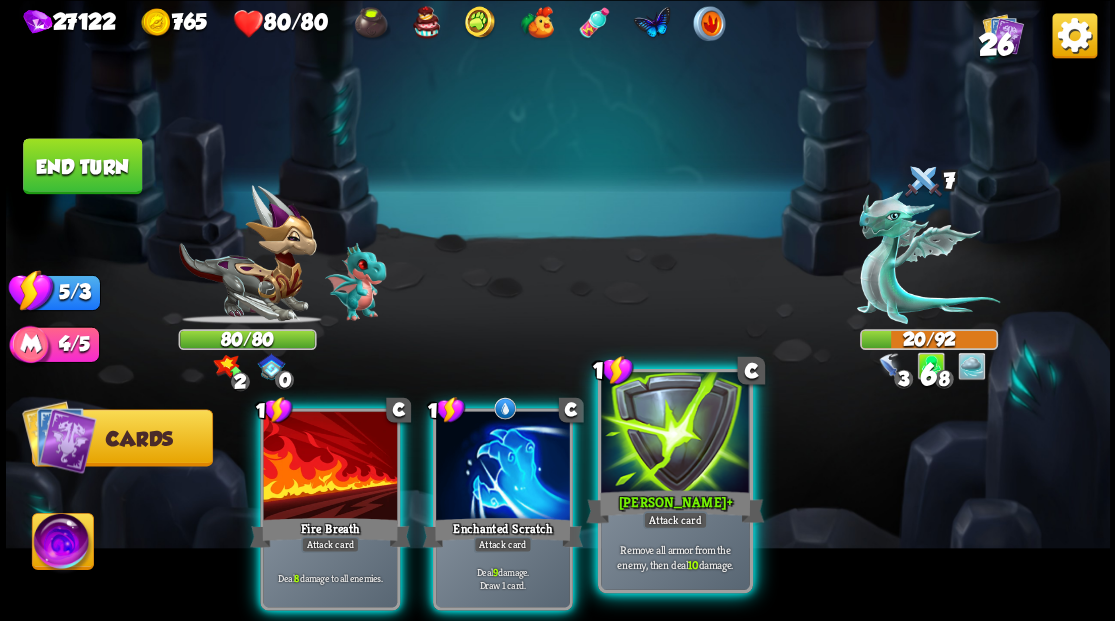 click at bounding box center [675, 434] 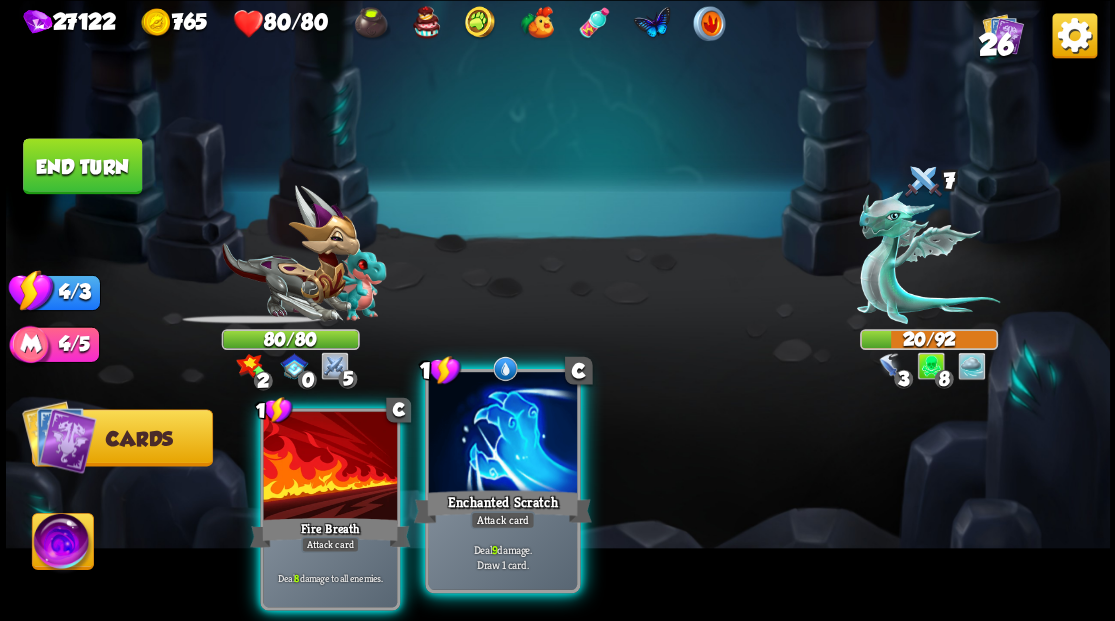 click at bounding box center (502, 434) 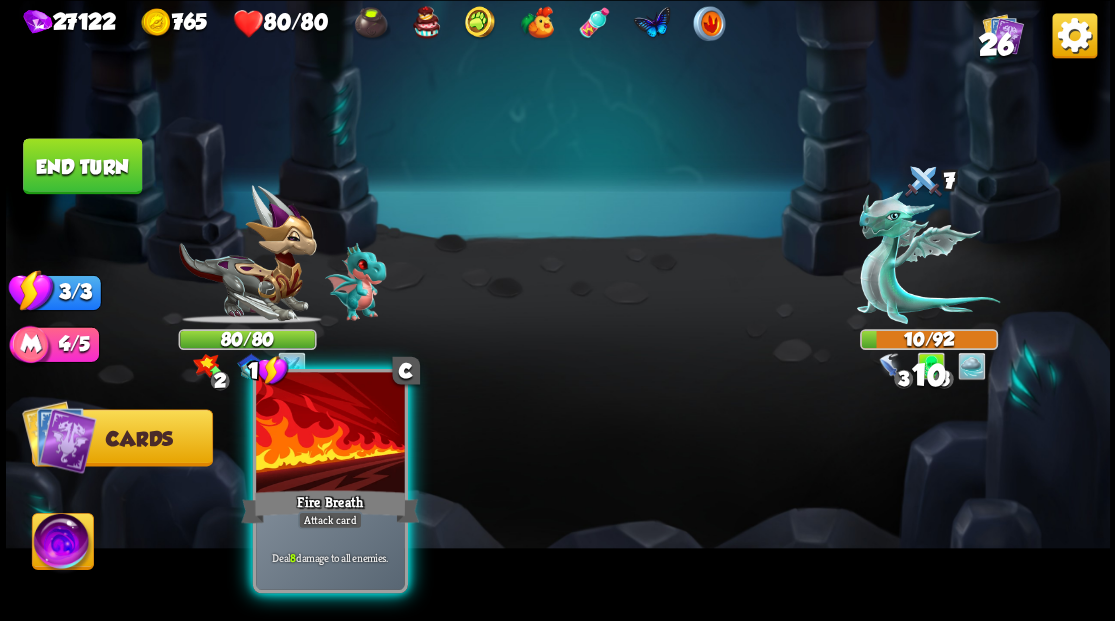 click at bounding box center [330, 434] 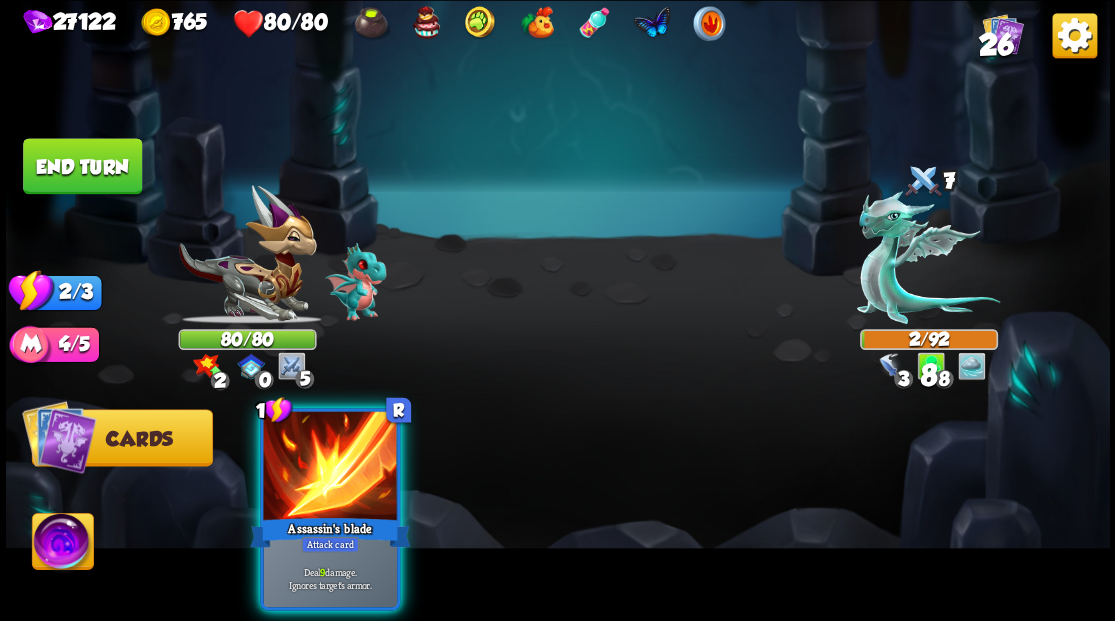 click on "Assassin's blade" at bounding box center [330, 532] 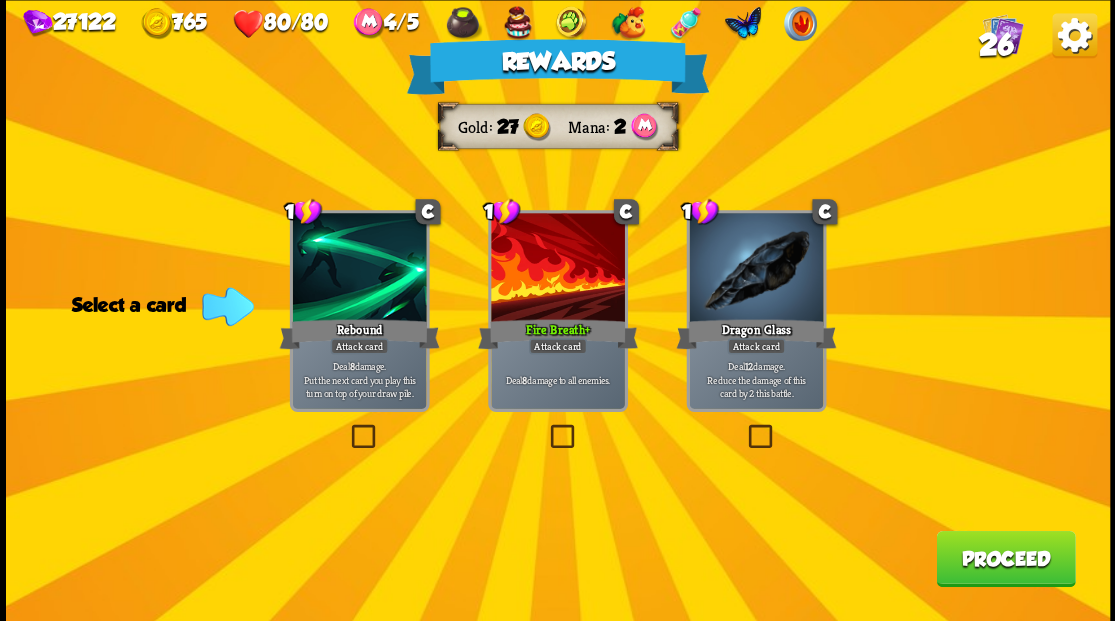 click on "Proceed" at bounding box center [1005, 558] 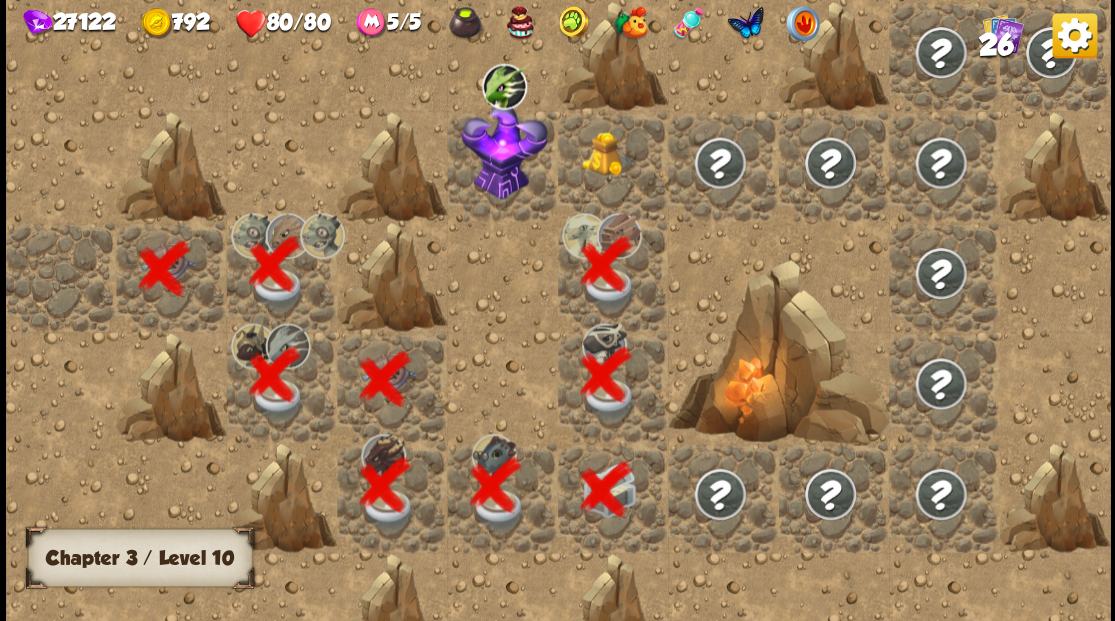 click at bounding box center (609, 153) 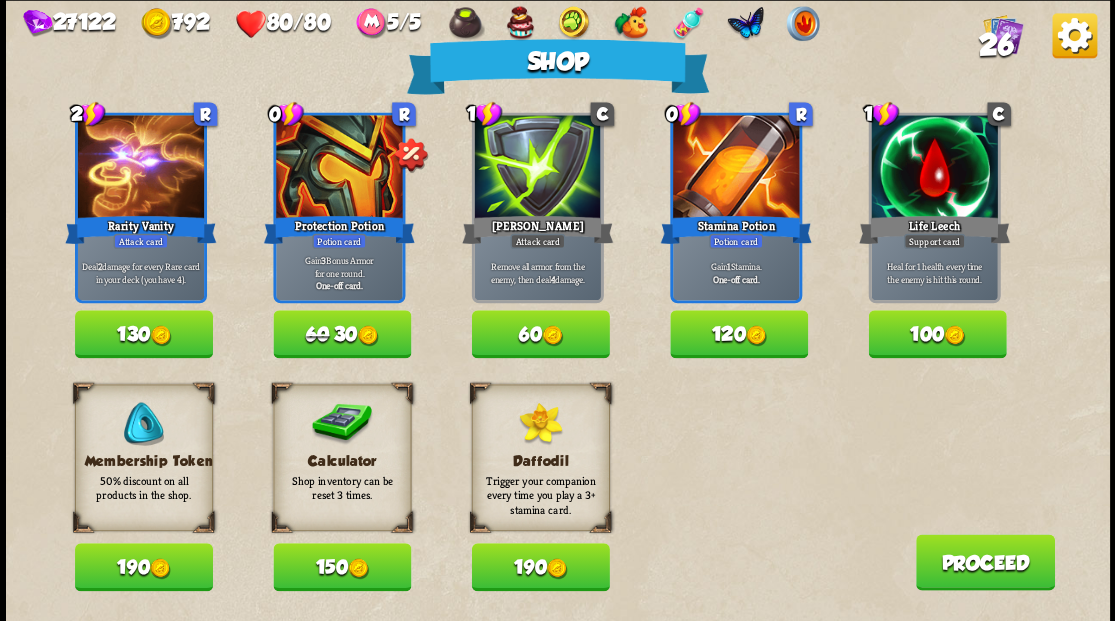 click on "150" at bounding box center [342, 567] 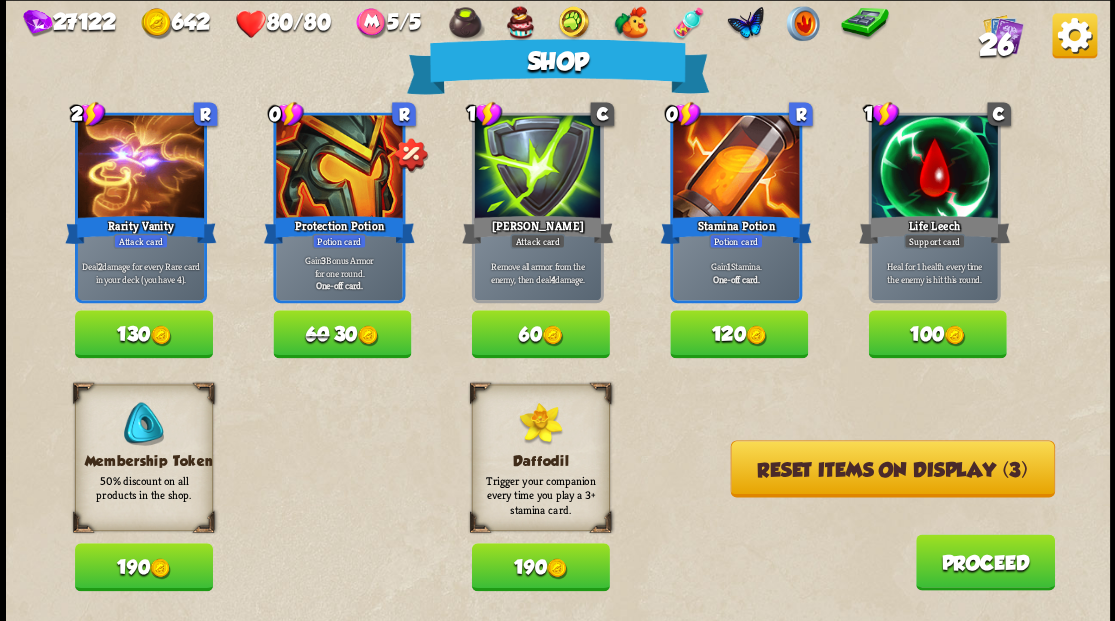 click on "Reset items on display (3)" at bounding box center [892, 468] 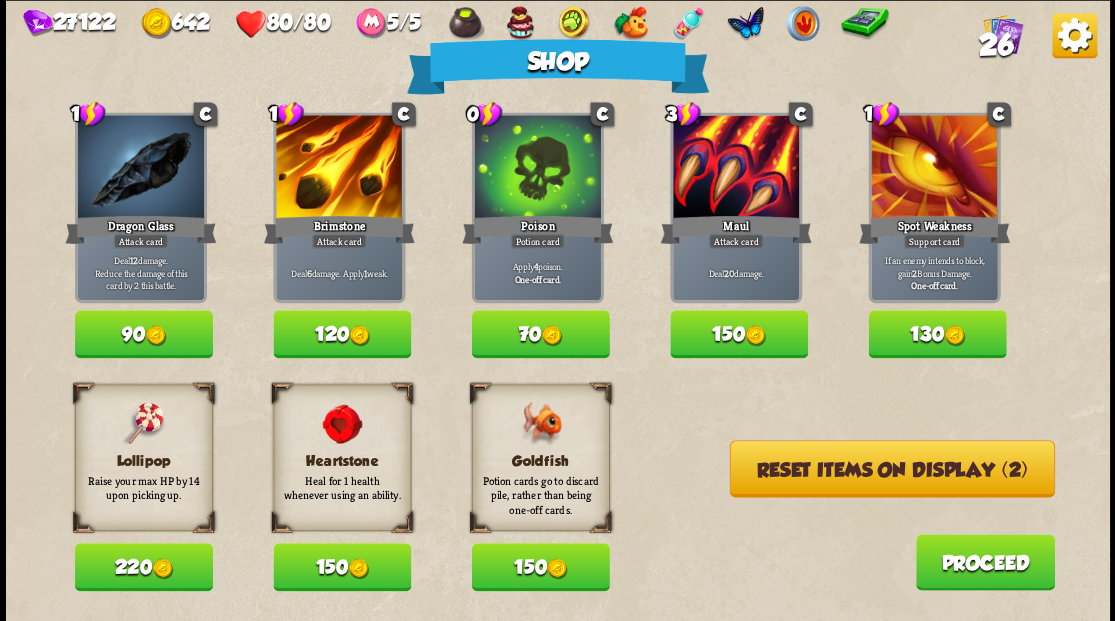 click at bounding box center [557, 568] 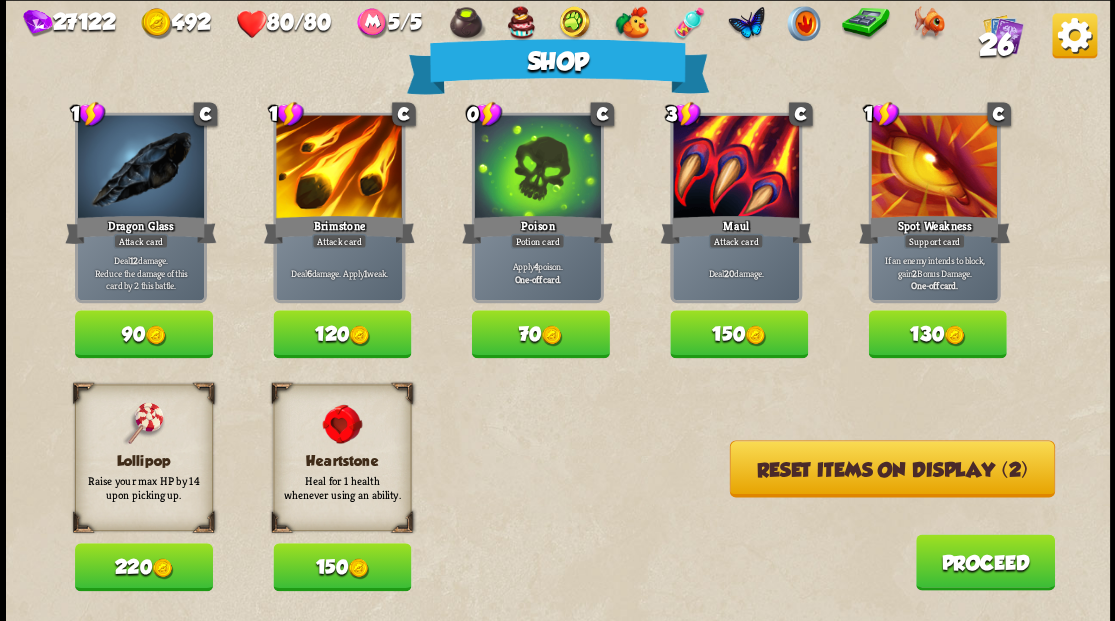 click on "150" at bounding box center (342, 567) 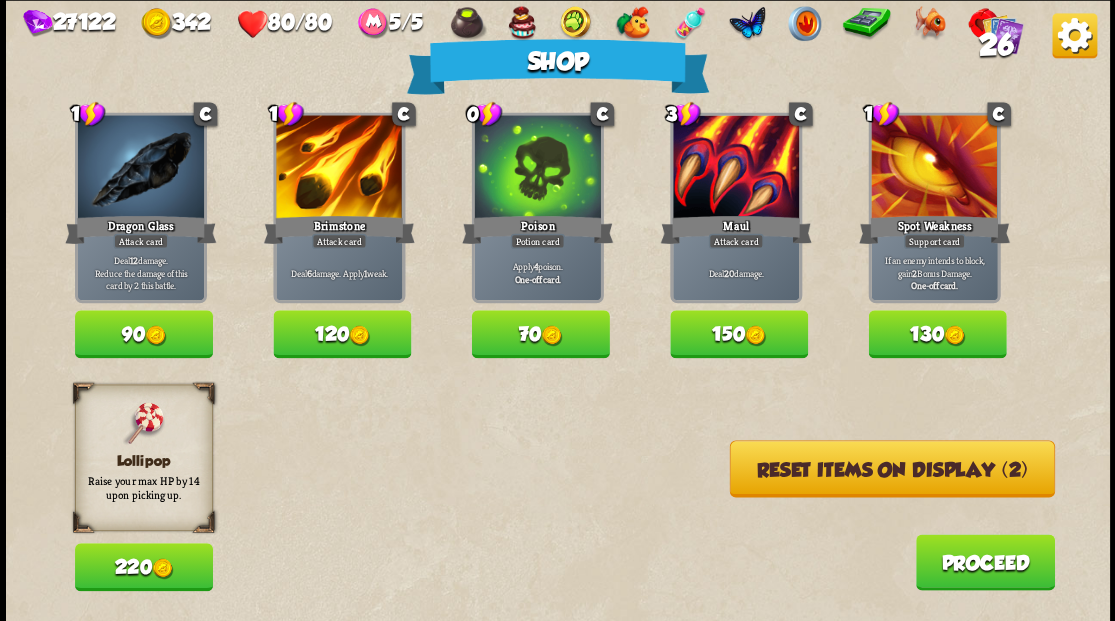 click on "220" at bounding box center (144, 567) 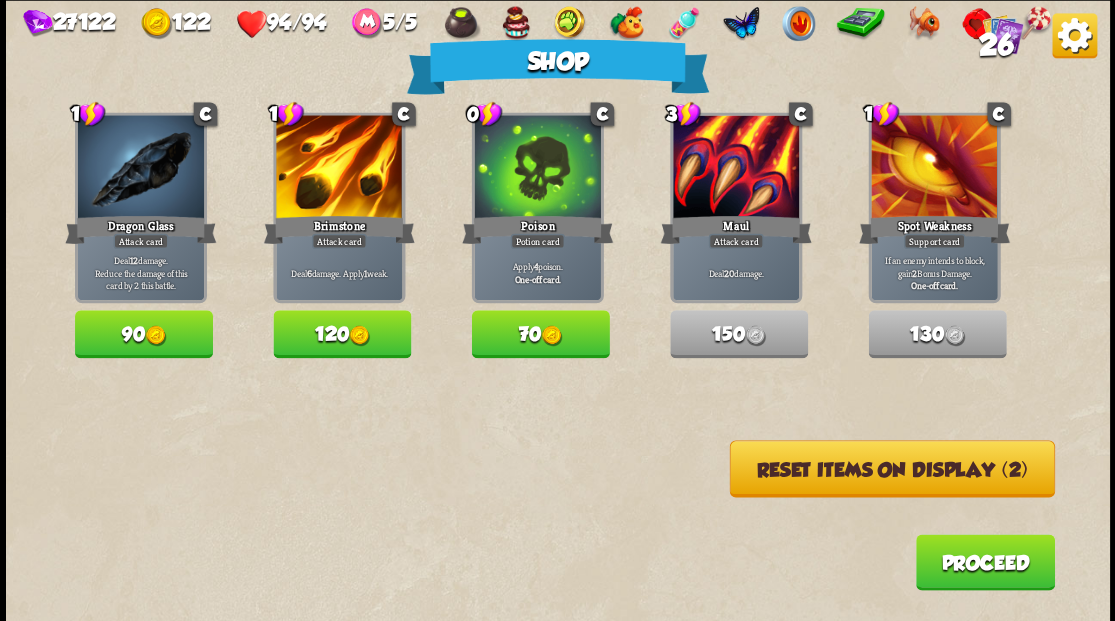click on "Reset items on display (2)" at bounding box center (891, 468) 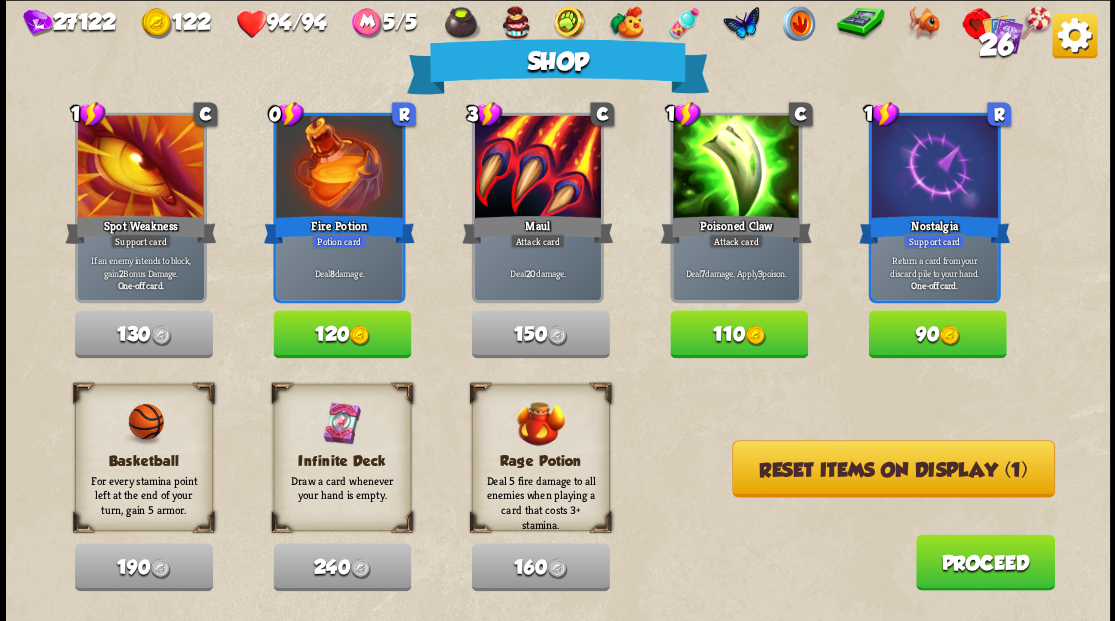 click on "120" at bounding box center [342, 334] 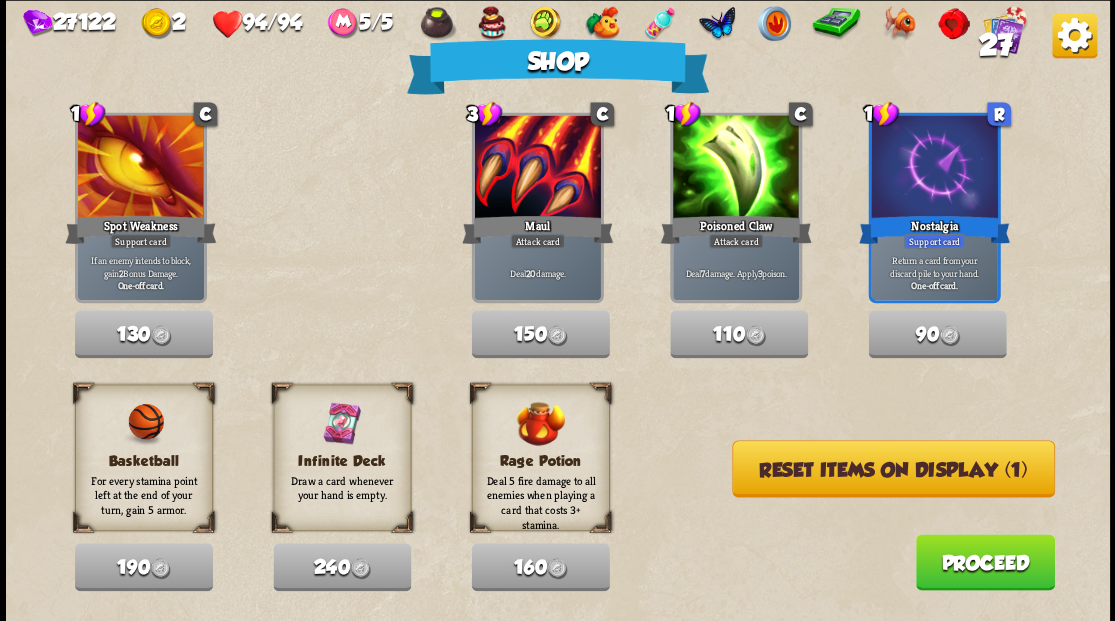 click on "Reset items on display (1)" at bounding box center [893, 468] 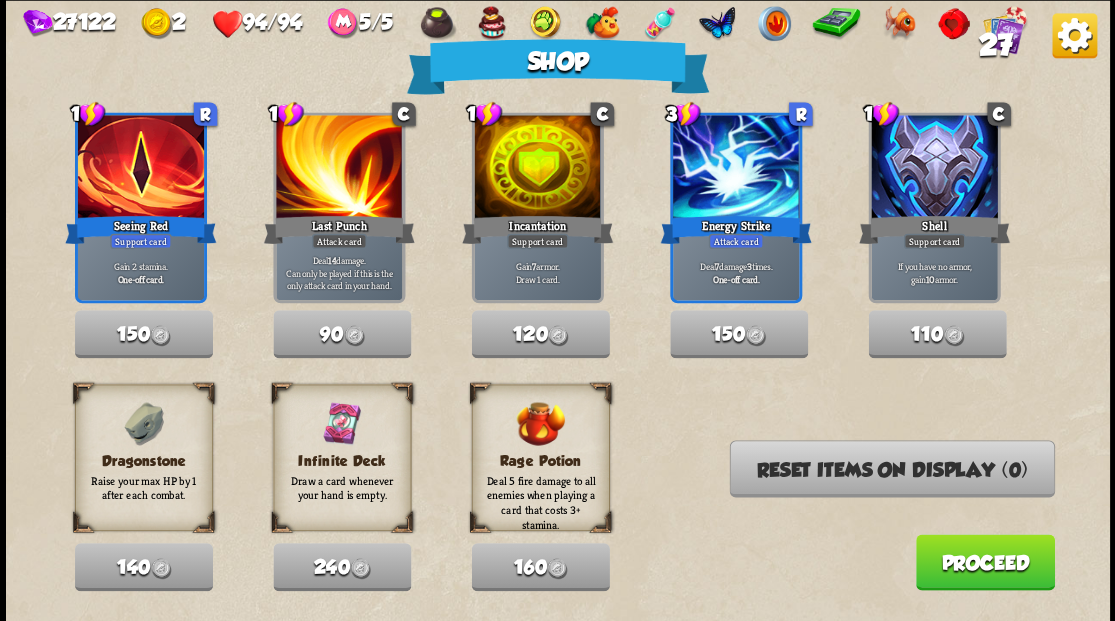 click on "Proceed" at bounding box center (984, 562) 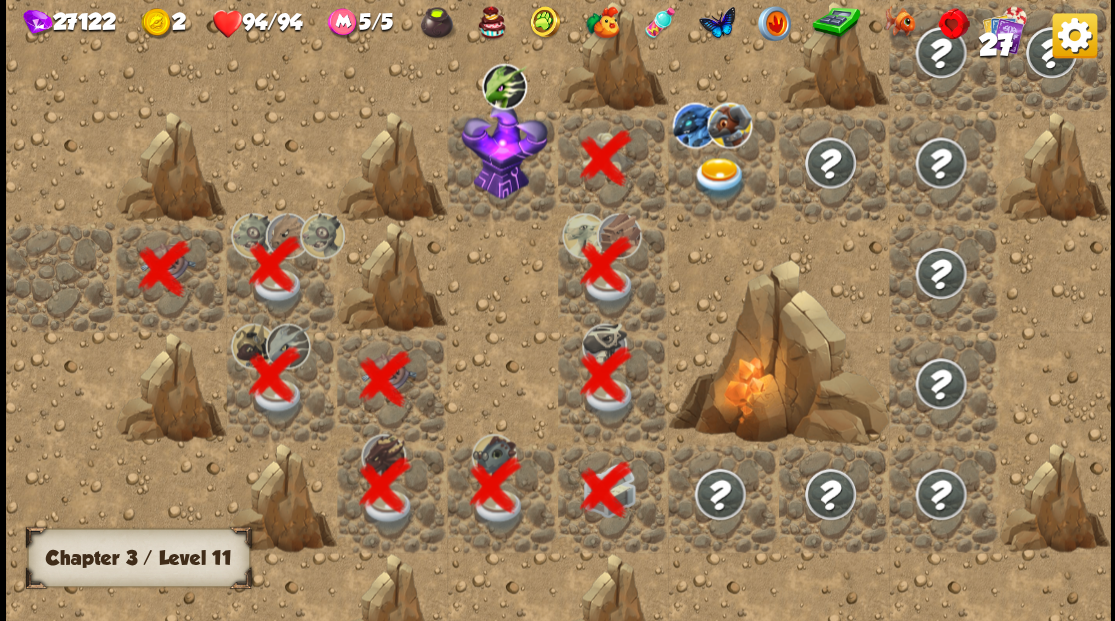 scroll, scrollTop: 0, scrollLeft: 384, axis: horizontal 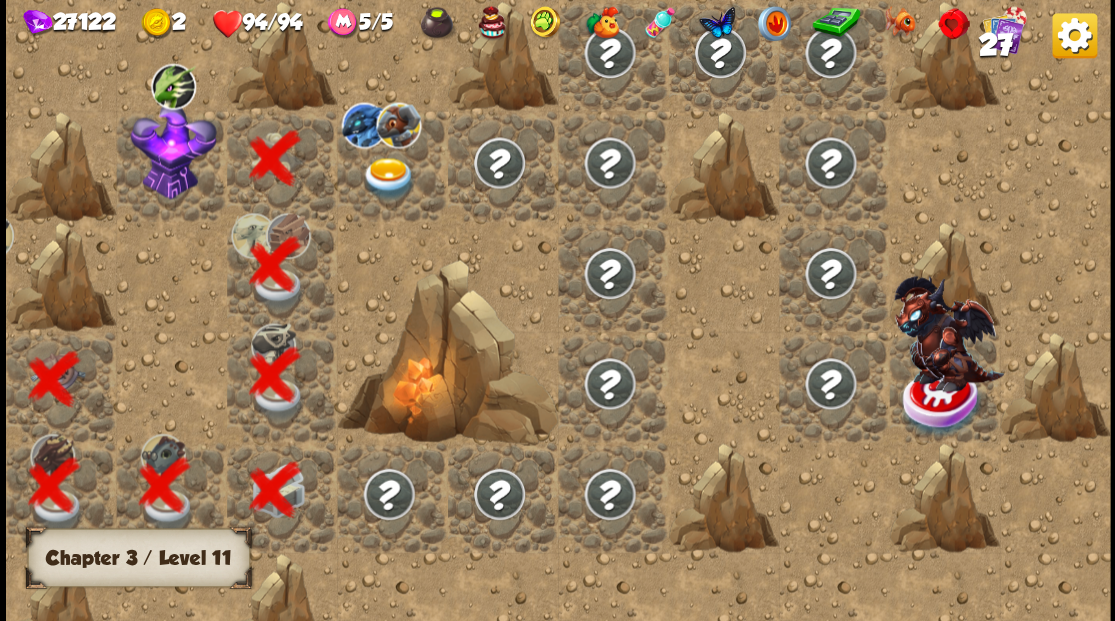 click at bounding box center [173, 150] 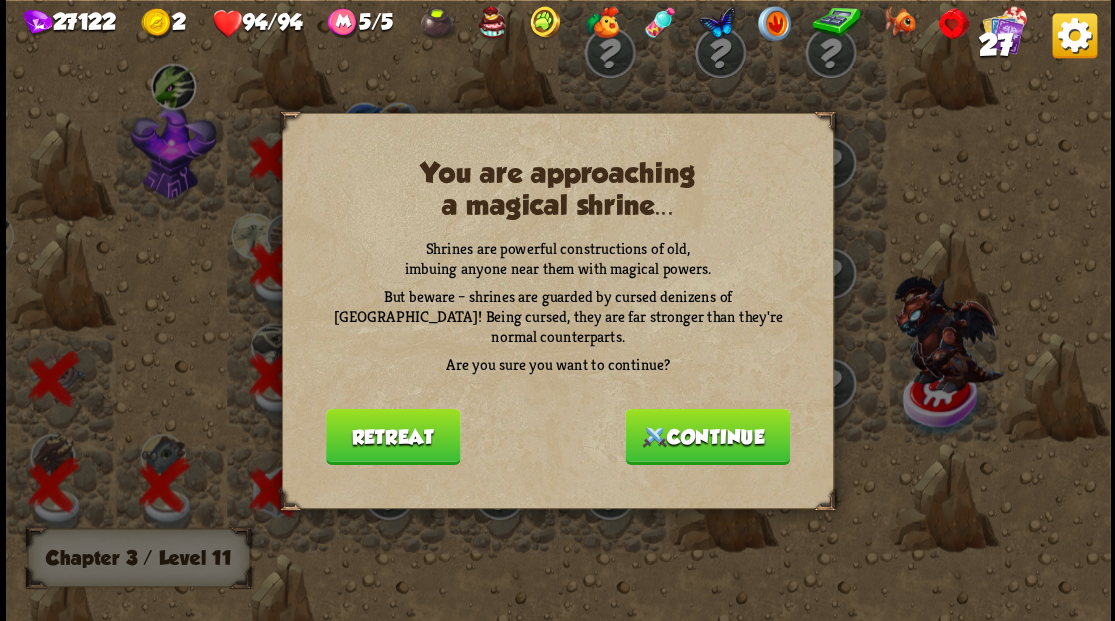 click on "Continue" at bounding box center [707, 436] 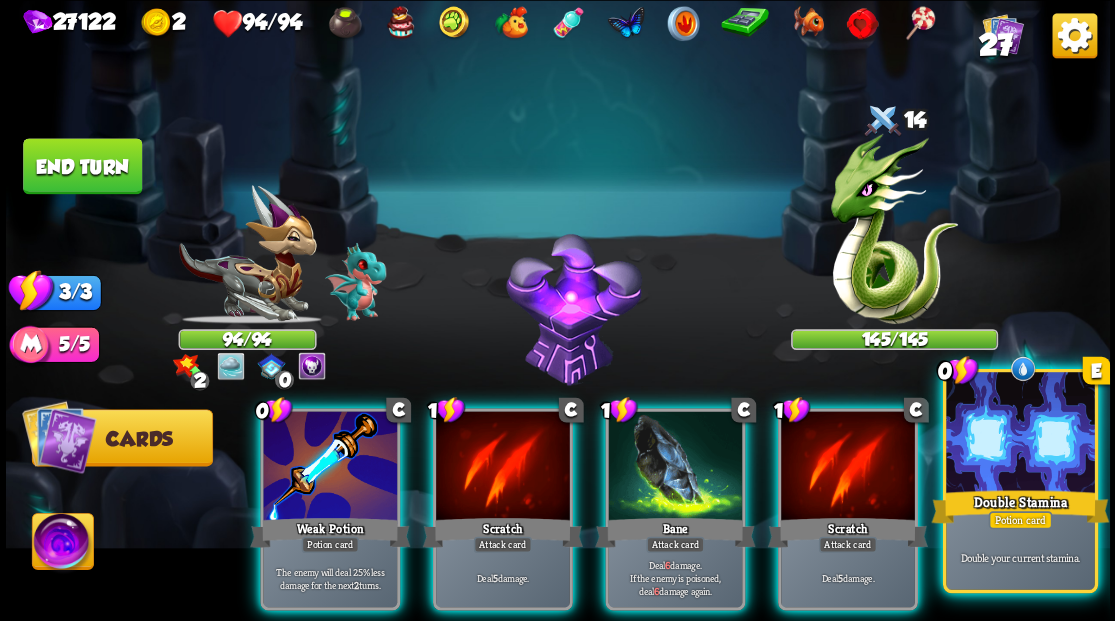 click at bounding box center [1020, 434] 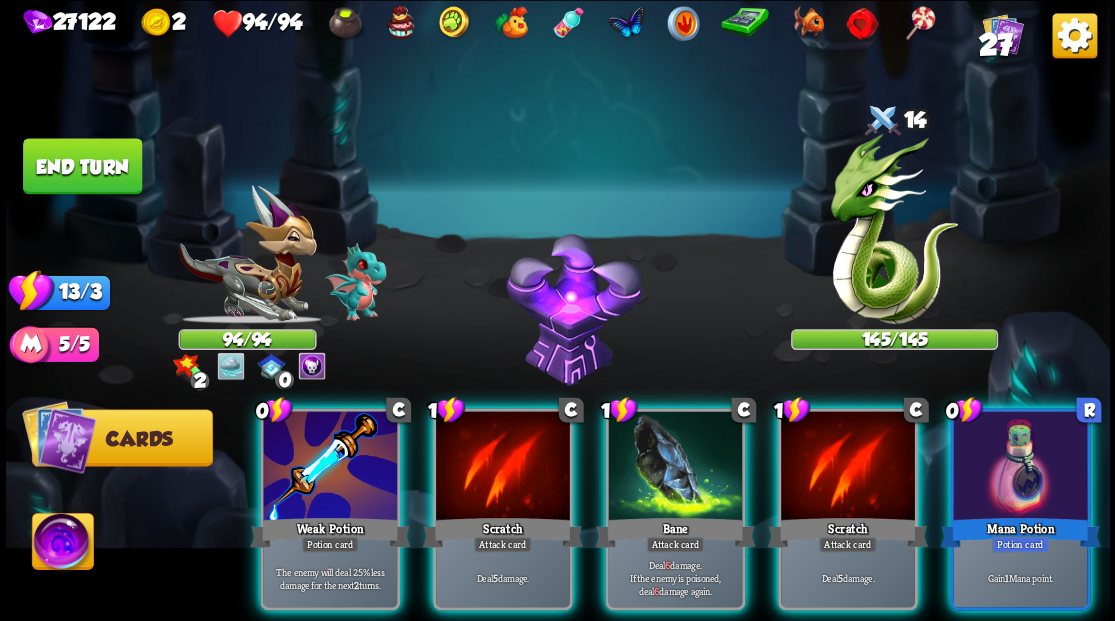 click at bounding box center (62, 544) 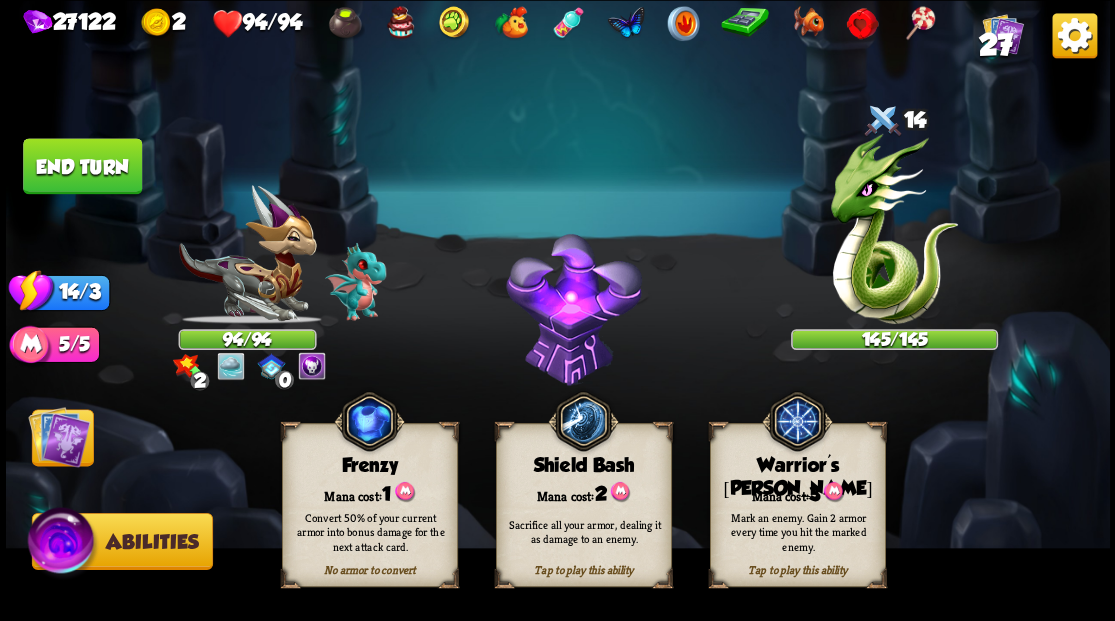 click on "Mana cost:  3" at bounding box center [797, 492] 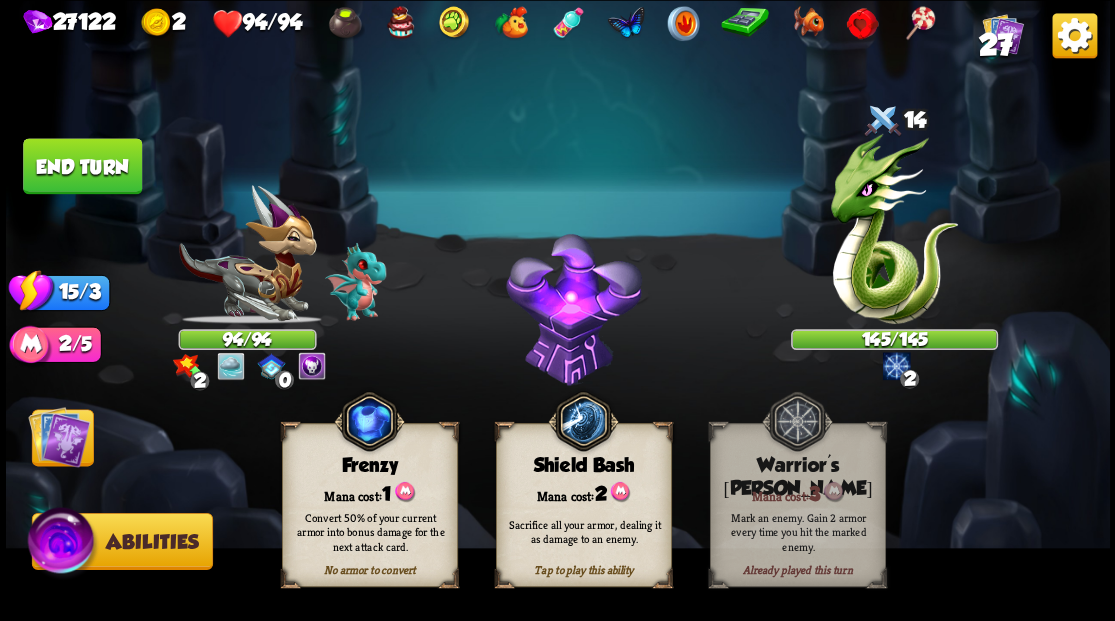 click at bounding box center (59, 436) 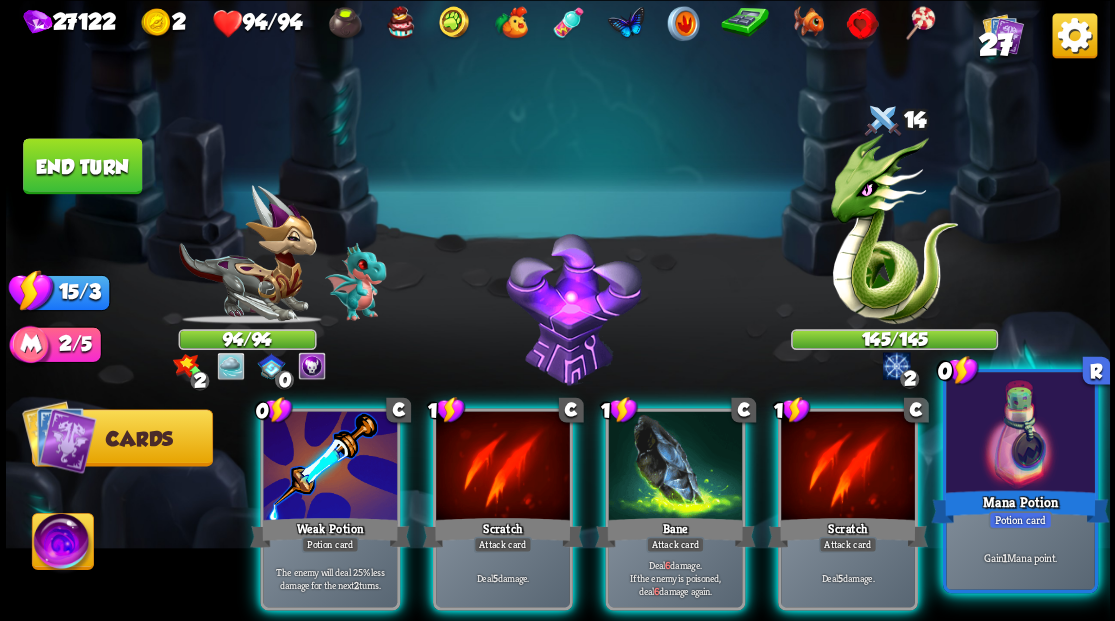 click at bounding box center (1020, 434) 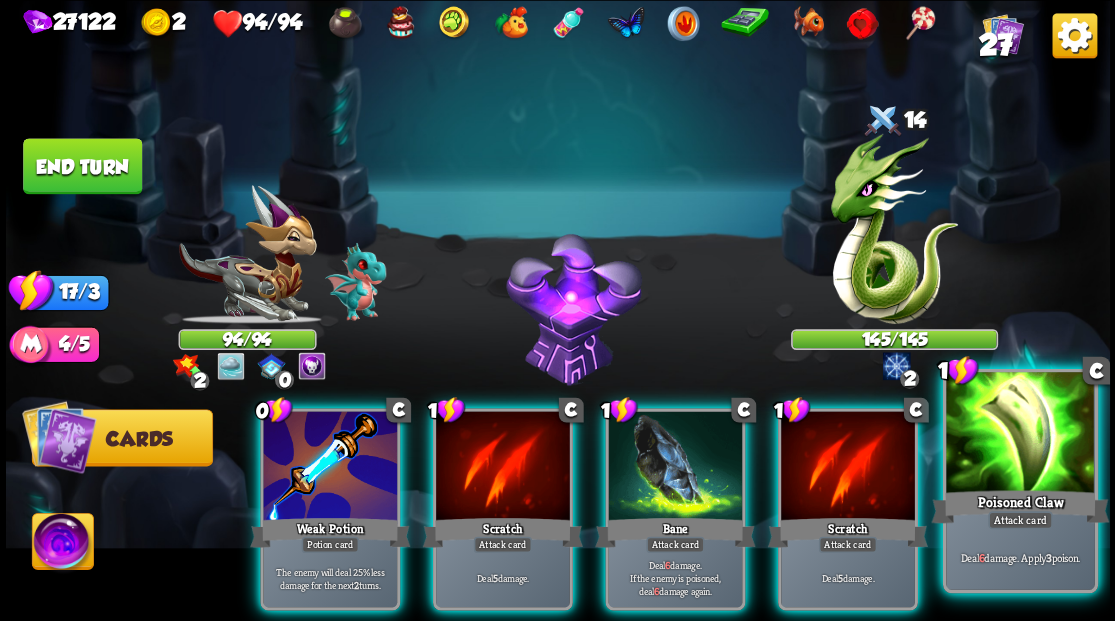 click at bounding box center [1020, 434] 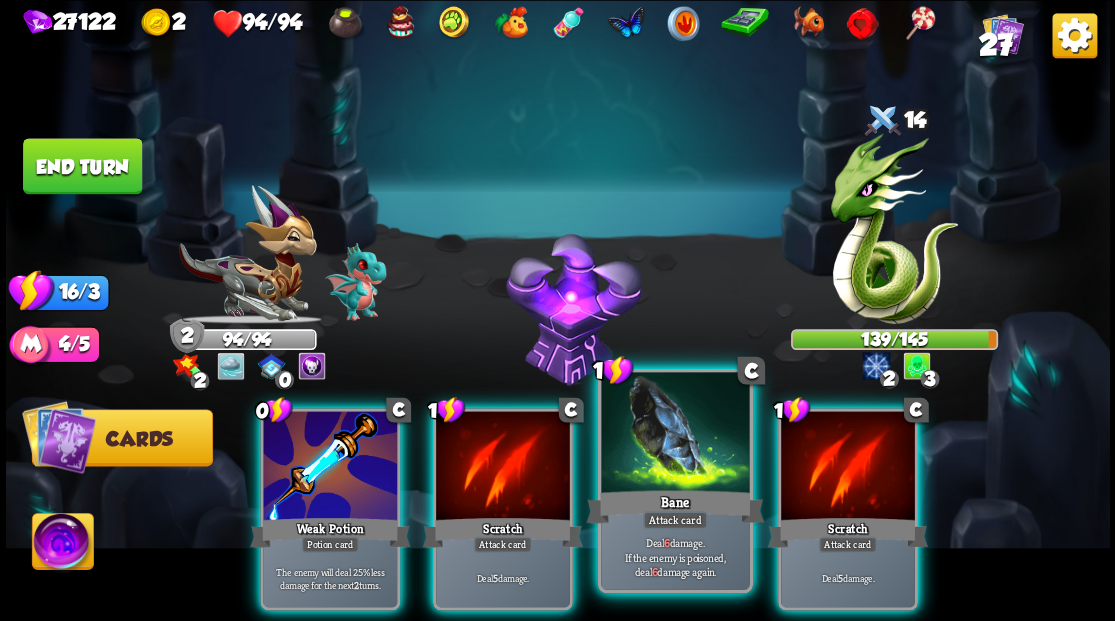 click on "Bane" at bounding box center [675, 506] 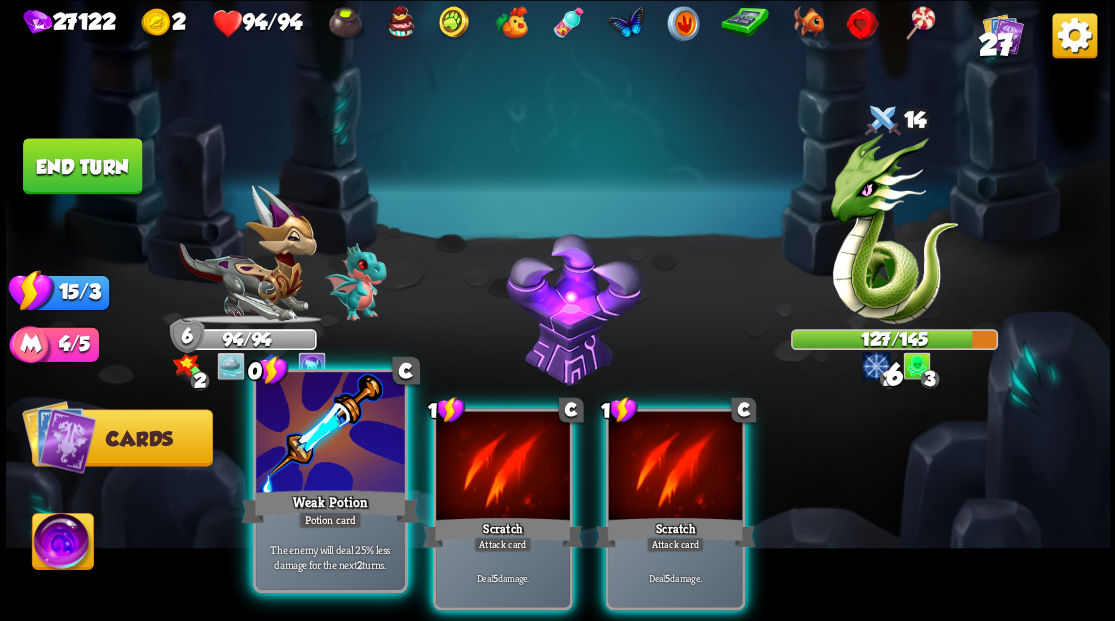 click at bounding box center [330, 434] 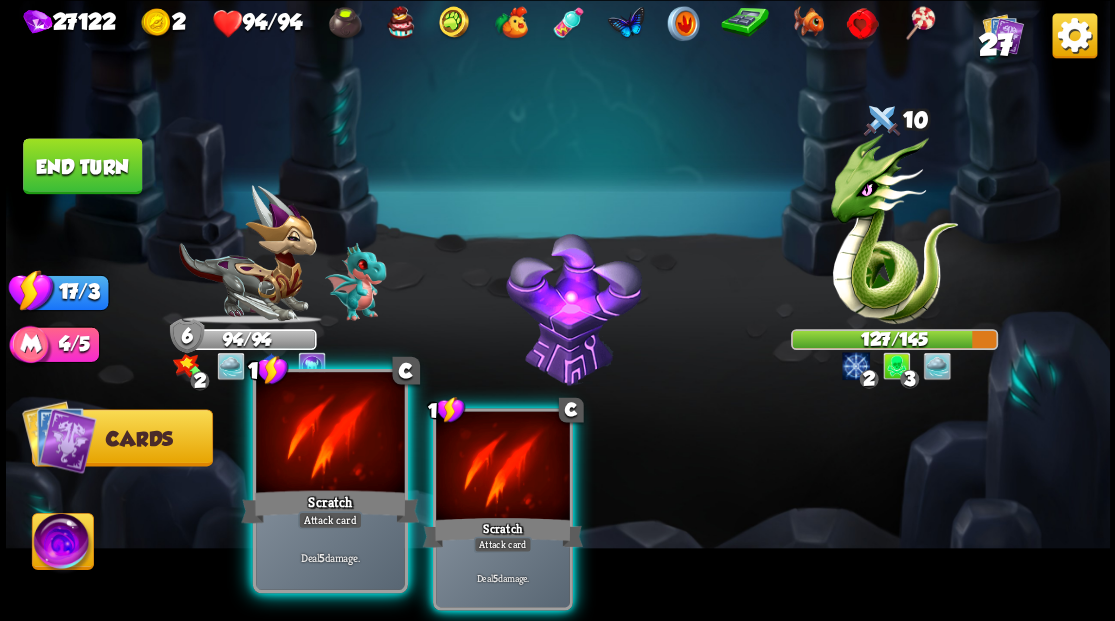 click at bounding box center (330, 434) 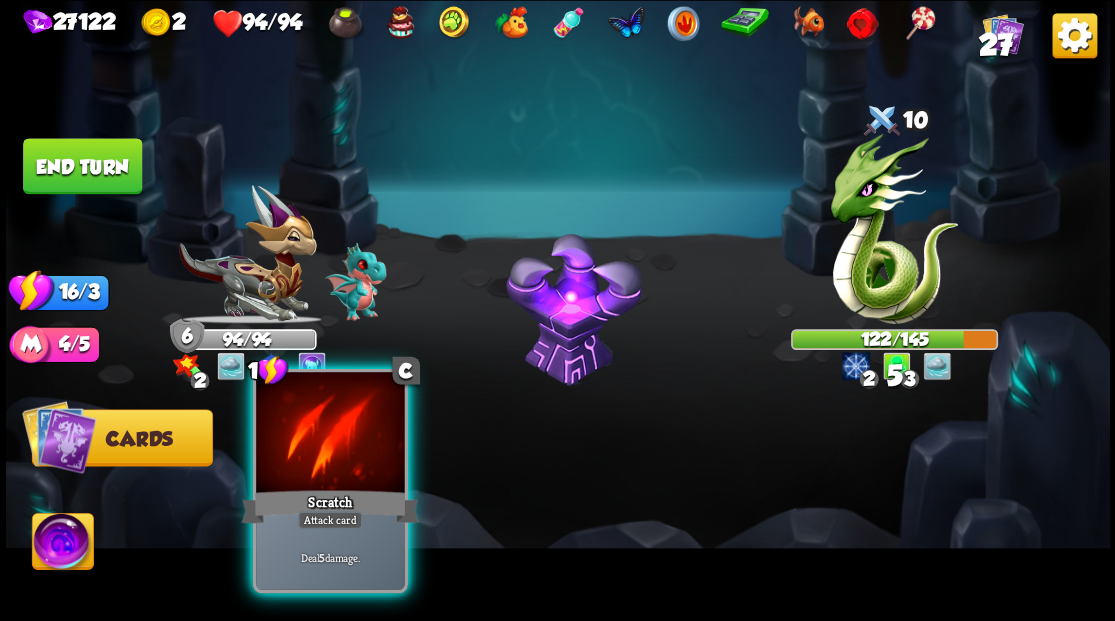 click at bounding box center (330, 434) 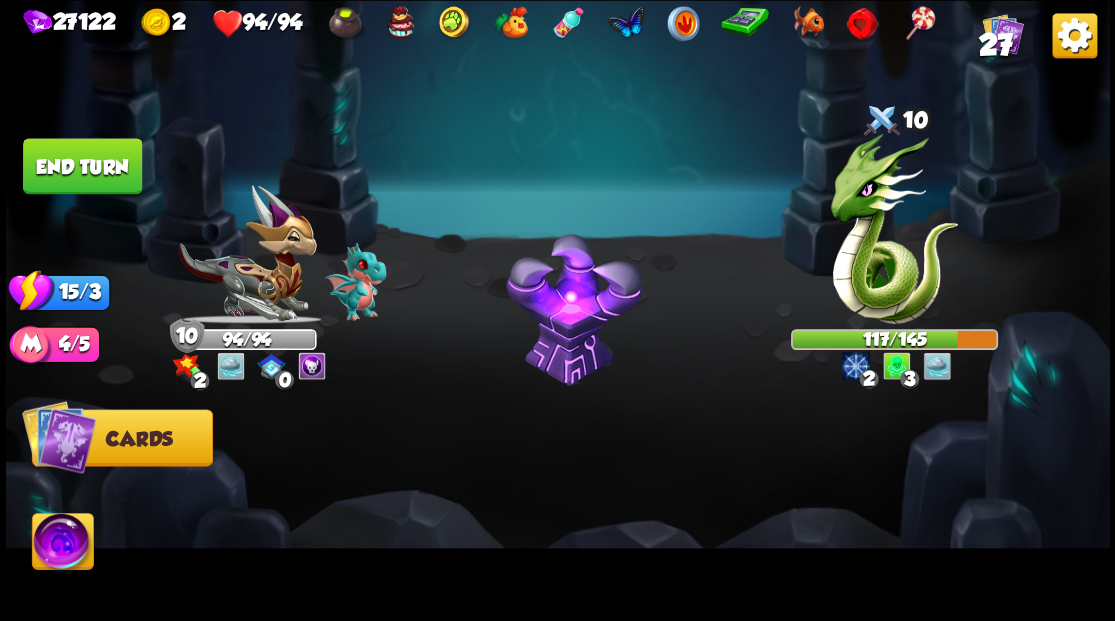 click on "End turn" at bounding box center [82, 166] 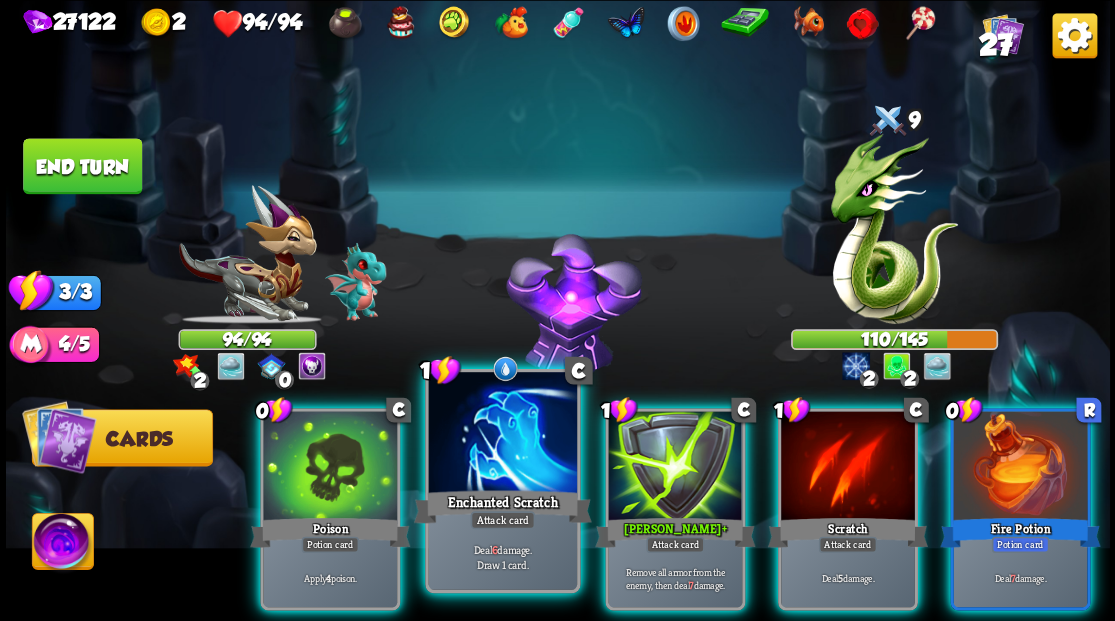 click at bounding box center [502, 434] 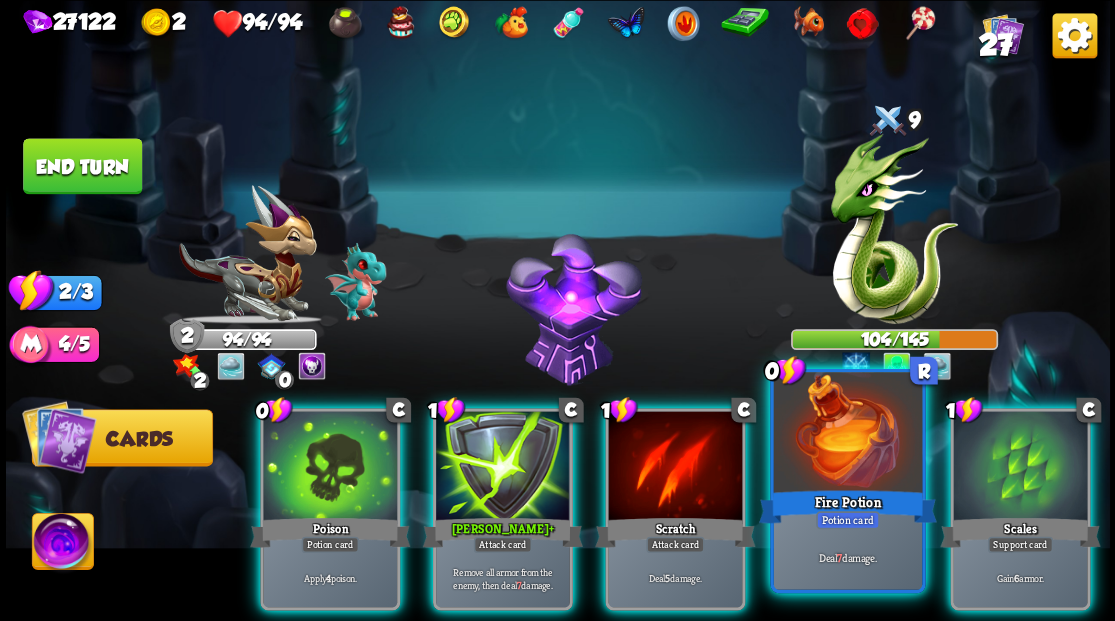 click at bounding box center [847, 434] 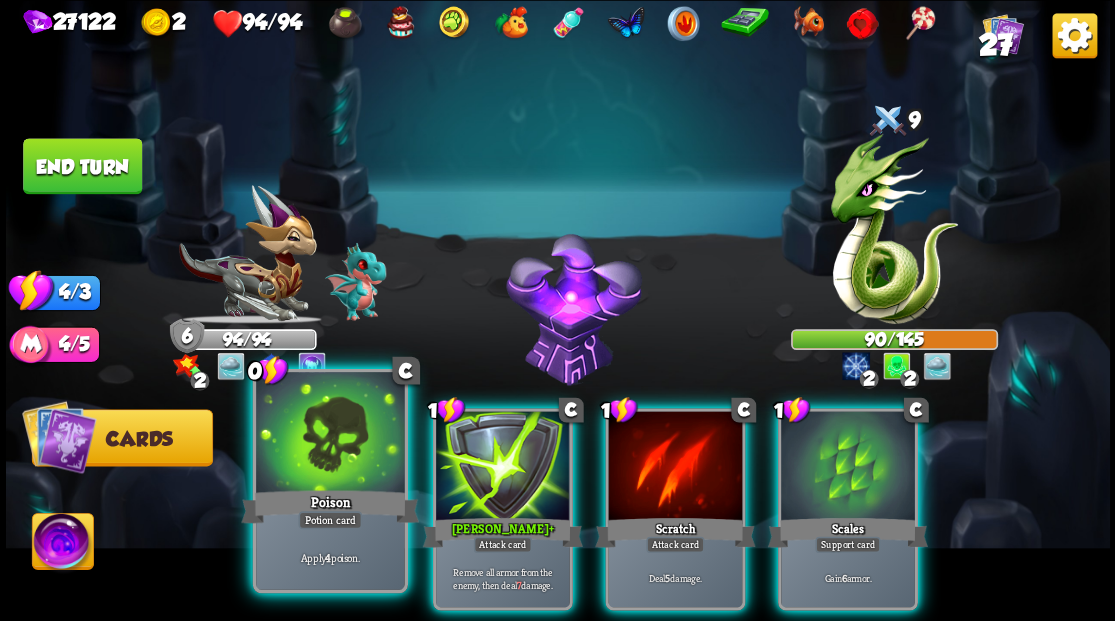 click at bounding box center [330, 434] 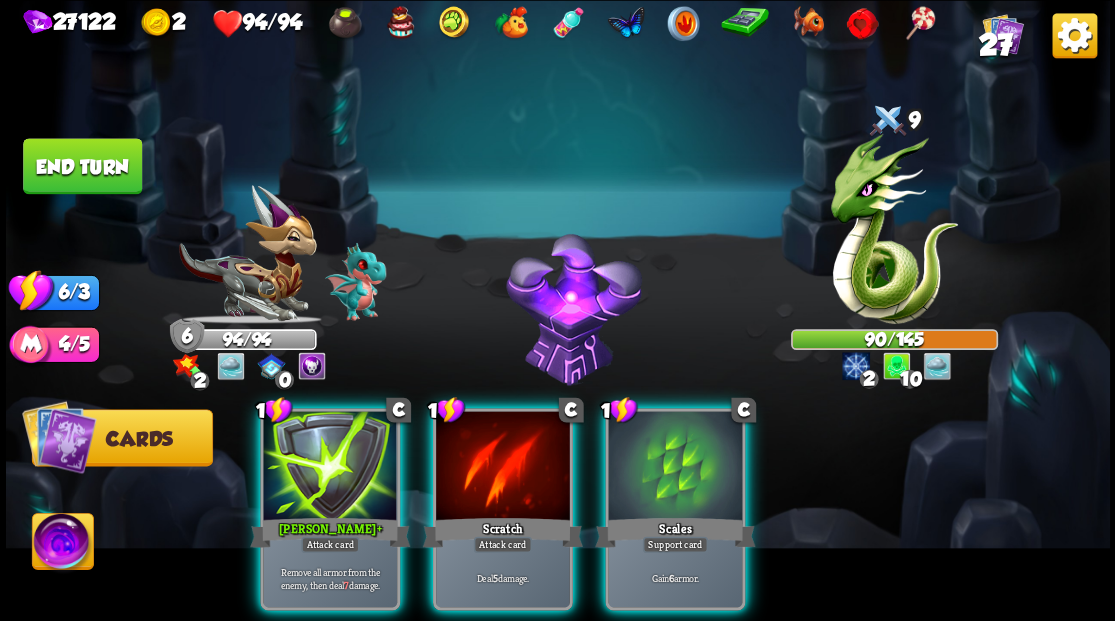 click at bounding box center (330, 467) 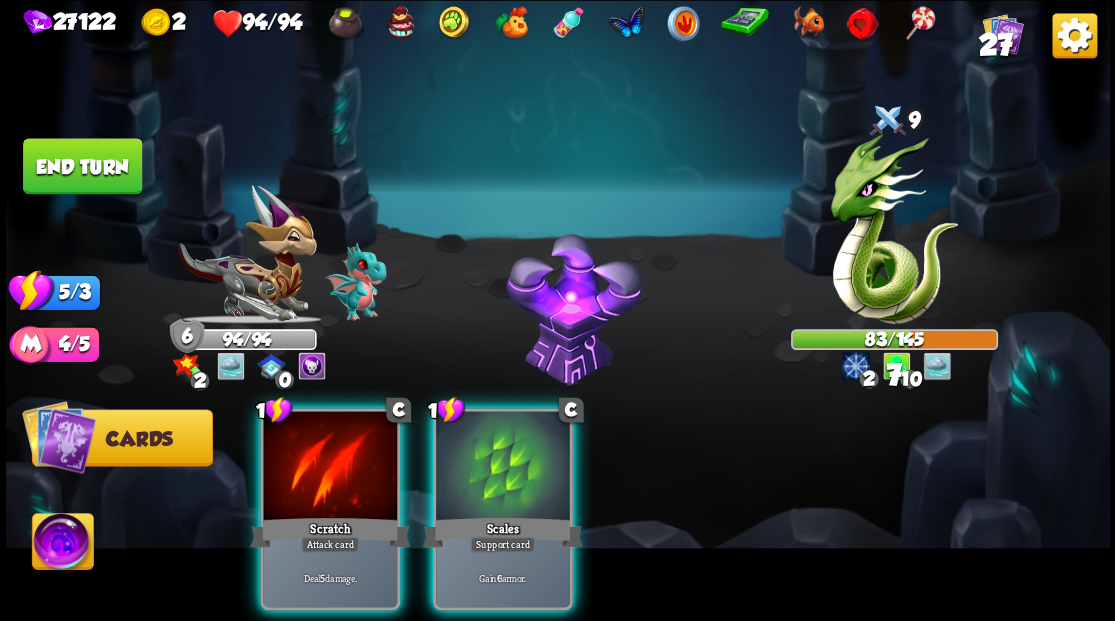 click at bounding box center (330, 467) 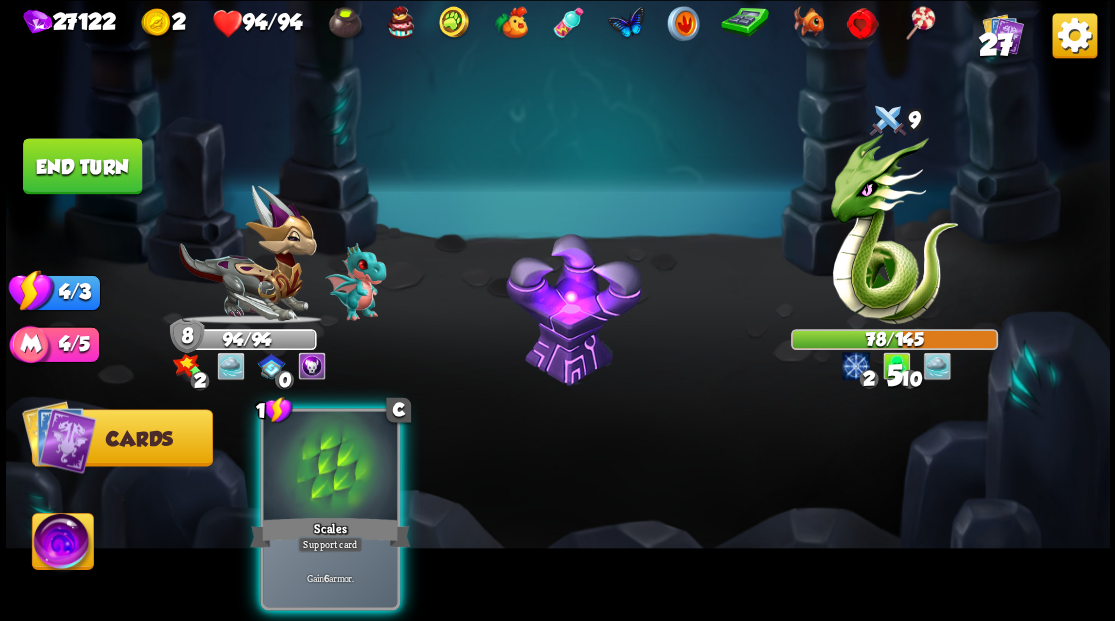 click at bounding box center [330, 467] 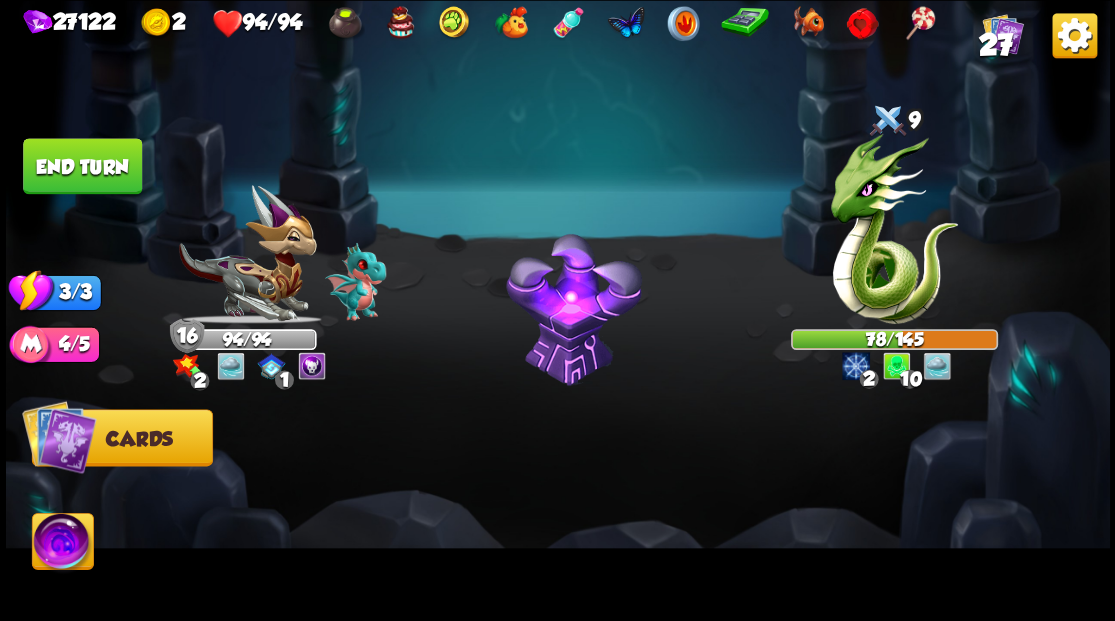 click on "End turn" at bounding box center (82, 166) 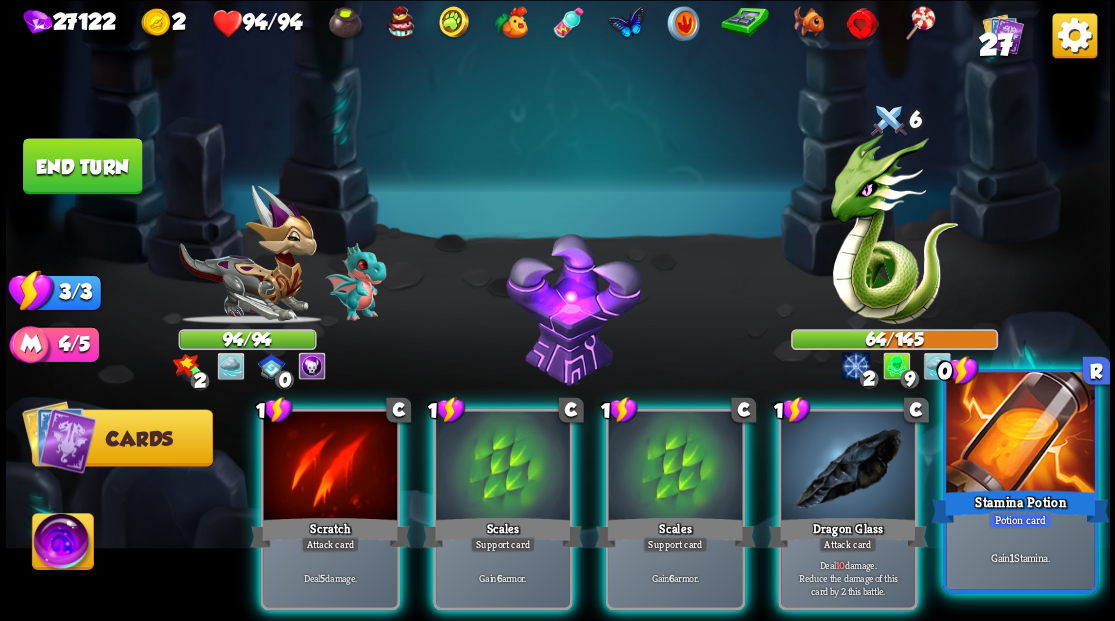click on "Stamina Potion" at bounding box center [1020, 506] 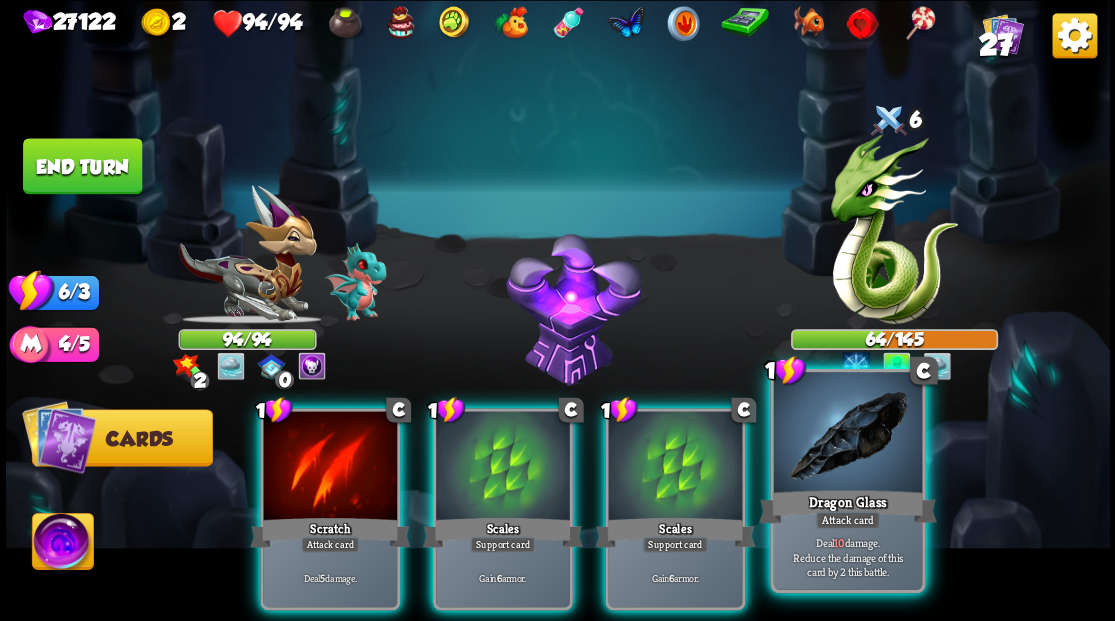 click at bounding box center (847, 434) 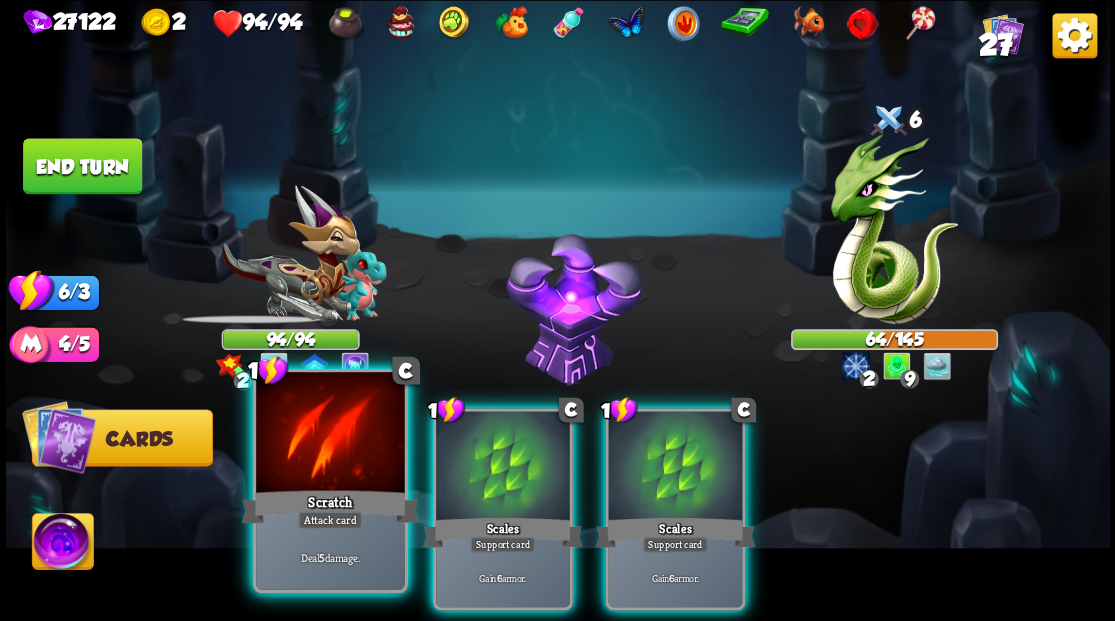 click at bounding box center (330, 434) 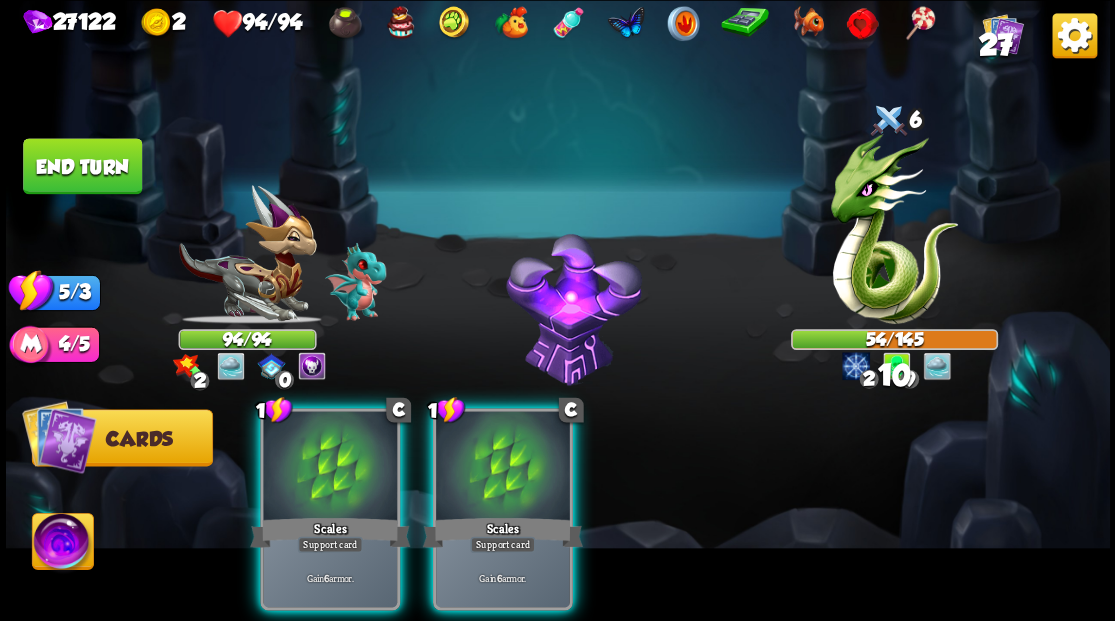 click at bounding box center (330, 467) 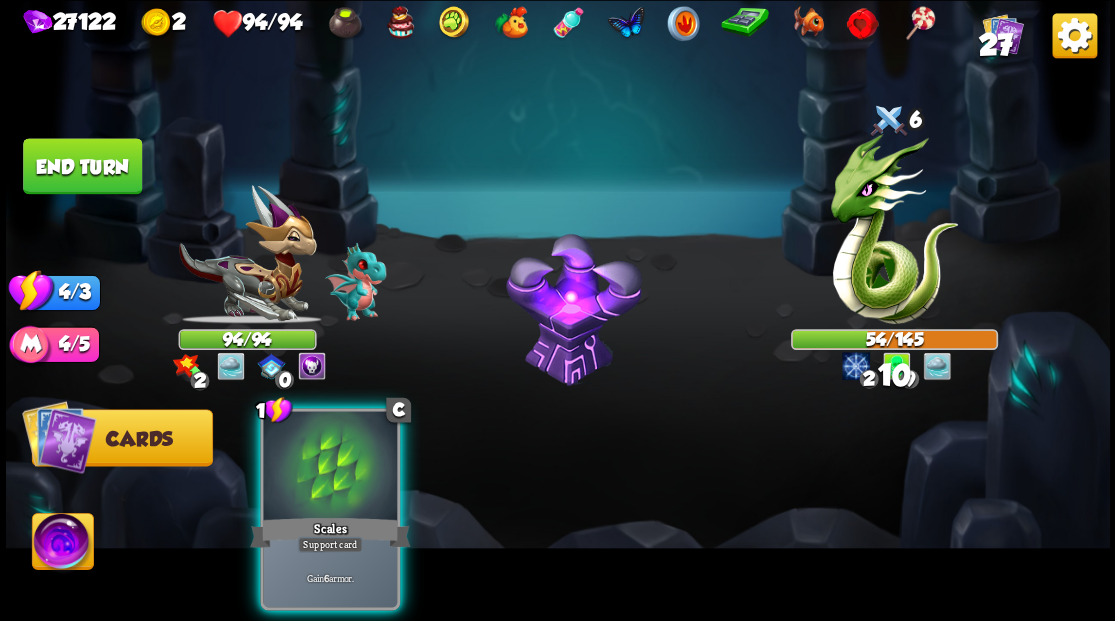 click at bounding box center (330, 467) 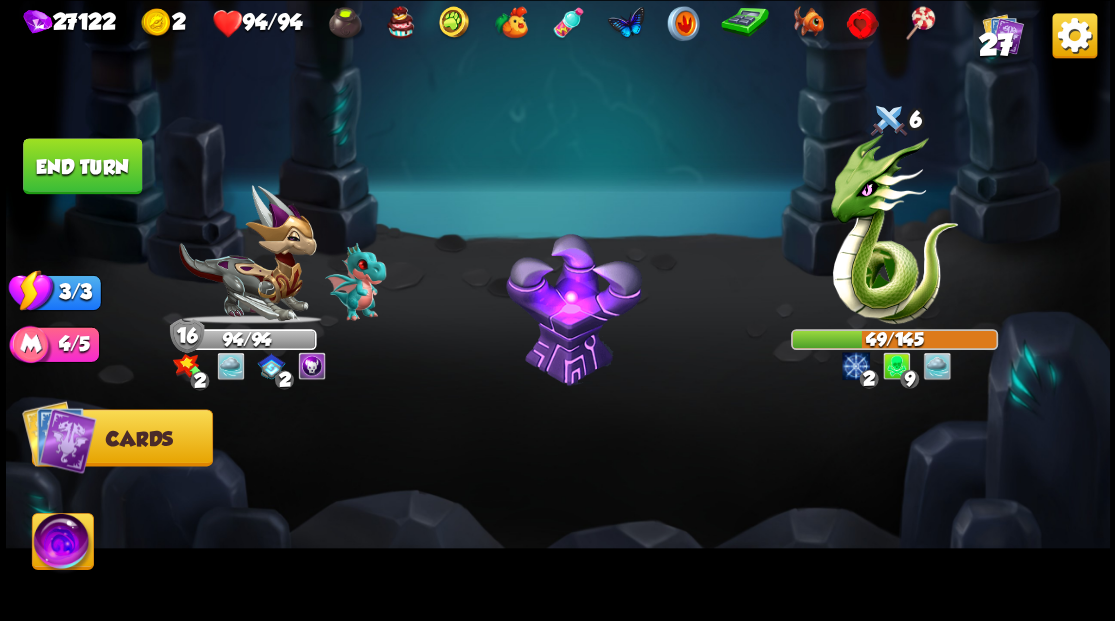 click on "End turn" at bounding box center (82, 166) 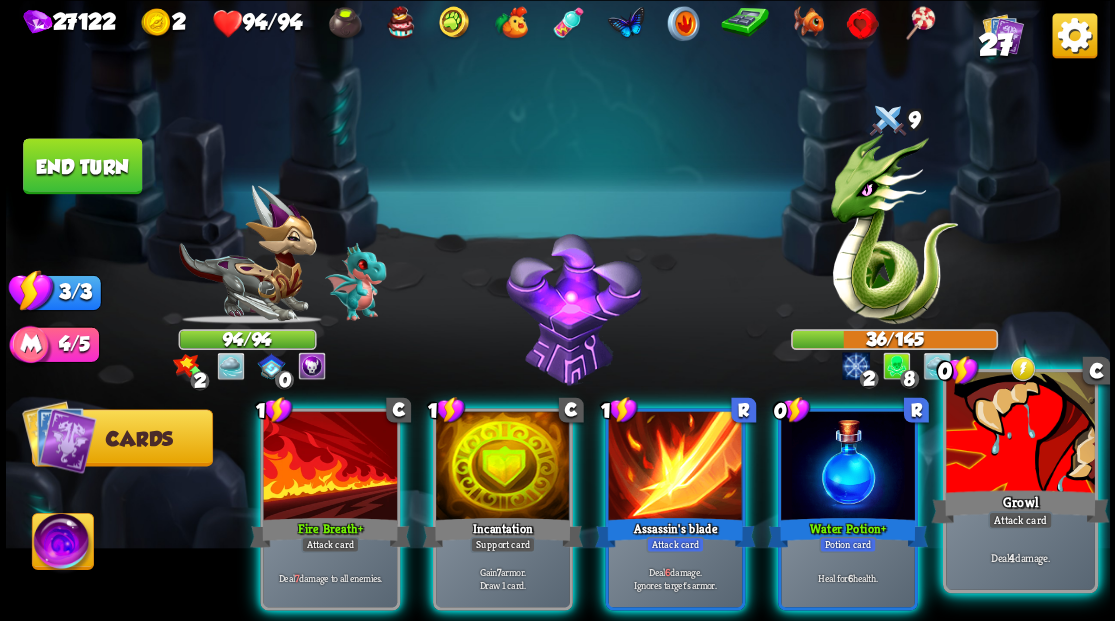 click at bounding box center [1020, 434] 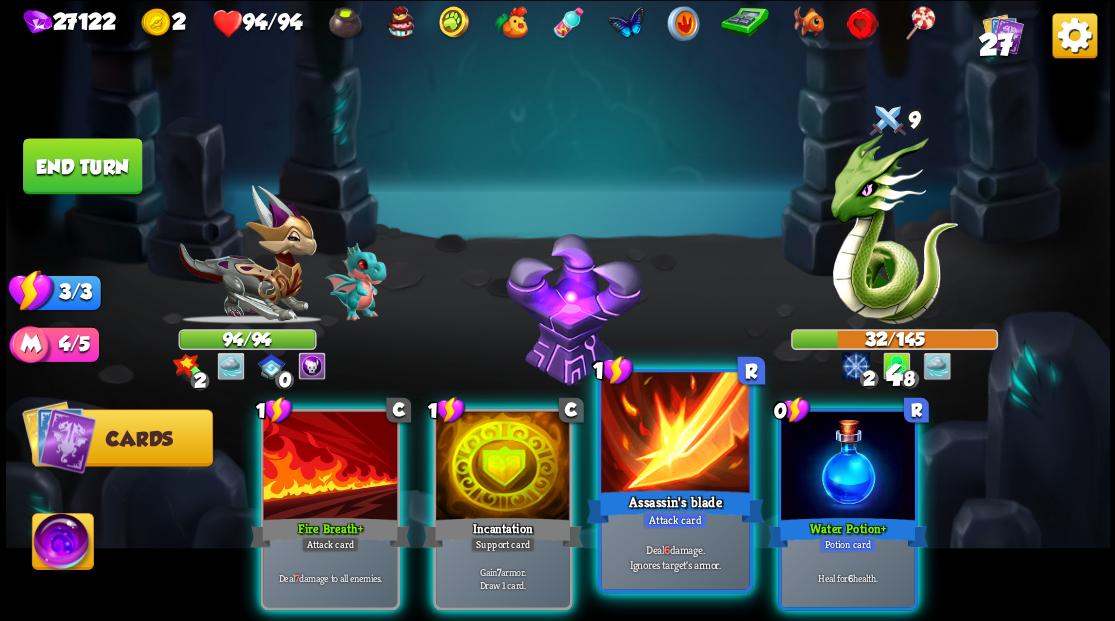 click at bounding box center [675, 434] 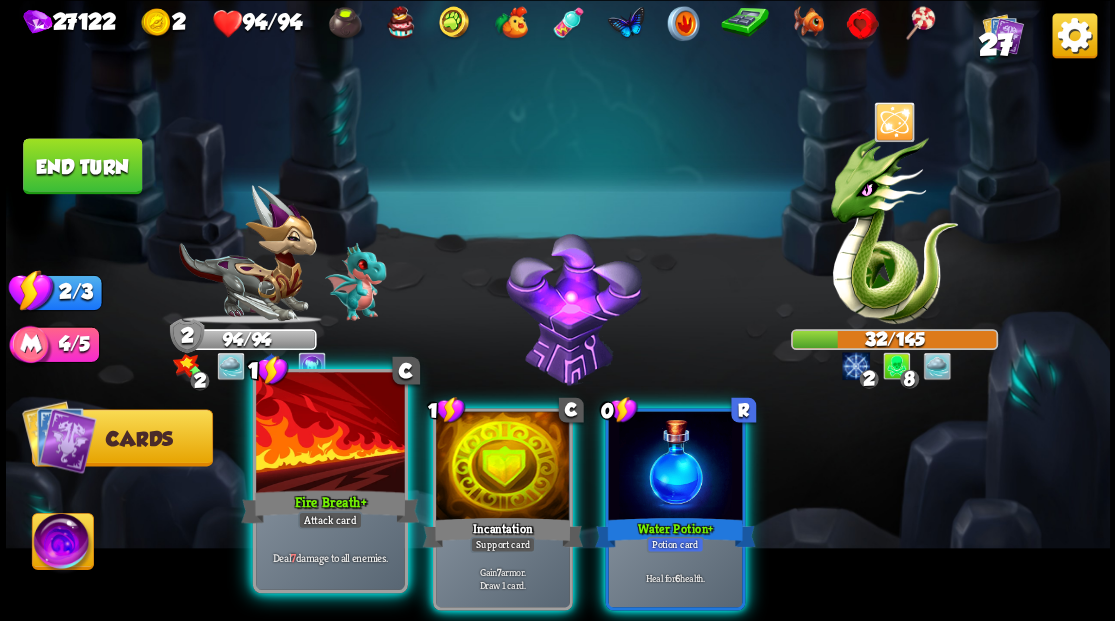 click at bounding box center (330, 434) 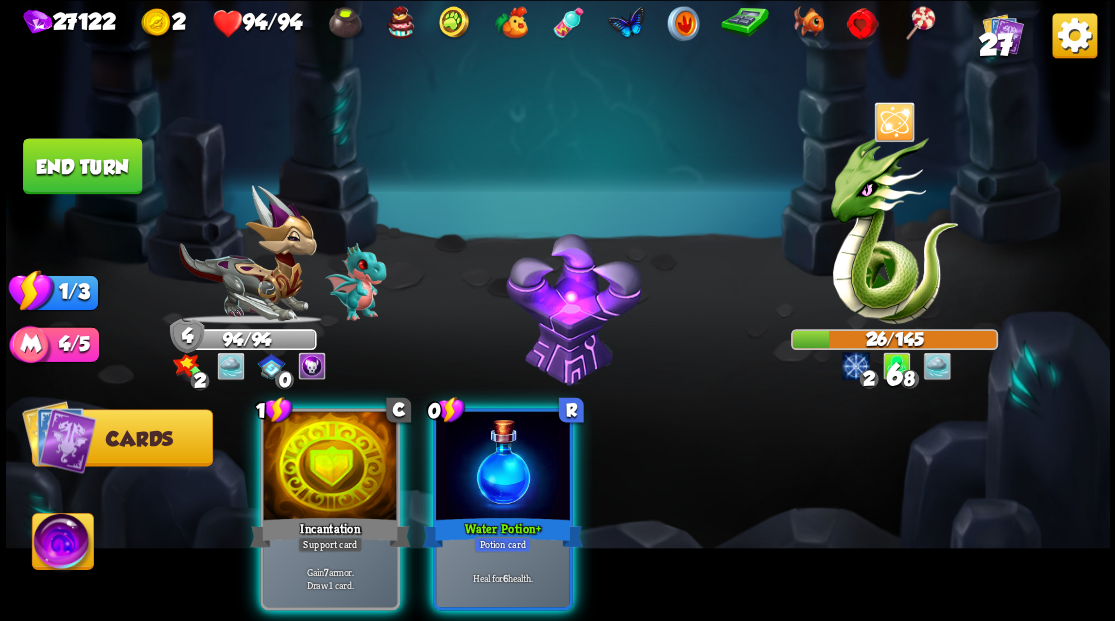 click at bounding box center (330, 467) 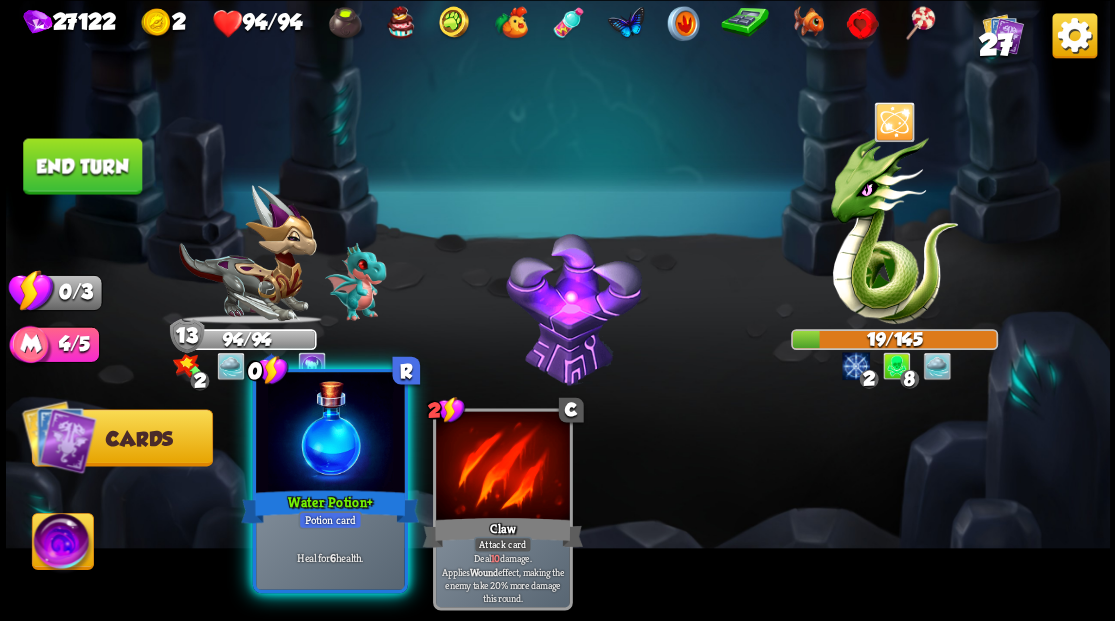 click at bounding box center (330, 434) 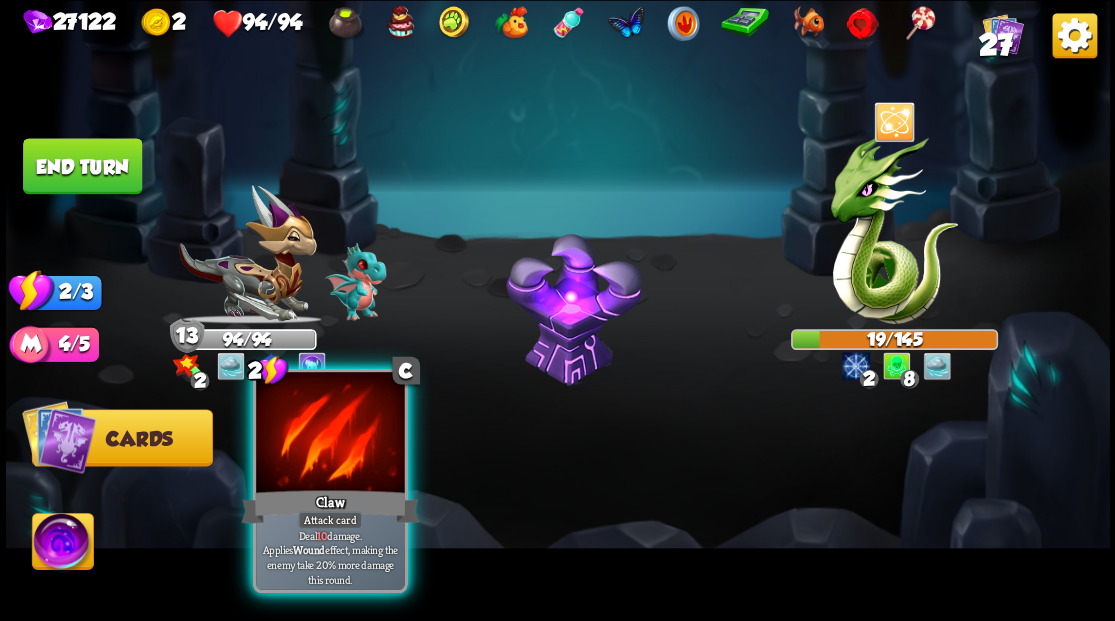 click at bounding box center [330, 434] 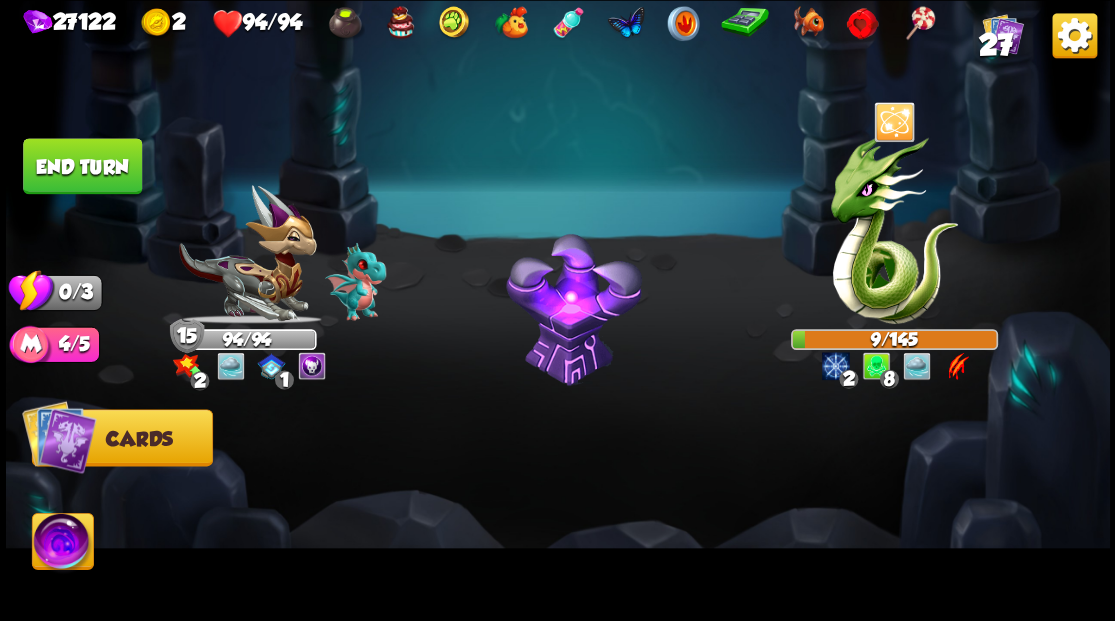 click on "End turn" at bounding box center [82, 166] 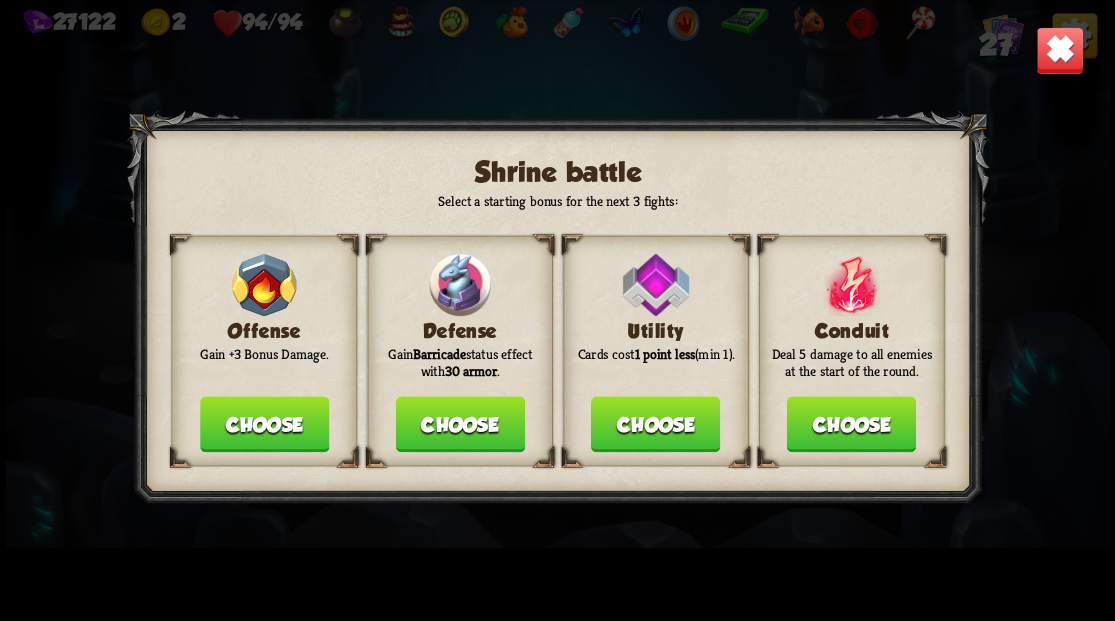click on "Choose" at bounding box center [459, 424] 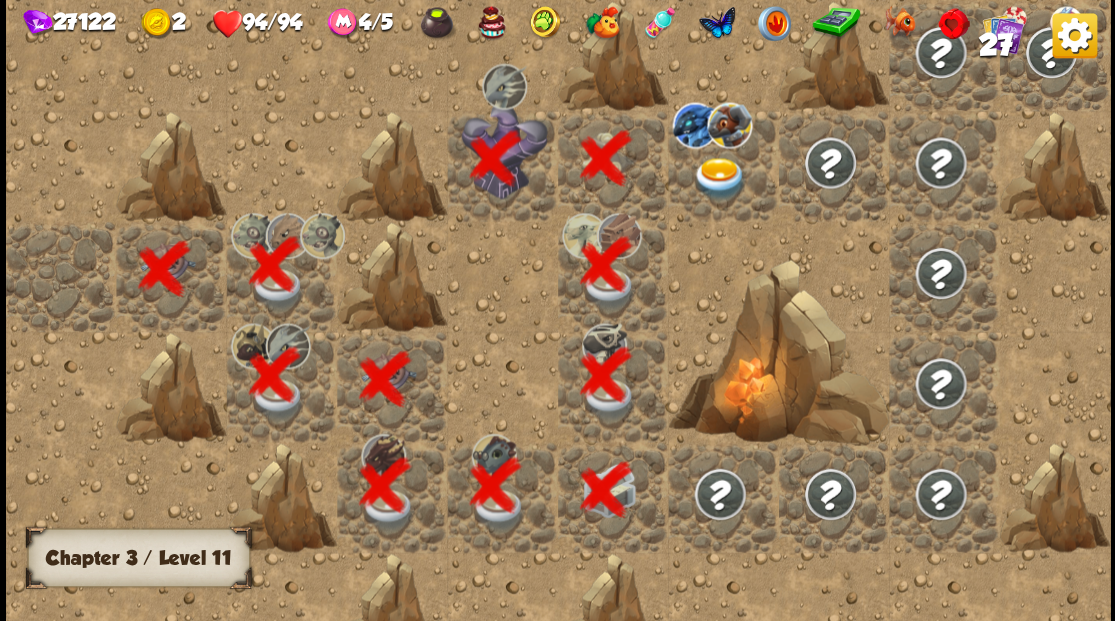 scroll, scrollTop: 0, scrollLeft: 384, axis: horizontal 